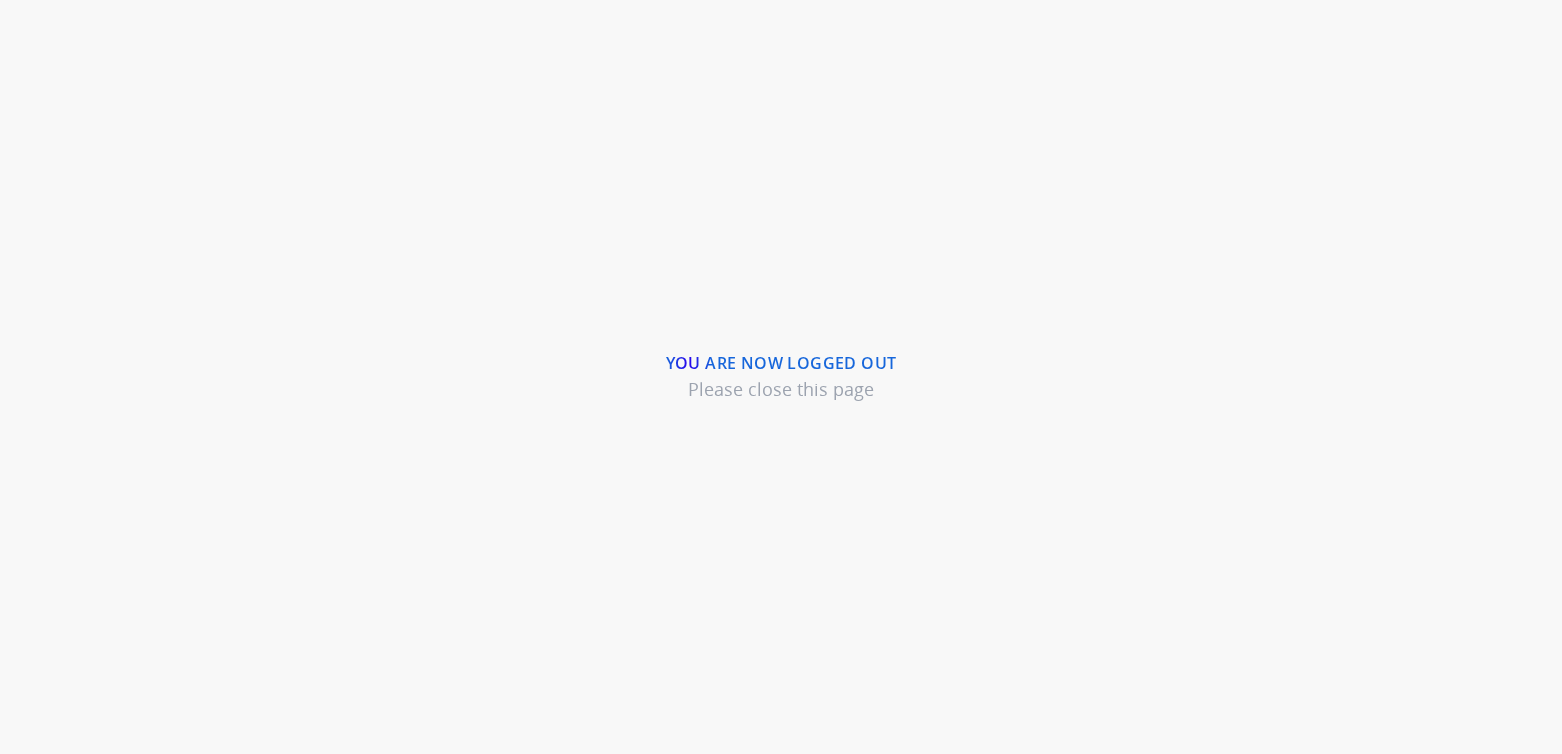 scroll, scrollTop: 0, scrollLeft: 0, axis: both 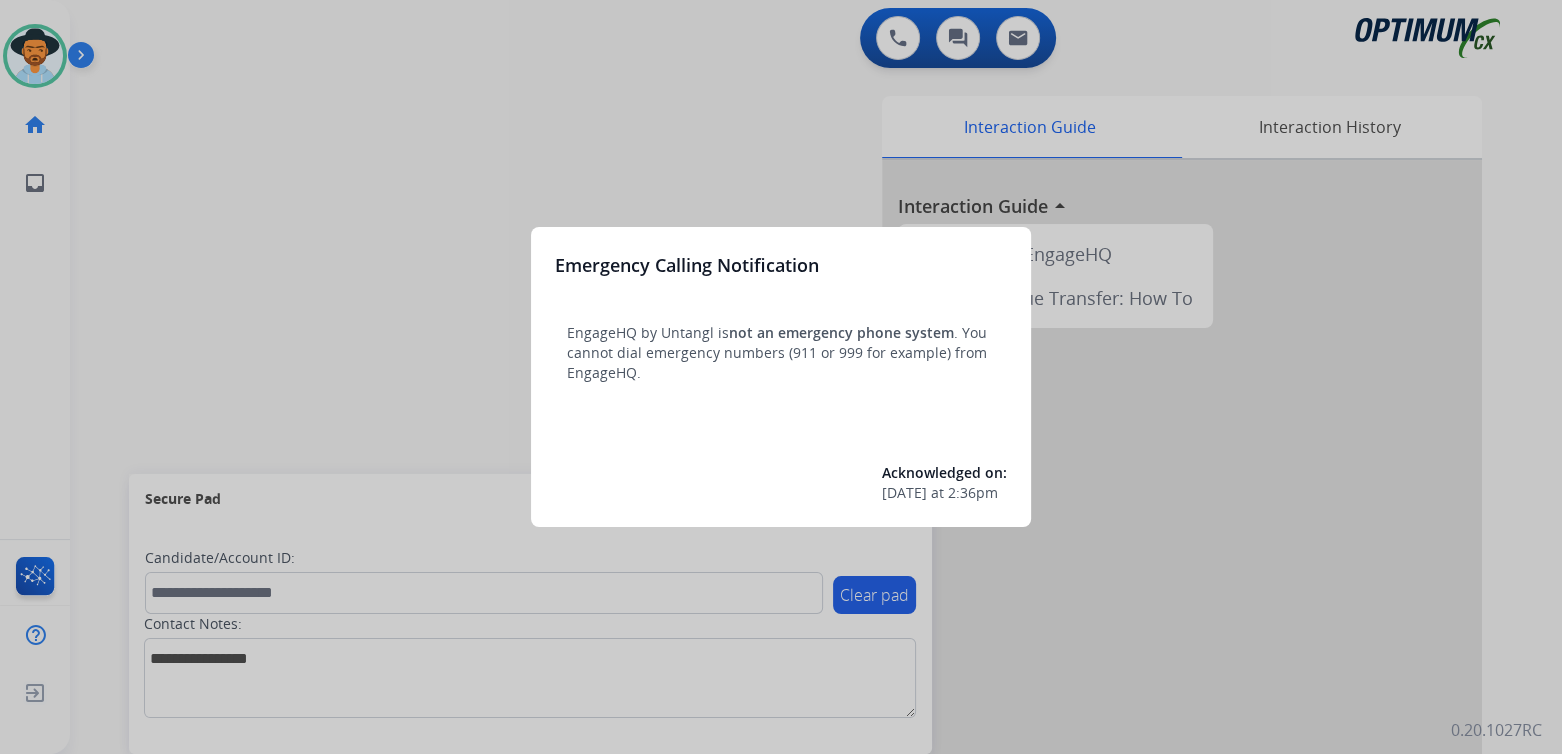 click at bounding box center [781, 377] 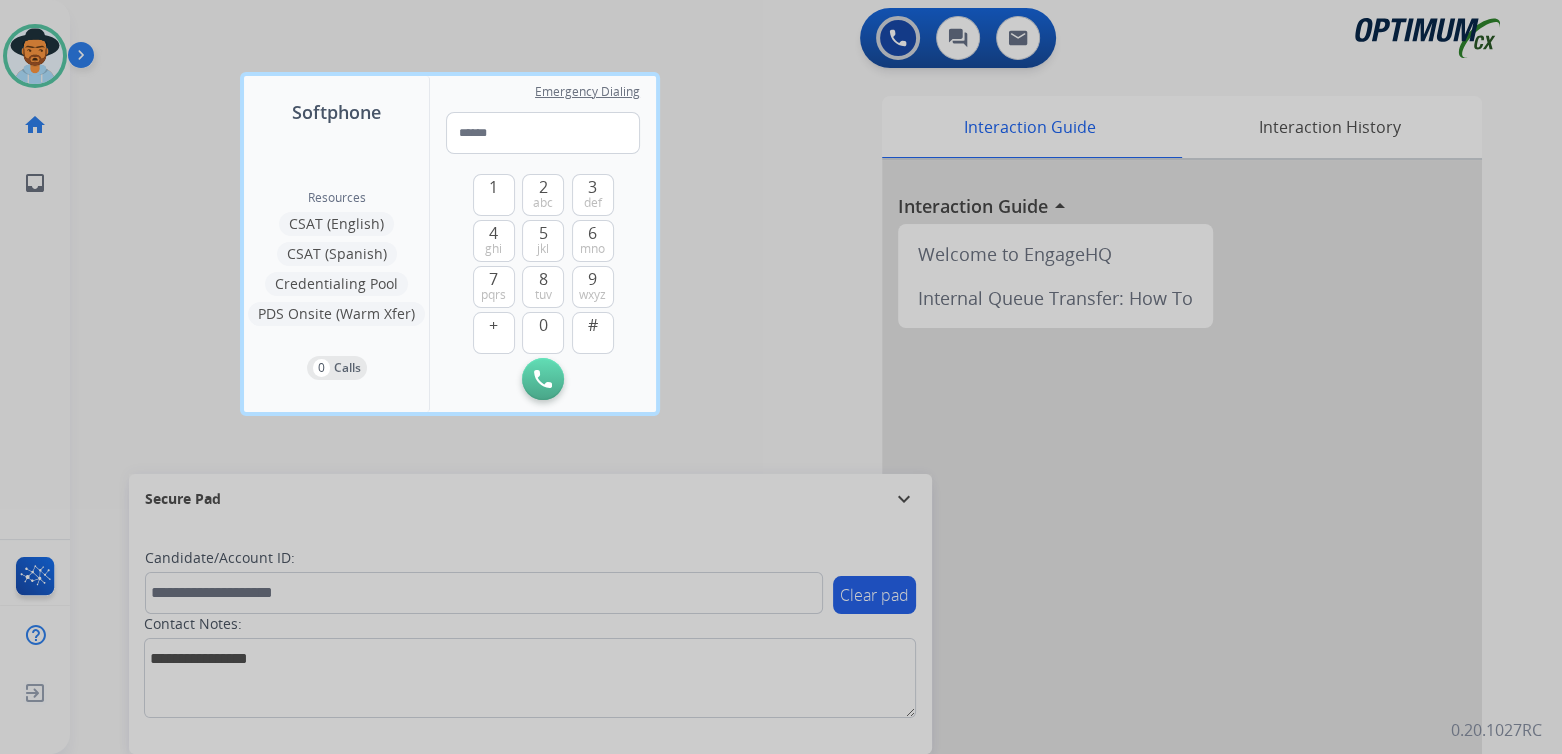drag, startPoint x: 696, startPoint y: 365, endPoint x: 708, endPoint y: 352, distance: 17.691807 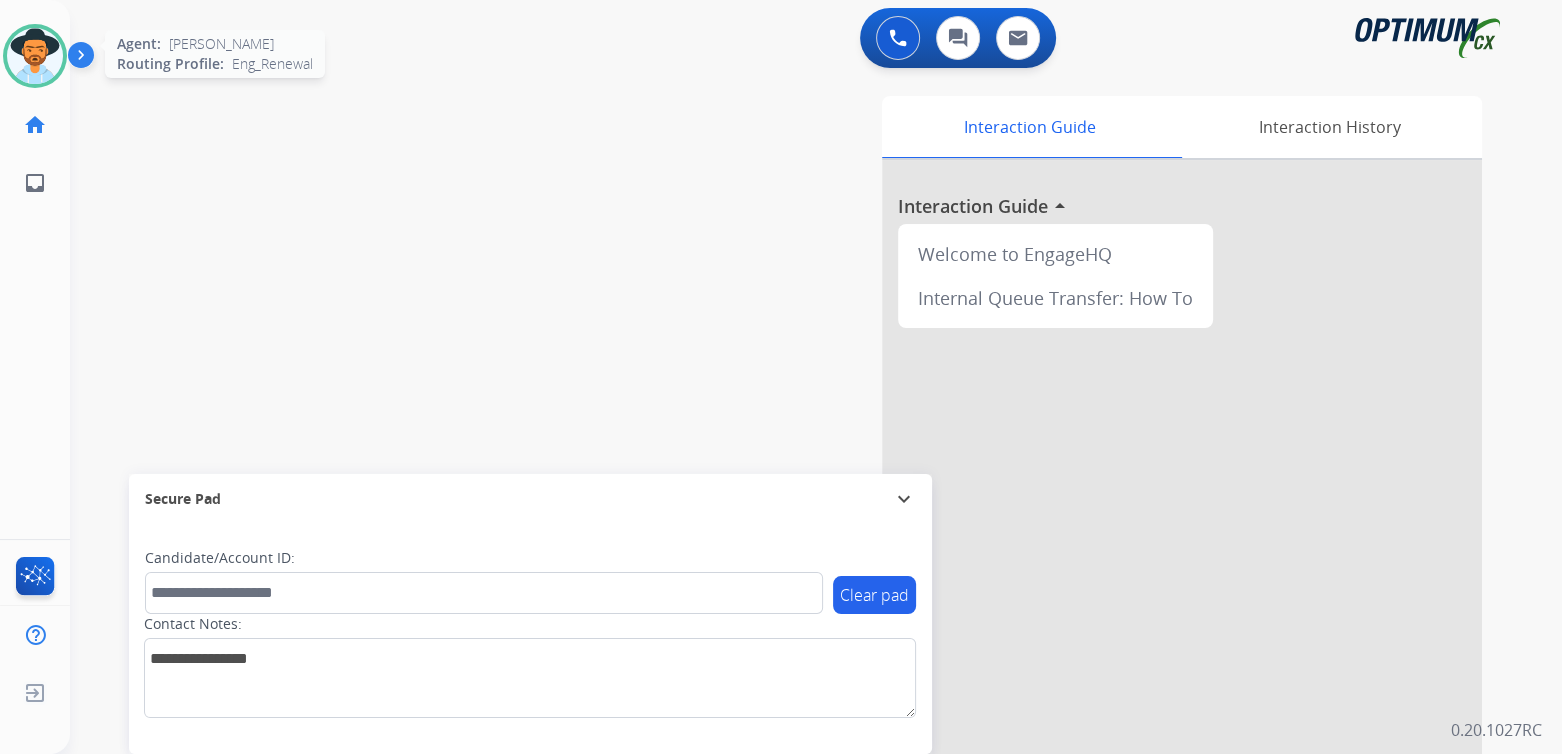click at bounding box center (35, 56) 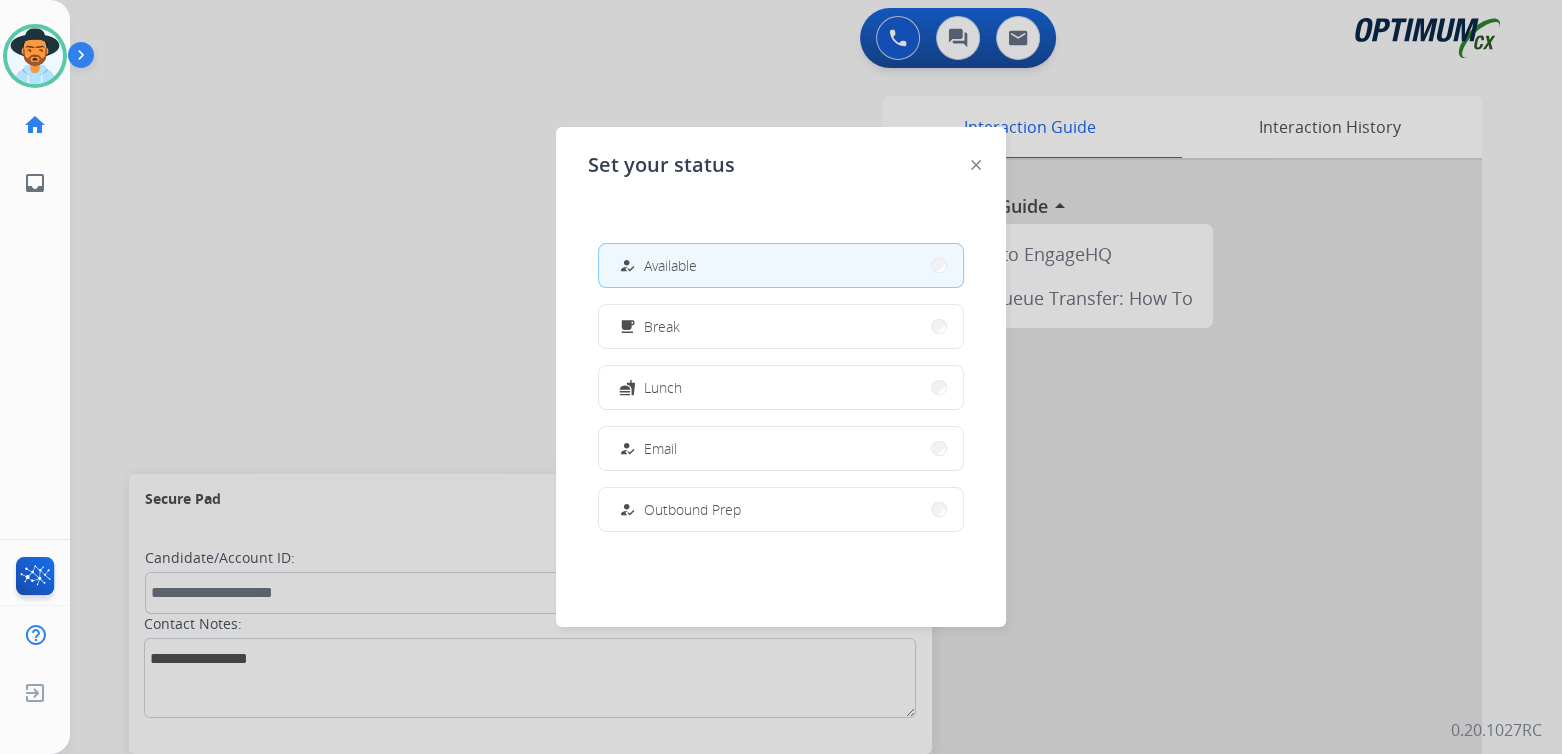 click on "Available" at bounding box center (670, 265) 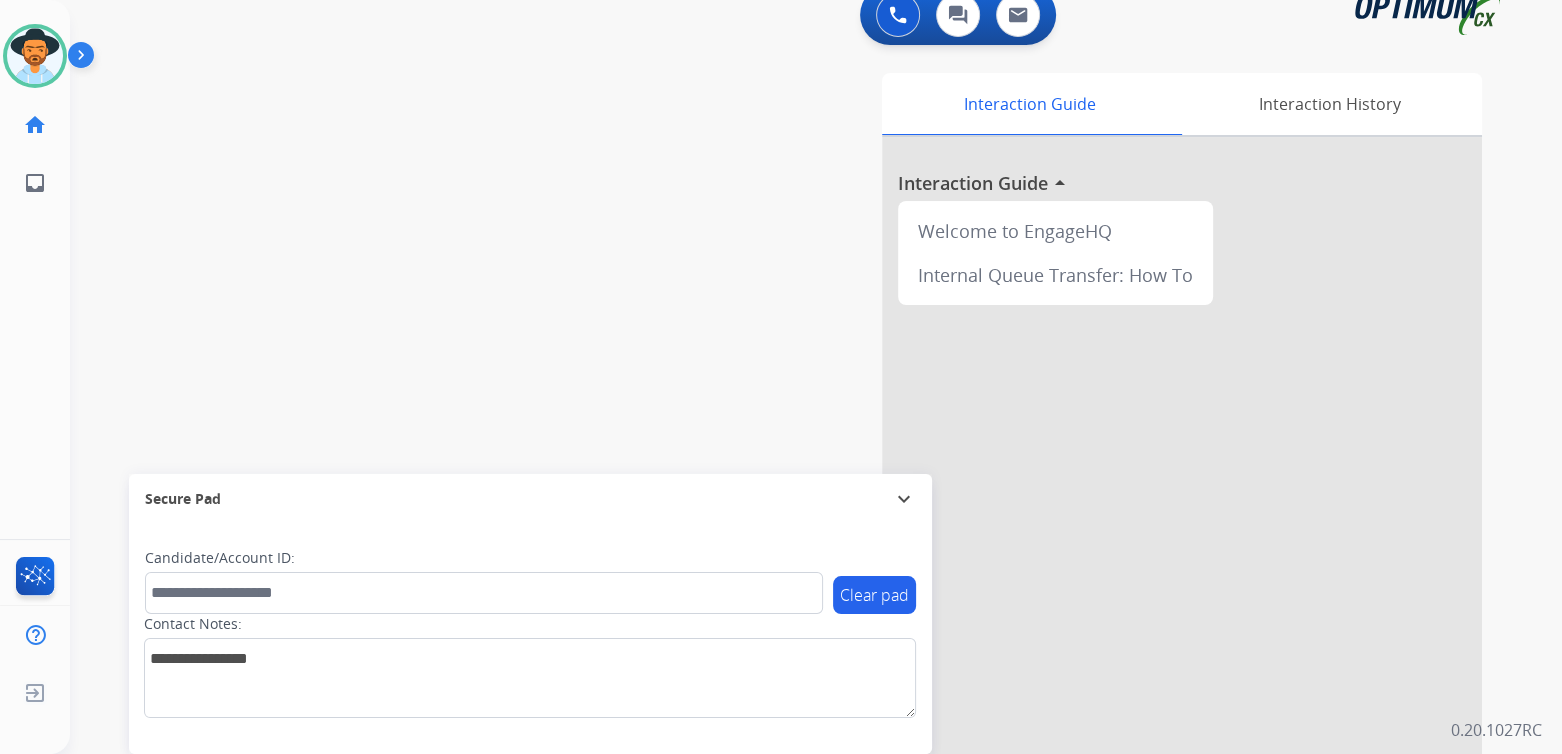 scroll, scrollTop: 25, scrollLeft: 0, axis: vertical 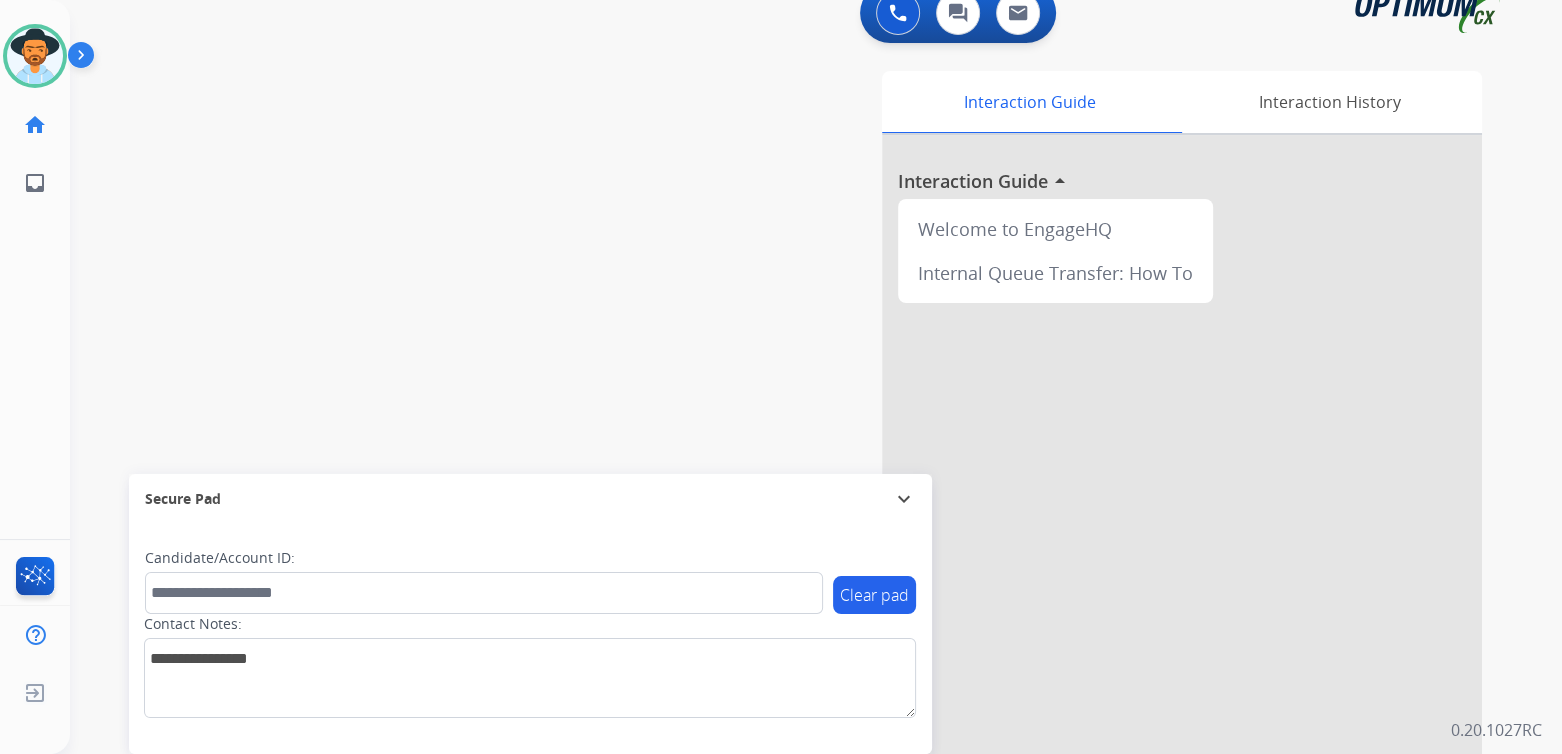 click on "Interaction Guide   Interaction History  Interaction Guide arrow_drop_up  Welcome to EngageHQ   Internal Queue Transfer: How To" at bounding box center [1050, 476] 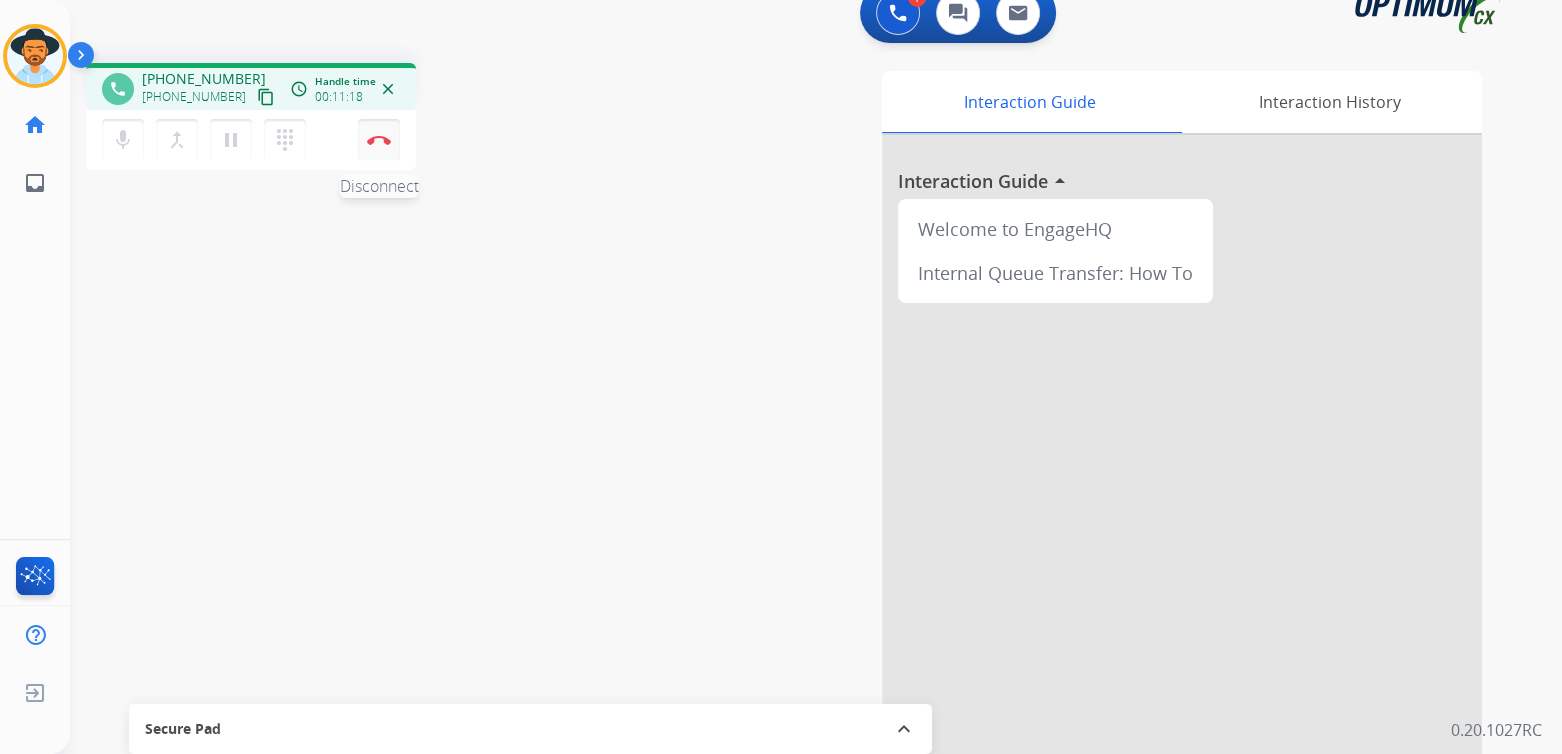 click at bounding box center [379, 140] 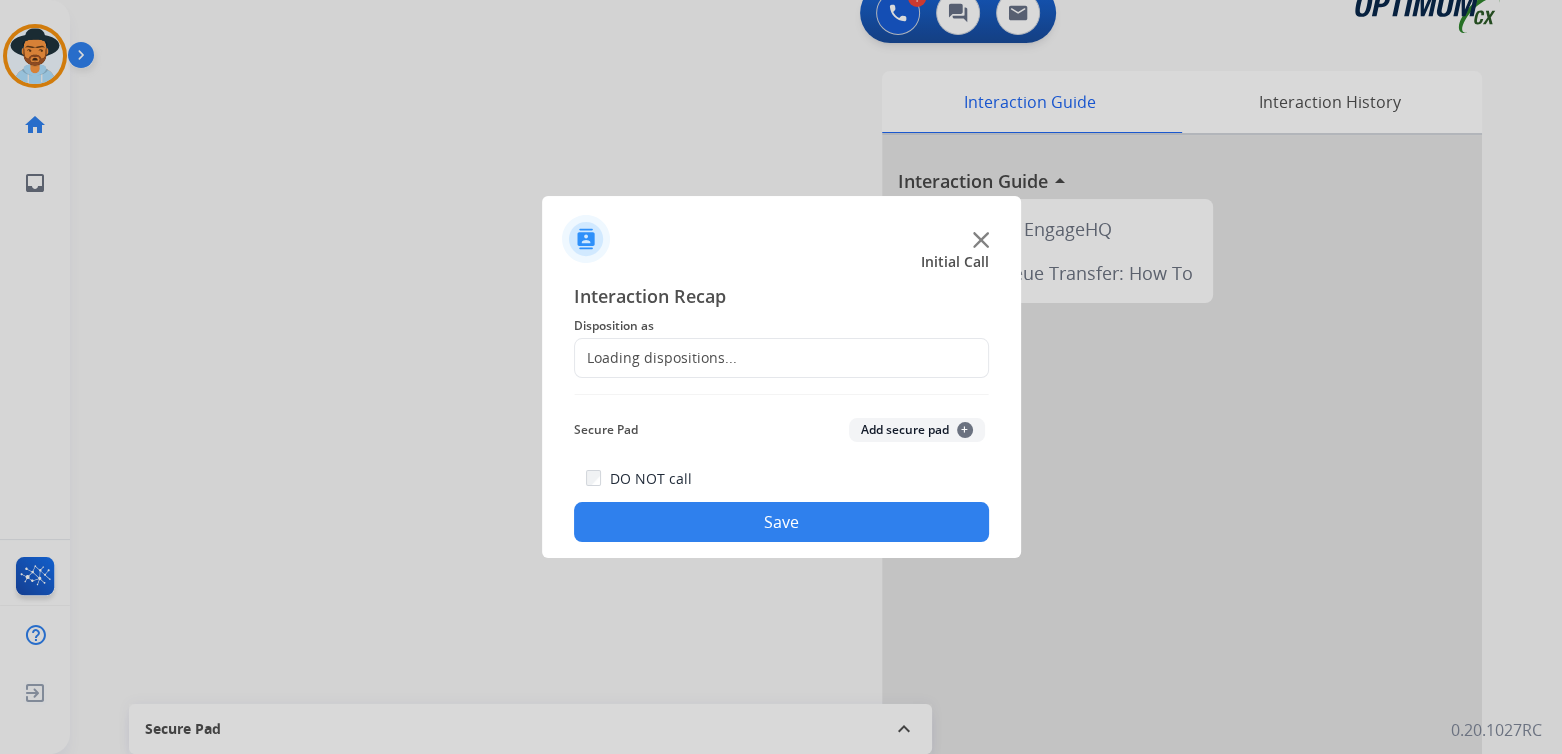 click on "Loading dispositions..." 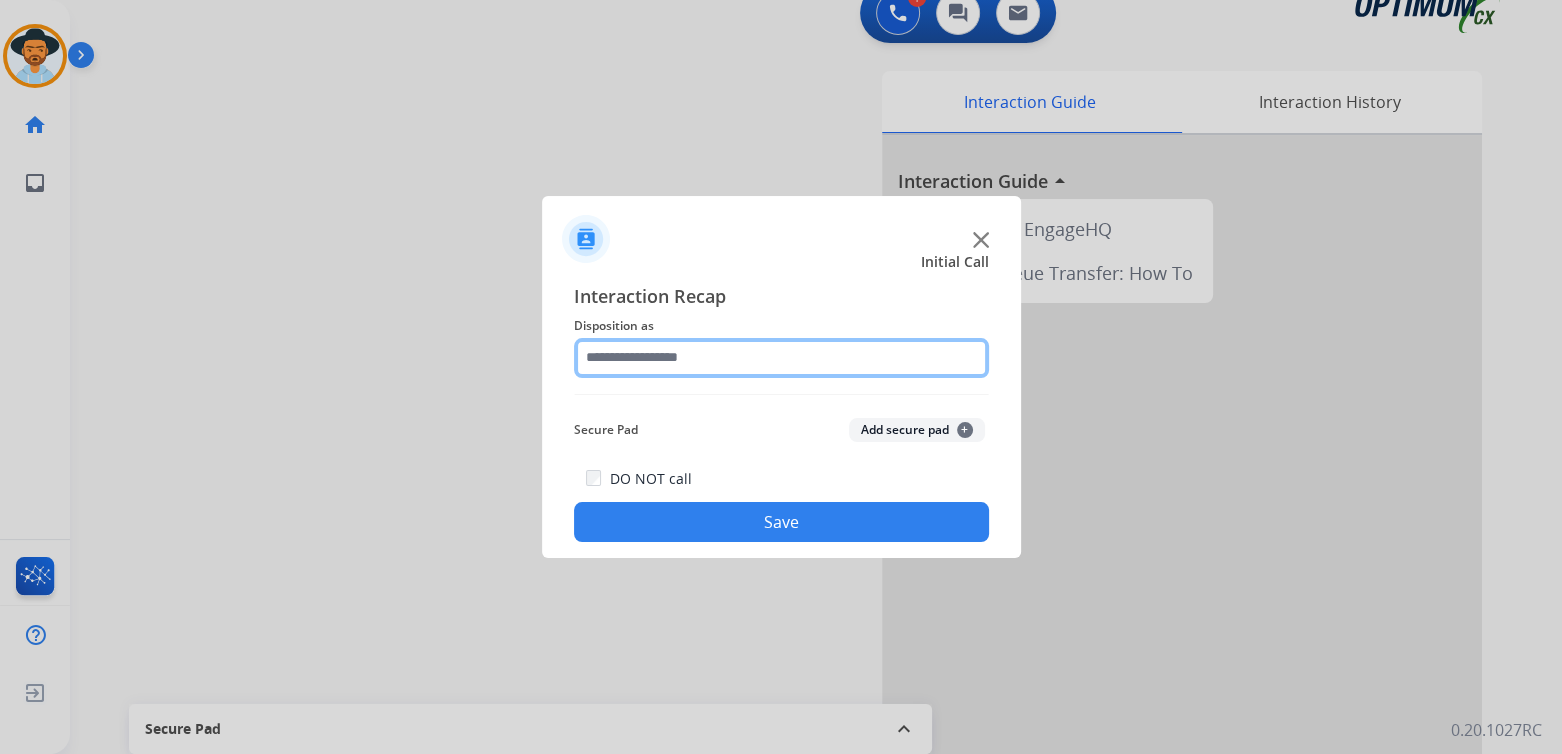 click 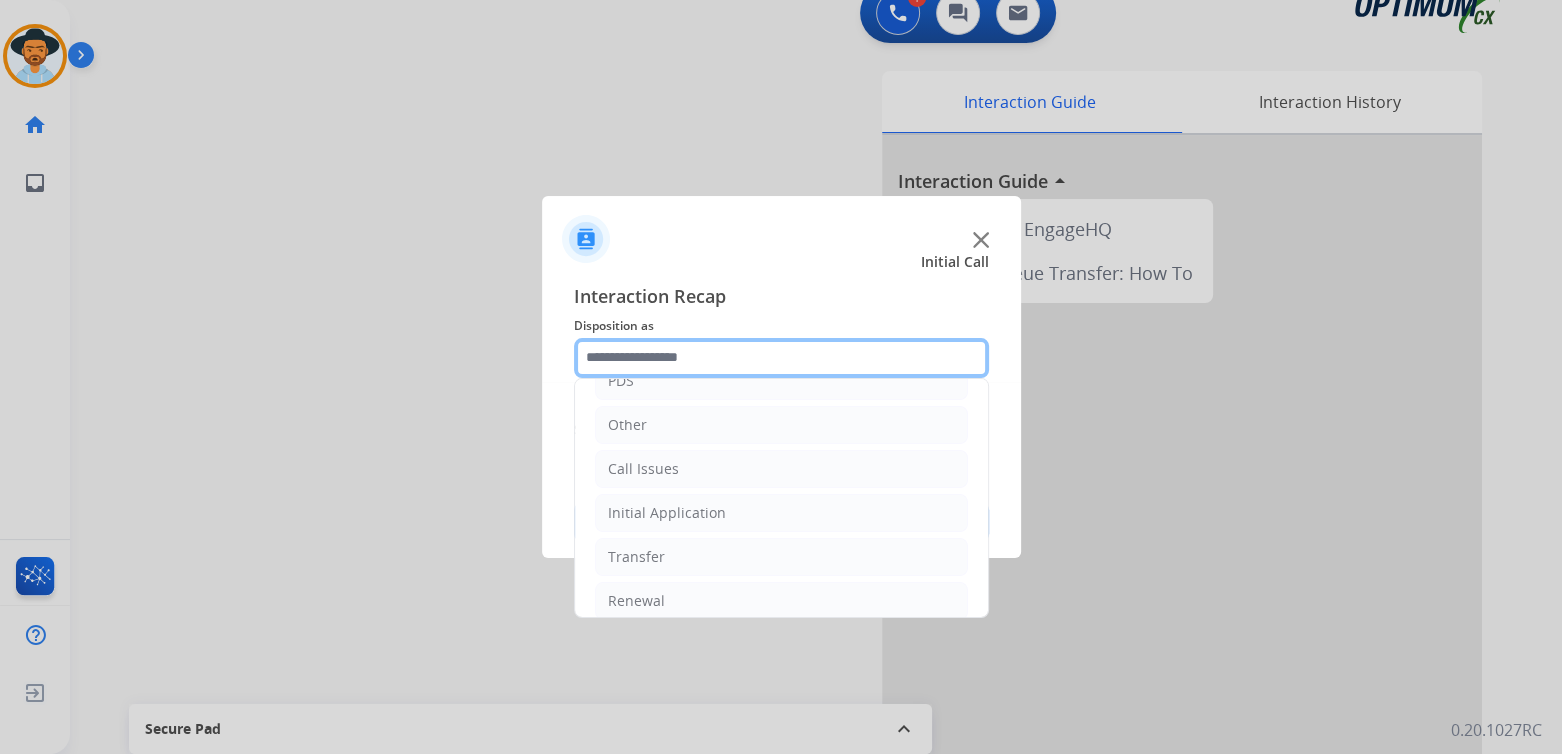 scroll, scrollTop: 132, scrollLeft: 0, axis: vertical 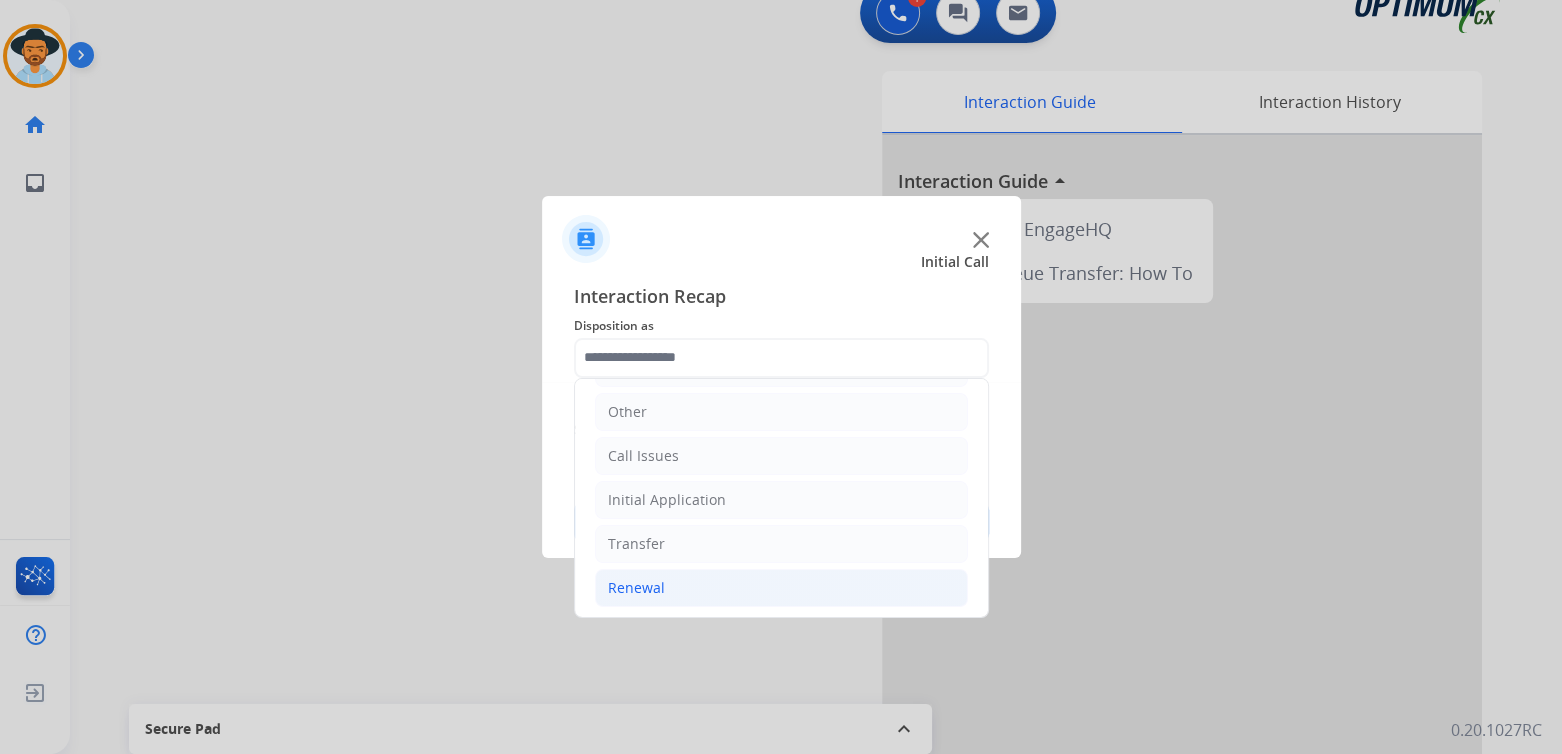 click on "Renewal" 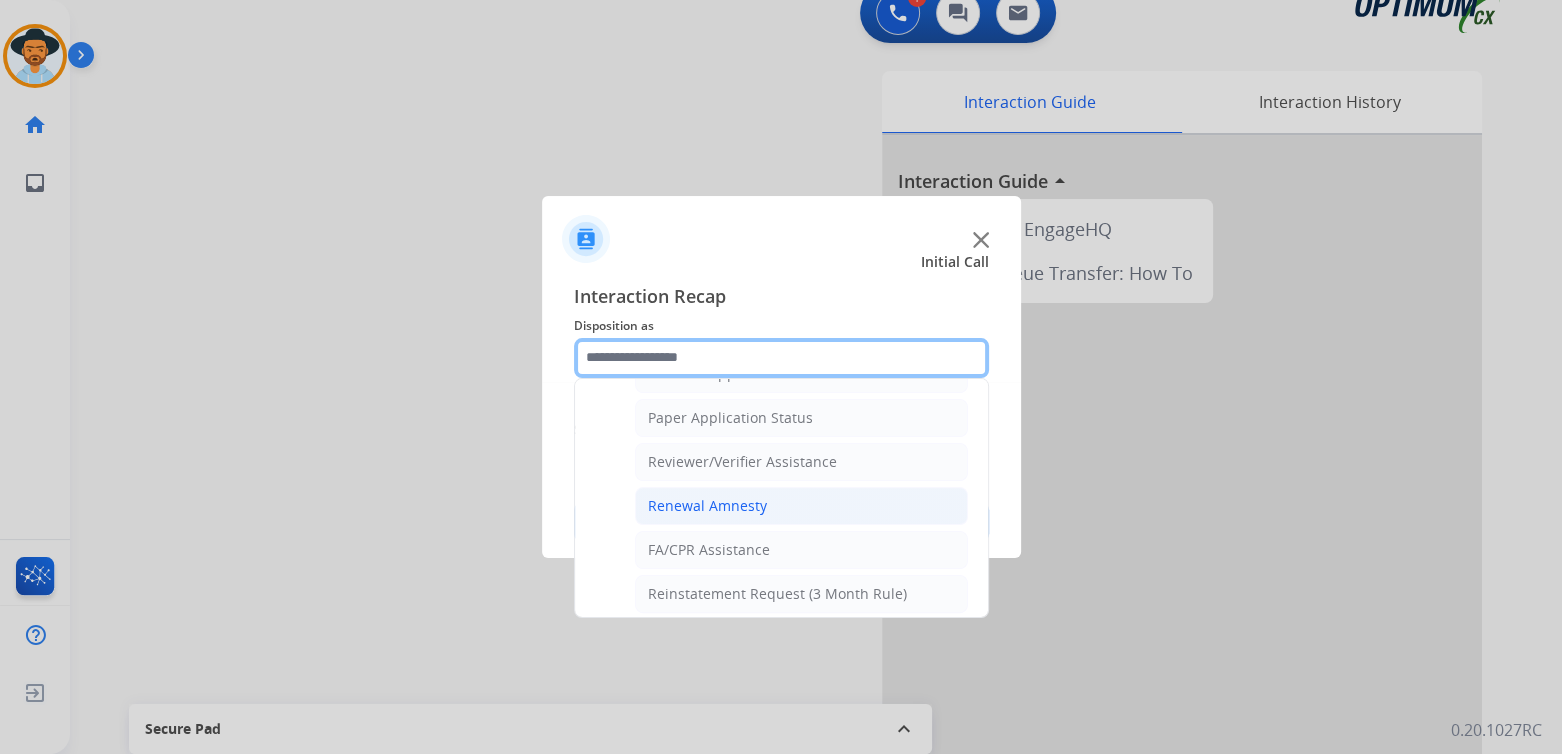 scroll, scrollTop: 717, scrollLeft: 0, axis: vertical 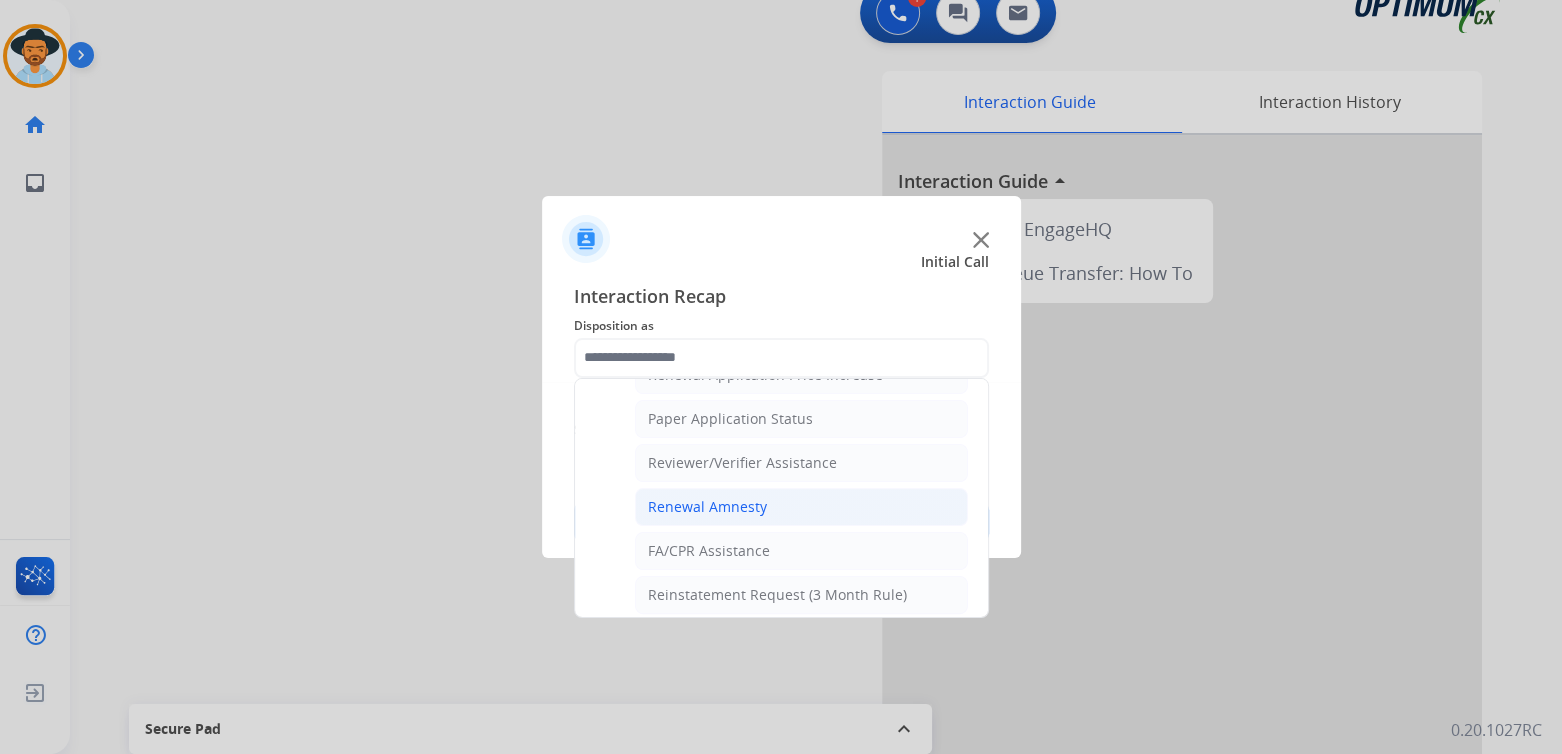 click on "Renewal Amnesty" 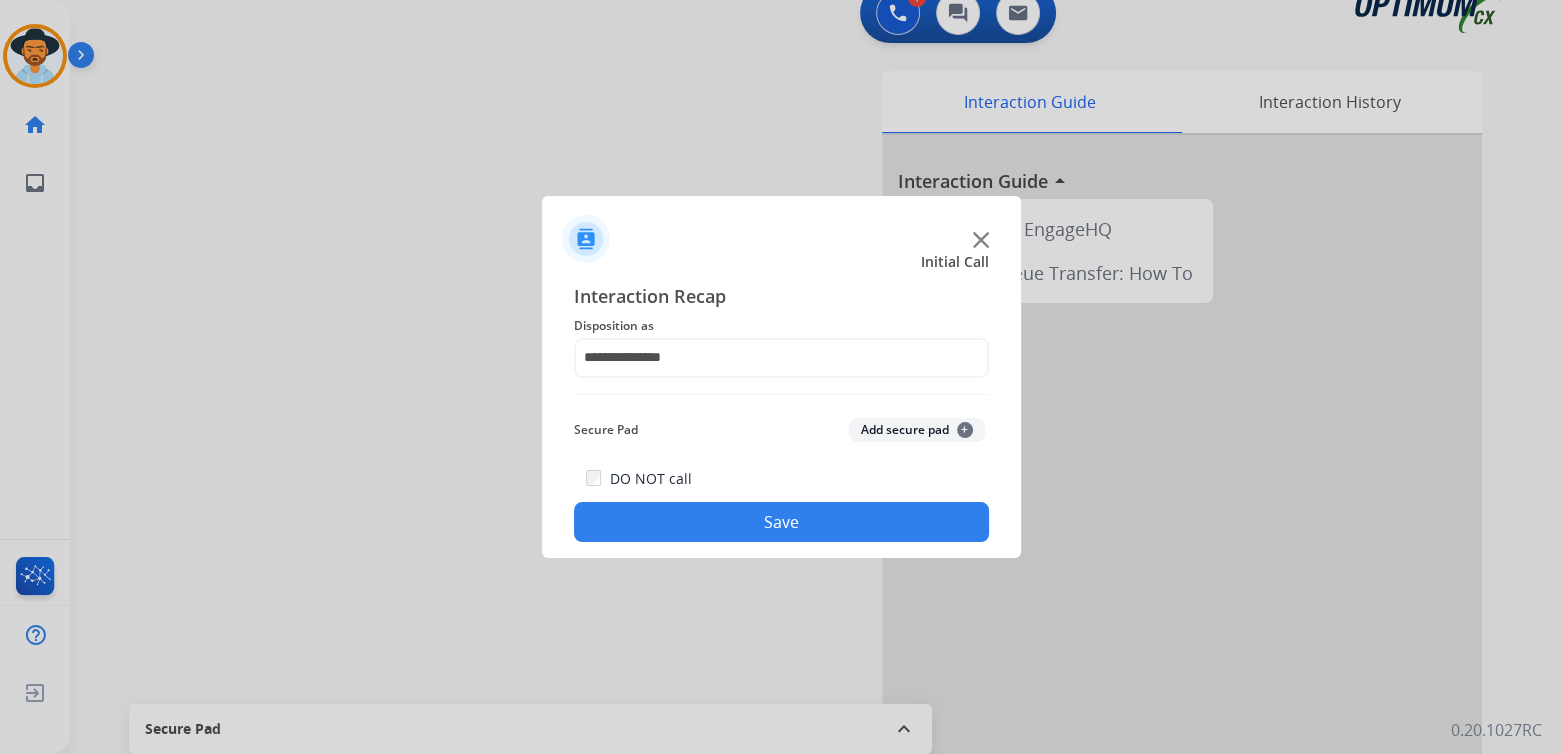click on "Save" 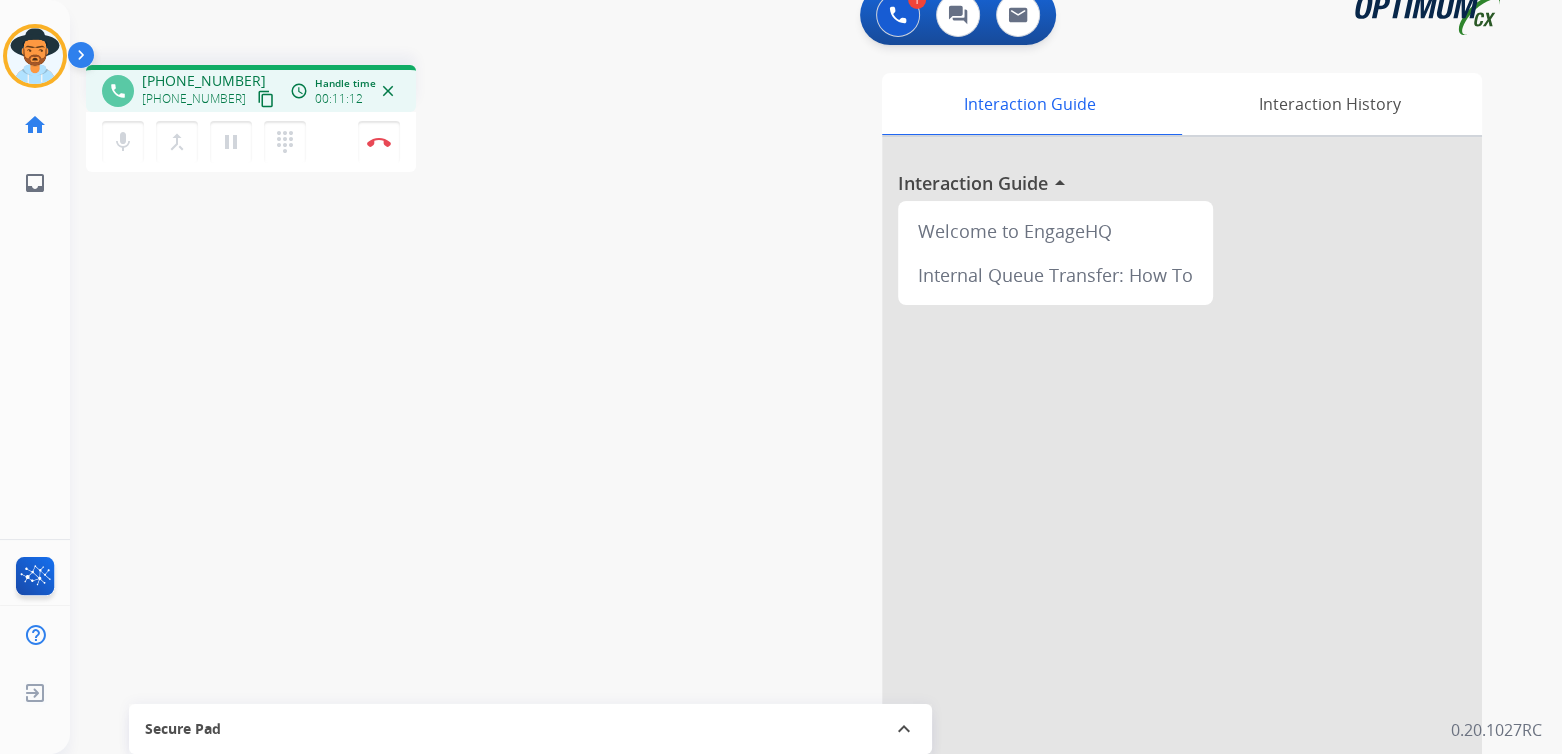 scroll, scrollTop: 22, scrollLeft: 0, axis: vertical 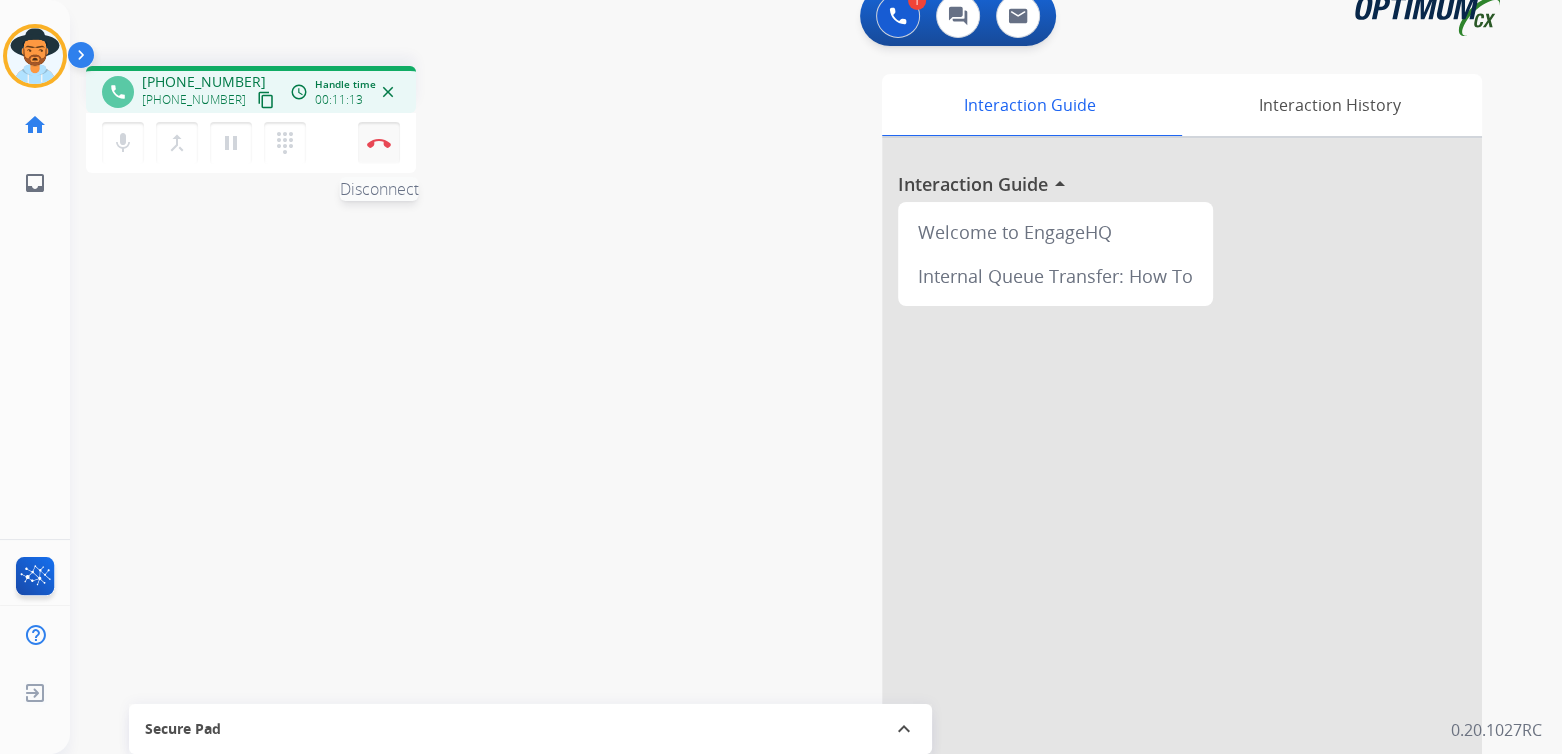 drag, startPoint x: 373, startPoint y: 151, endPoint x: 386, endPoint y: 149, distance: 13.152946 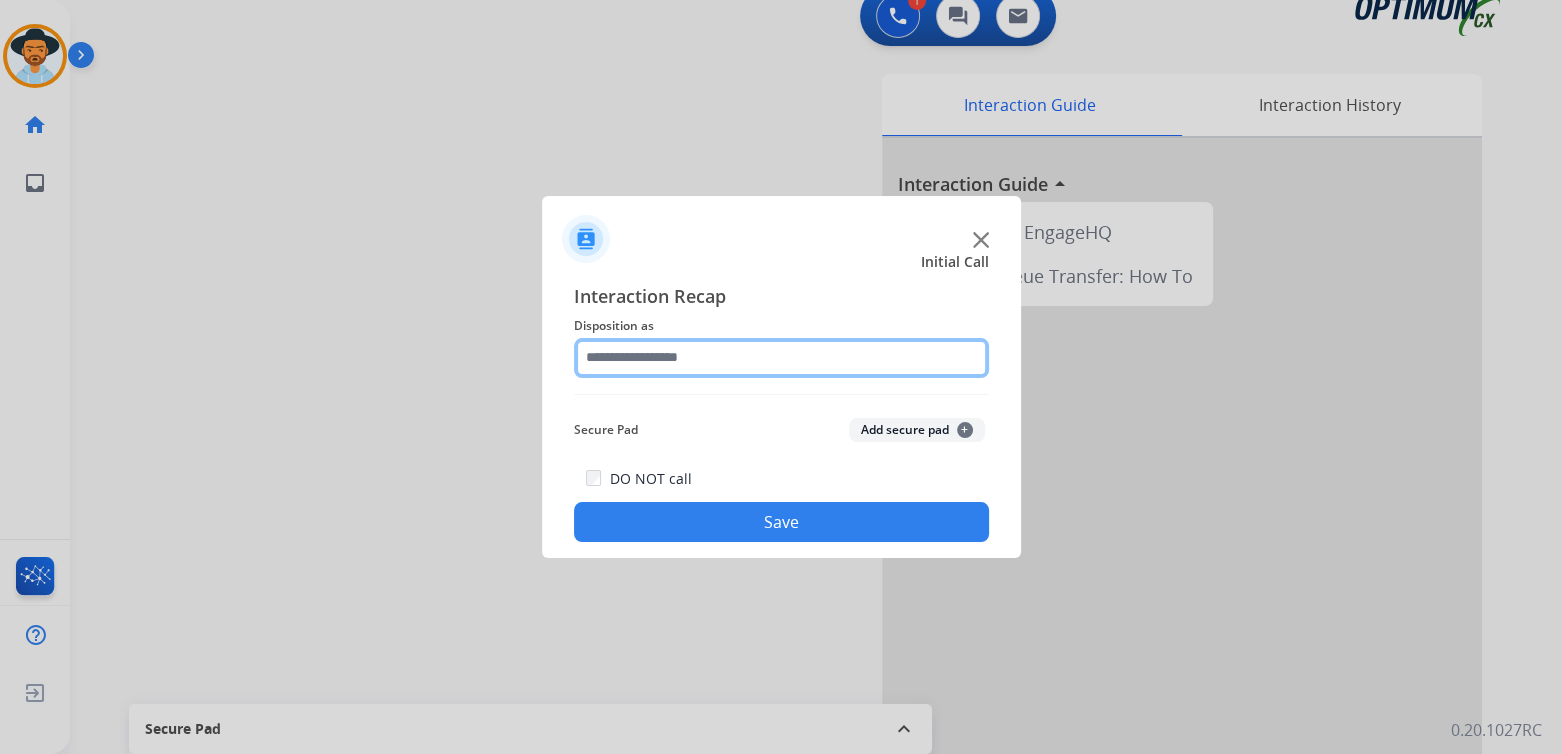 click 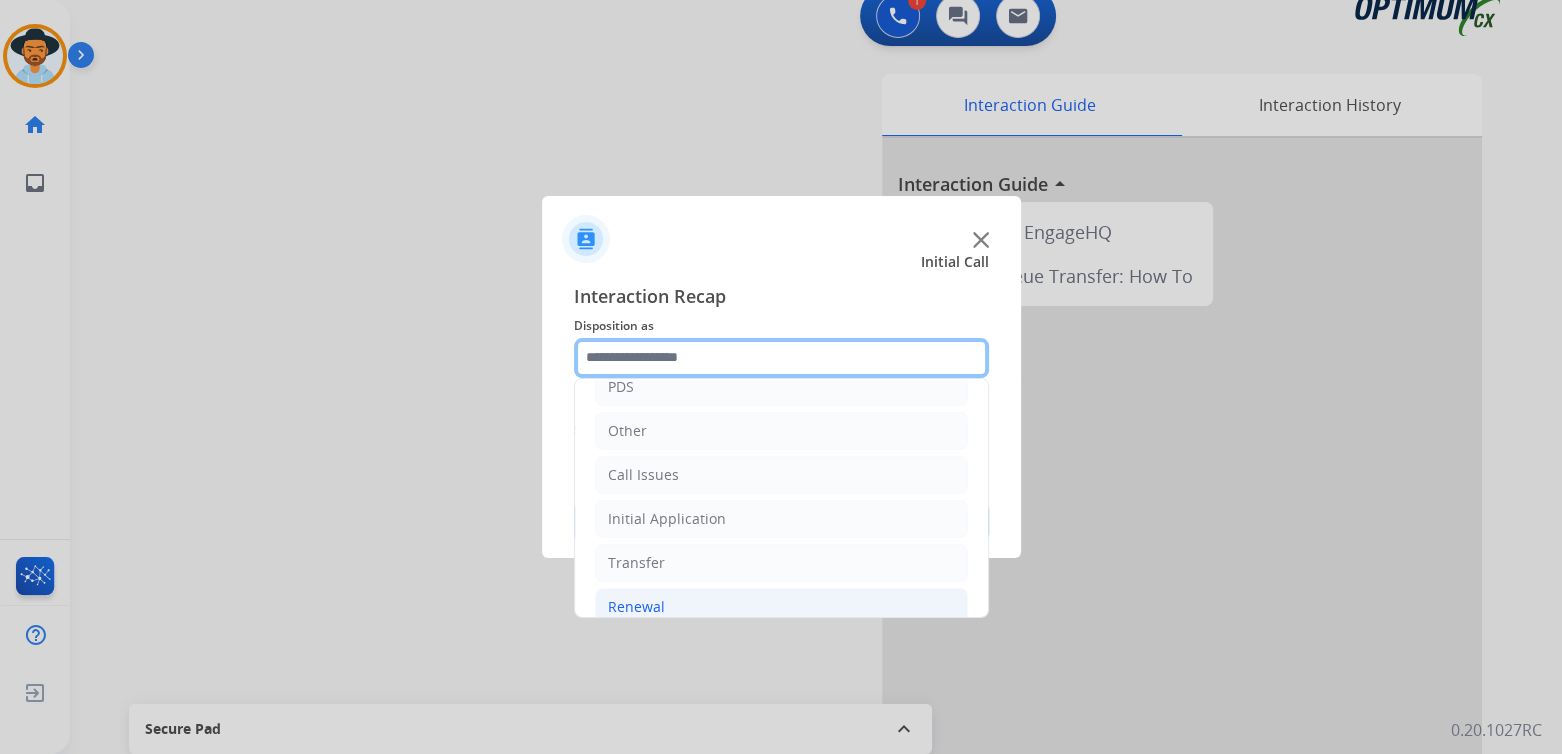 scroll, scrollTop: 132, scrollLeft: 0, axis: vertical 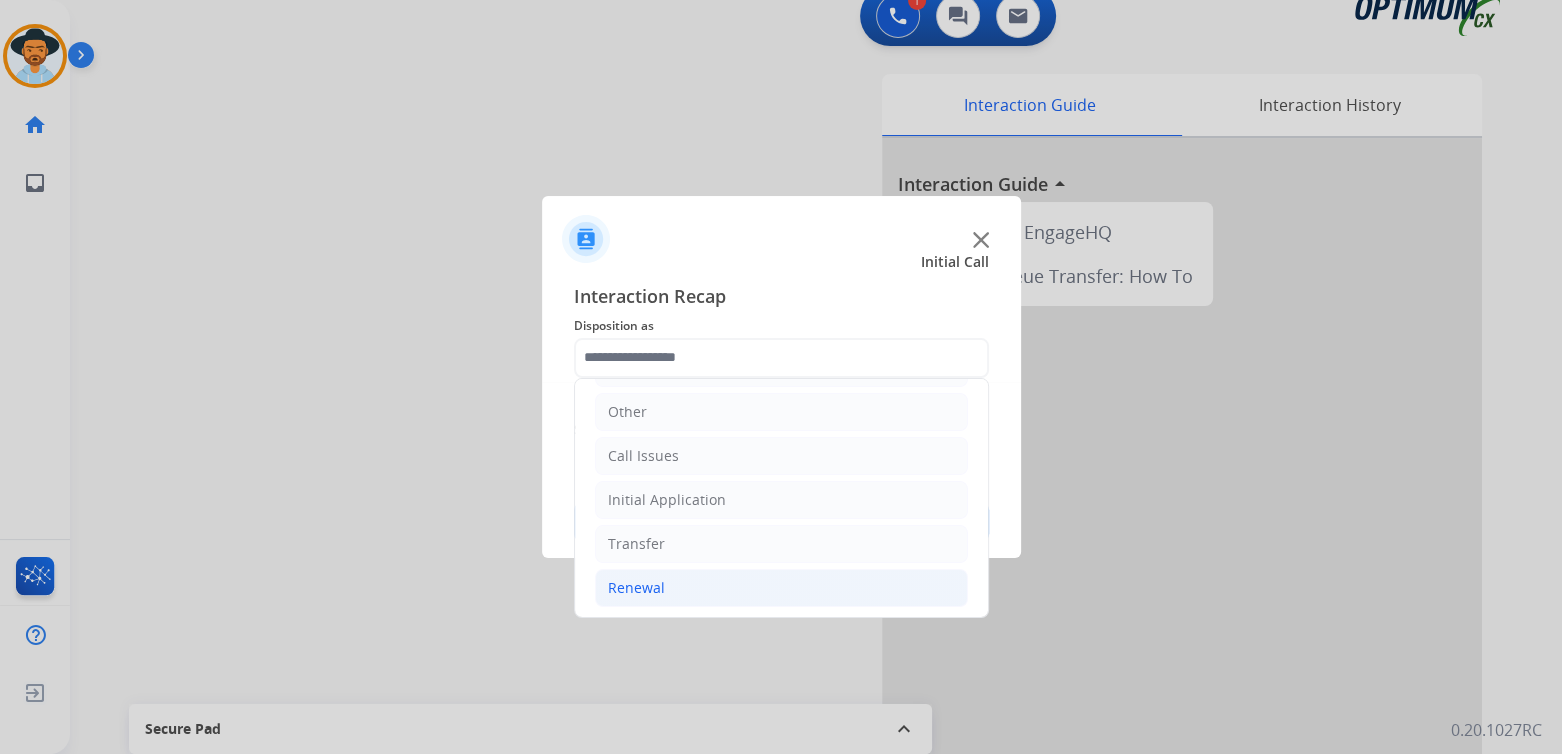 click on "Renewal" 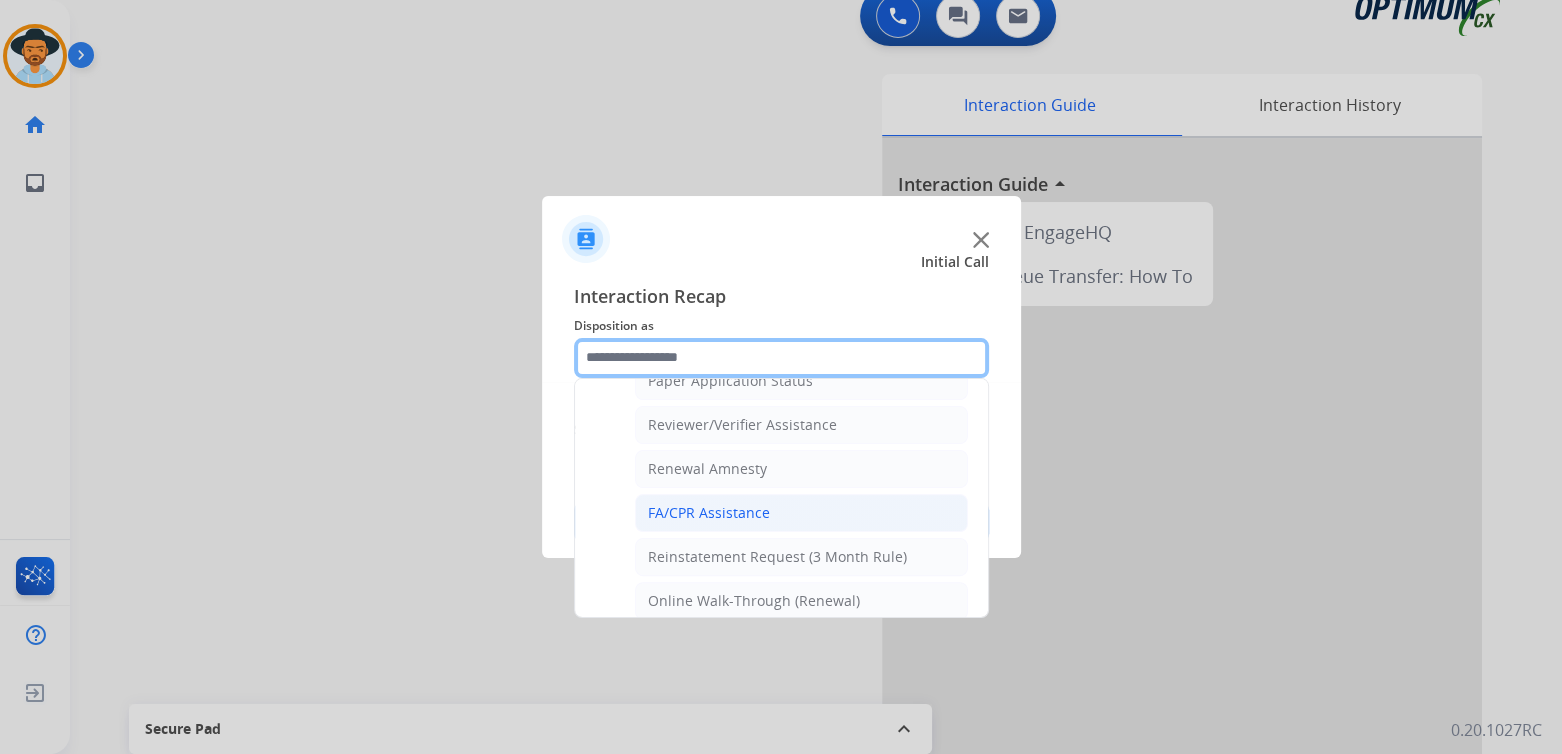 scroll, scrollTop: 762, scrollLeft: 0, axis: vertical 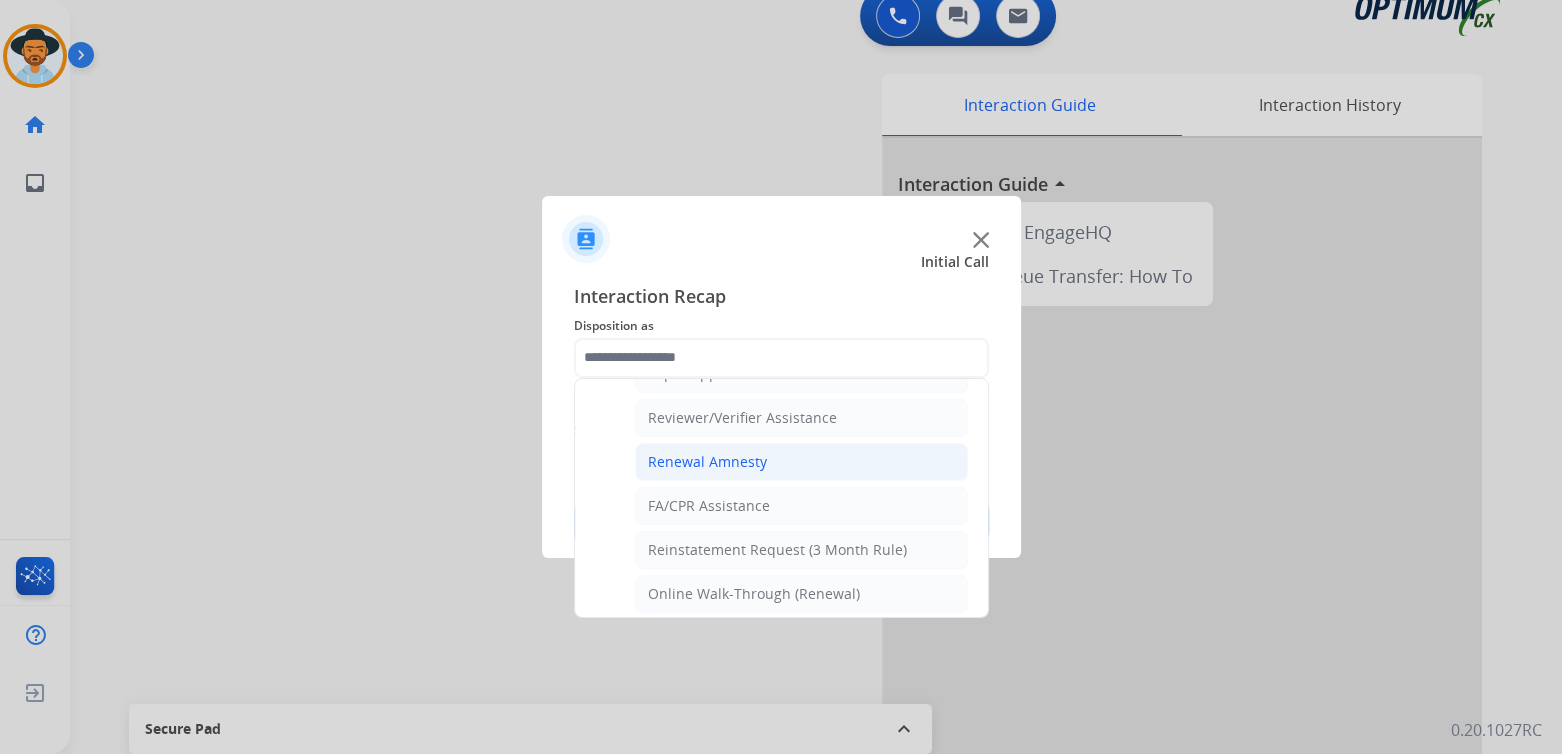click on "Renewal Amnesty" 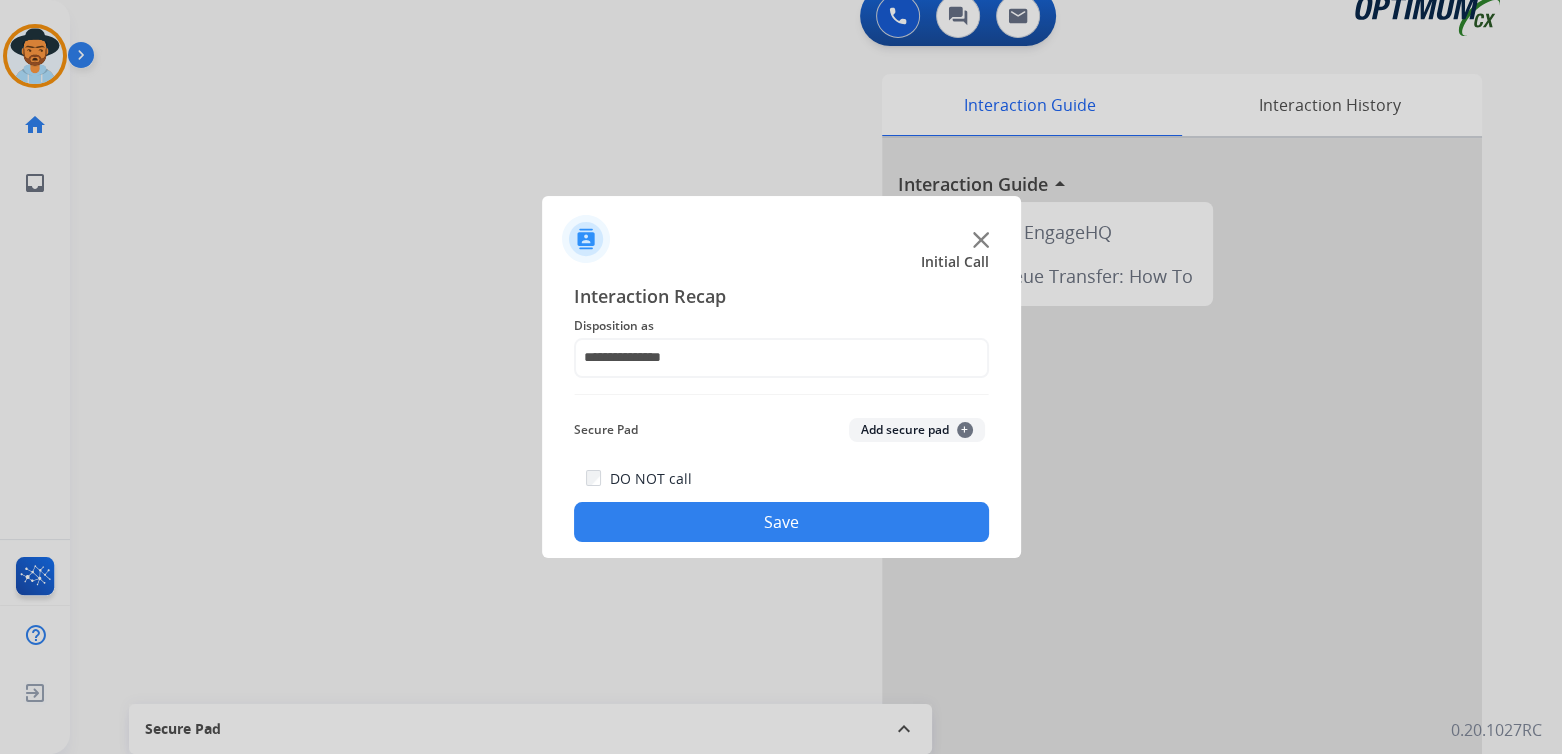 click on "Save" 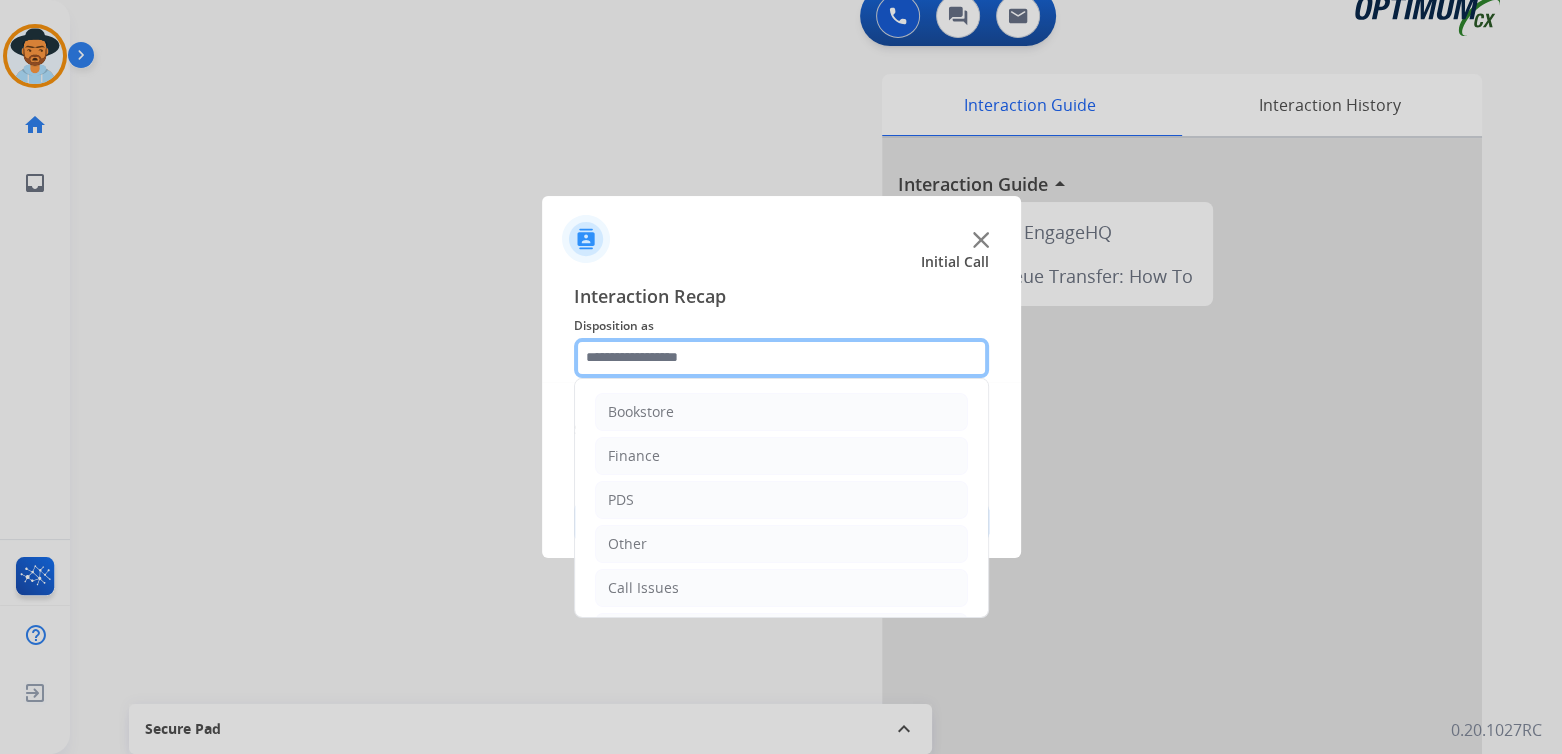 click 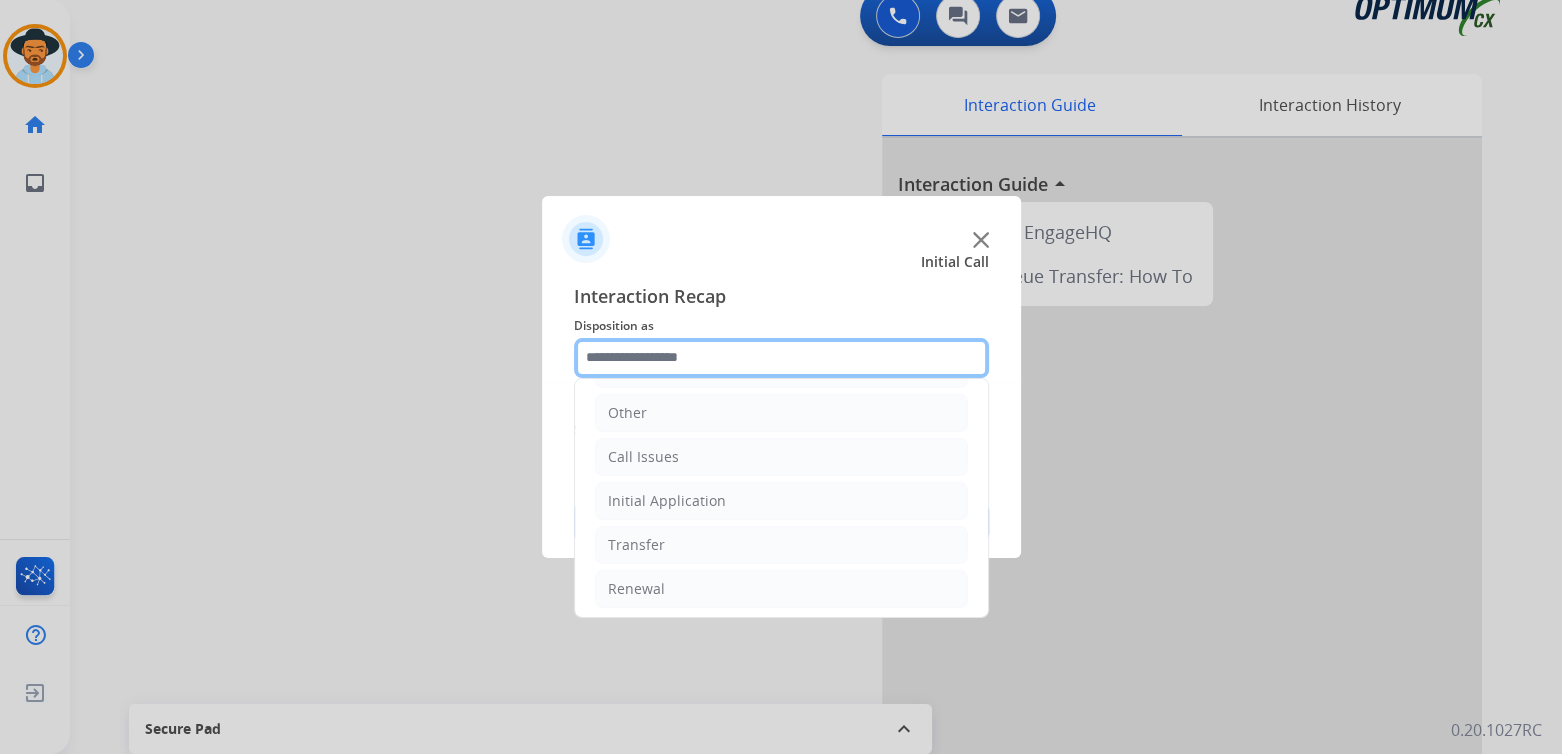 scroll, scrollTop: 132, scrollLeft: 0, axis: vertical 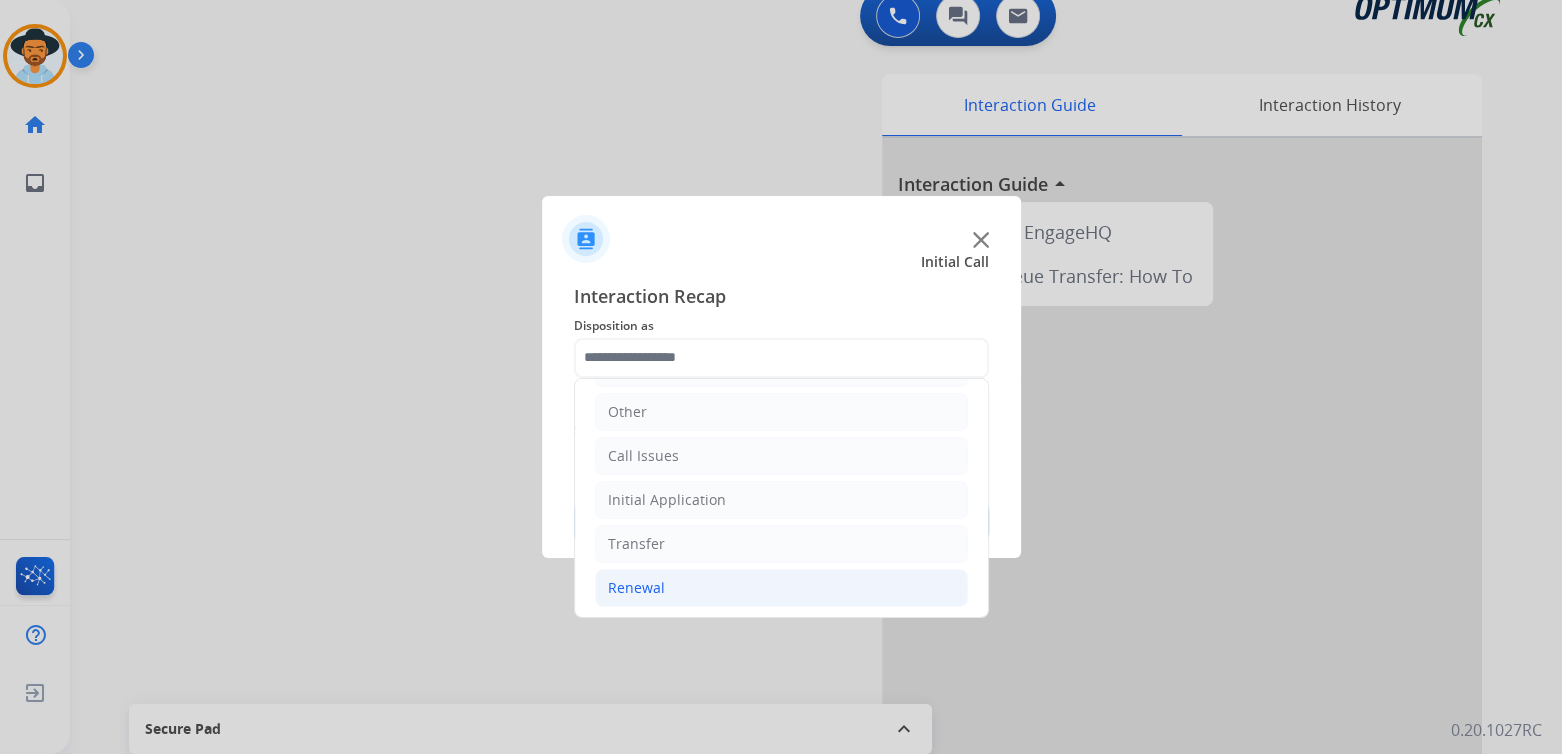 click on "Renewal" 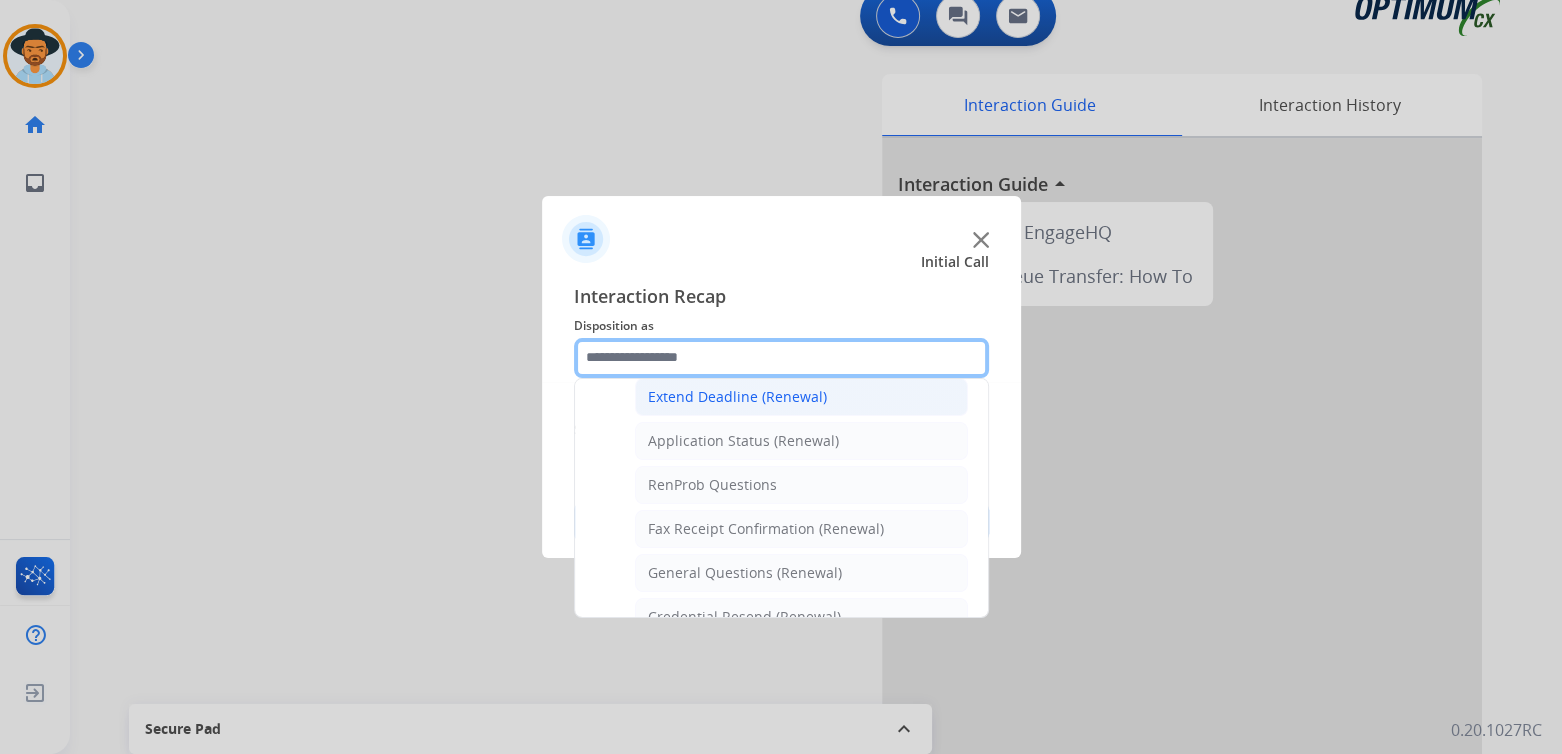 scroll, scrollTop: 432, scrollLeft: 0, axis: vertical 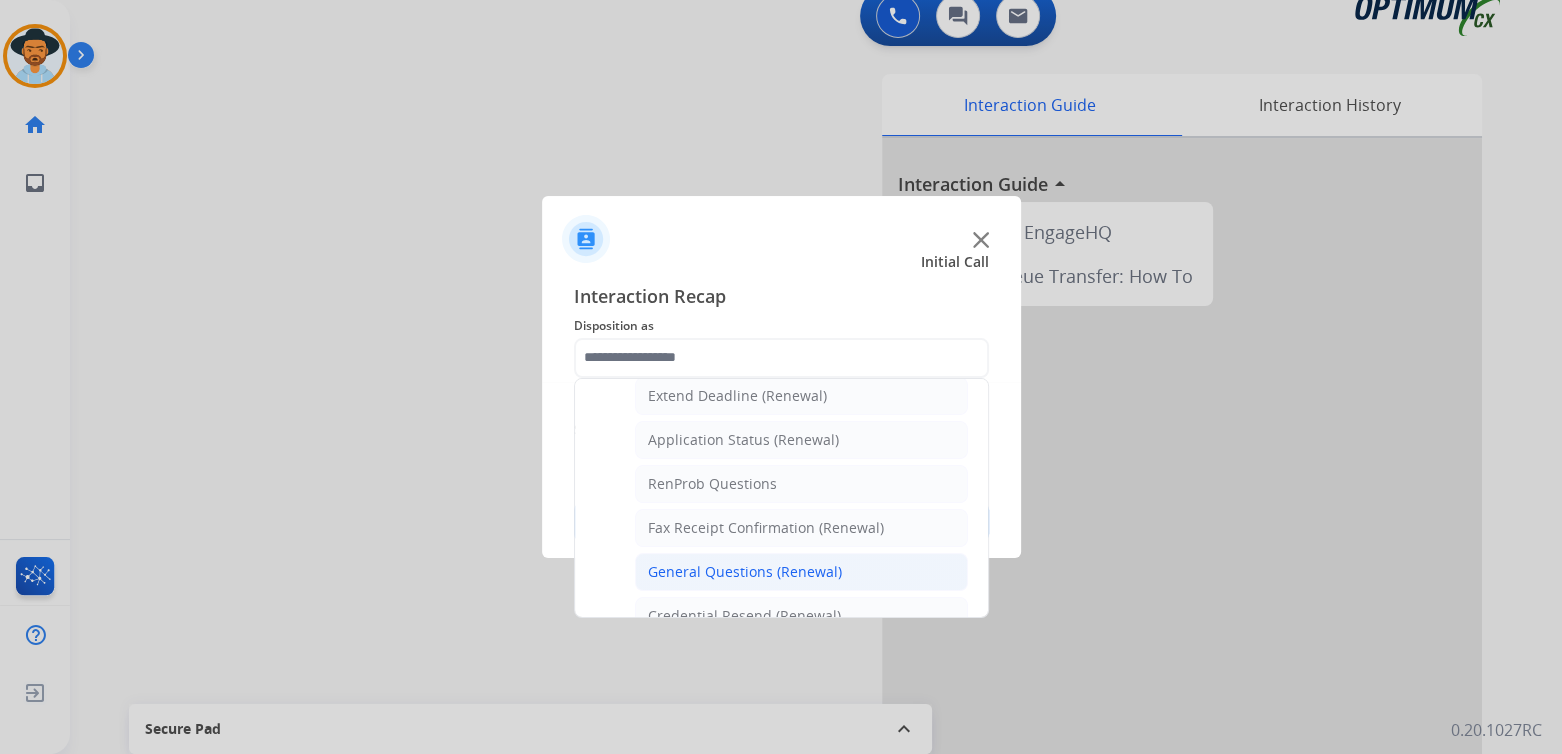 click on "General Questions (Renewal)" 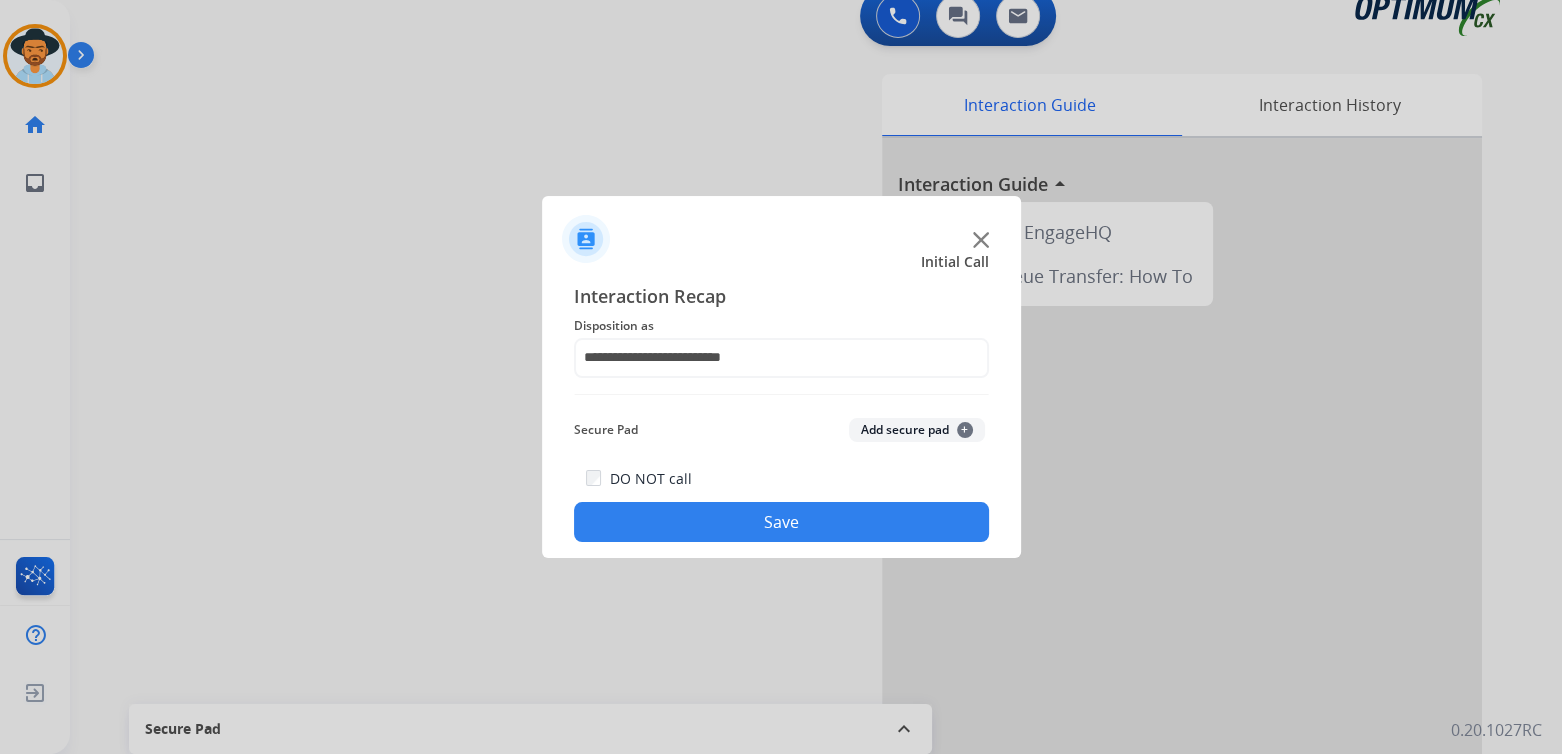 drag, startPoint x: 823, startPoint y: 519, endPoint x: 926, endPoint y: 542, distance: 105.53672 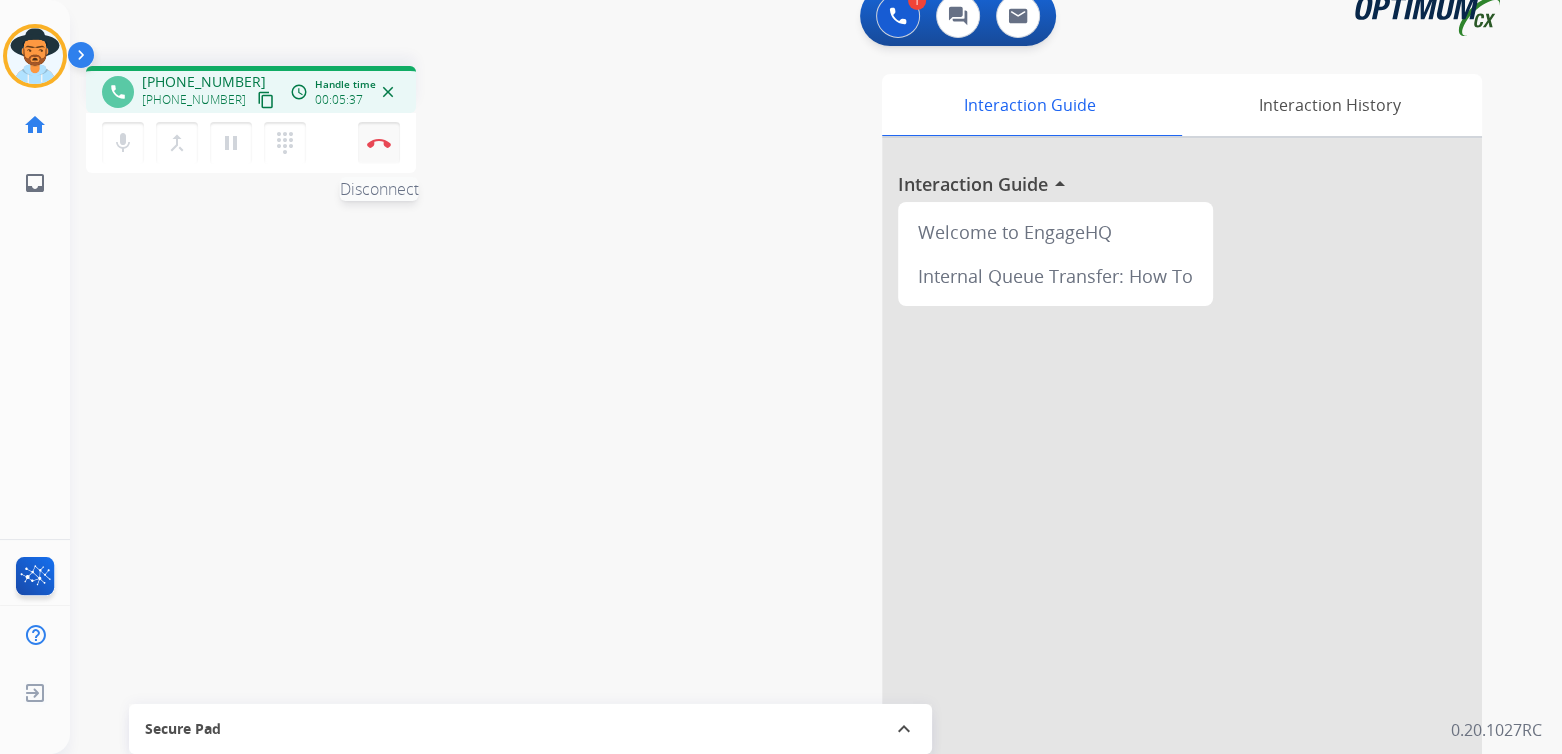 click at bounding box center [379, 143] 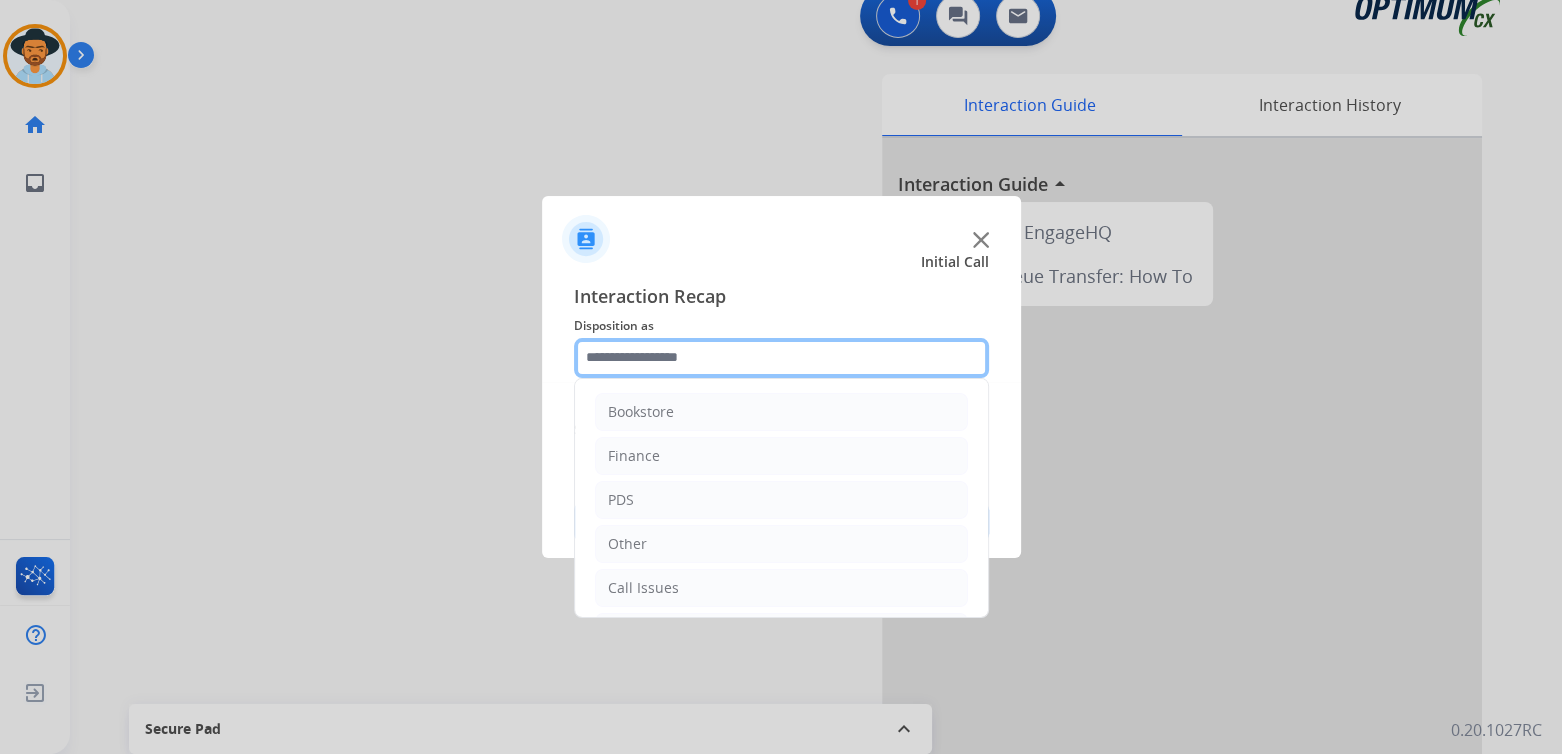 click 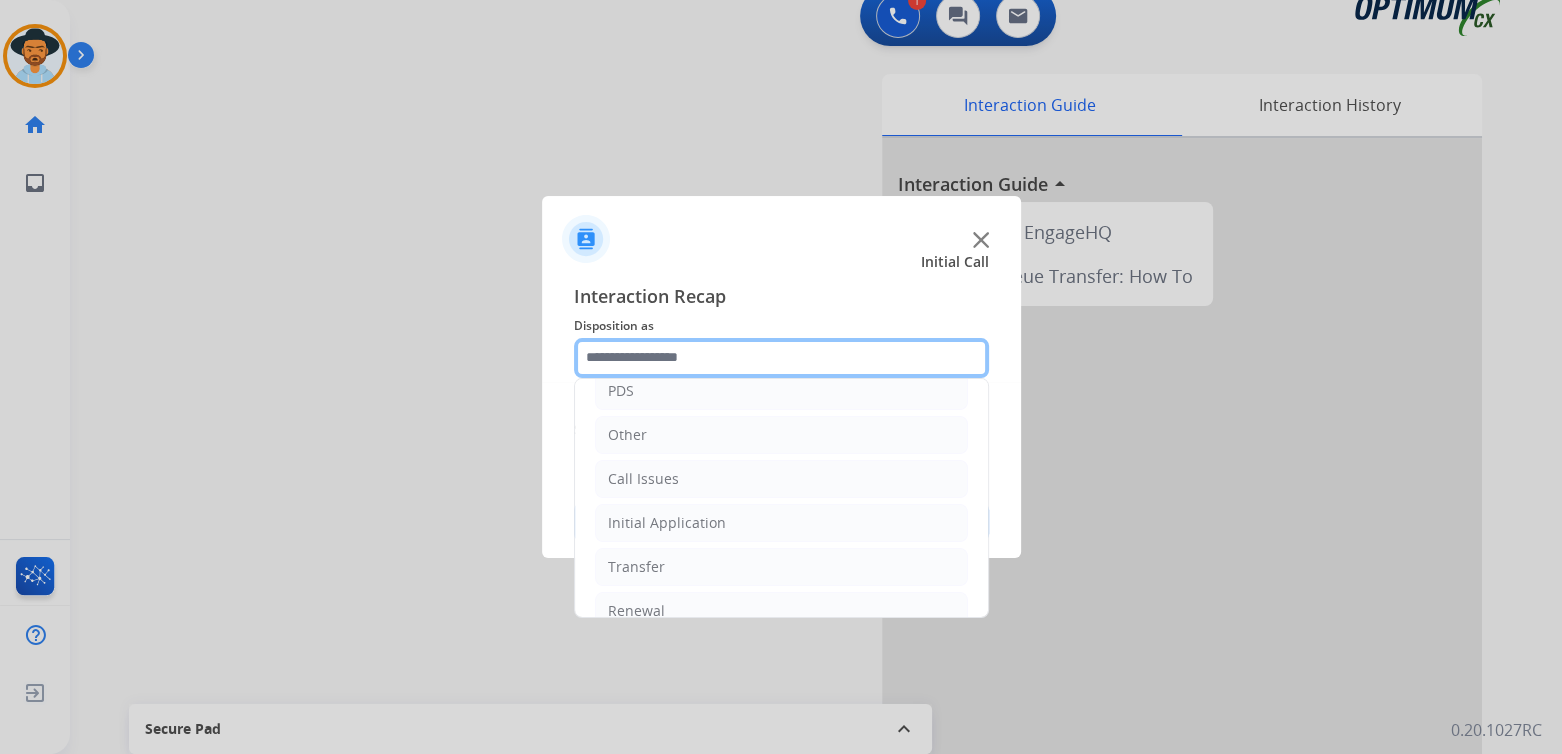 scroll, scrollTop: 132, scrollLeft: 0, axis: vertical 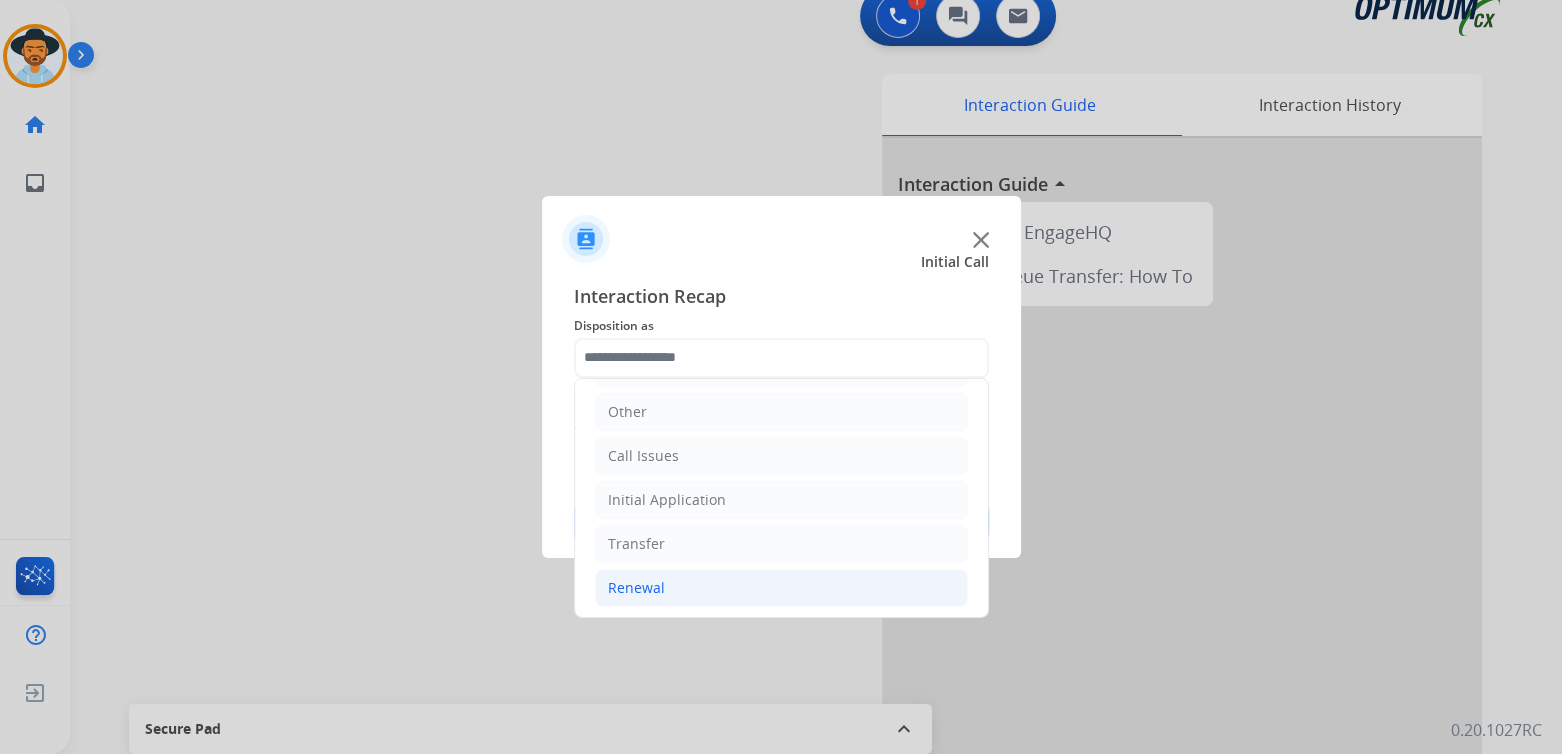 click on "Renewal" 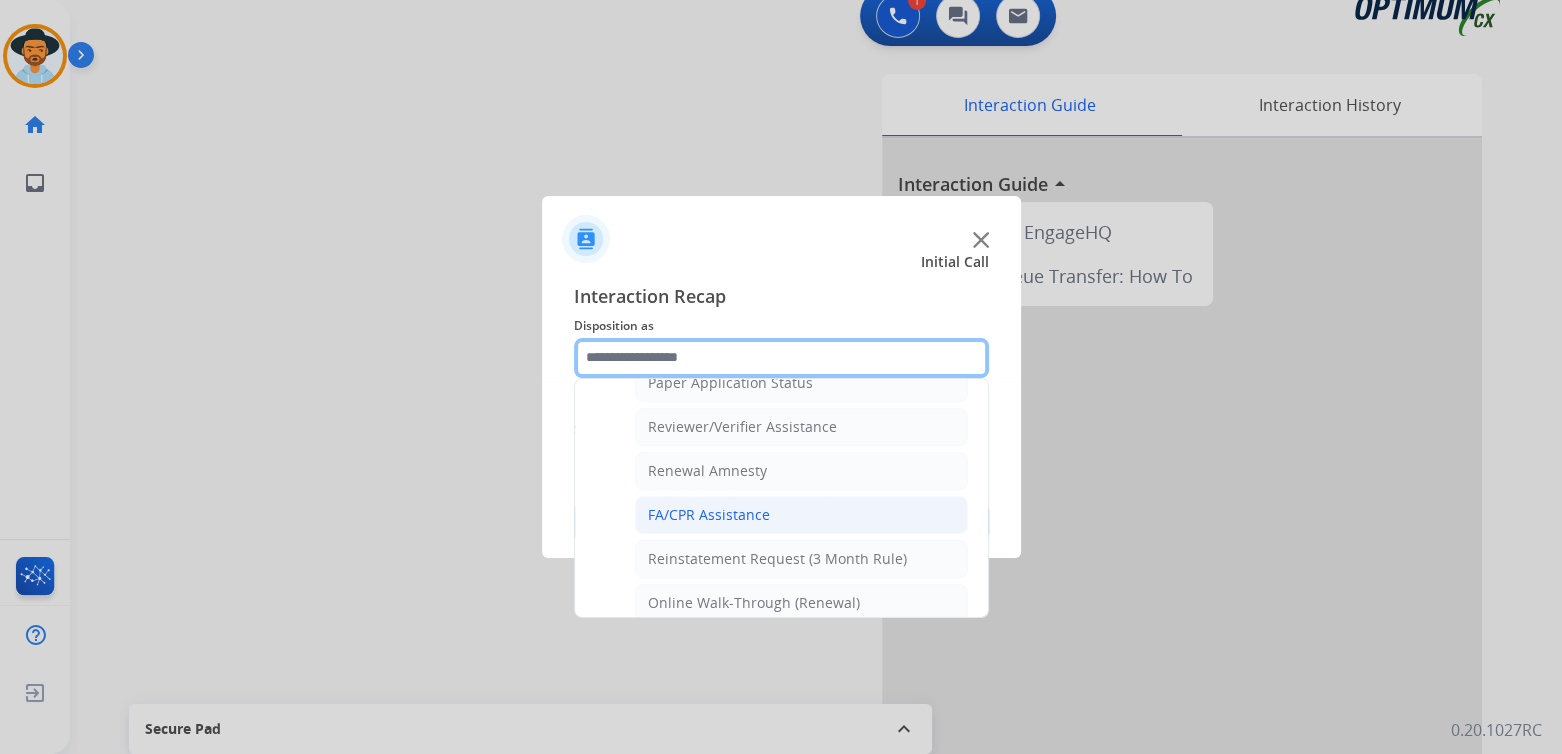 scroll, scrollTop: 762, scrollLeft: 0, axis: vertical 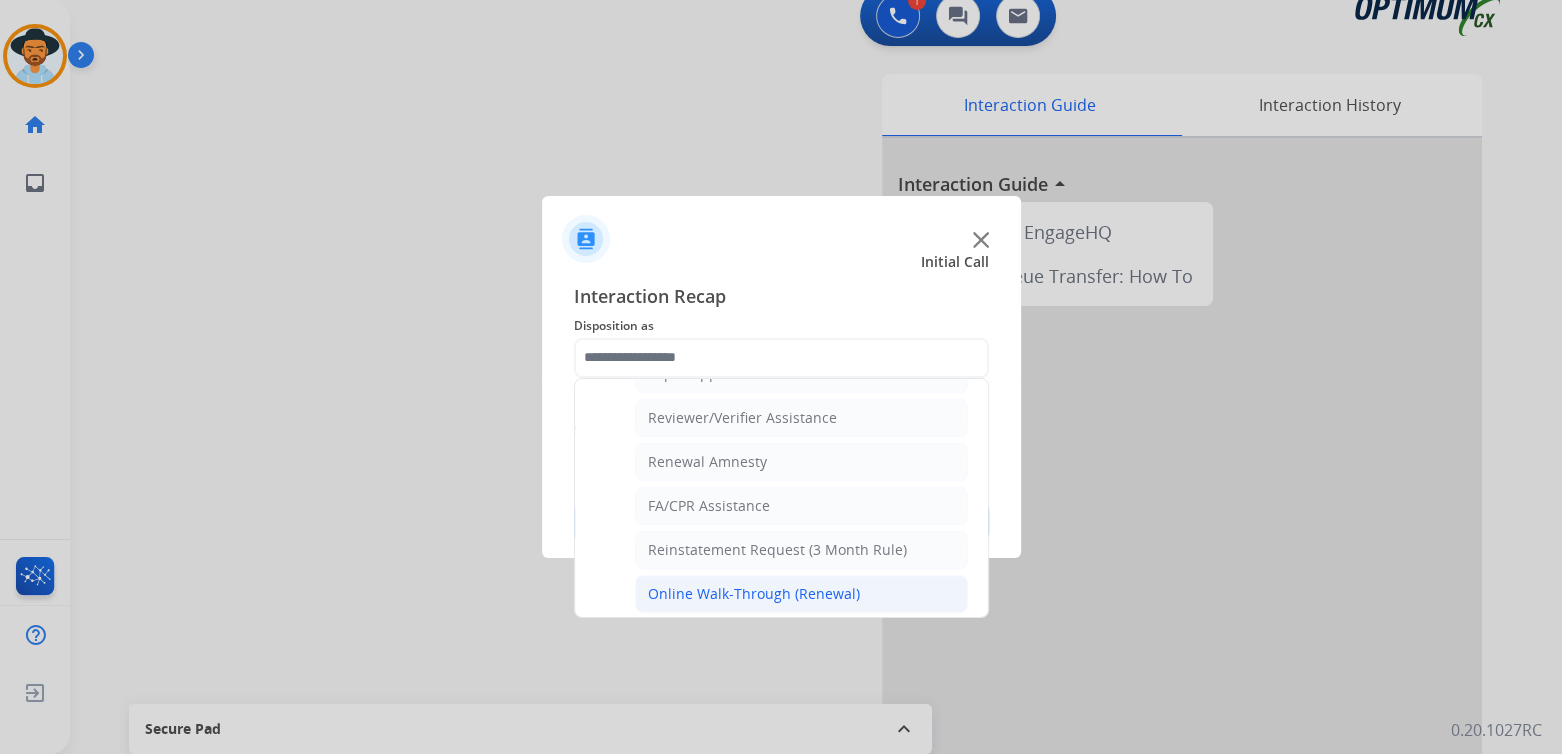 click on "Online Walk-Through (Renewal)" 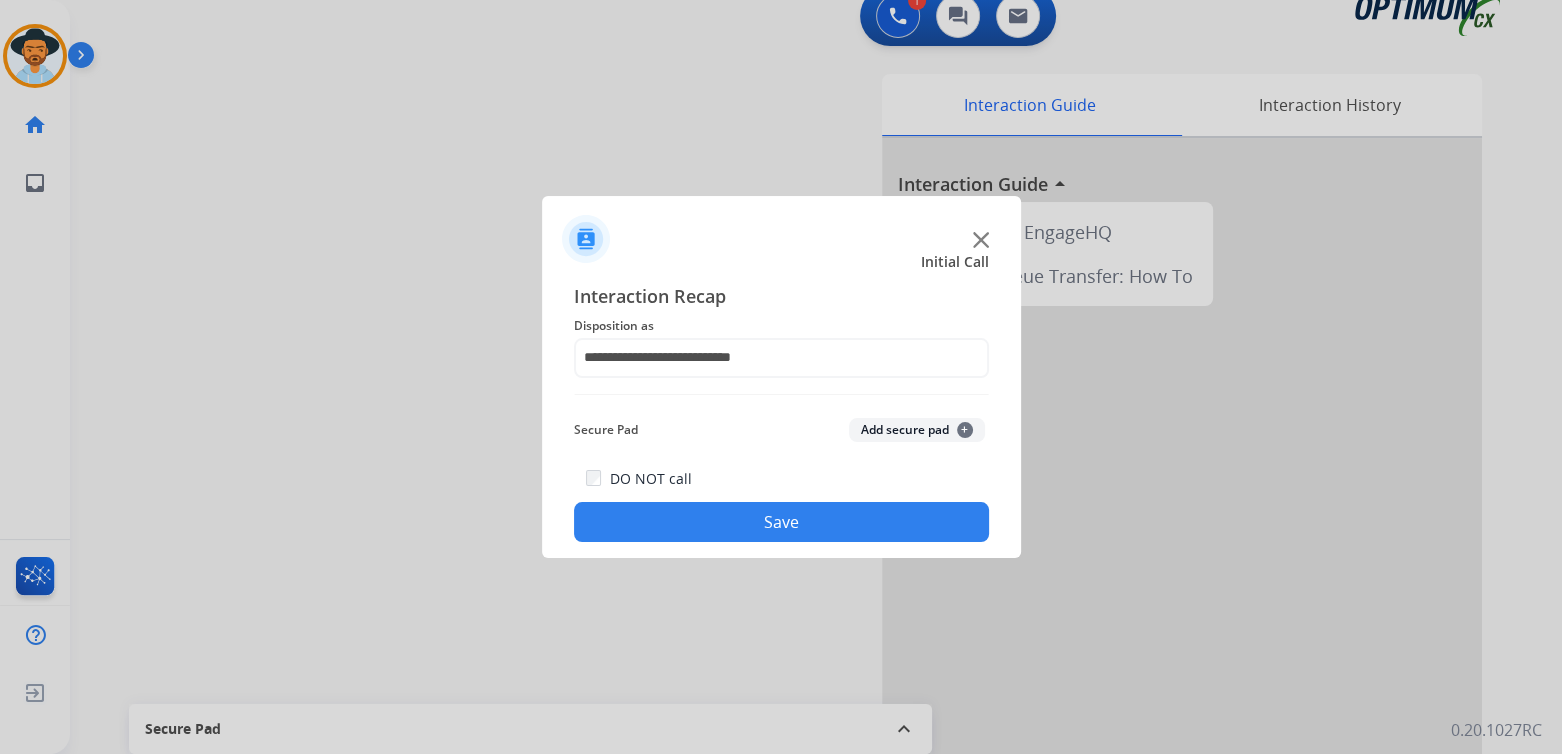 click on "Save" 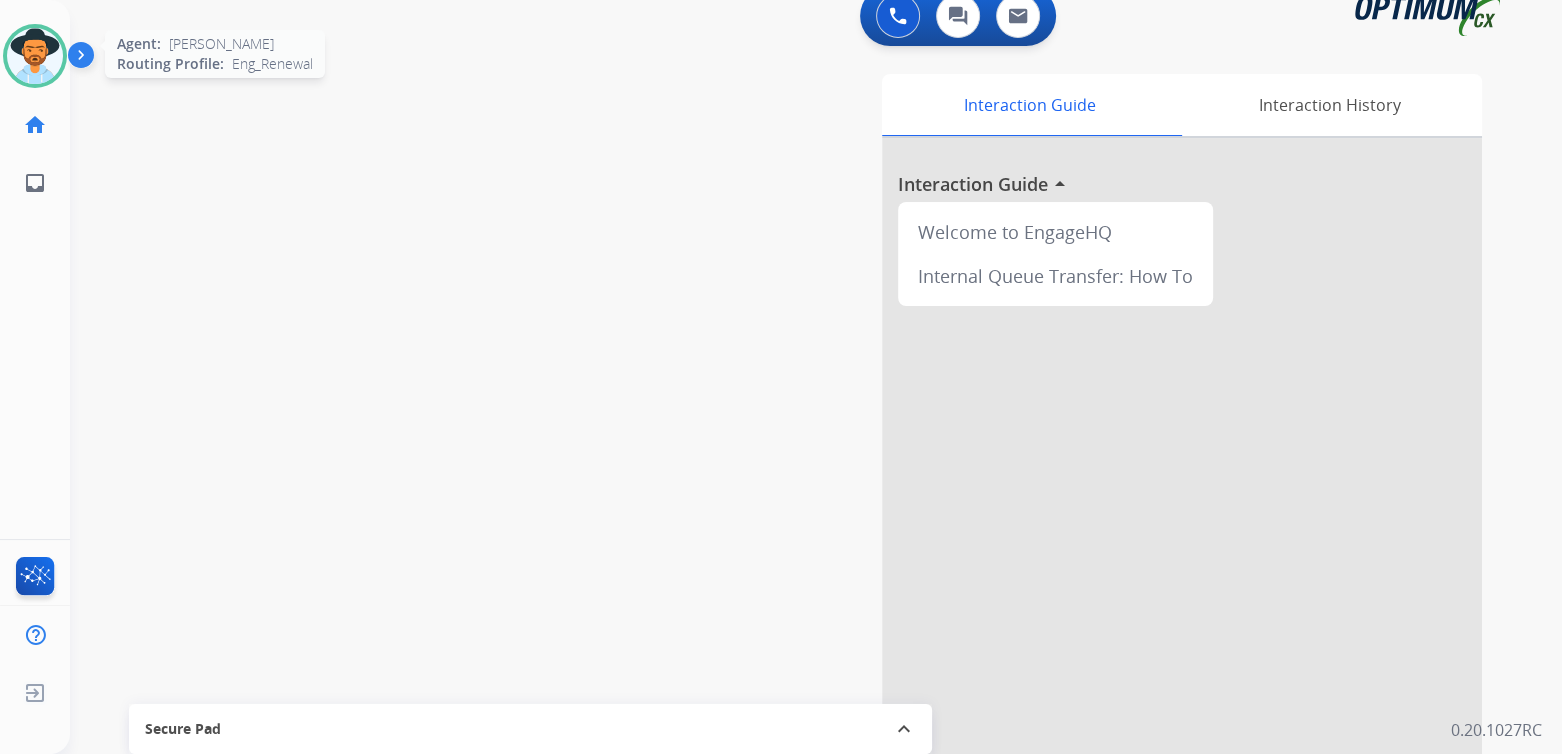 drag, startPoint x: 26, startPoint y: 57, endPoint x: 214, endPoint y: 47, distance: 188.26576 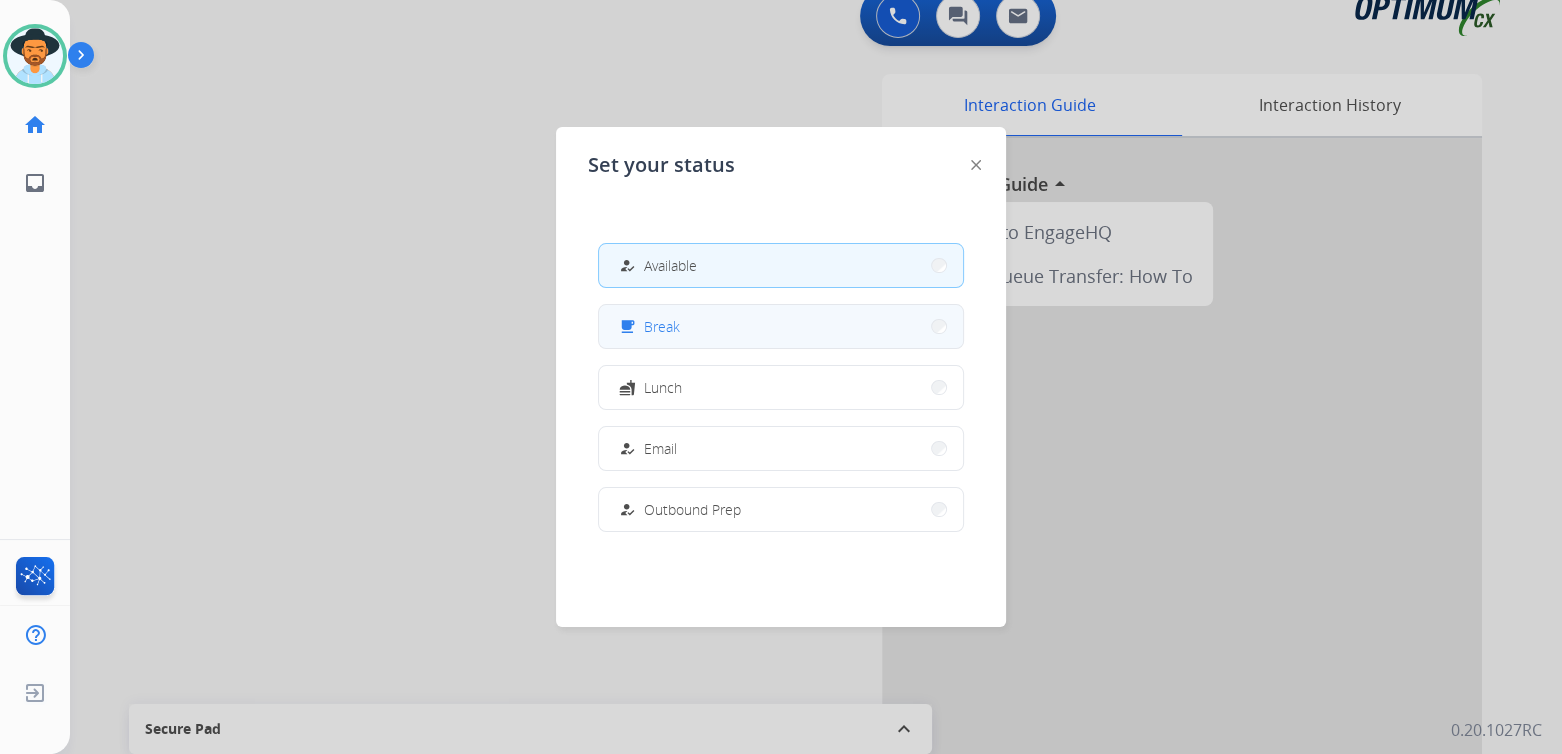 click on "Break" at bounding box center [662, 326] 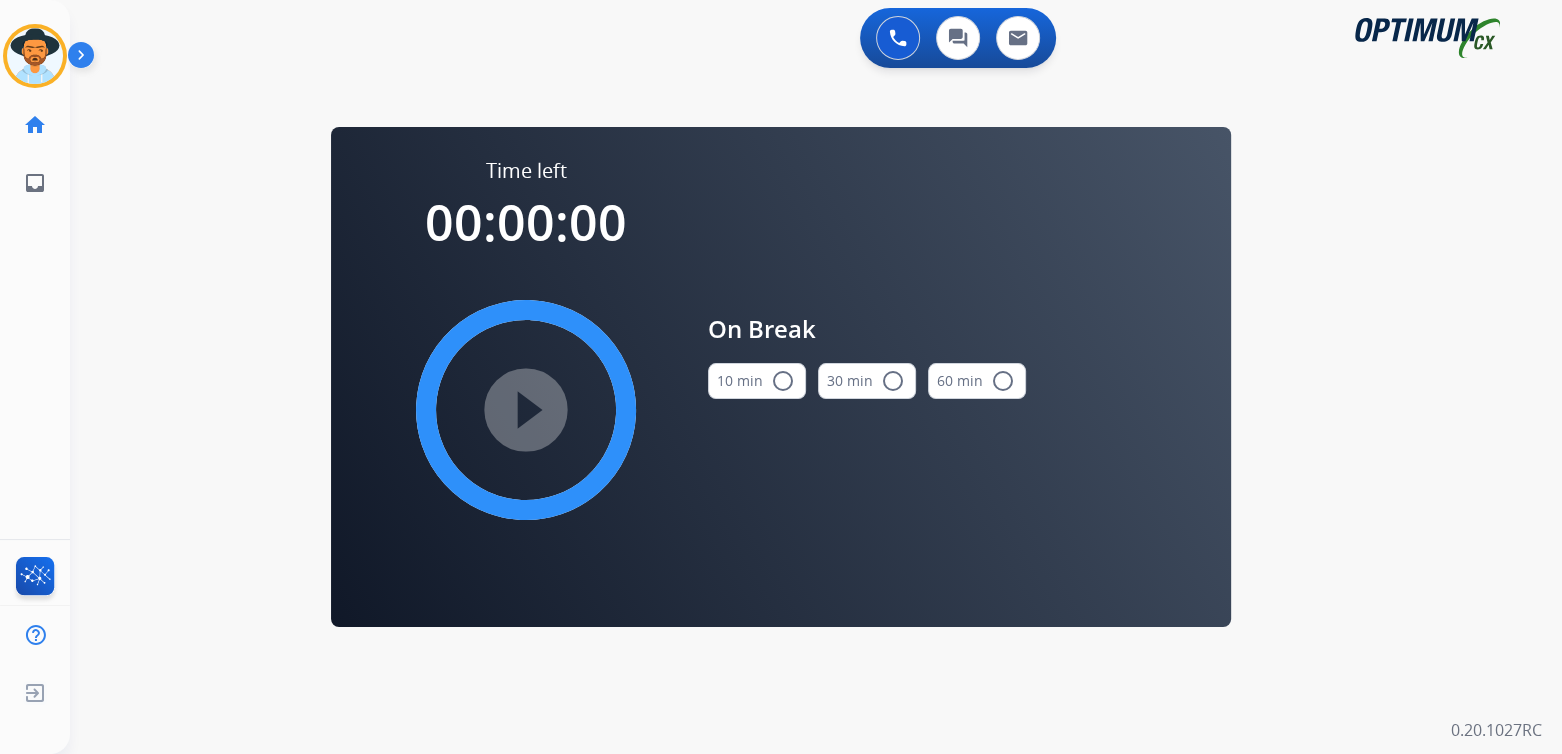 scroll, scrollTop: 0, scrollLeft: 0, axis: both 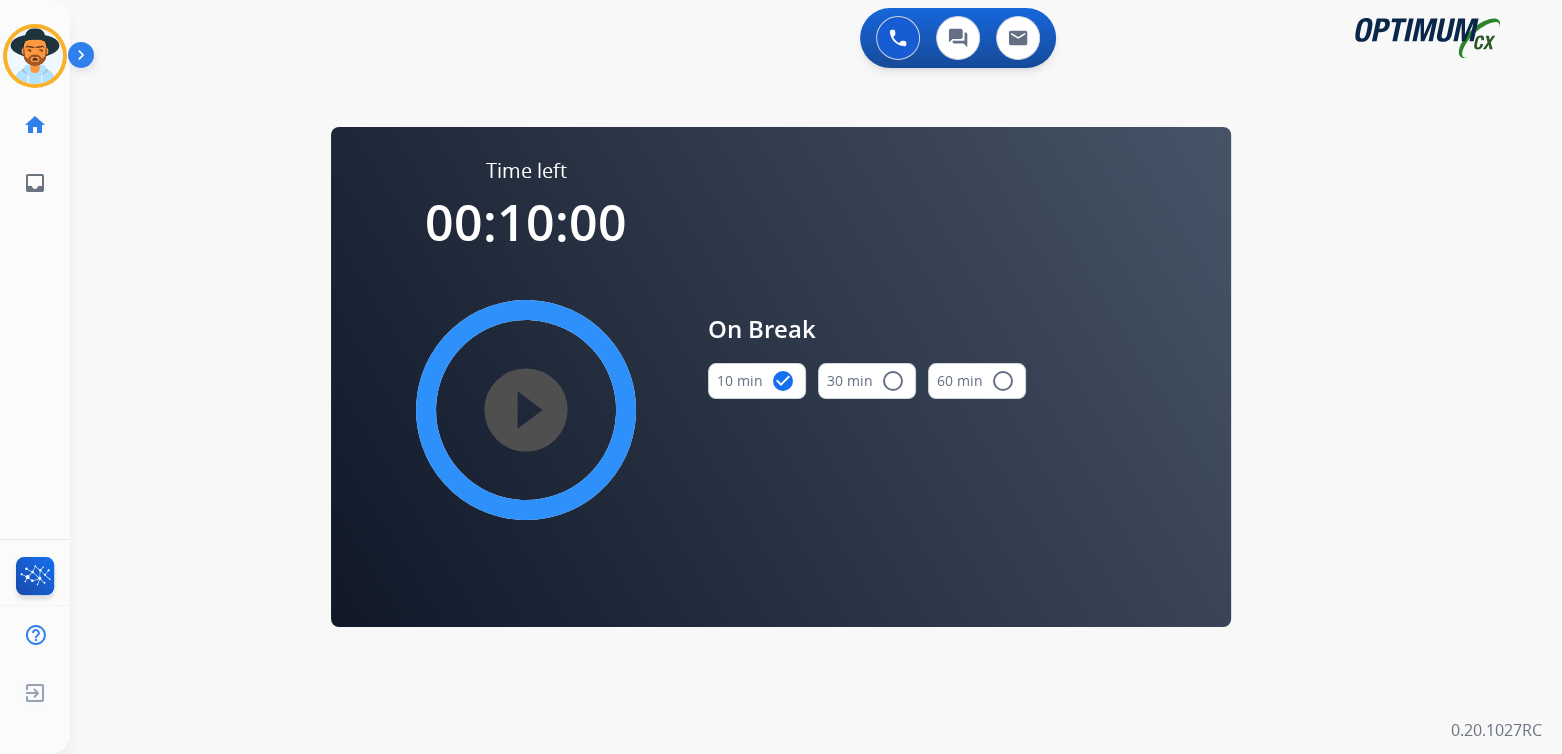 click on "play_circle_filled" at bounding box center [526, 410] 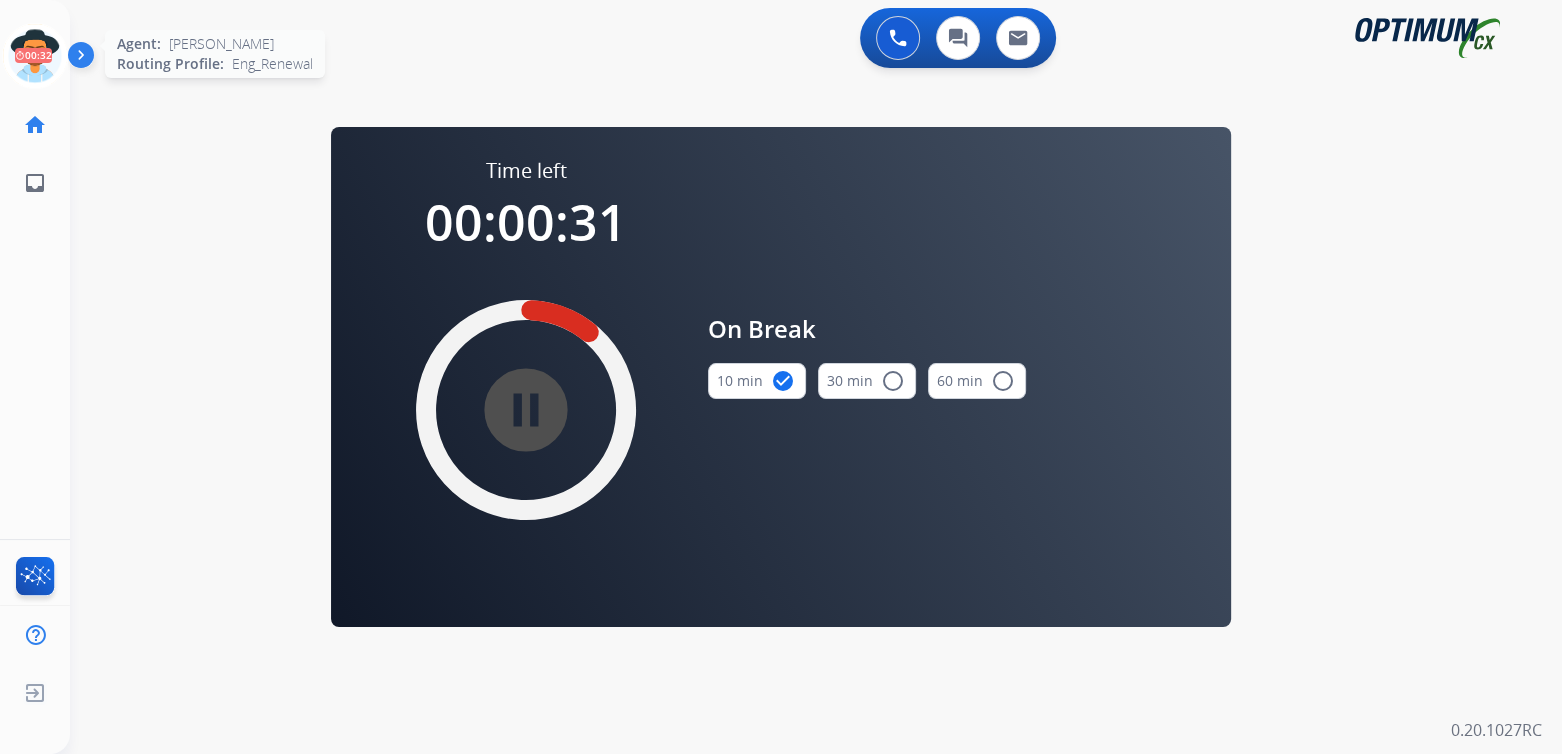 click 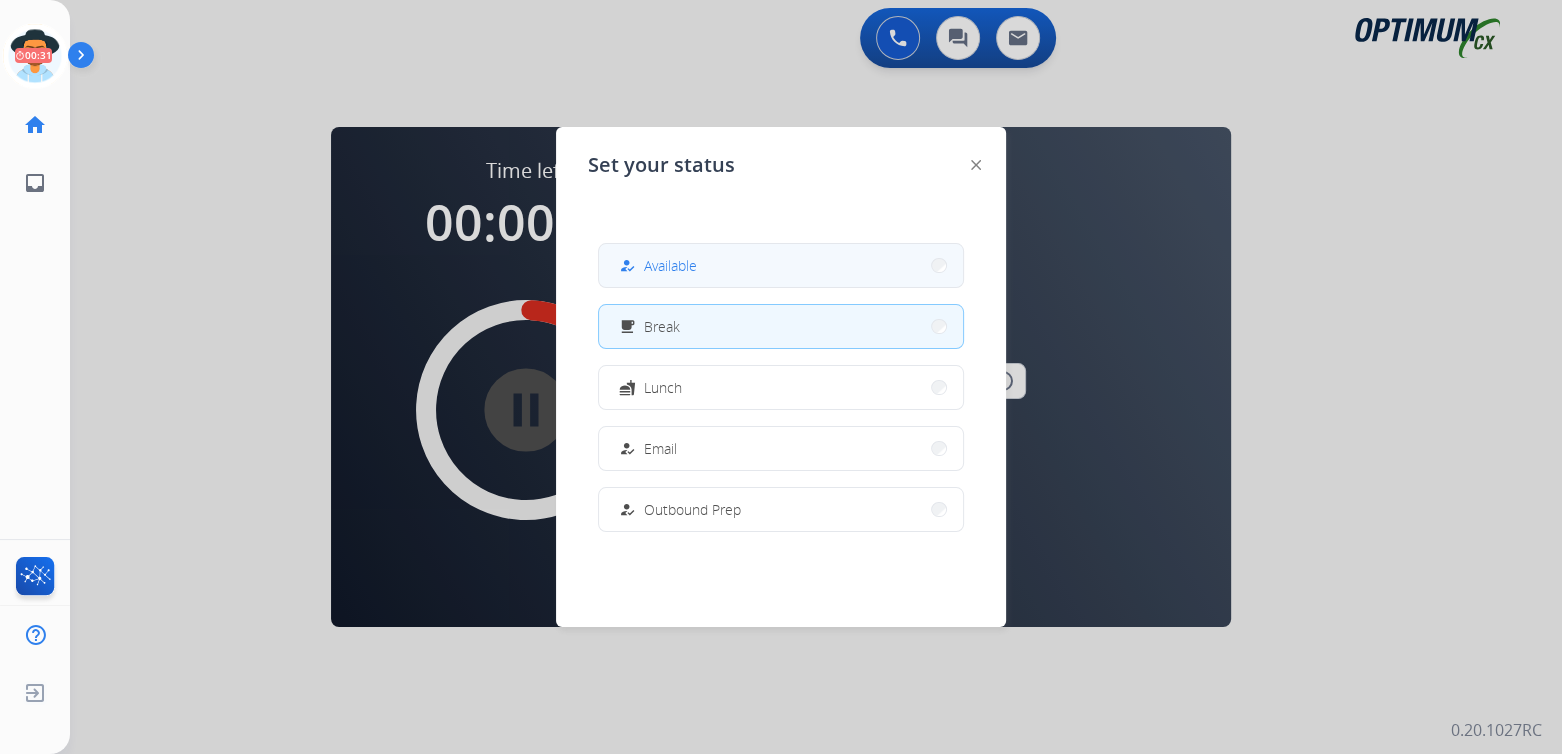 click on "Available" at bounding box center [670, 265] 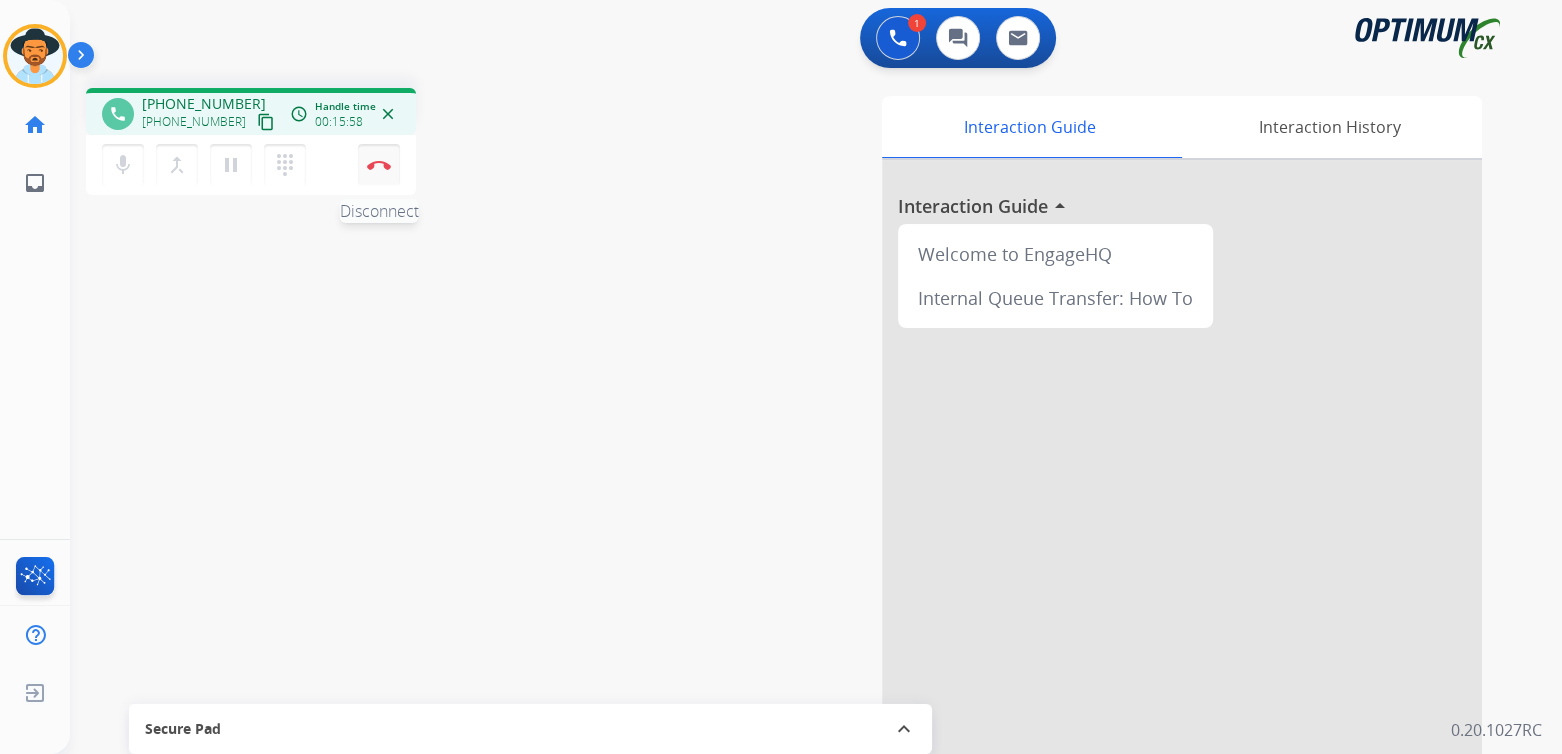 click at bounding box center [379, 165] 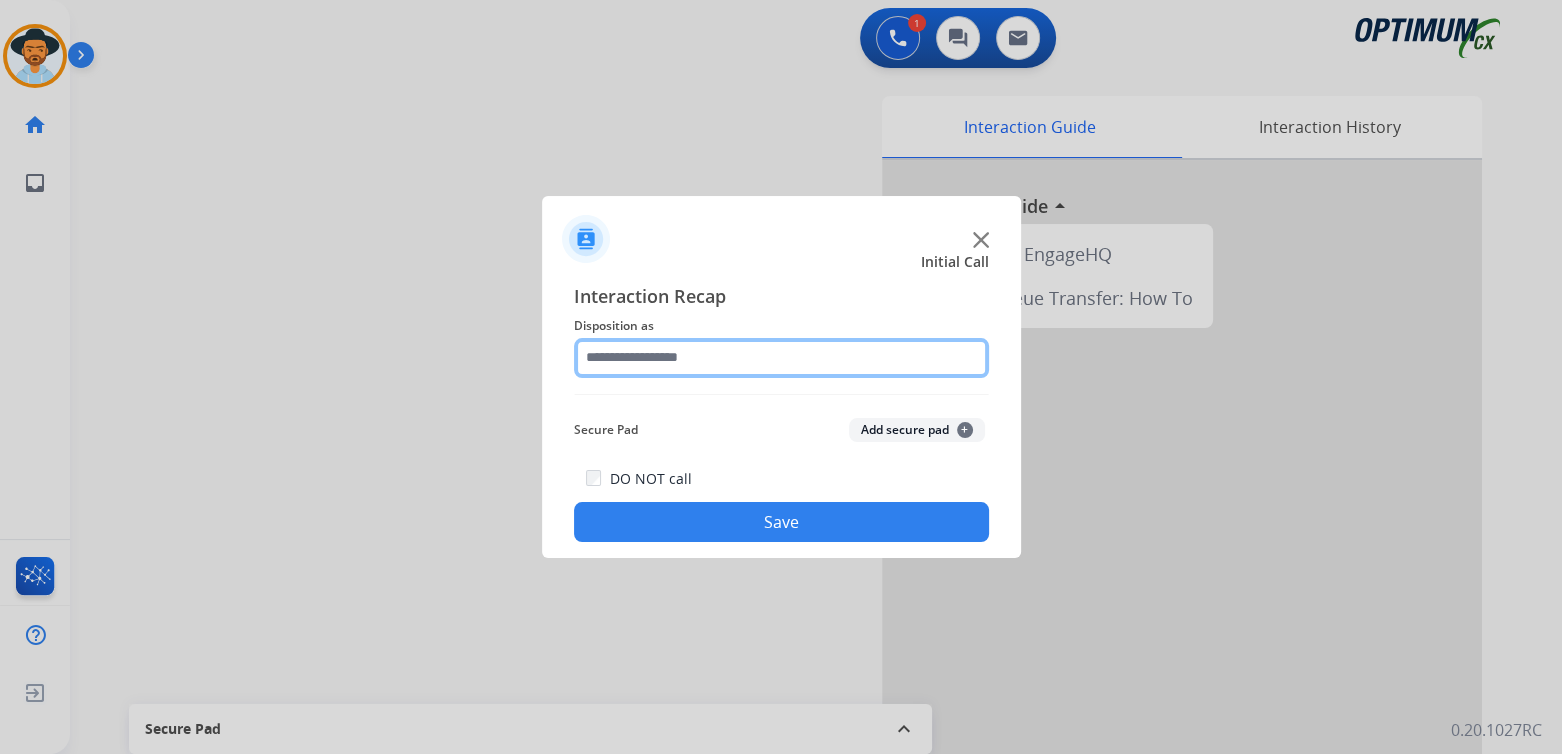click 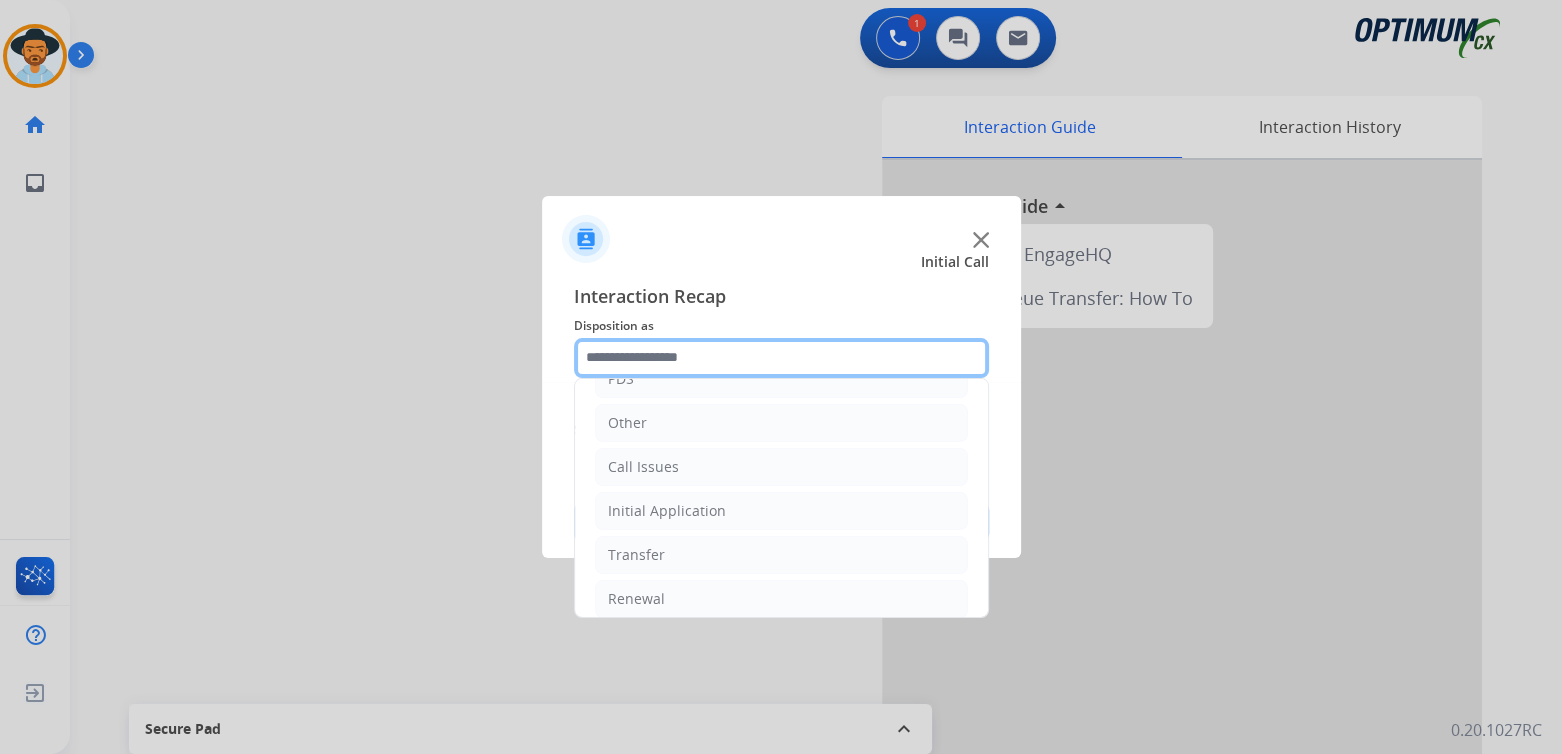 scroll, scrollTop: 132, scrollLeft: 0, axis: vertical 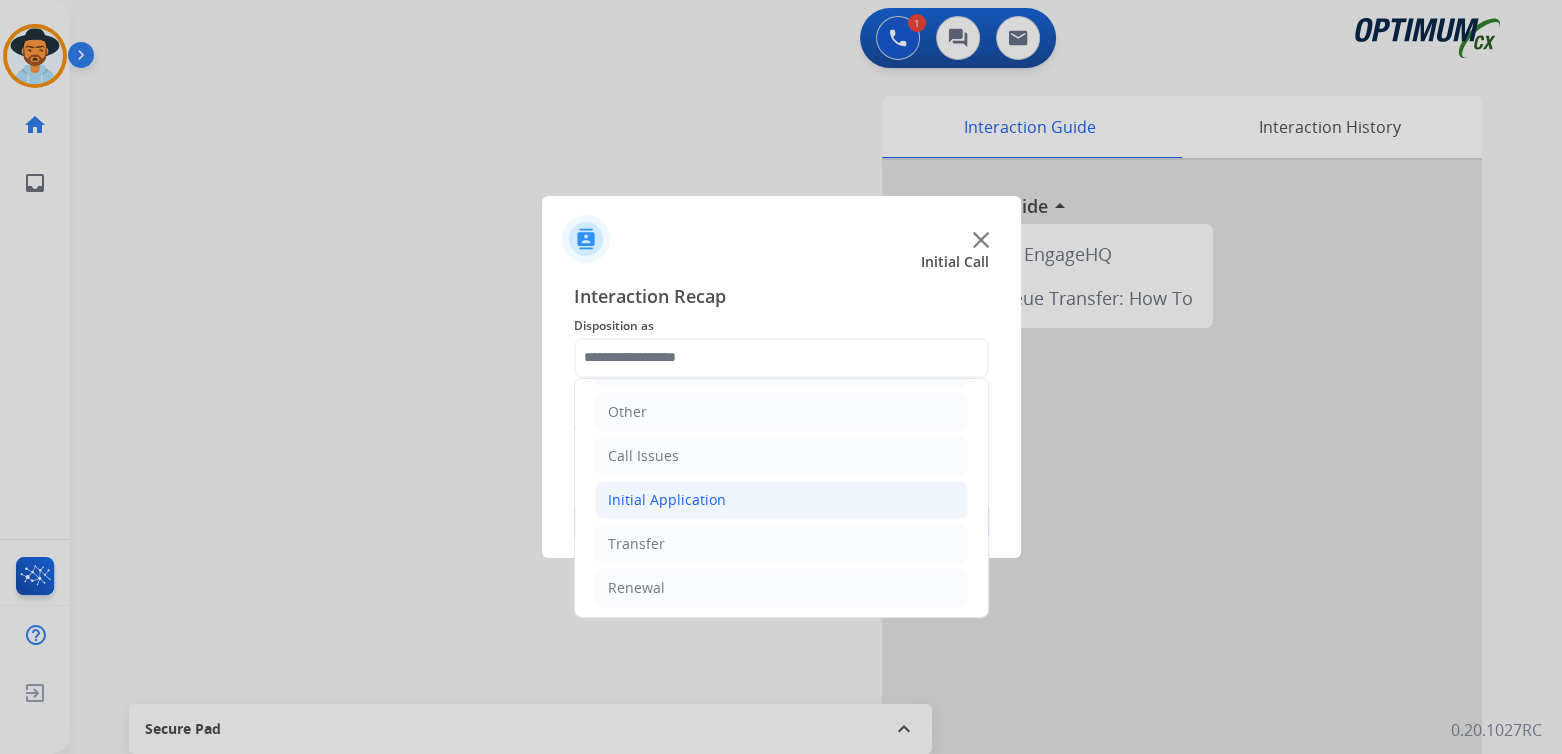 click on "Initial Application" 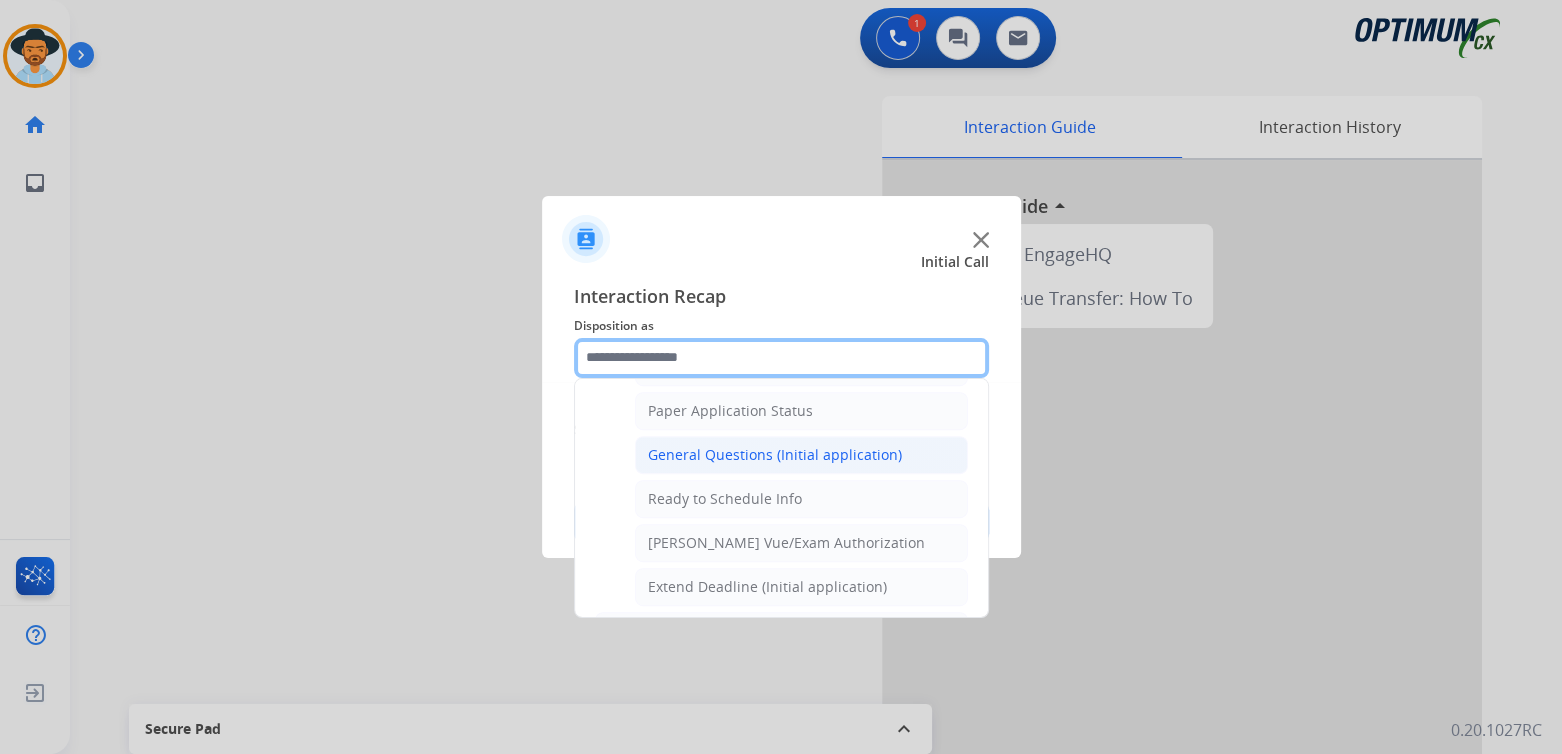 scroll, scrollTop: 1123, scrollLeft: 0, axis: vertical 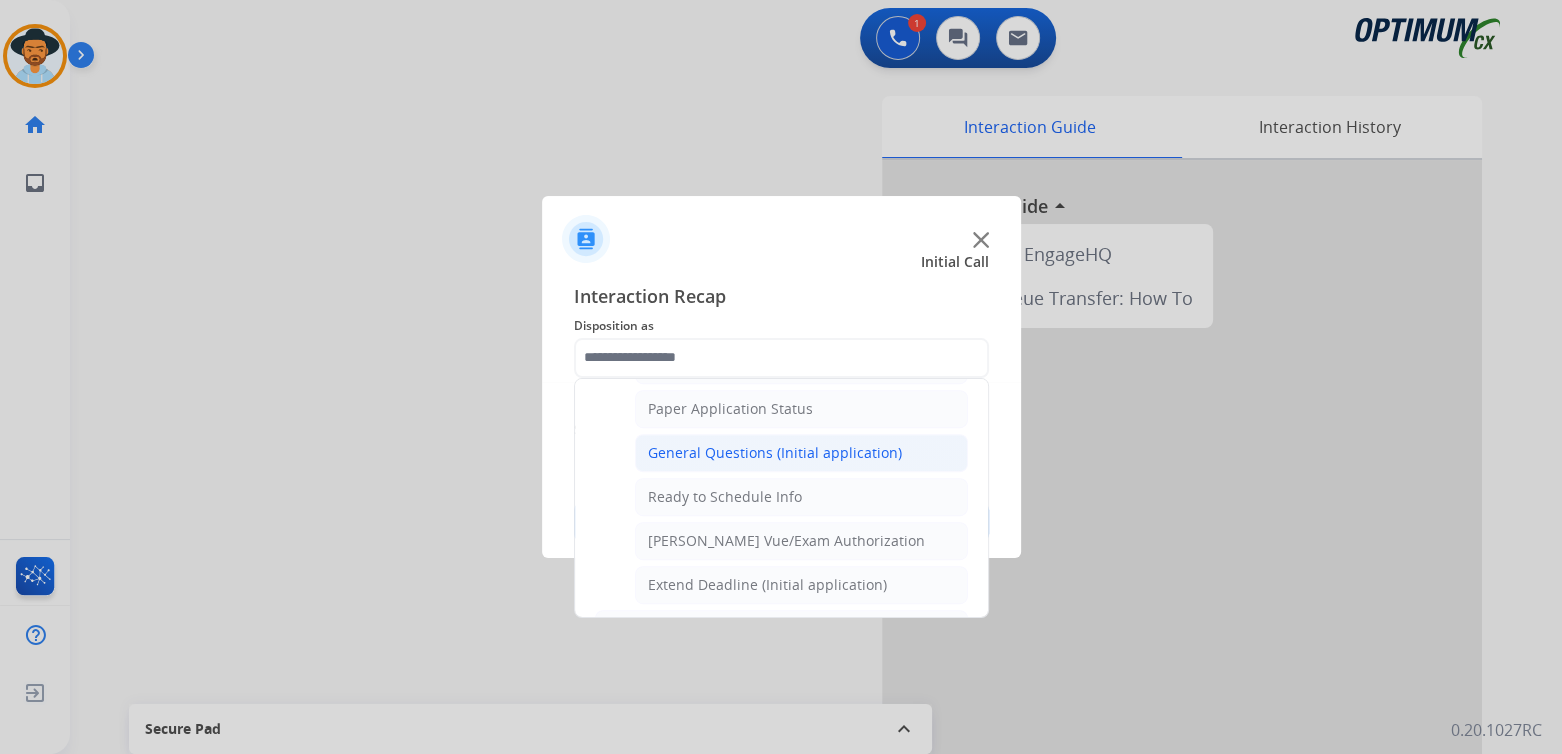 click on "General Questions (Initial application)" 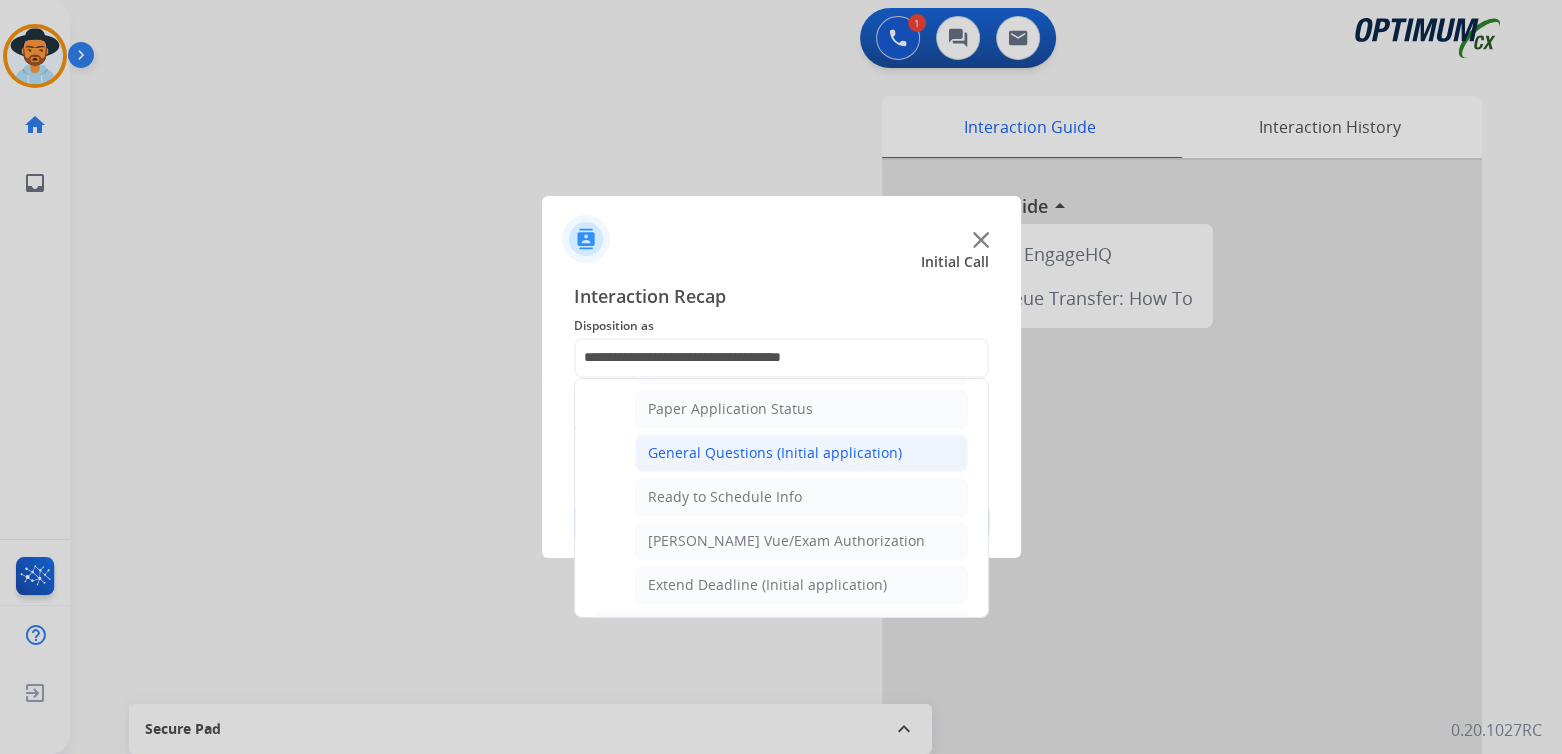 scroll, scrollTop: 0, scrollLeft: 0, axis: both 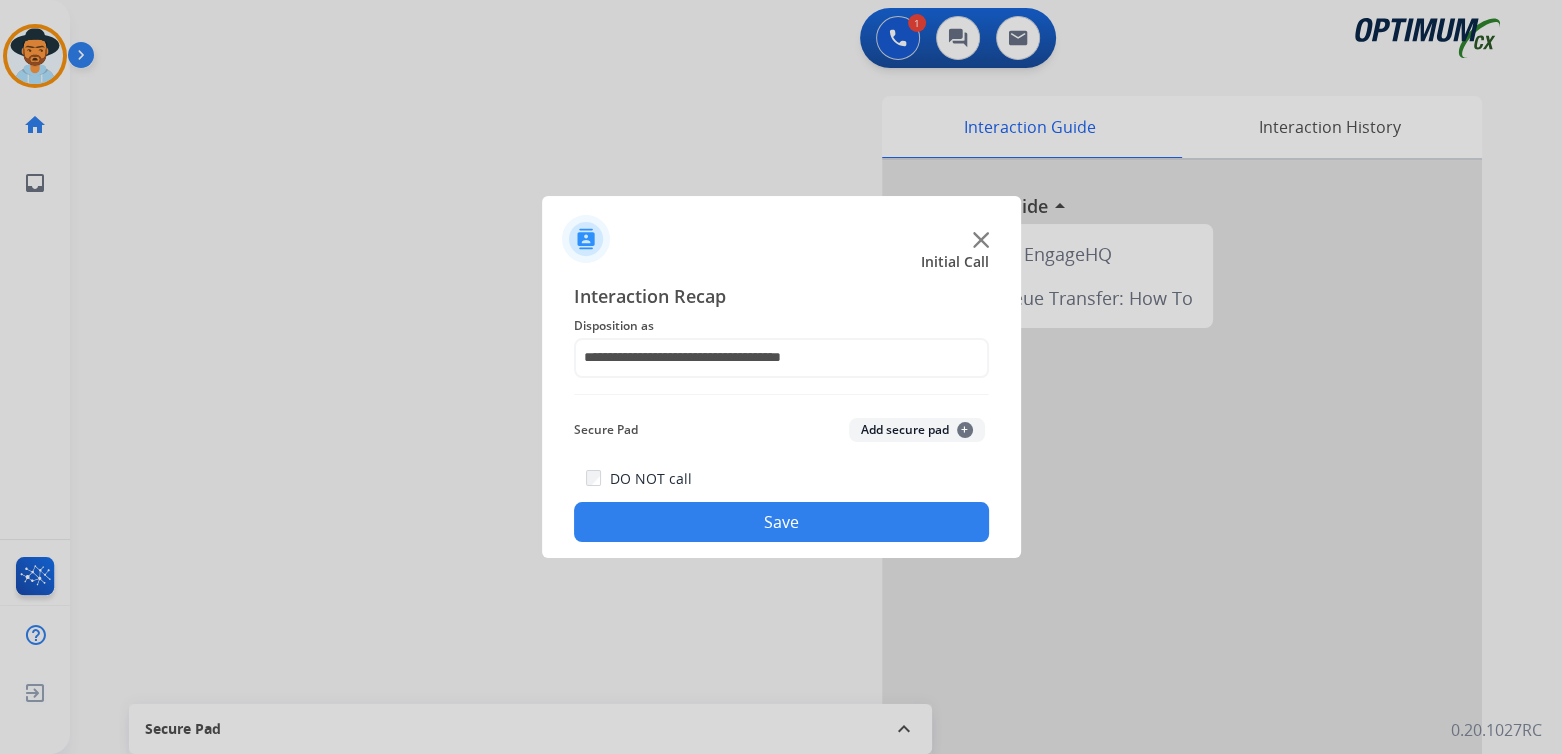 click on "Save" 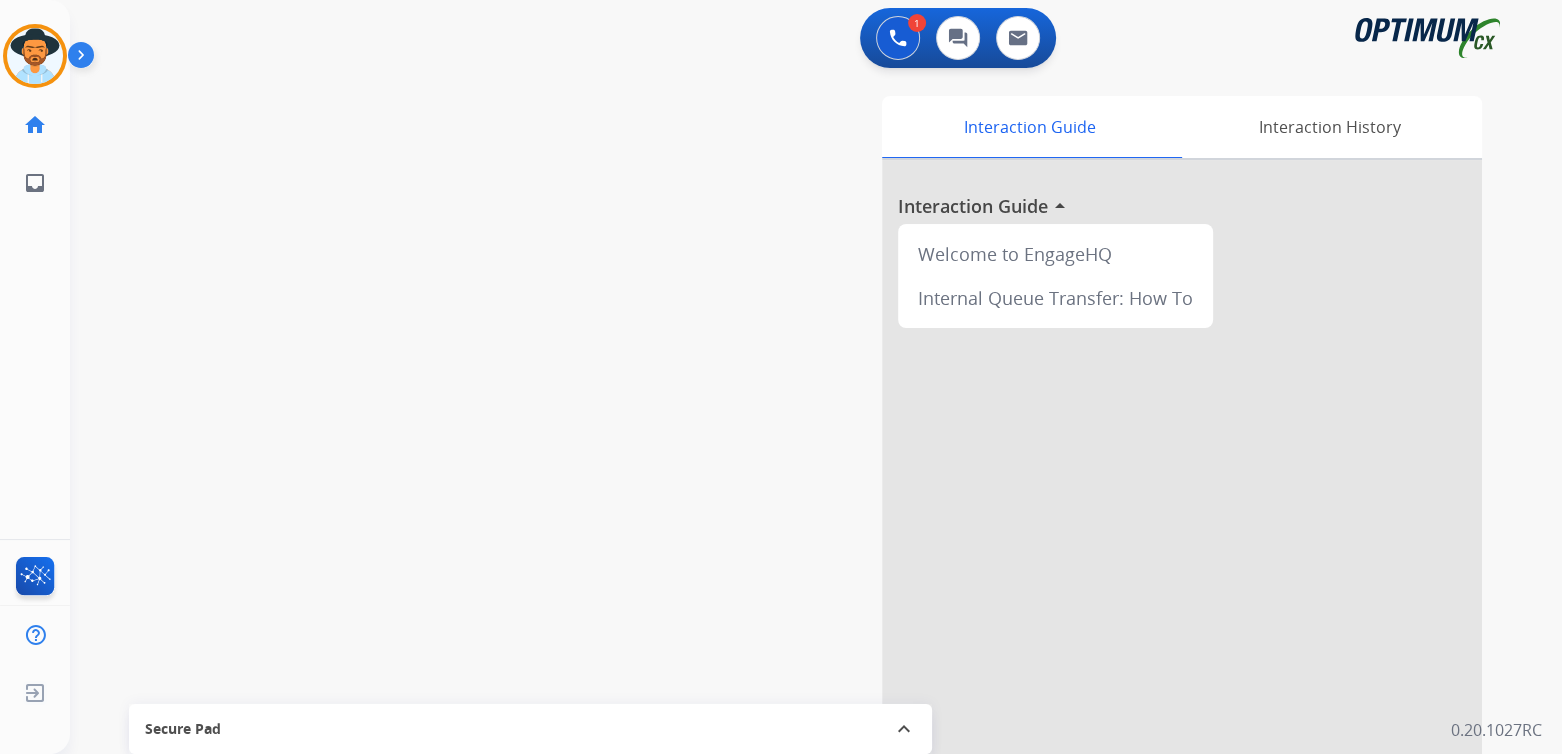 scroll, scrollTop: 0, scrollLeft: 0, axis: both 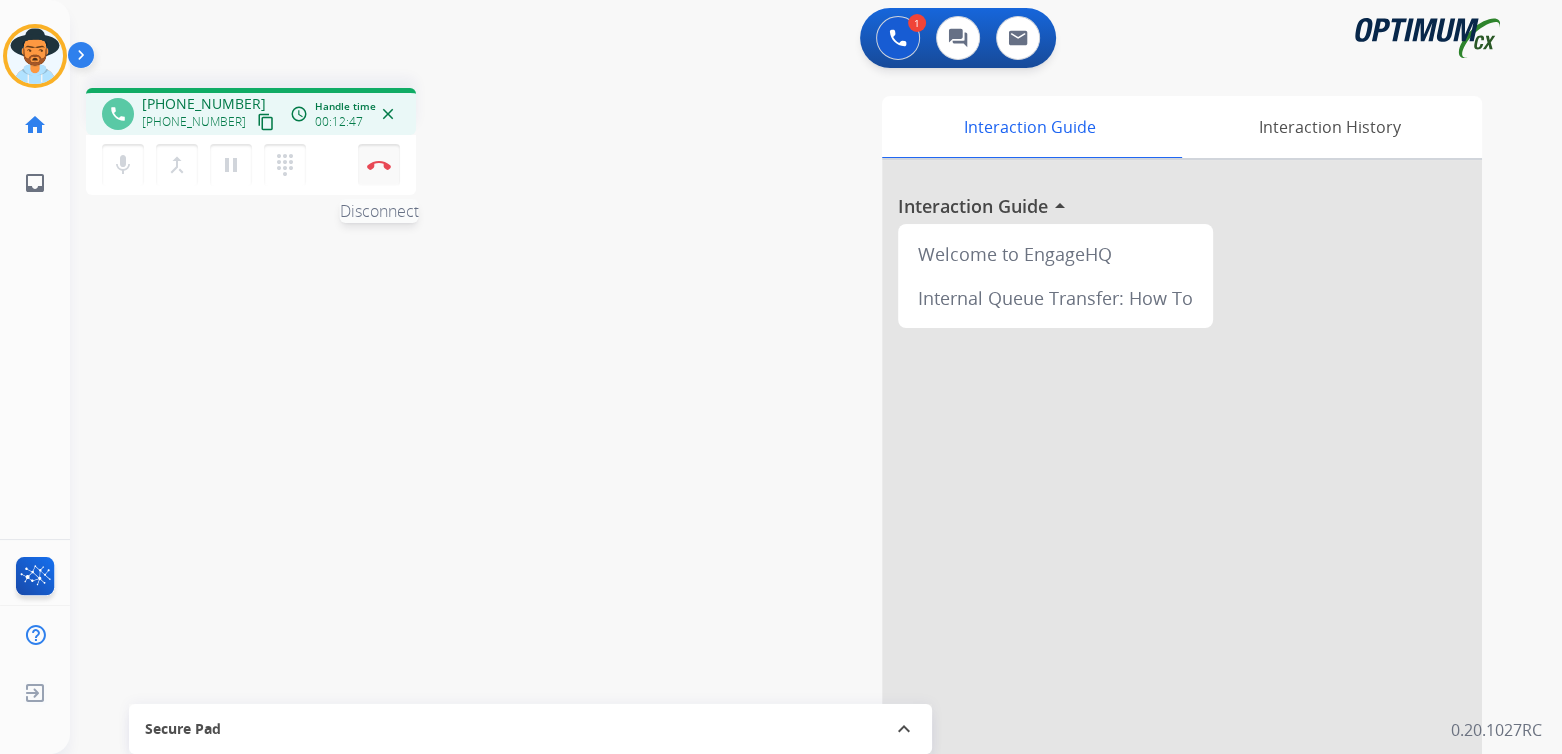drag, startPoint x: 376, startPoint y: 164, endPoint x: 395, endPoint y: 163, distance: 19.026299 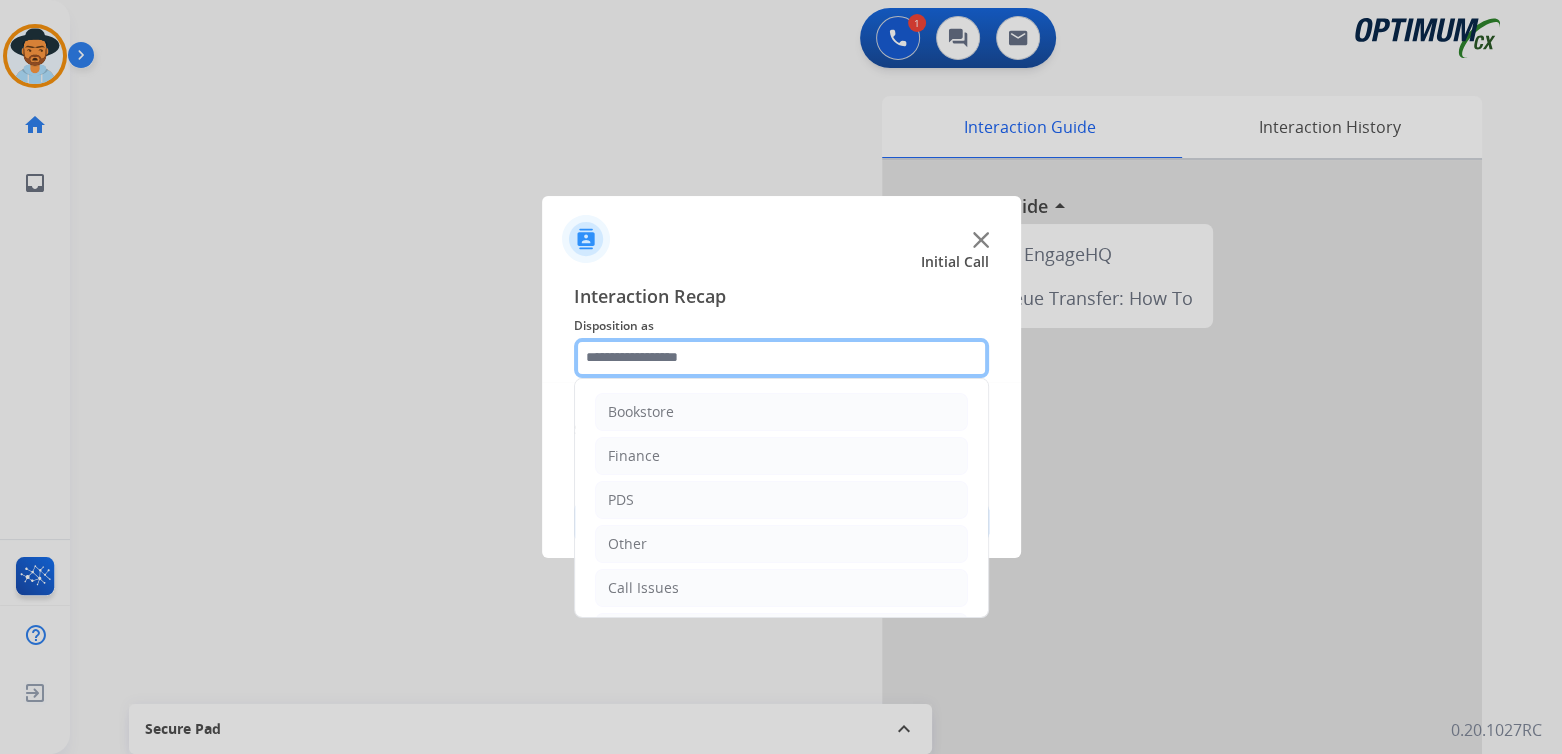 click 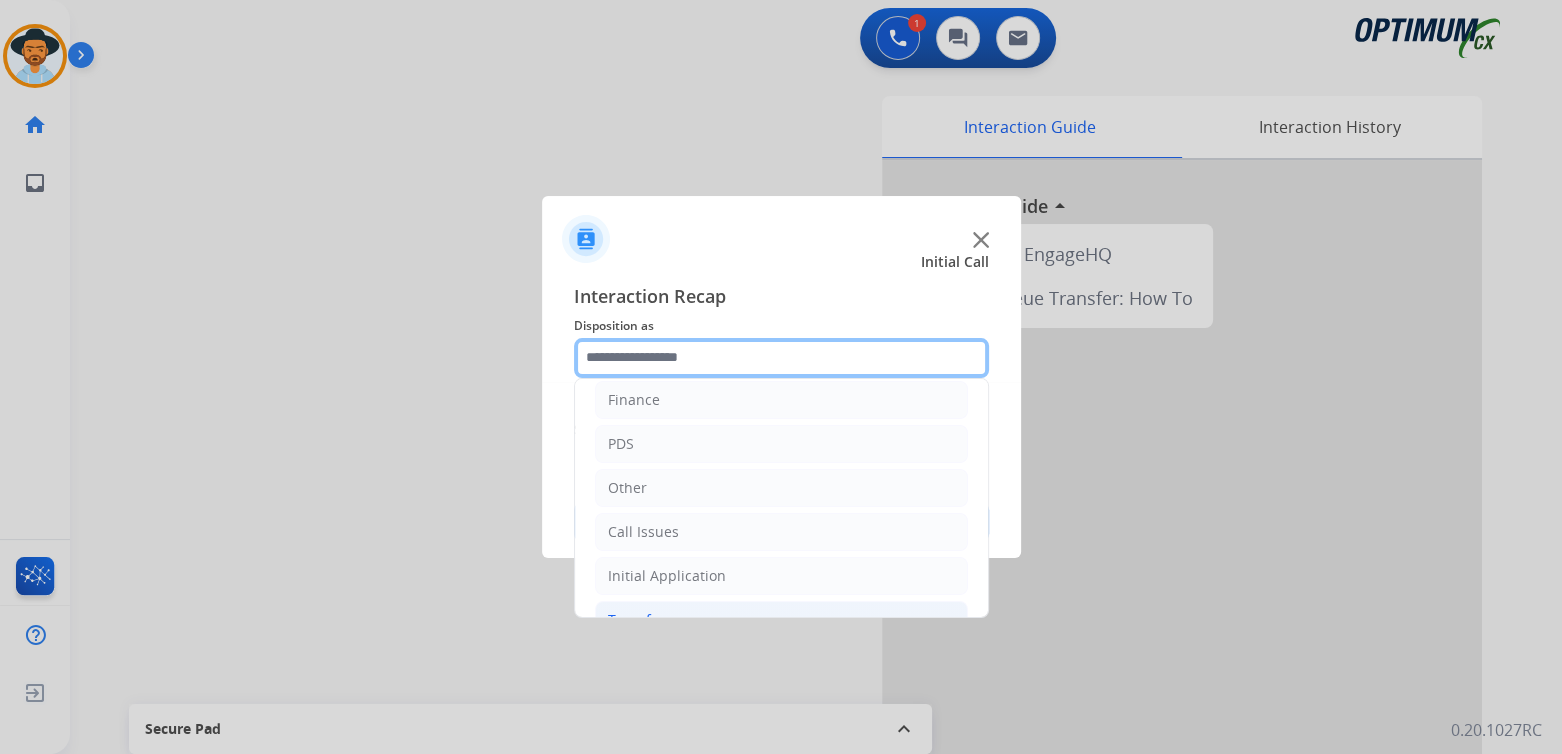 scroll, scrollTop: 132, scrollLeft: 0, axis: vertical 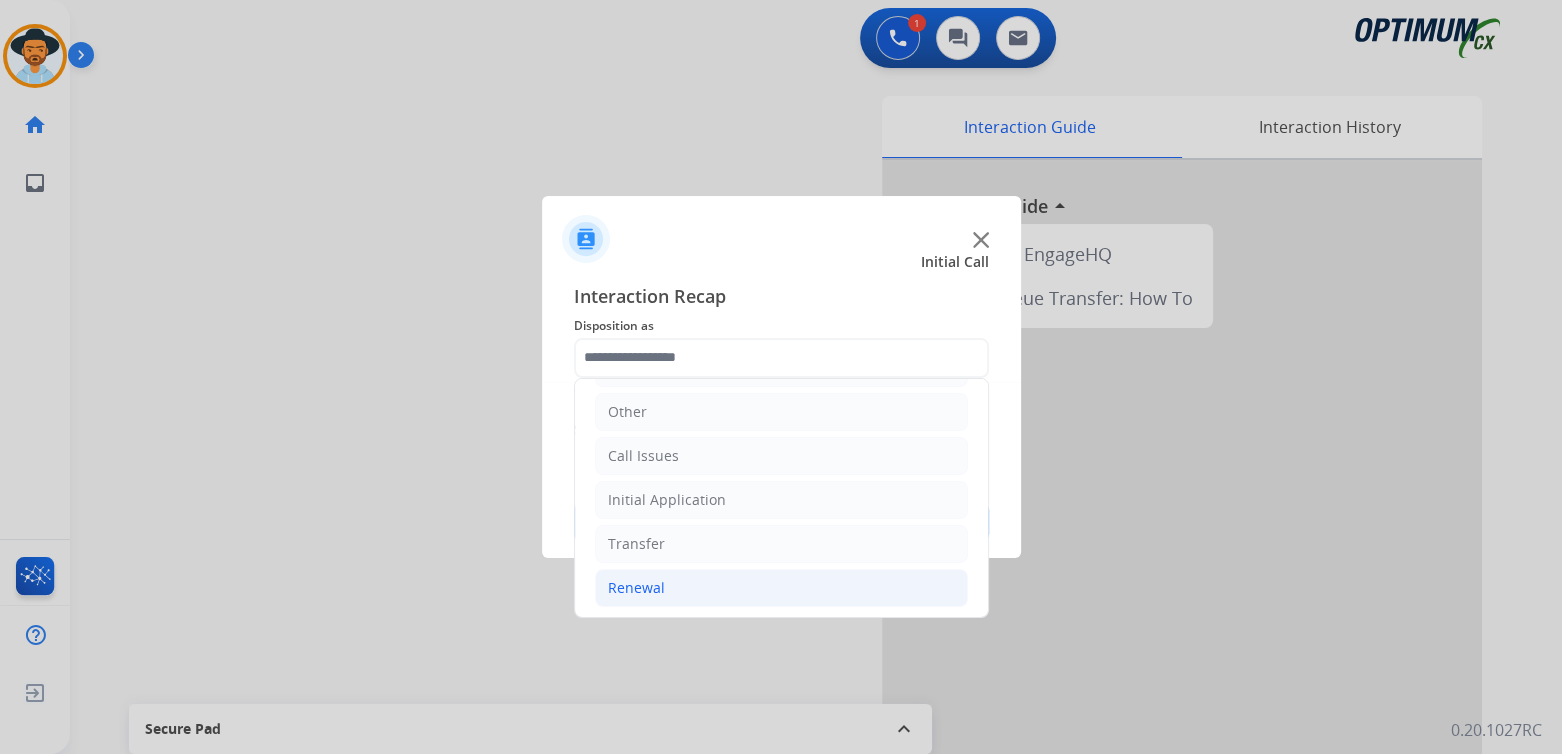 click on "Renewal" 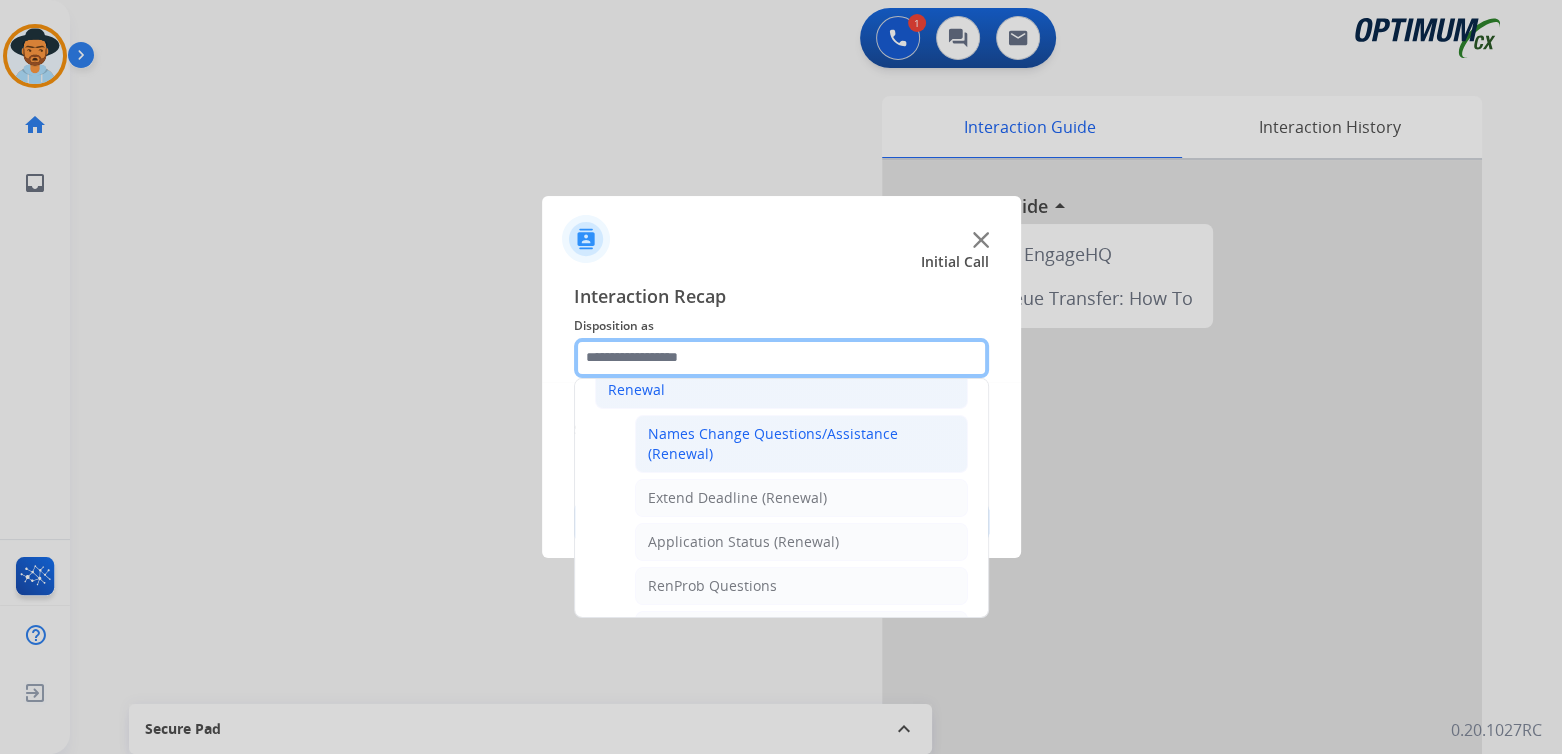 scroll, scrollTop: 331, scrollLeft: 0, axis: vertical 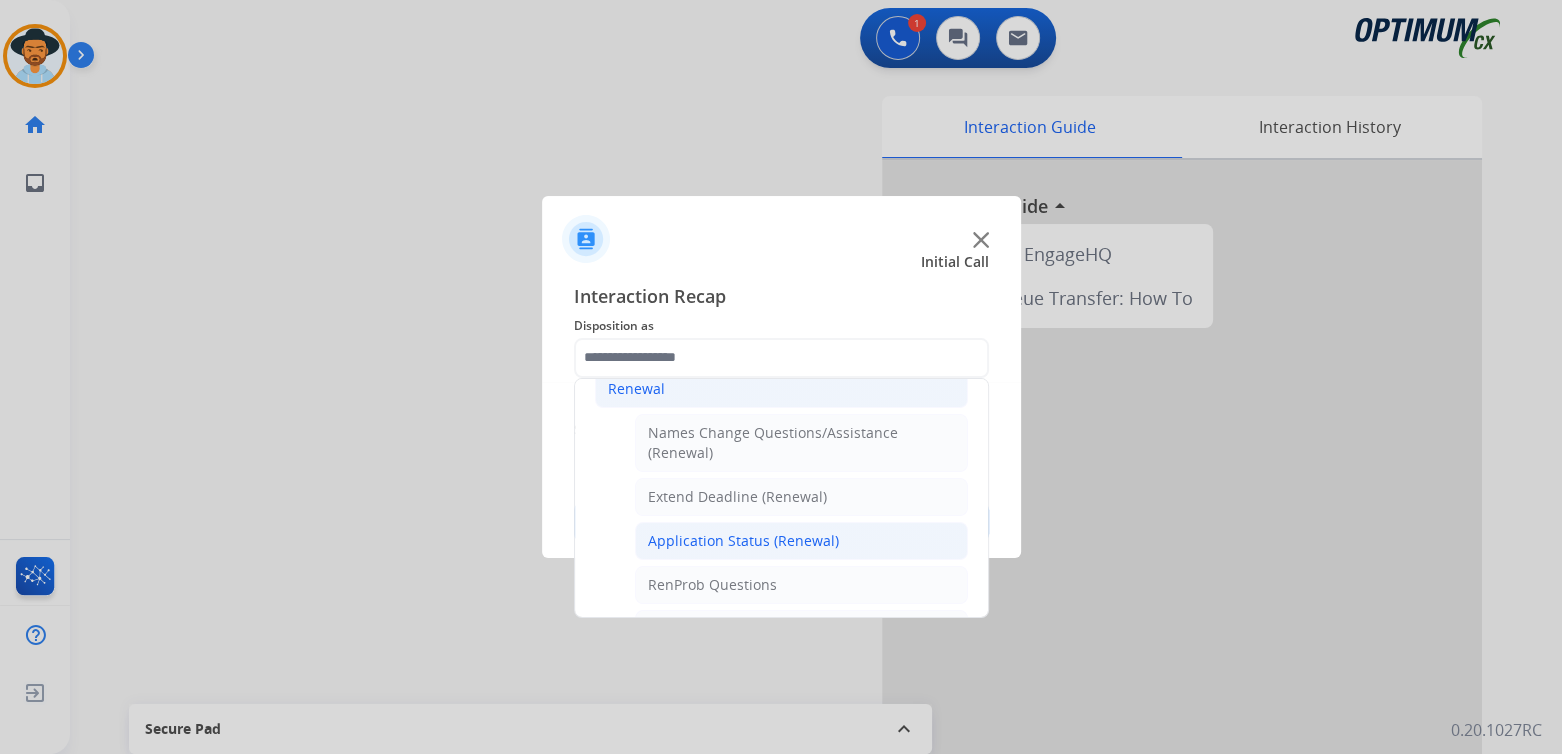 click on "Application Status (Renewal)" 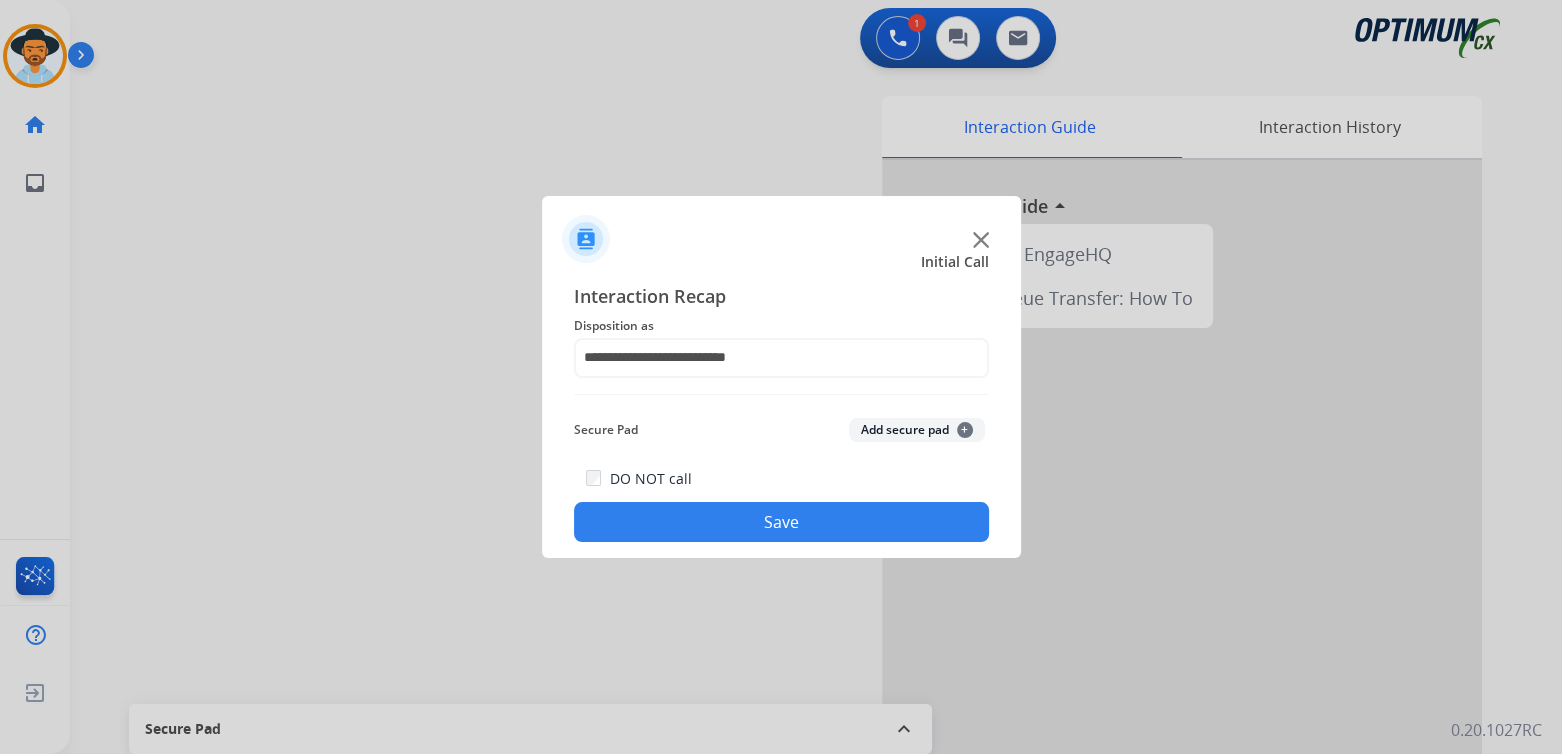click on "Save" 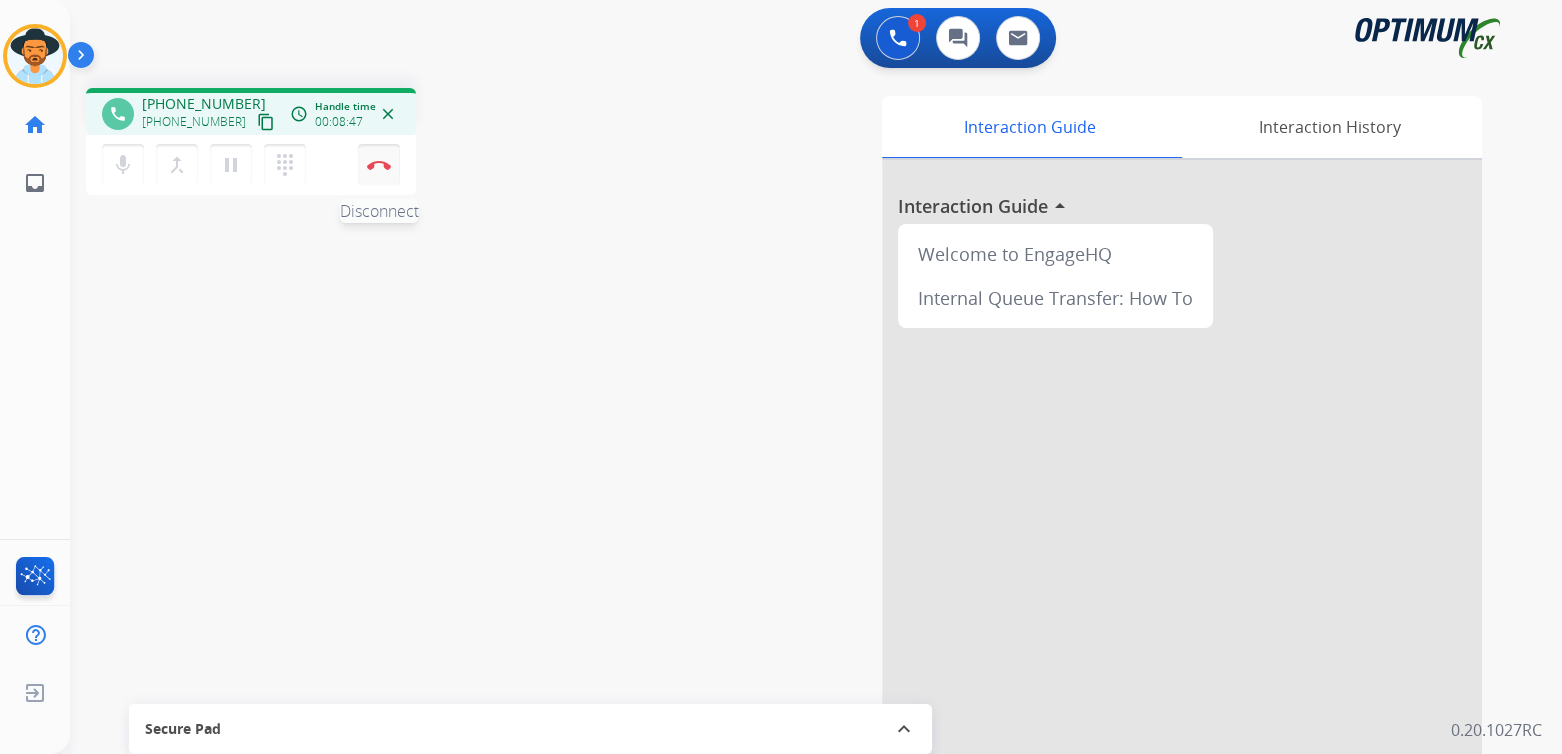 click at bounding box center (379, 165) 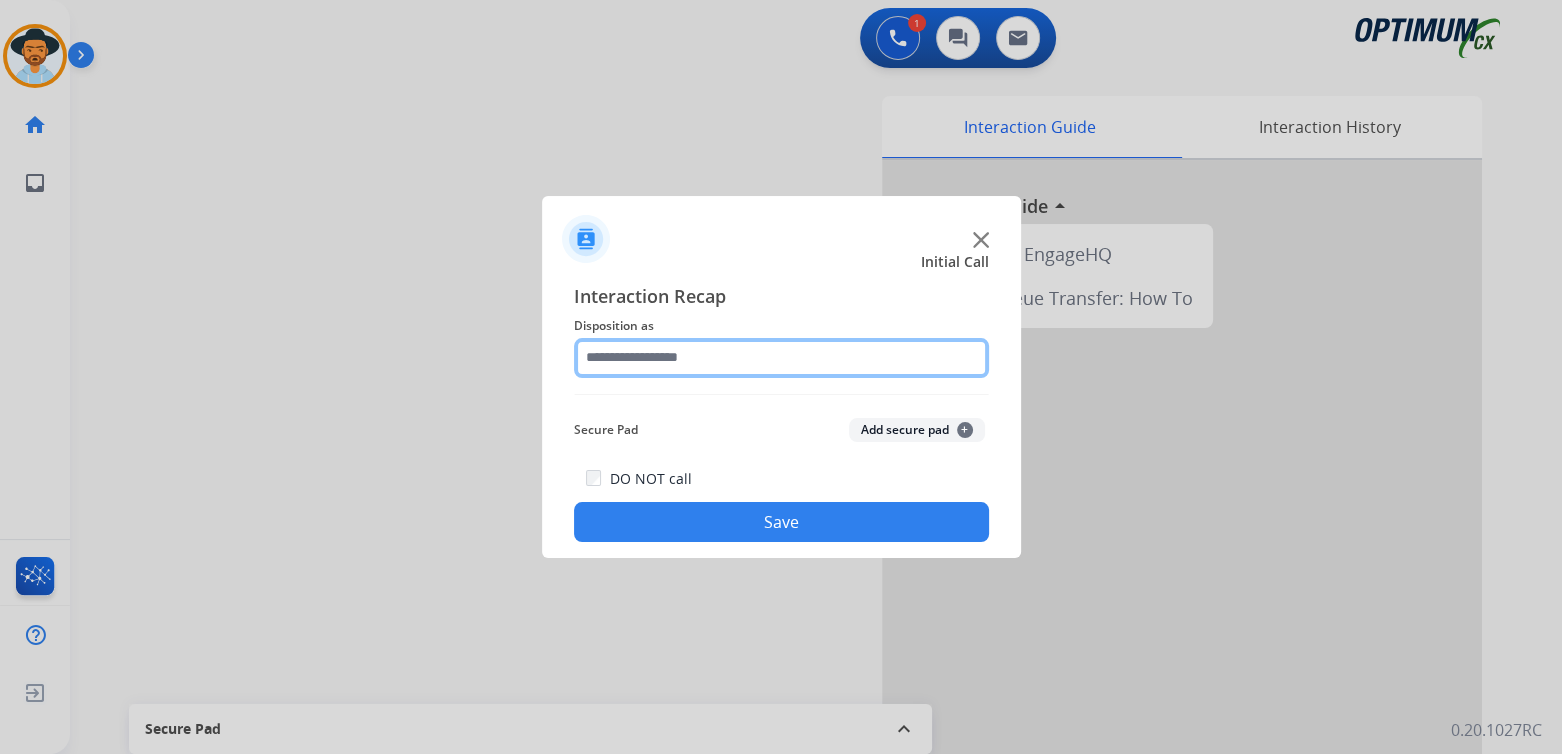 click 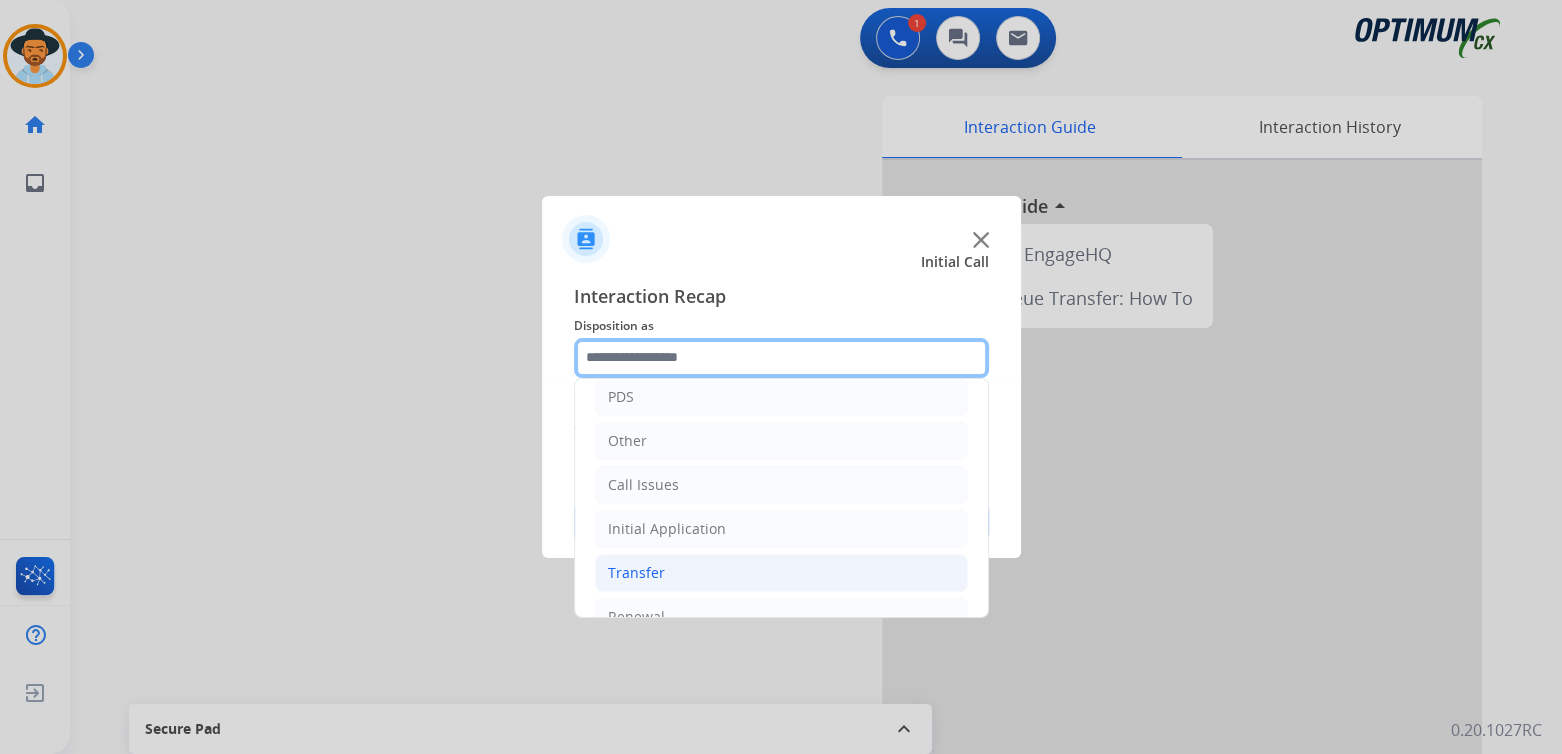 scroll, scrollTop: 132, scrollLeft: 0, axis: vertical 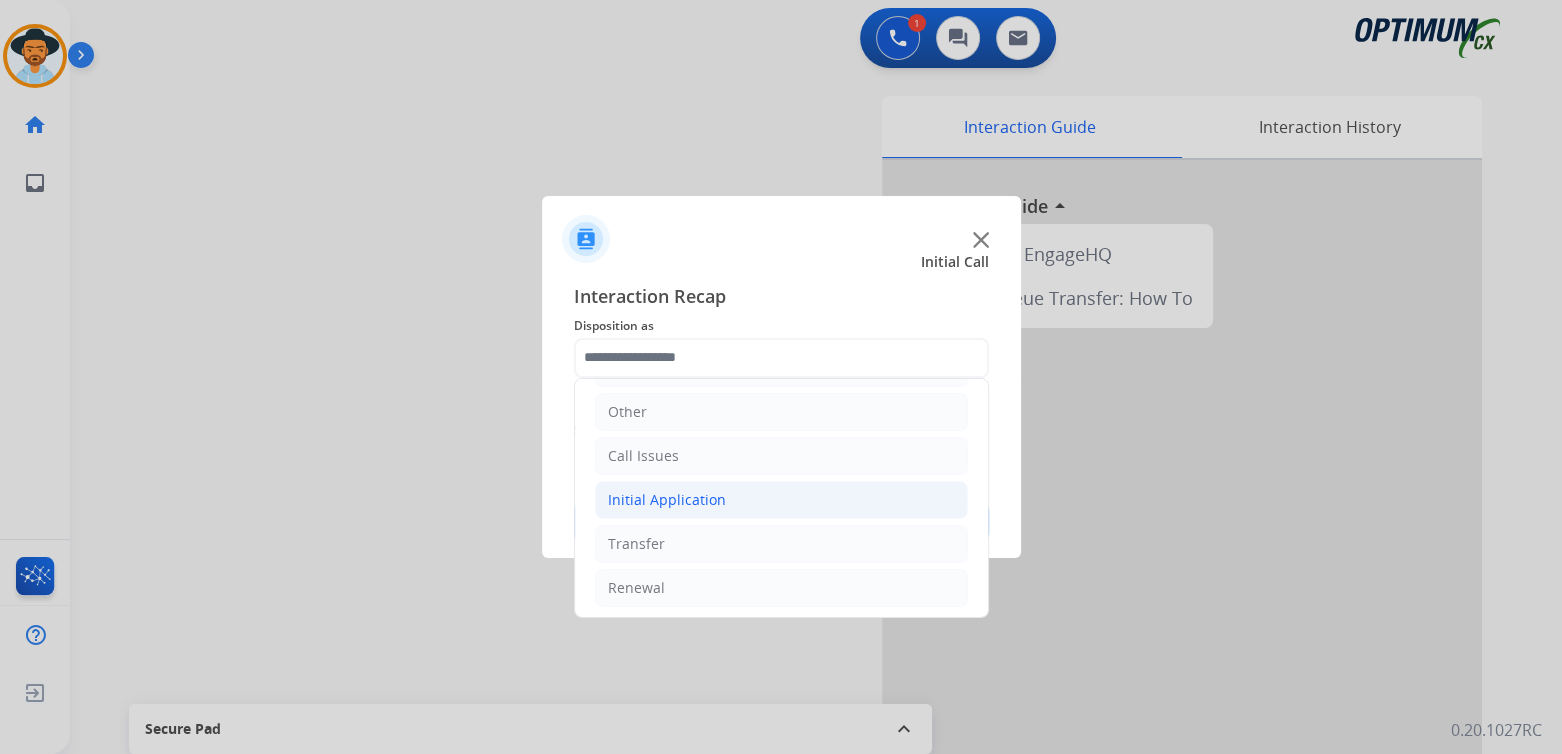 click on "Initial Application" 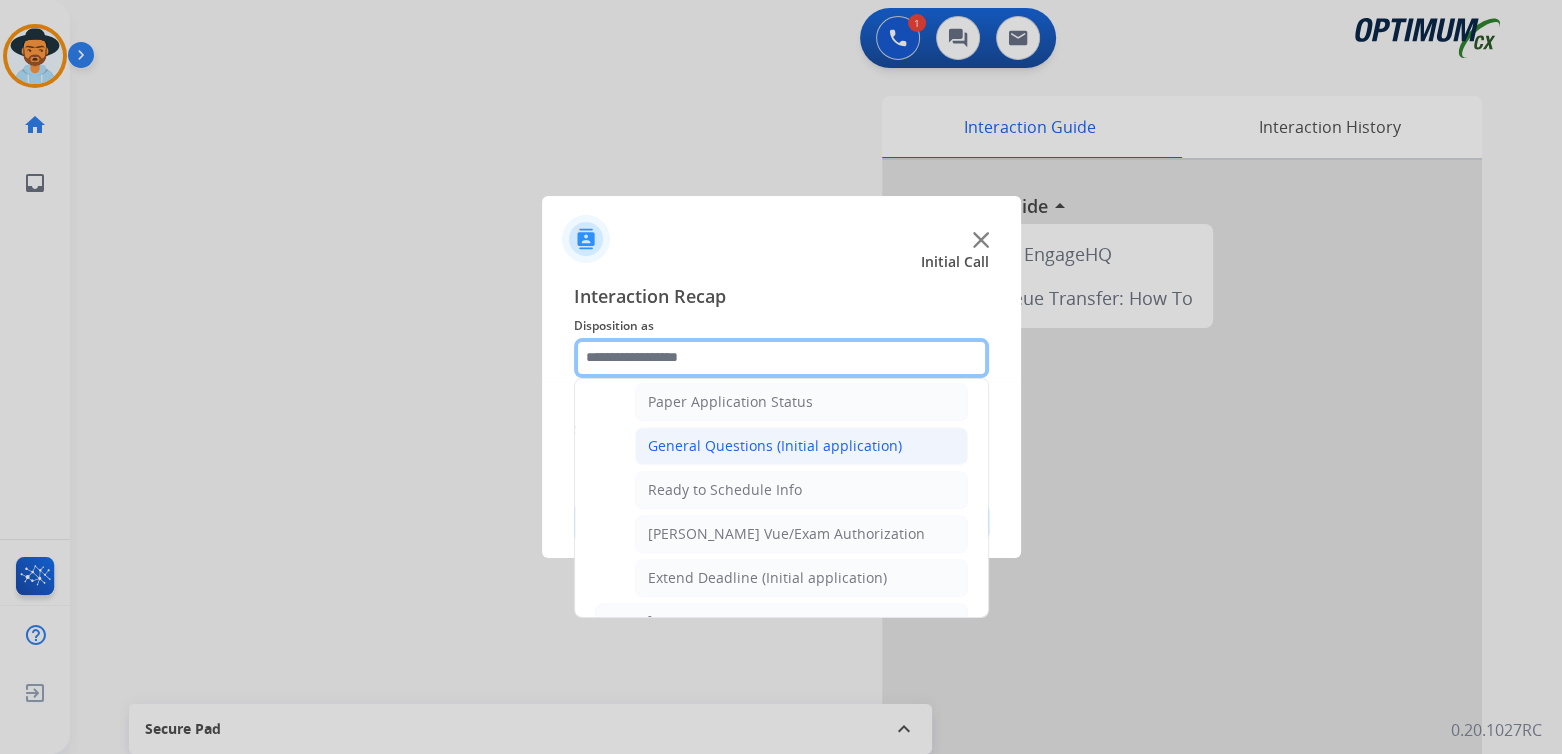 scroll, scrollTop: 1131, scrollLeft: 0, axis: vertical 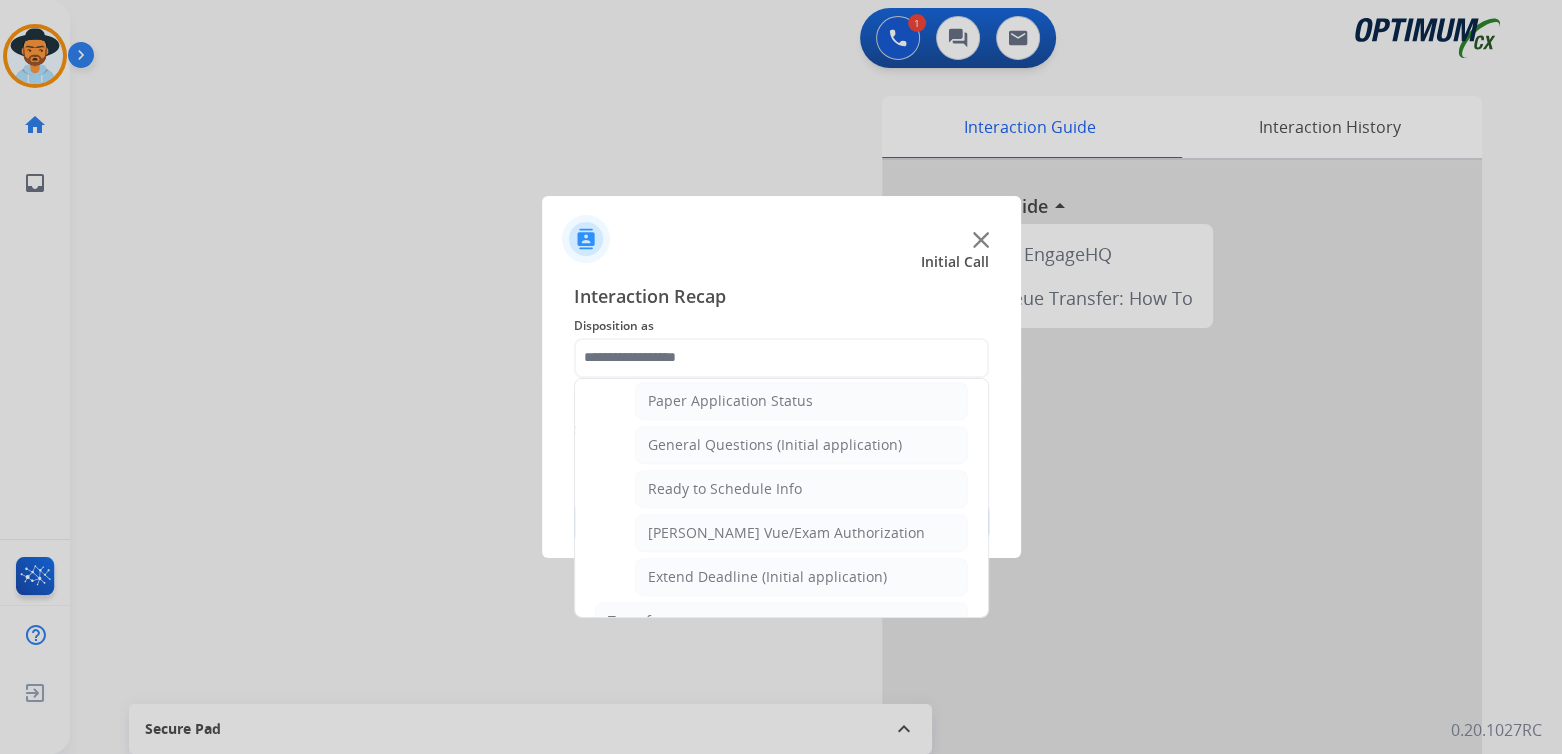 drag, startPoint x: 730, startPoint y: 435, endPoint x: 838, endPoint y: 424, distance: 108.55874 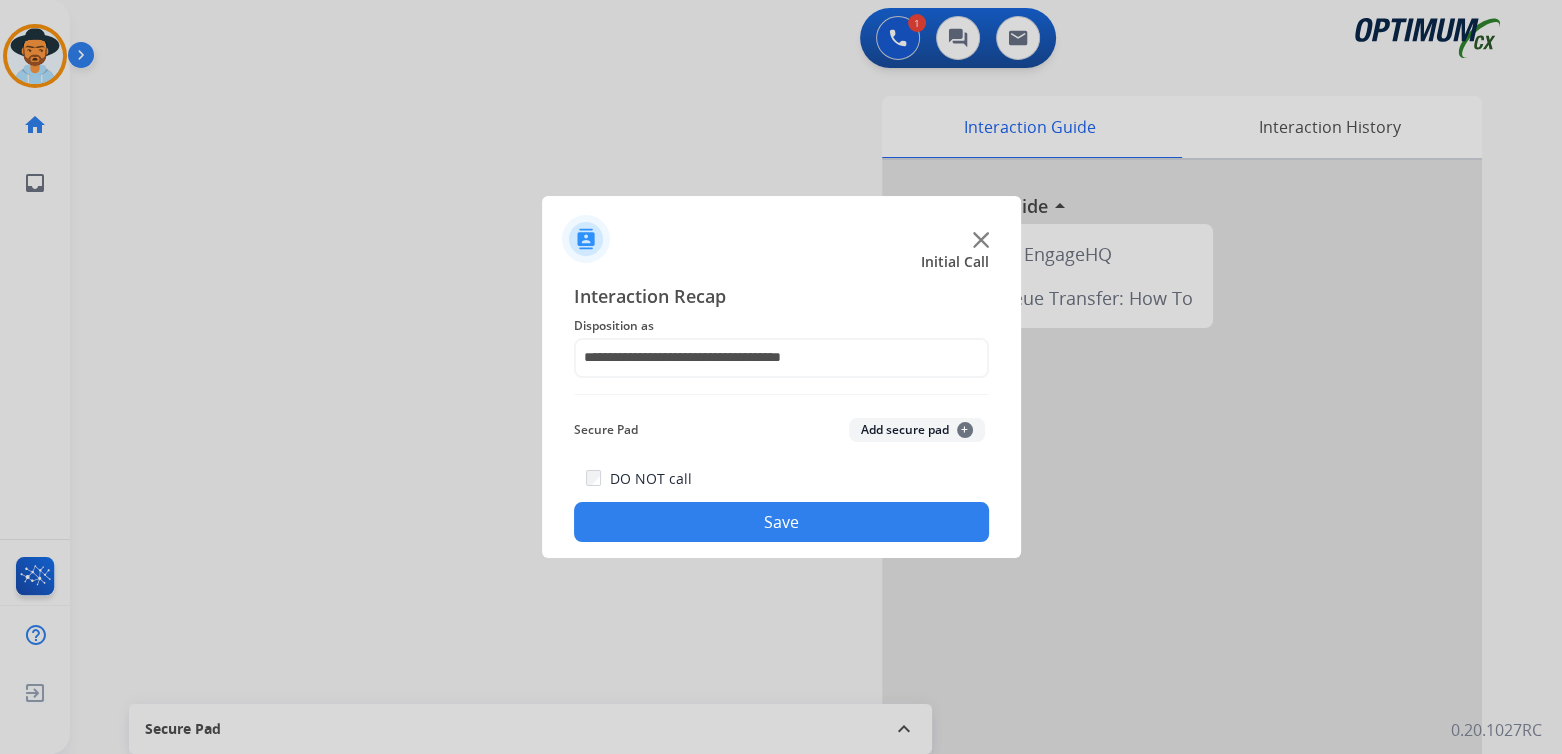 click on "Save" 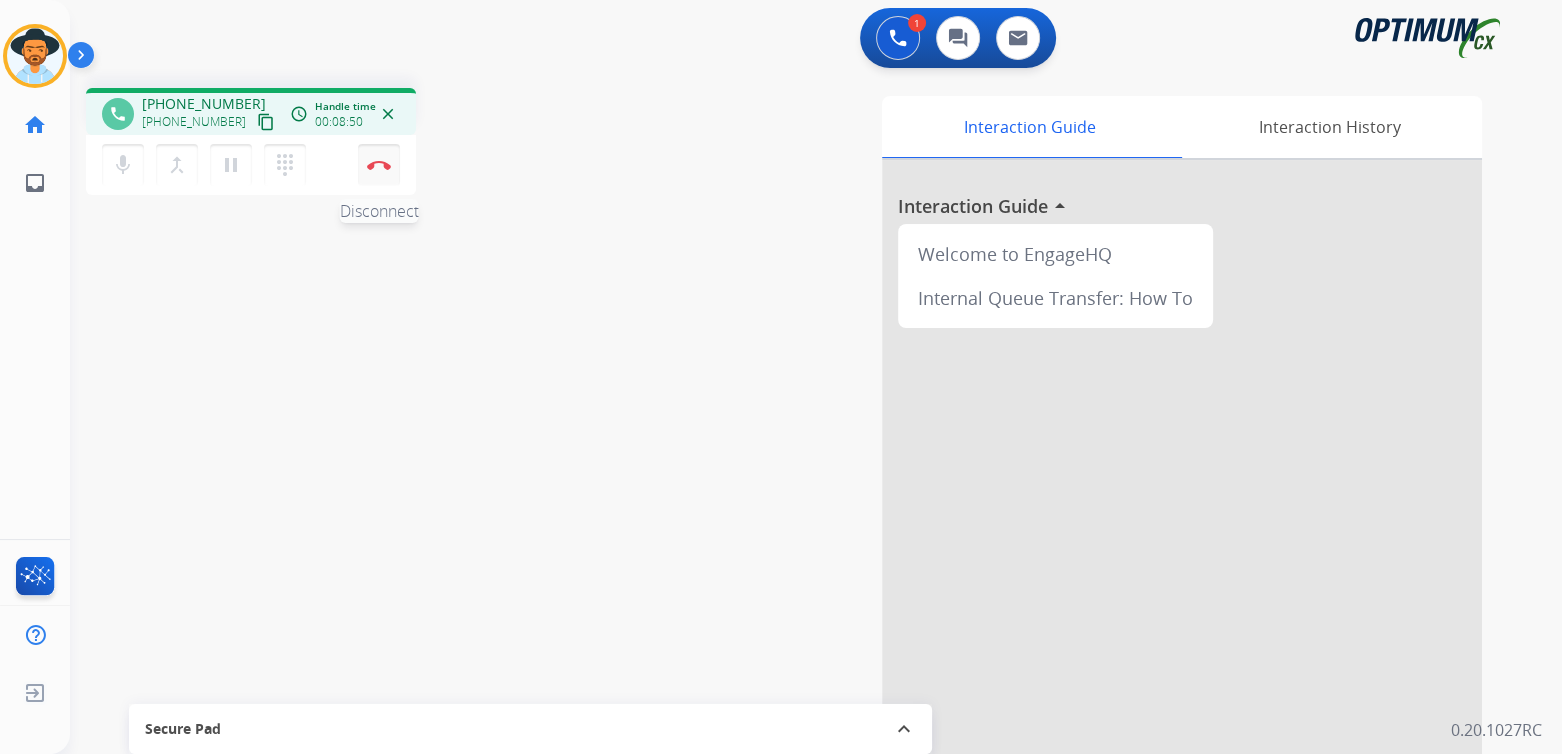 click at bounding box center (379, 165) 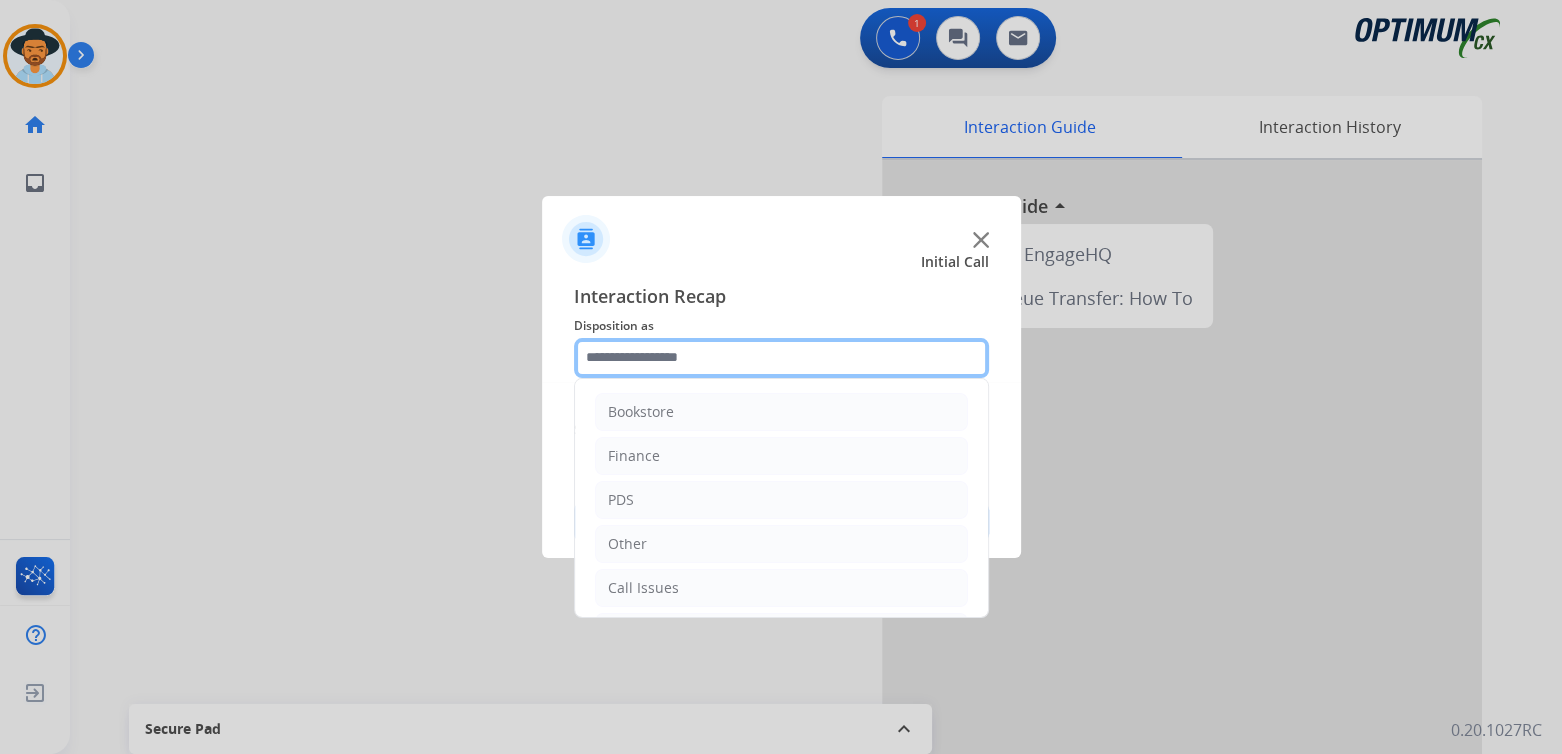 click 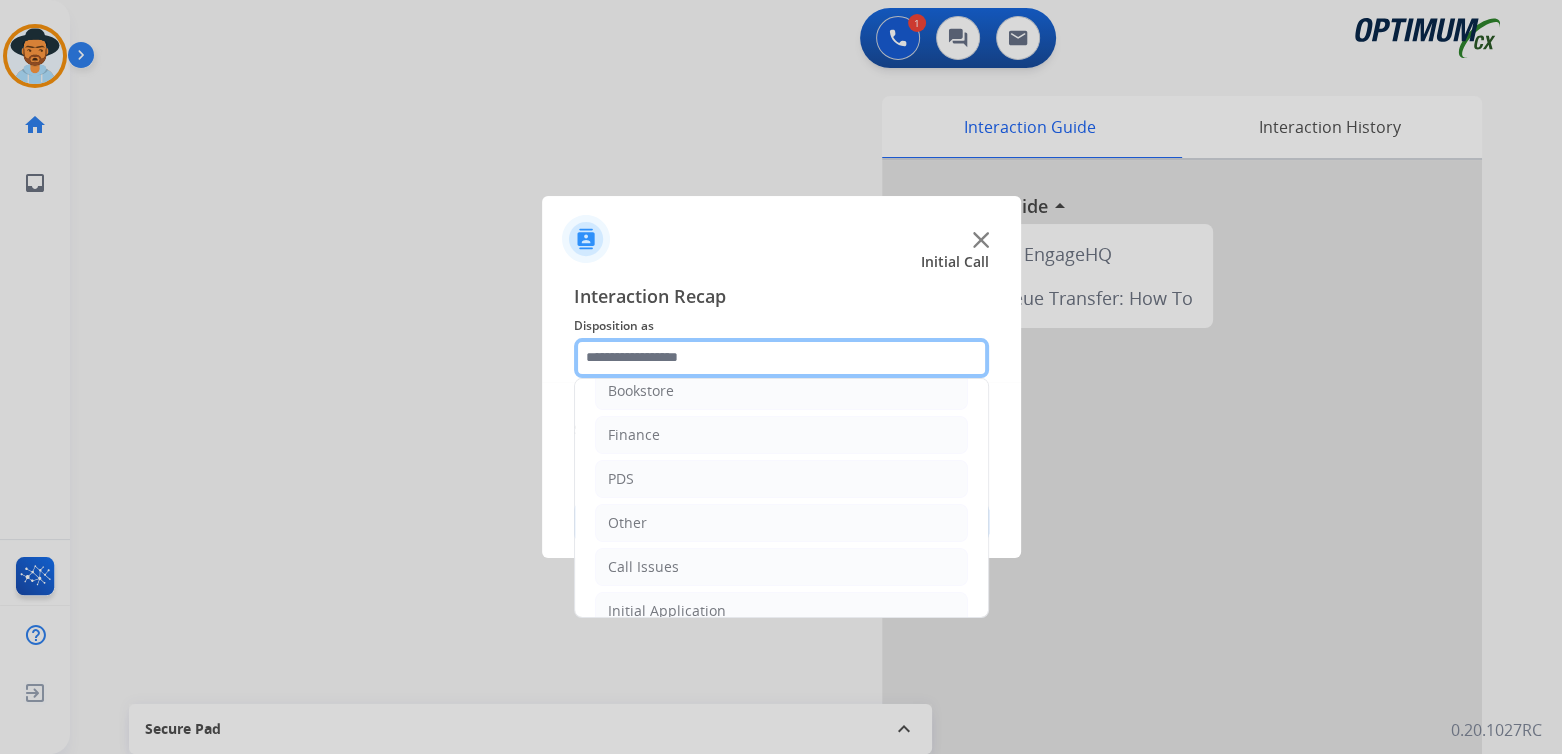 scroll, scrollTop: 132, scrollLeft: 0, axis: vertical 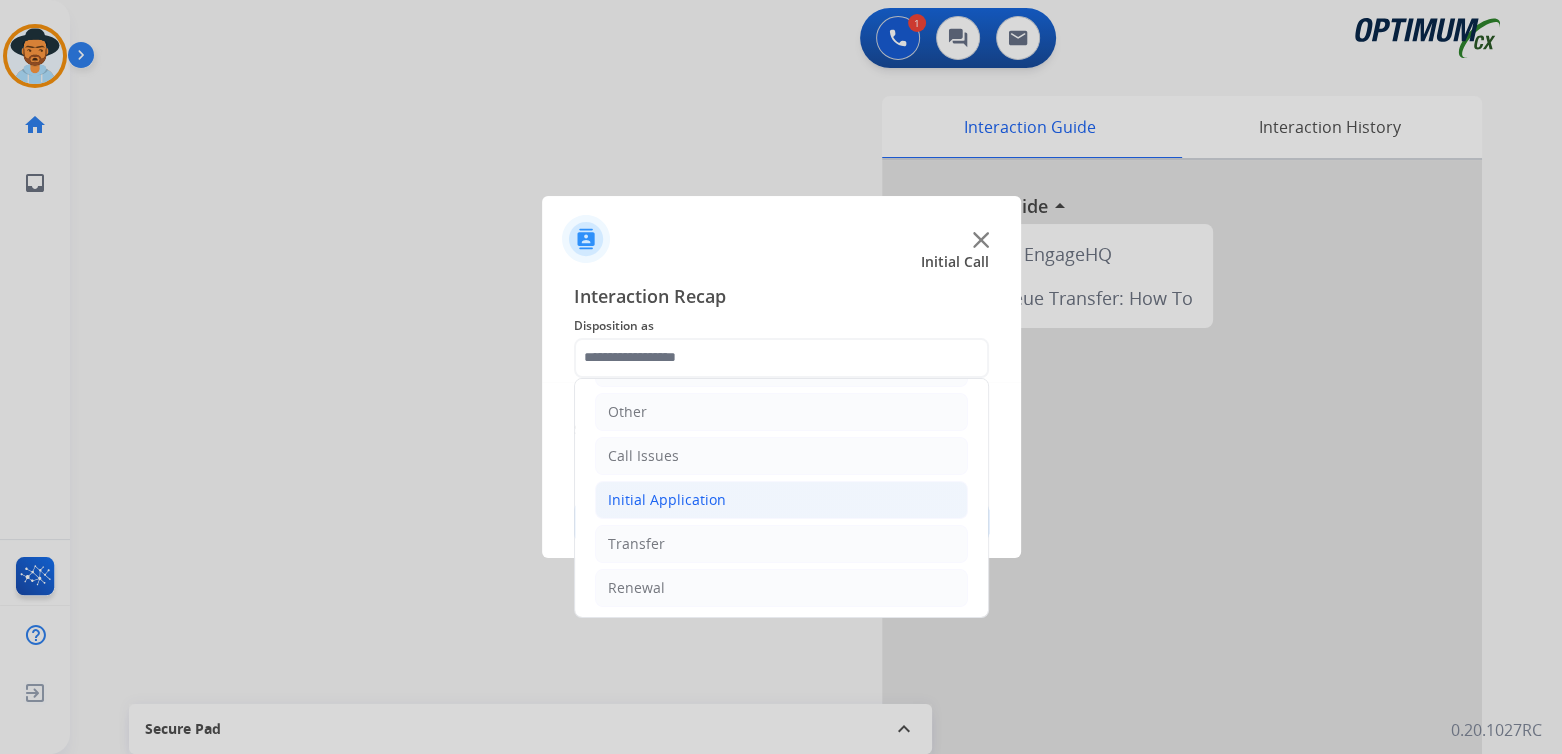 click on "Initial Application" 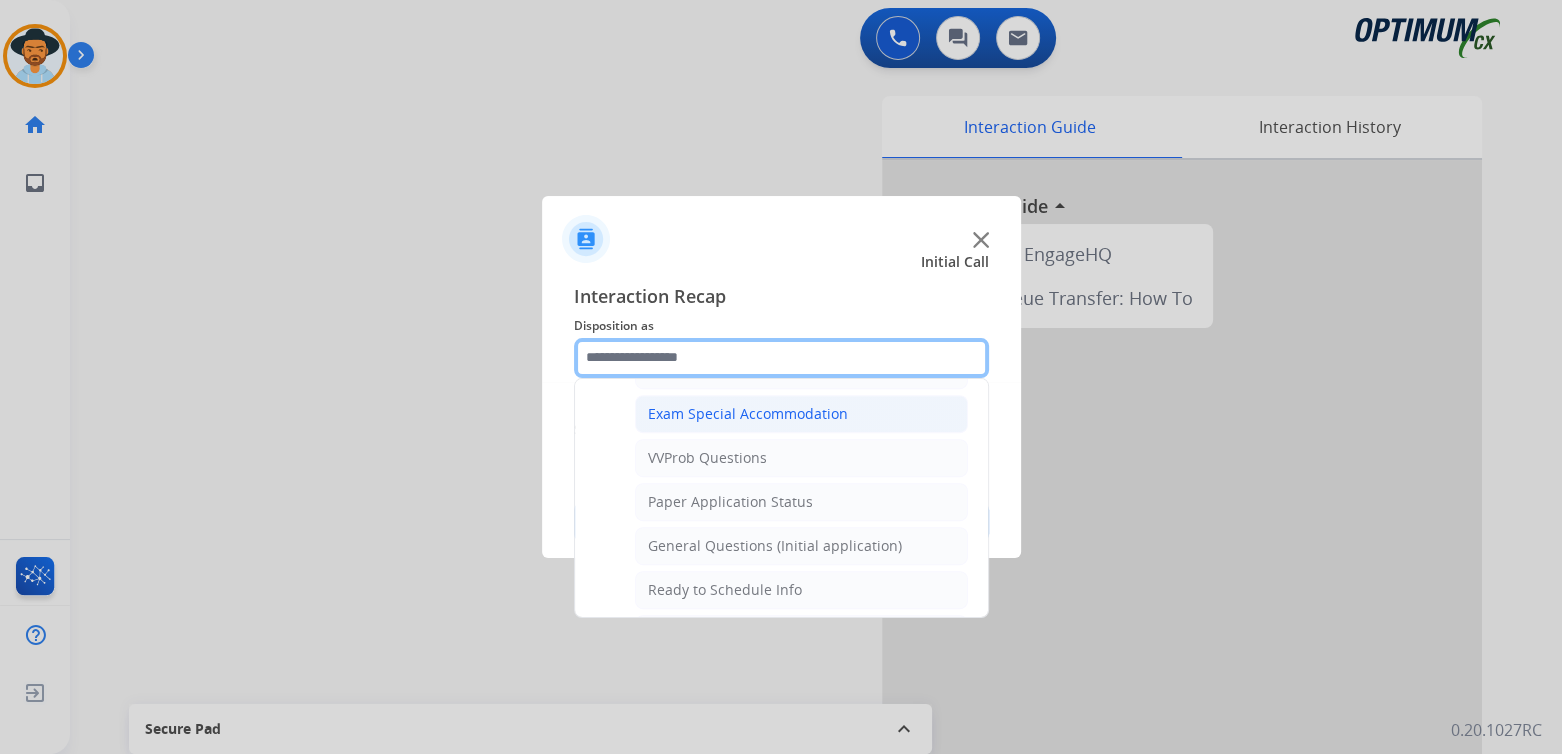 scroll, scrollTop: 1031, scrollLeft: 0, axis: vertical 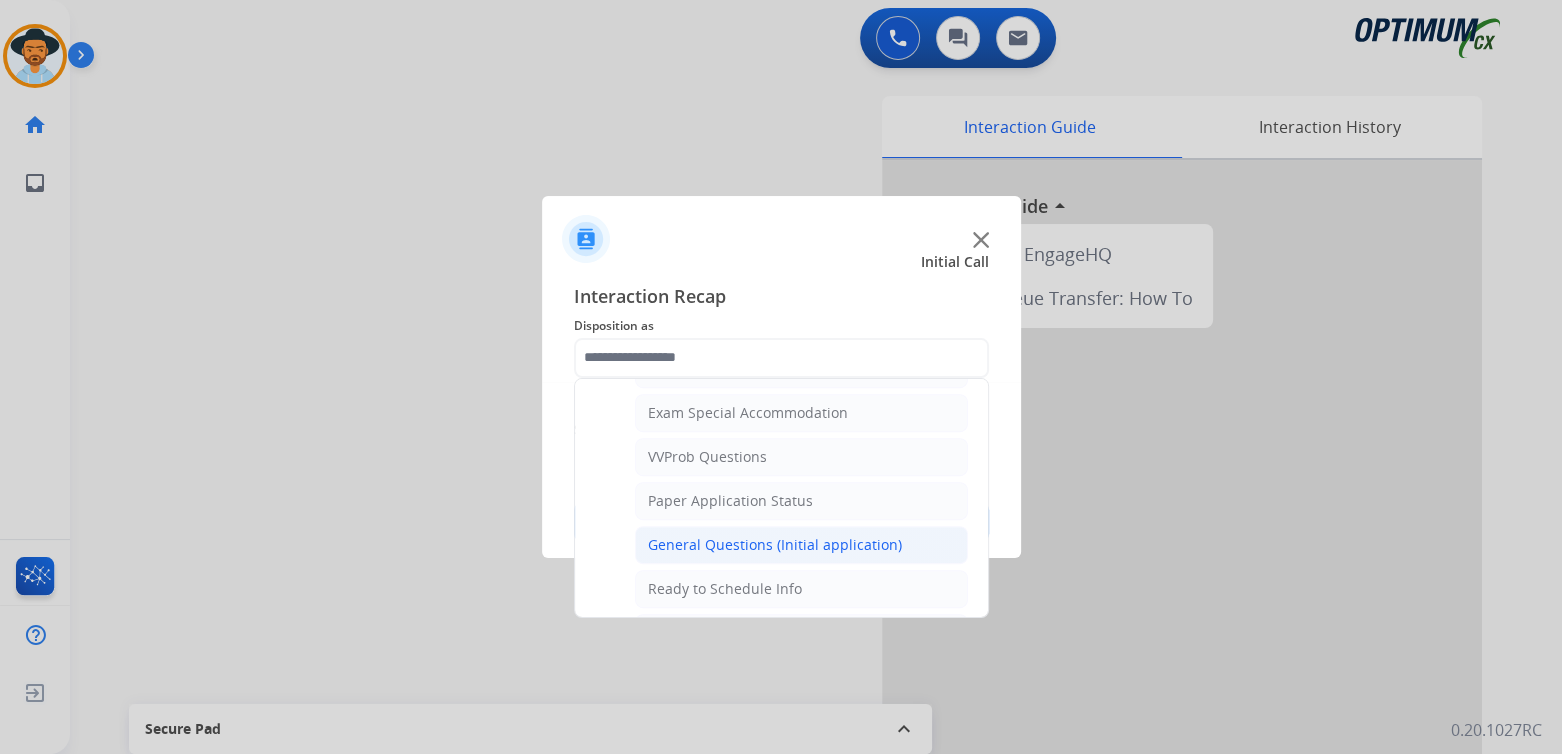 click on "General Questions (Initial application)" 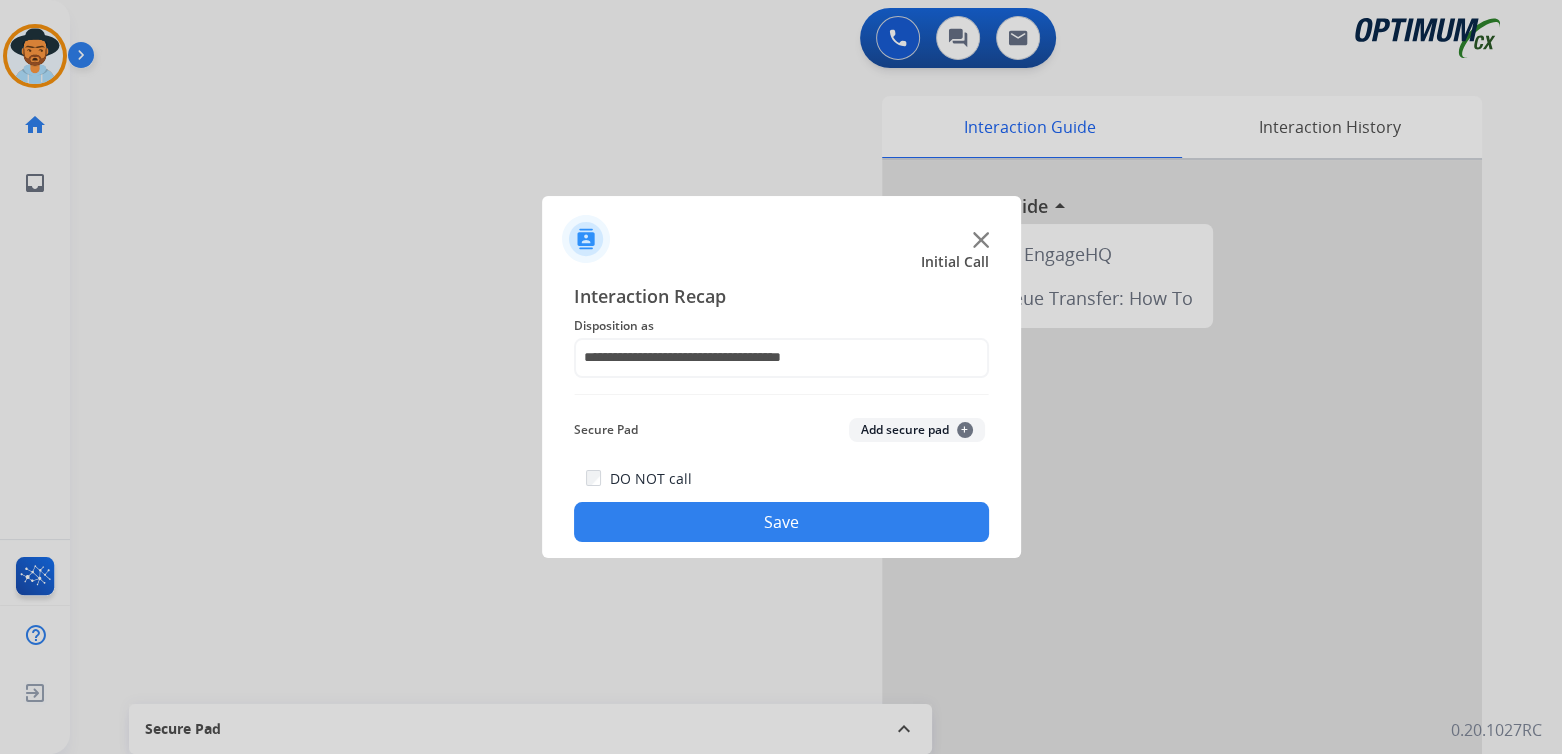 drag, startPoint x: 811, startPoint y: 520, endPoint x: 999, endPoint y: 547, distance: 189.92894 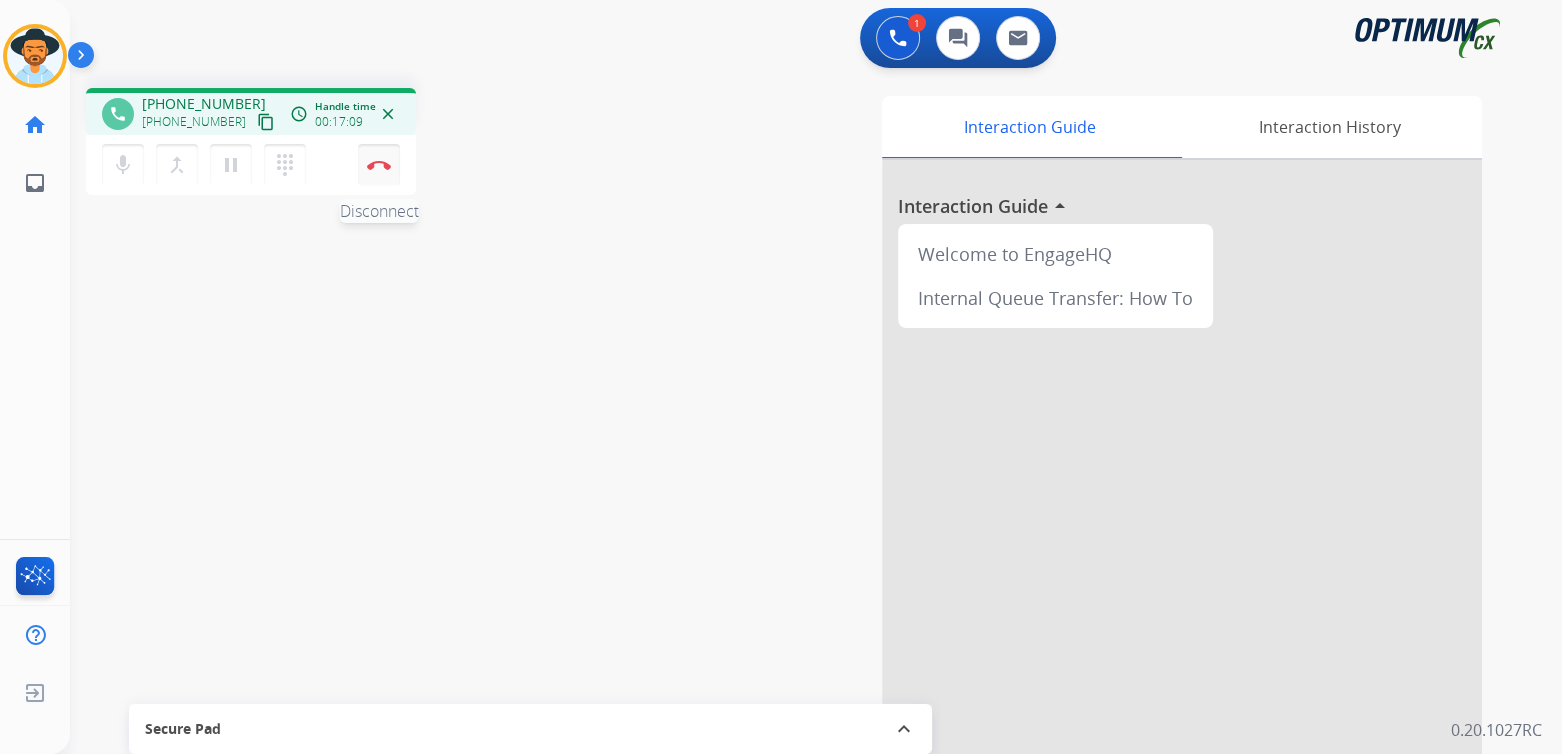 drag, startPoint x: 381, startPoint y: 165, endPoint x: 390, endPoint y: 177, distance: 15 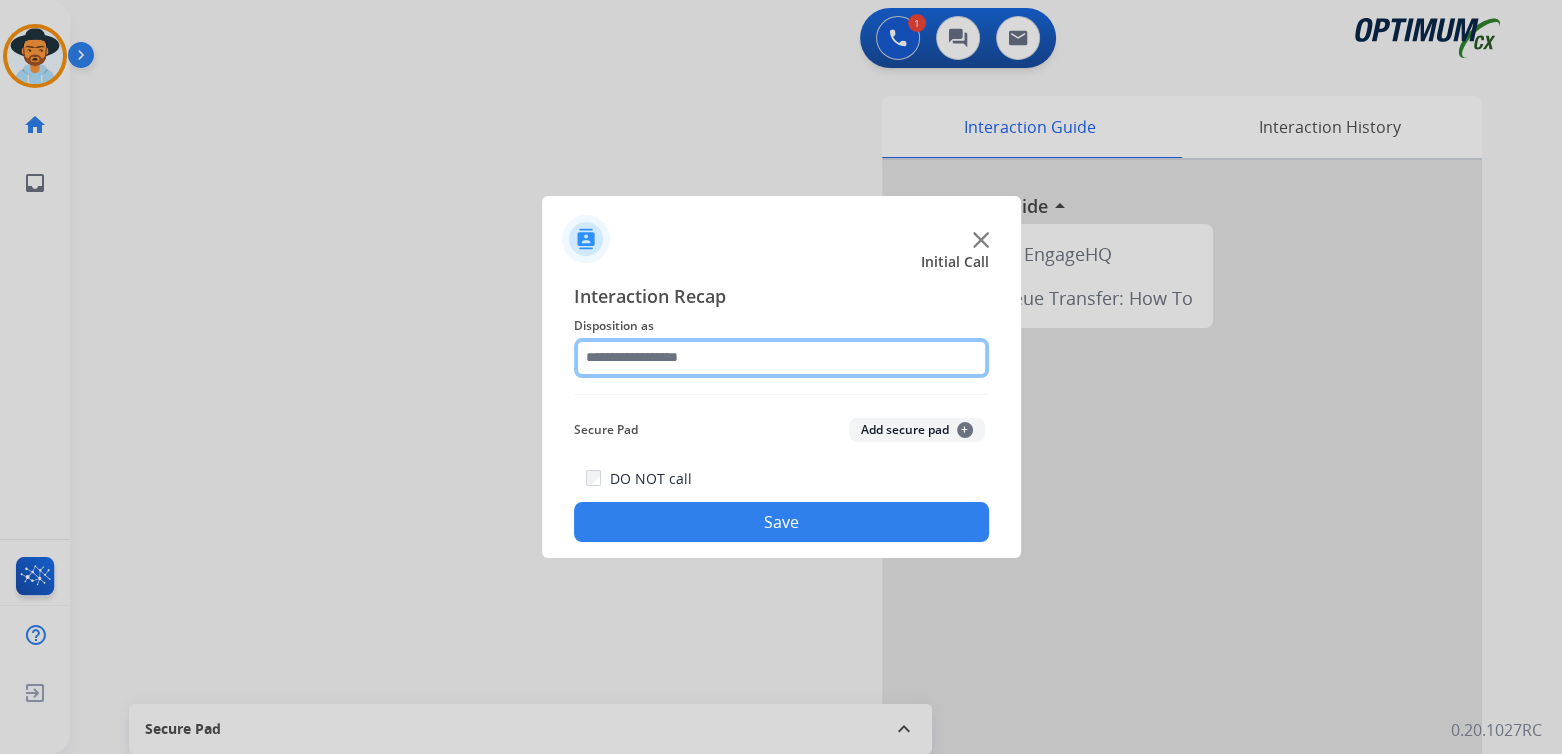 click 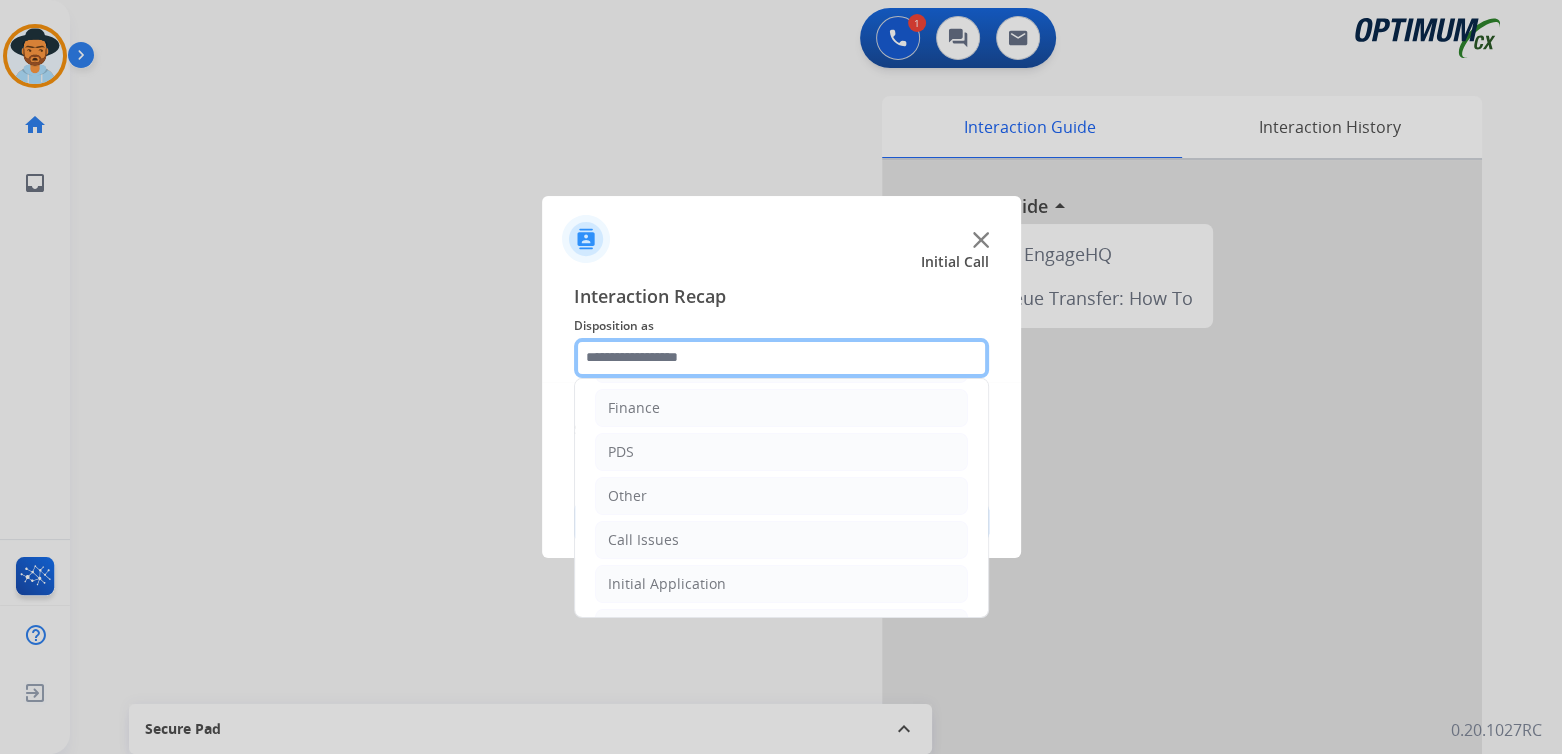 scroll, scrollTop: 132, scrollLeft: 0, axis: vertical 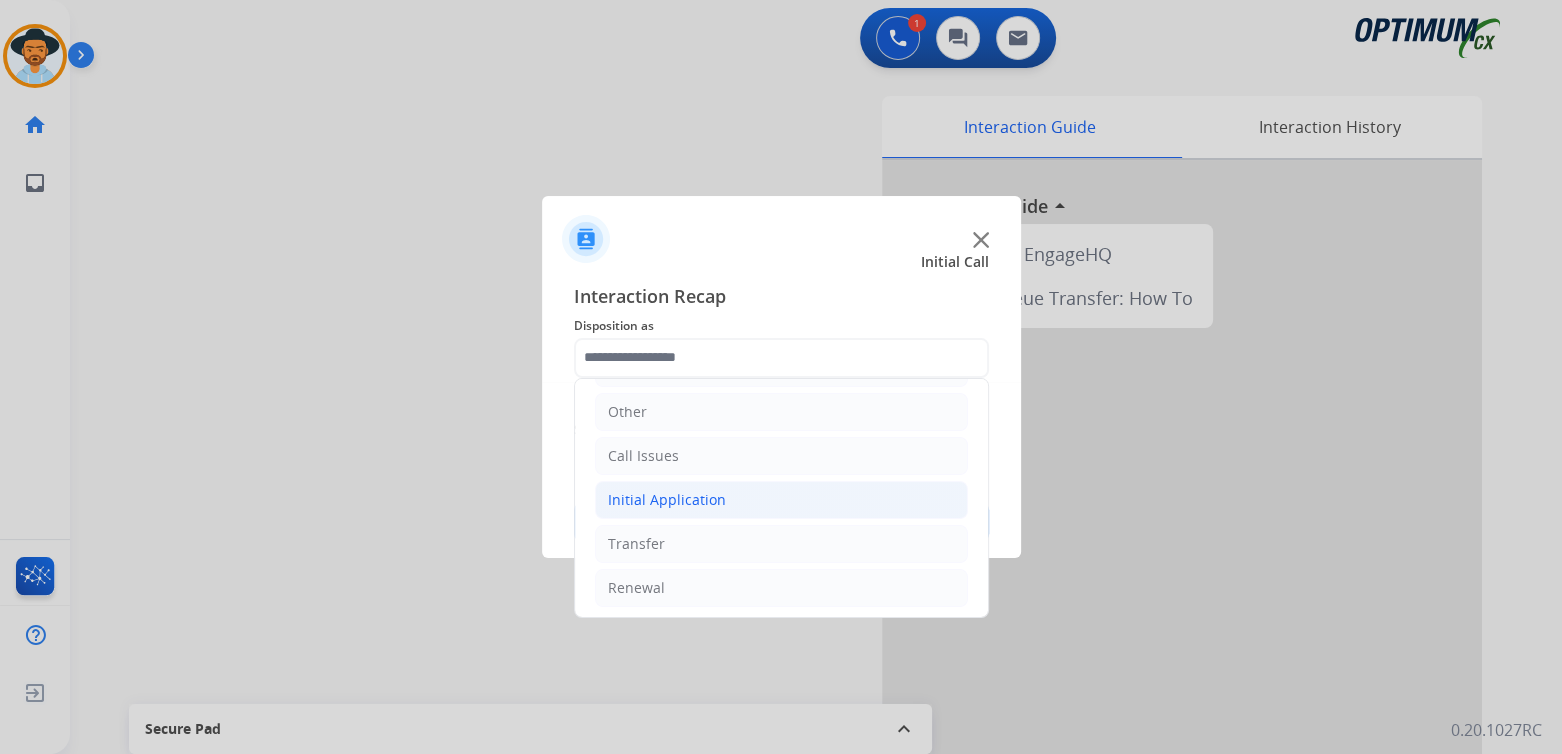 click on "Initial Application" 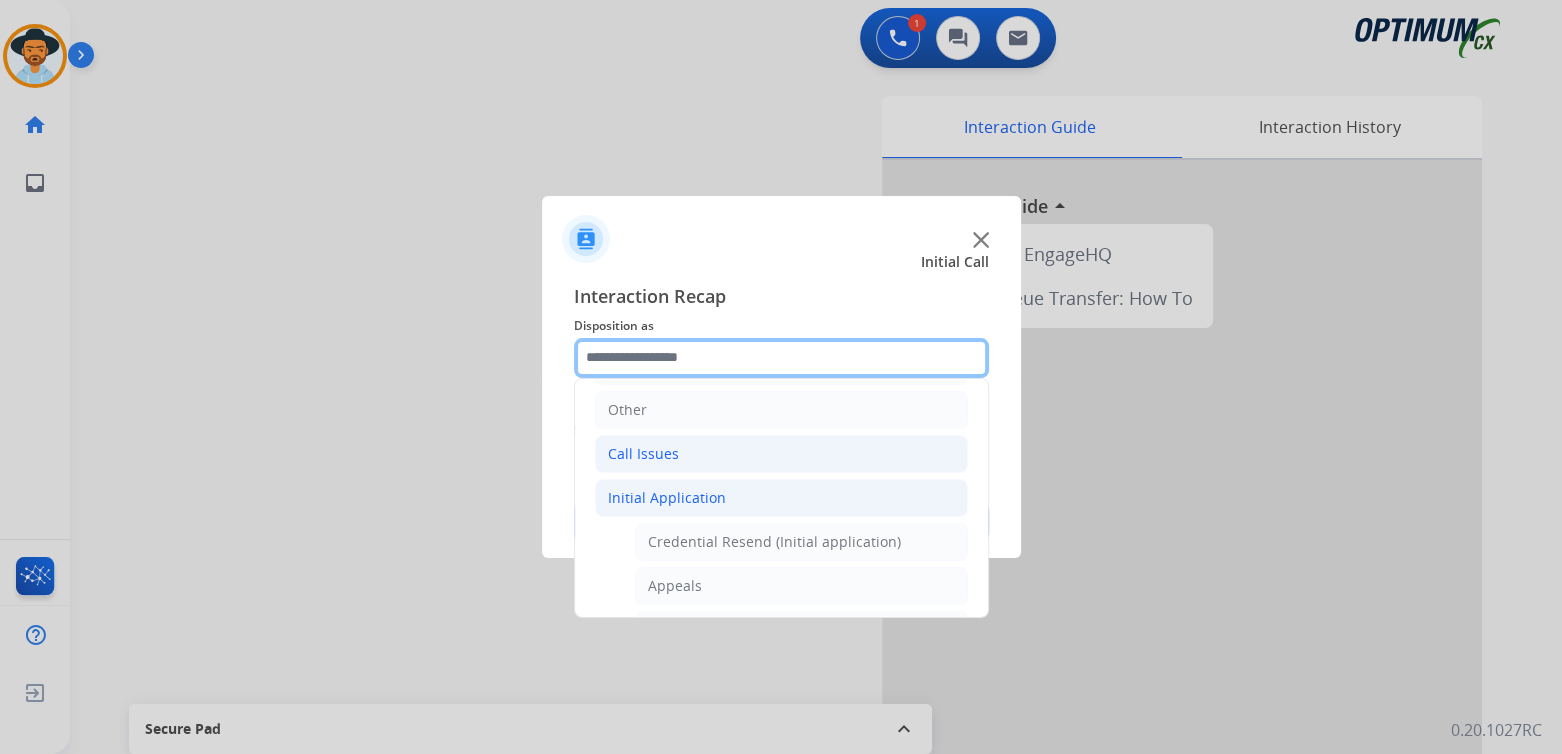 scroll, scrollTop: 133, scrollLeft: 0, axis: vertical 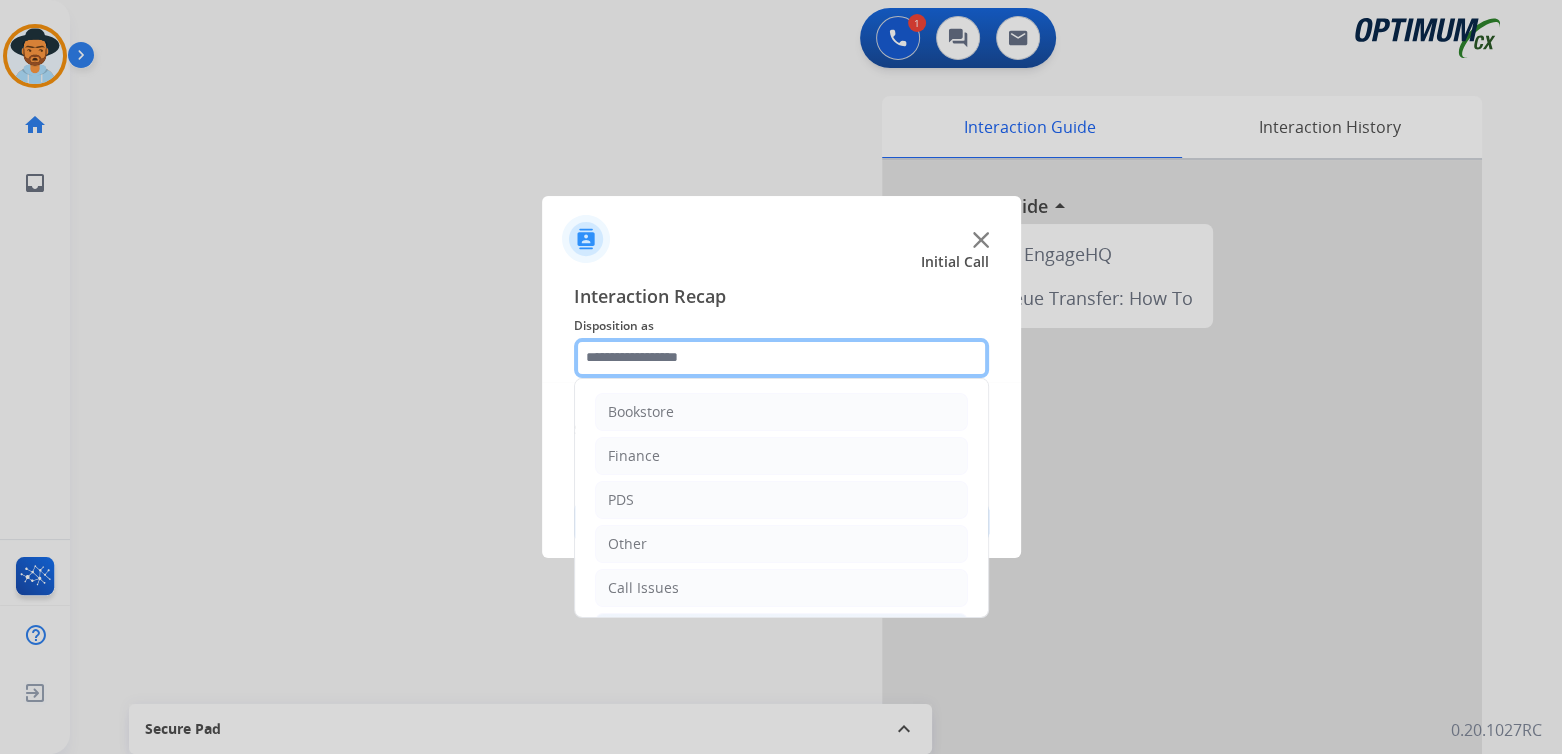 click 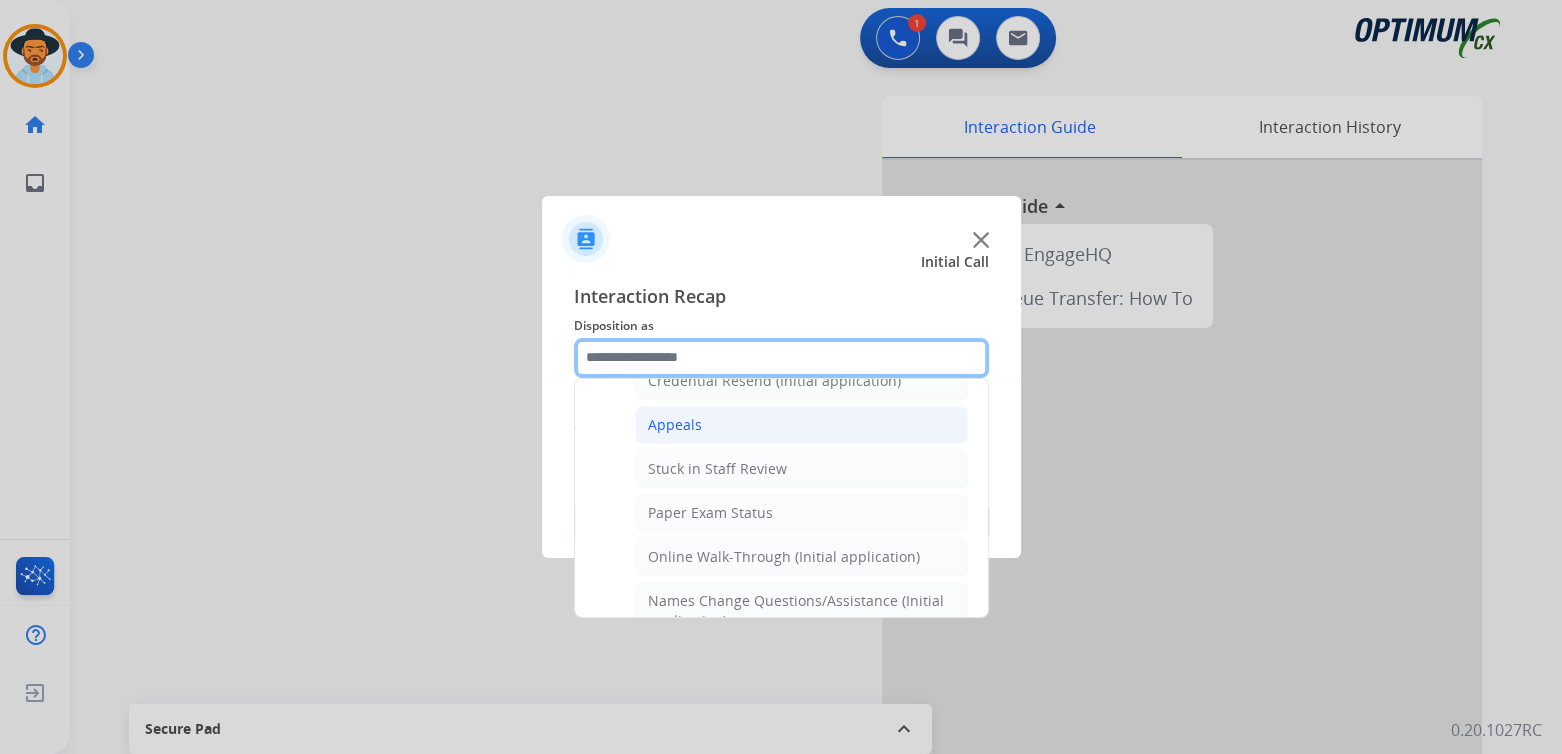 scroll, scrollTop: 298, scrollLeft: 0, axis: vertical 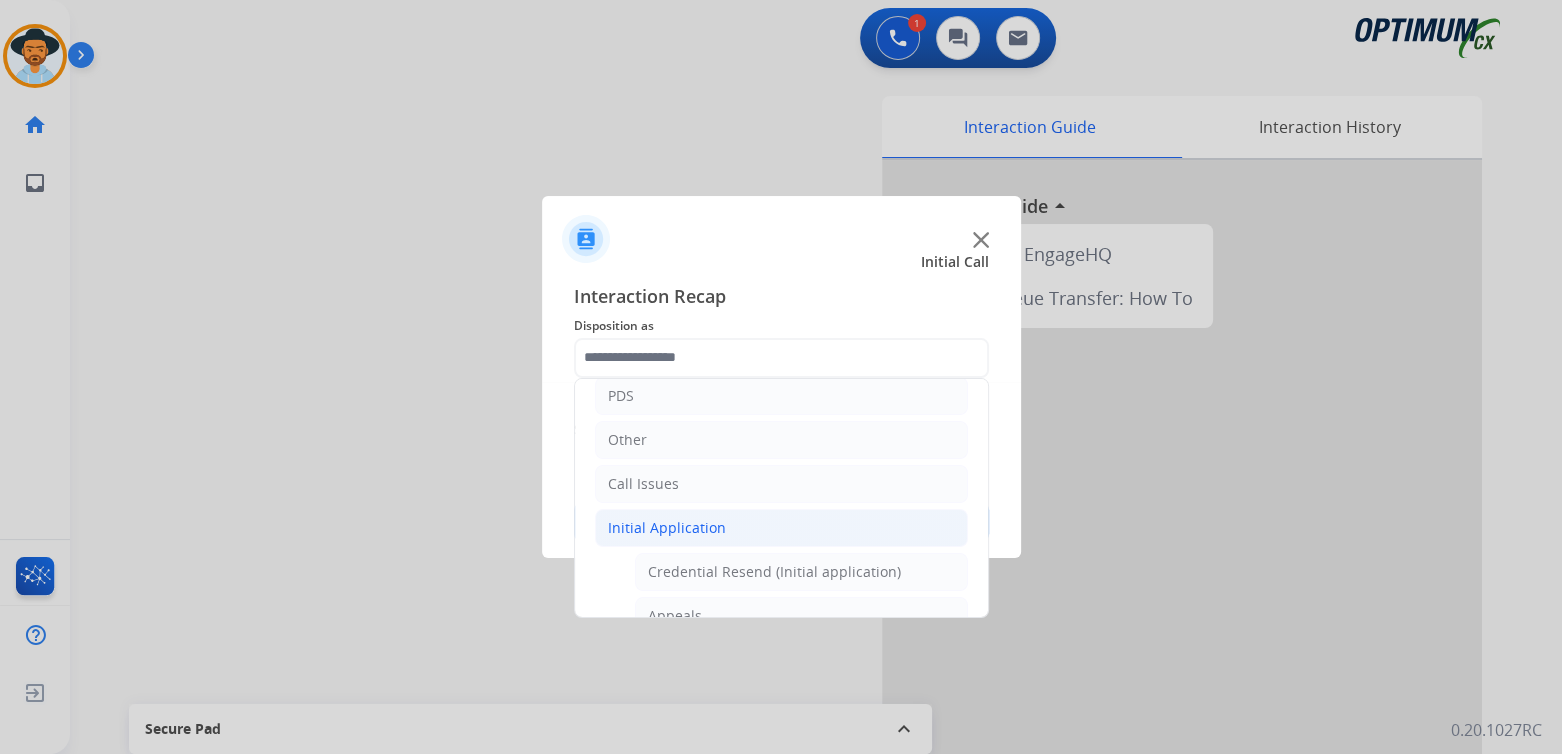 click on "Initial Application" 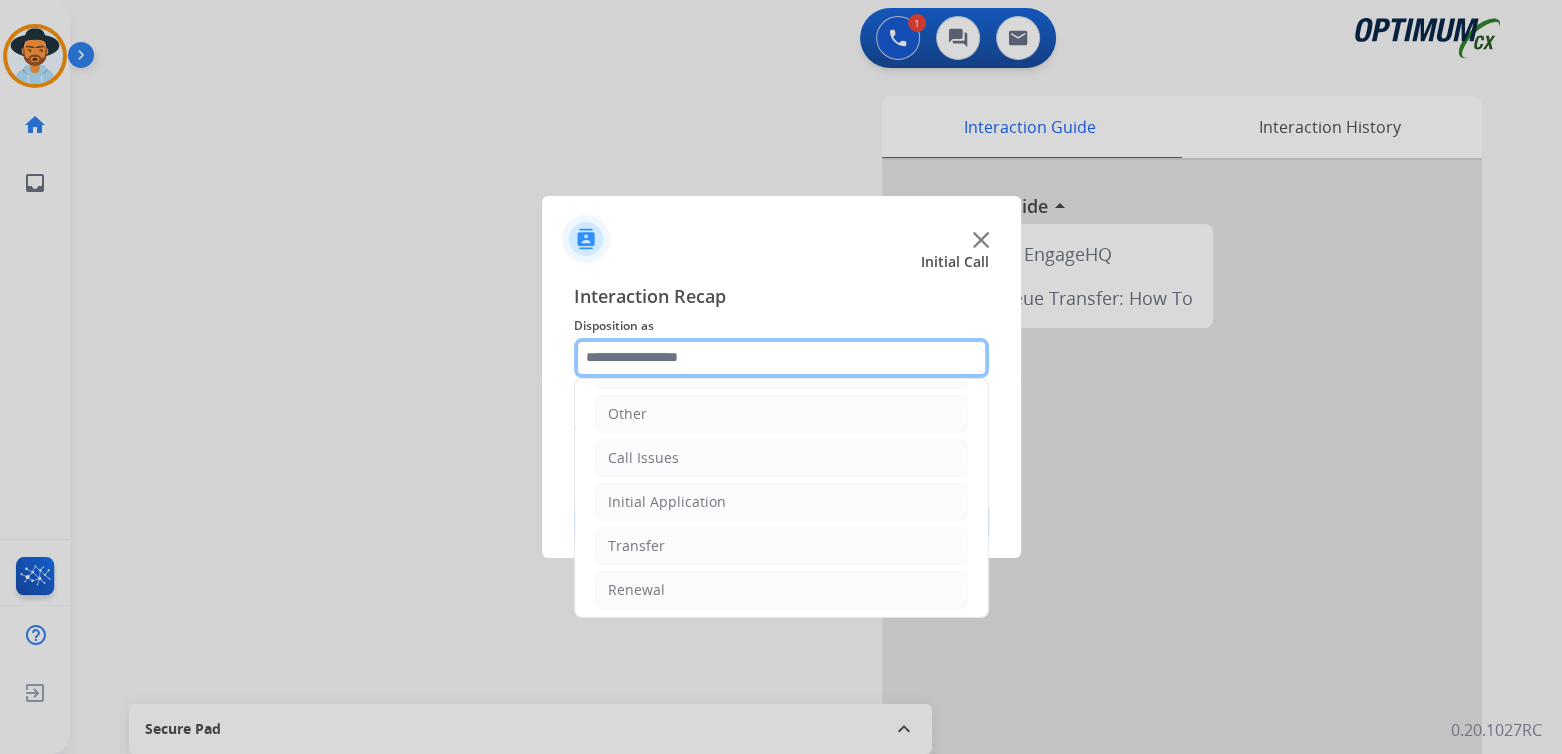 scroll, scrollTop: 132, scrollLeft: 0, axis: vertical 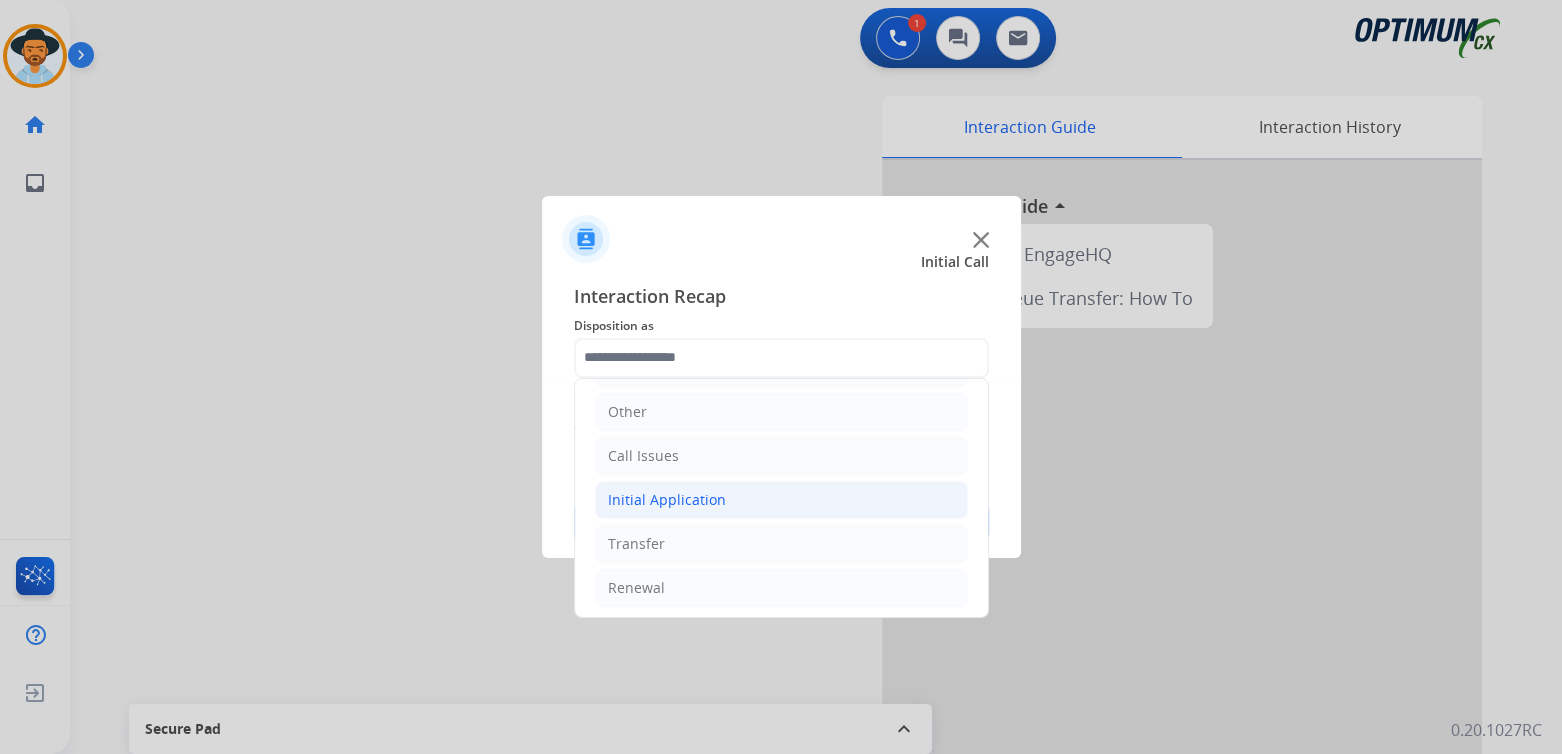 click on "Initial Application" 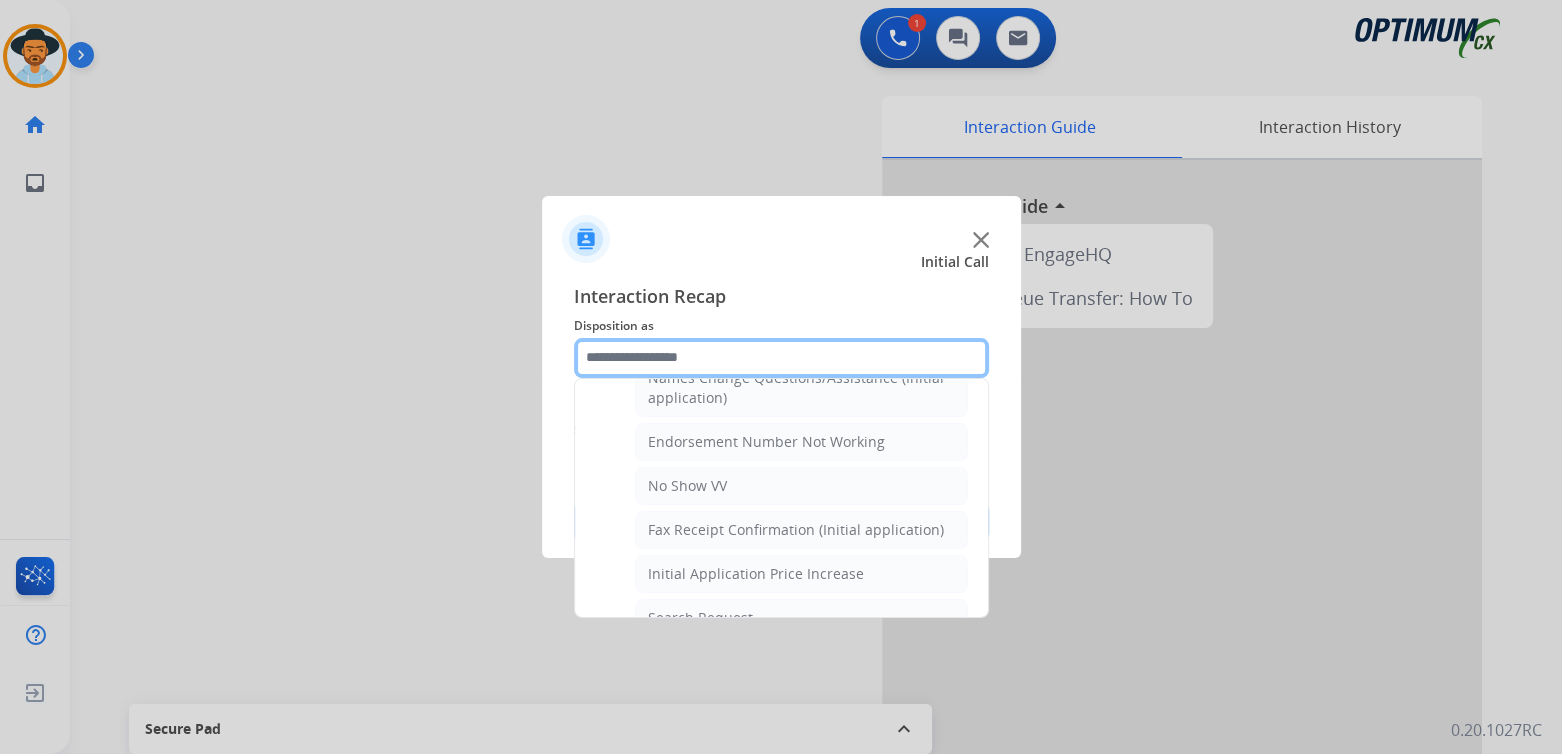 scroll, scrollTop: 520, scrollLeft: 0, axis: vertical 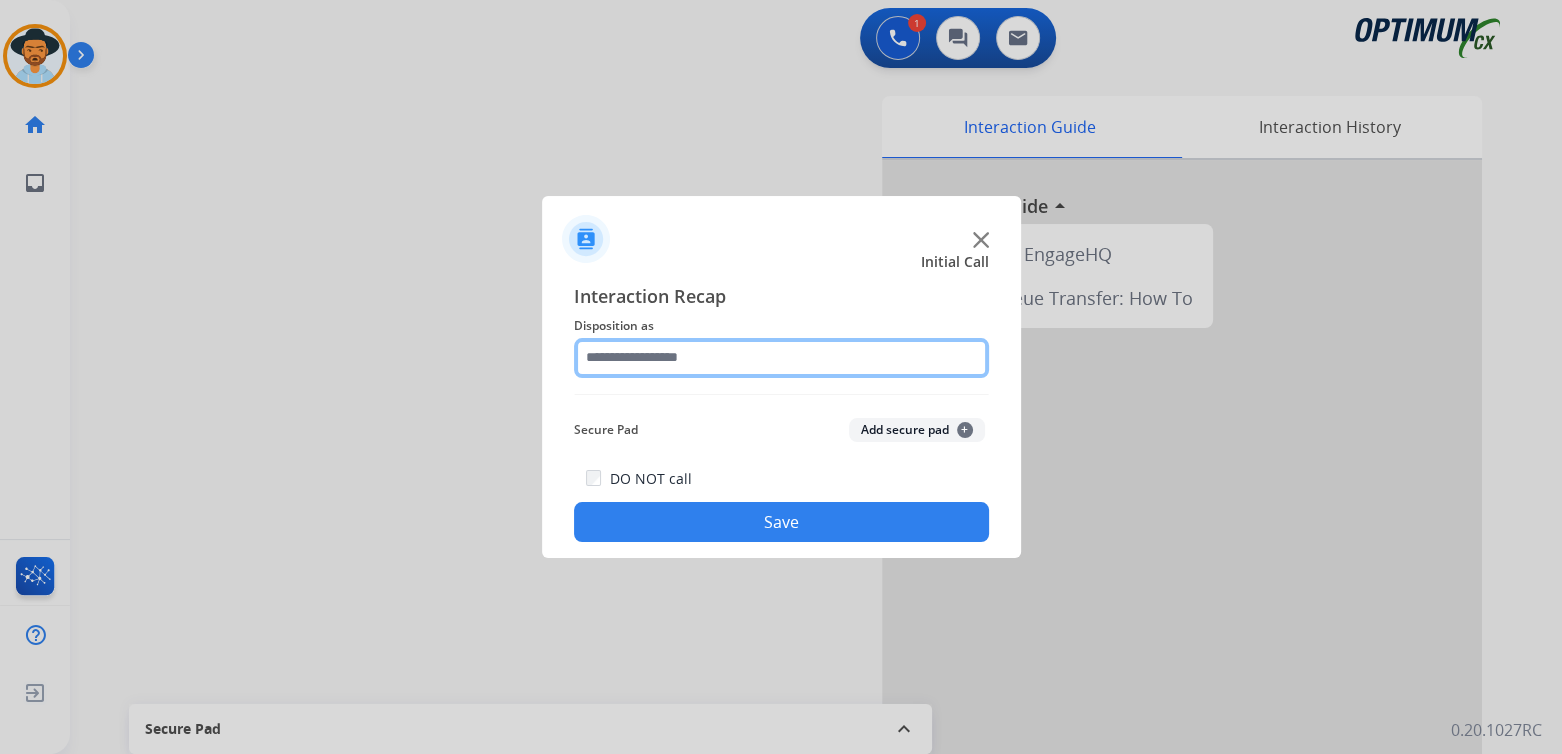 click 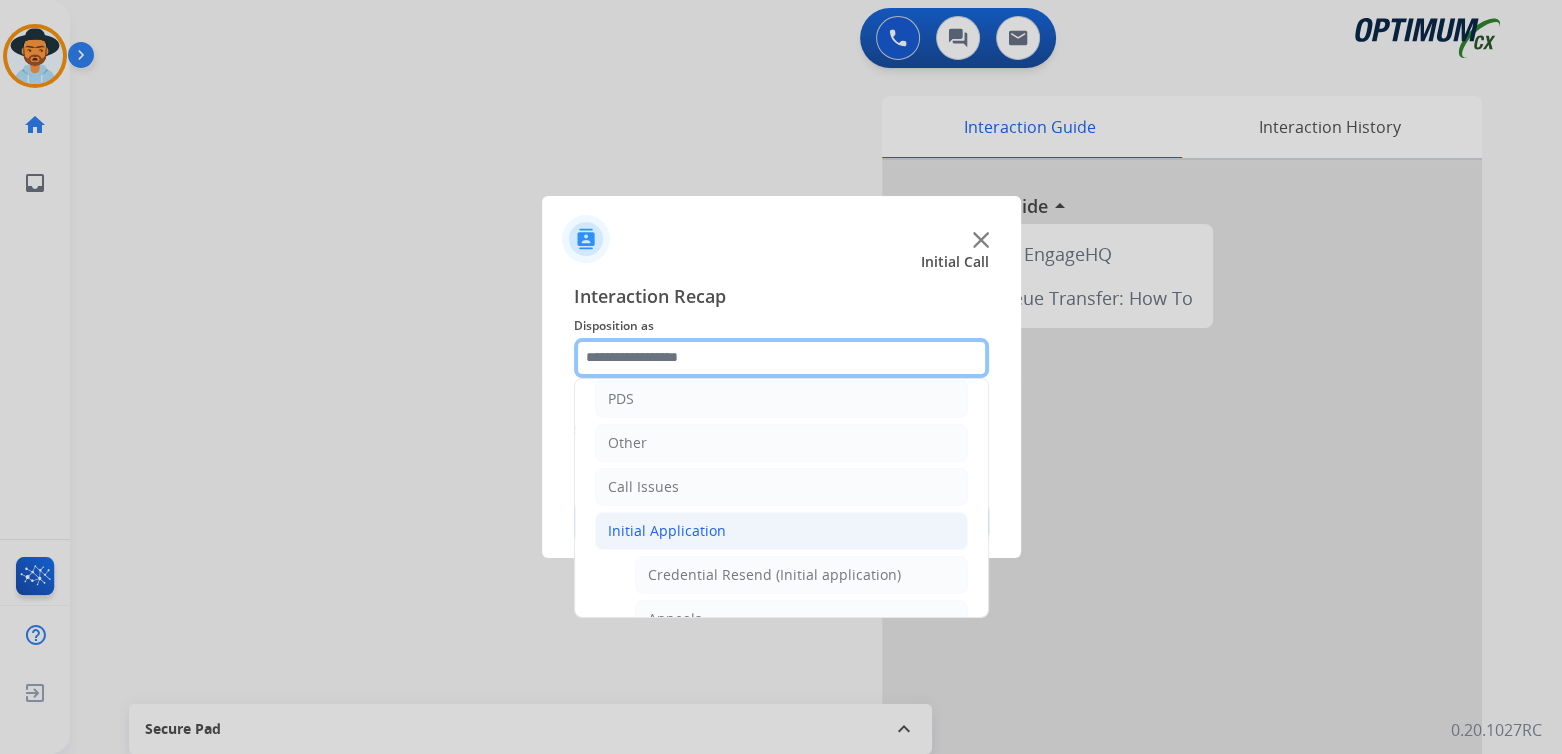 scroll, scrollTop: 100, scrollLeft: 0, axis: vertical 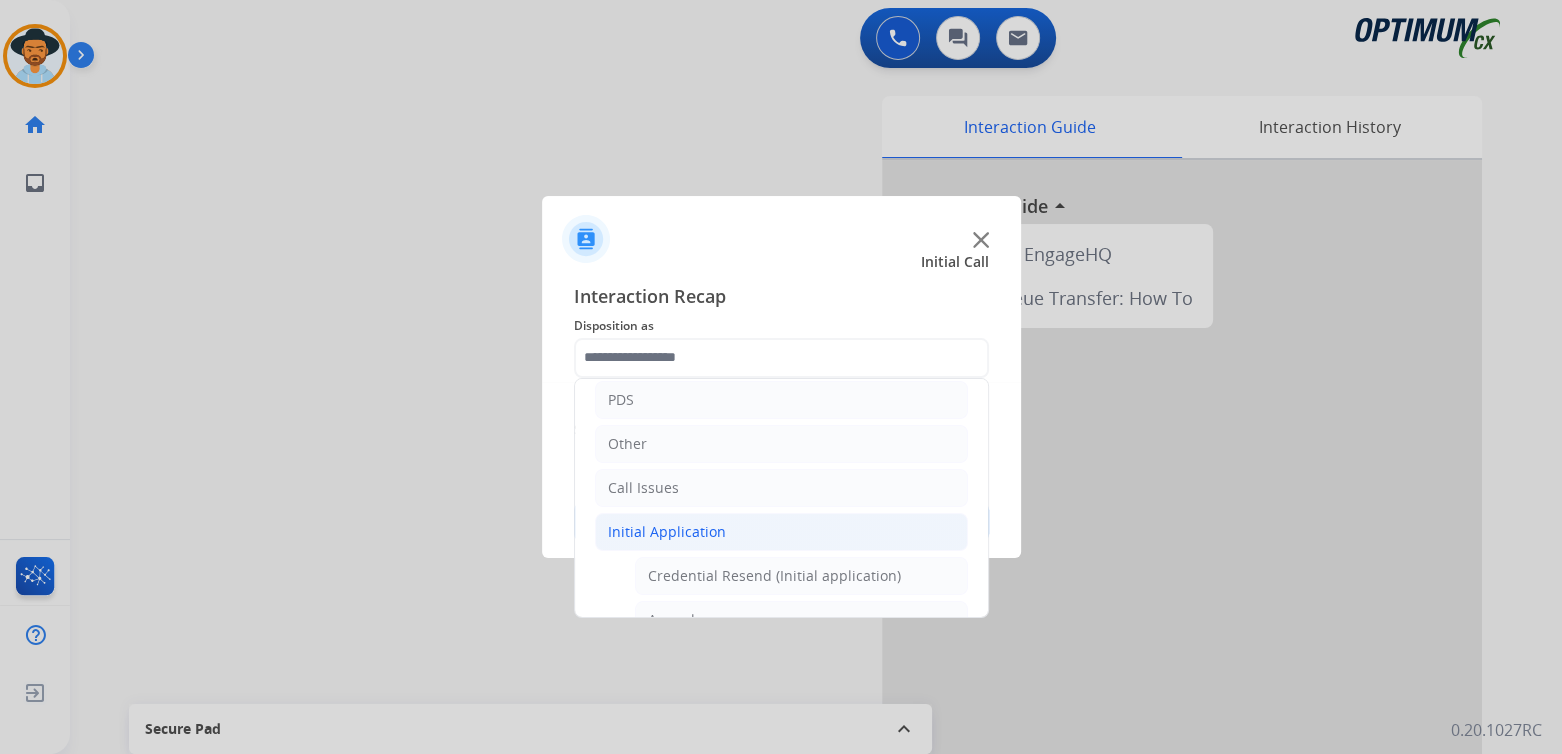 click on "Initial Application" 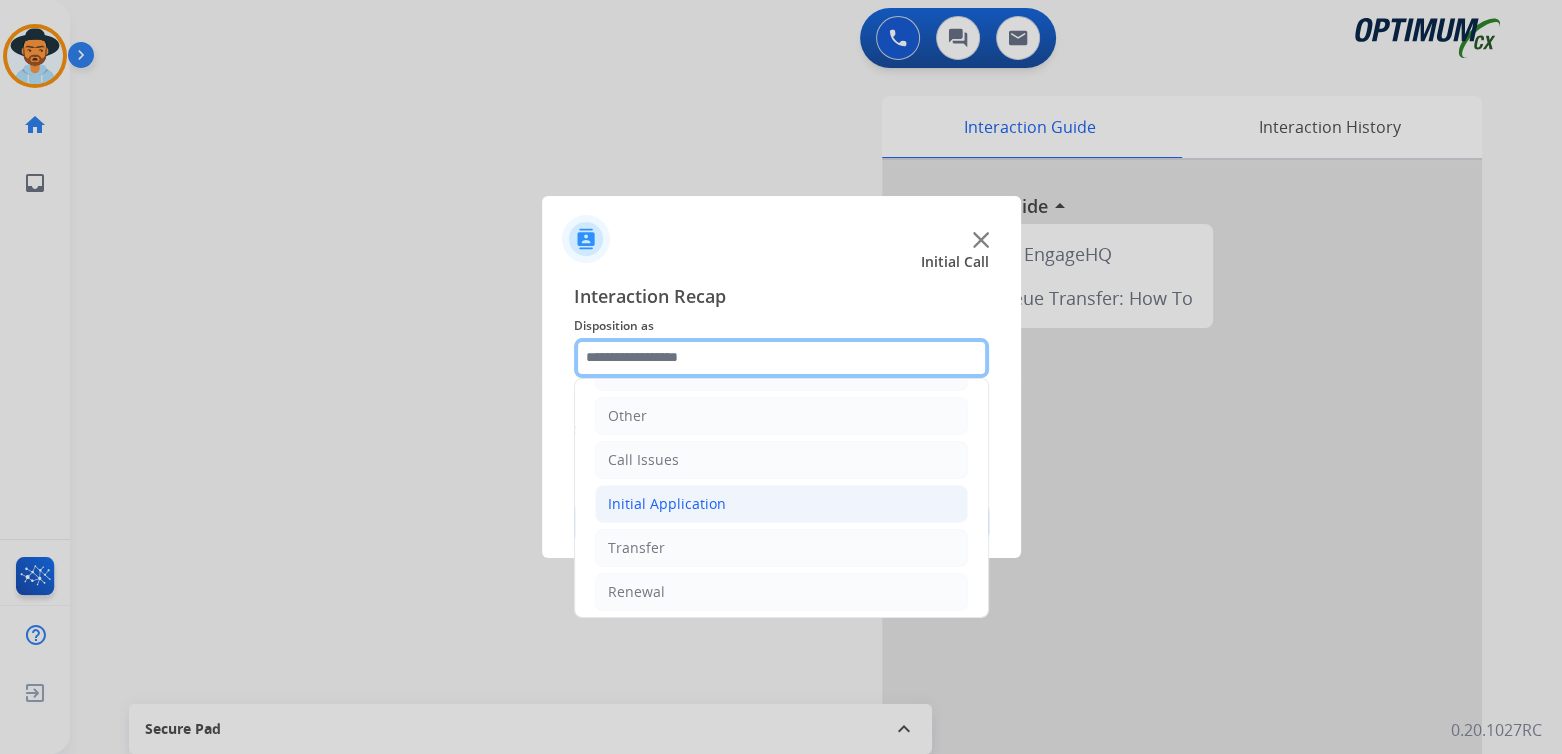 scroll, scrollTop: 132, scrollLeft: 0, axis: vertical 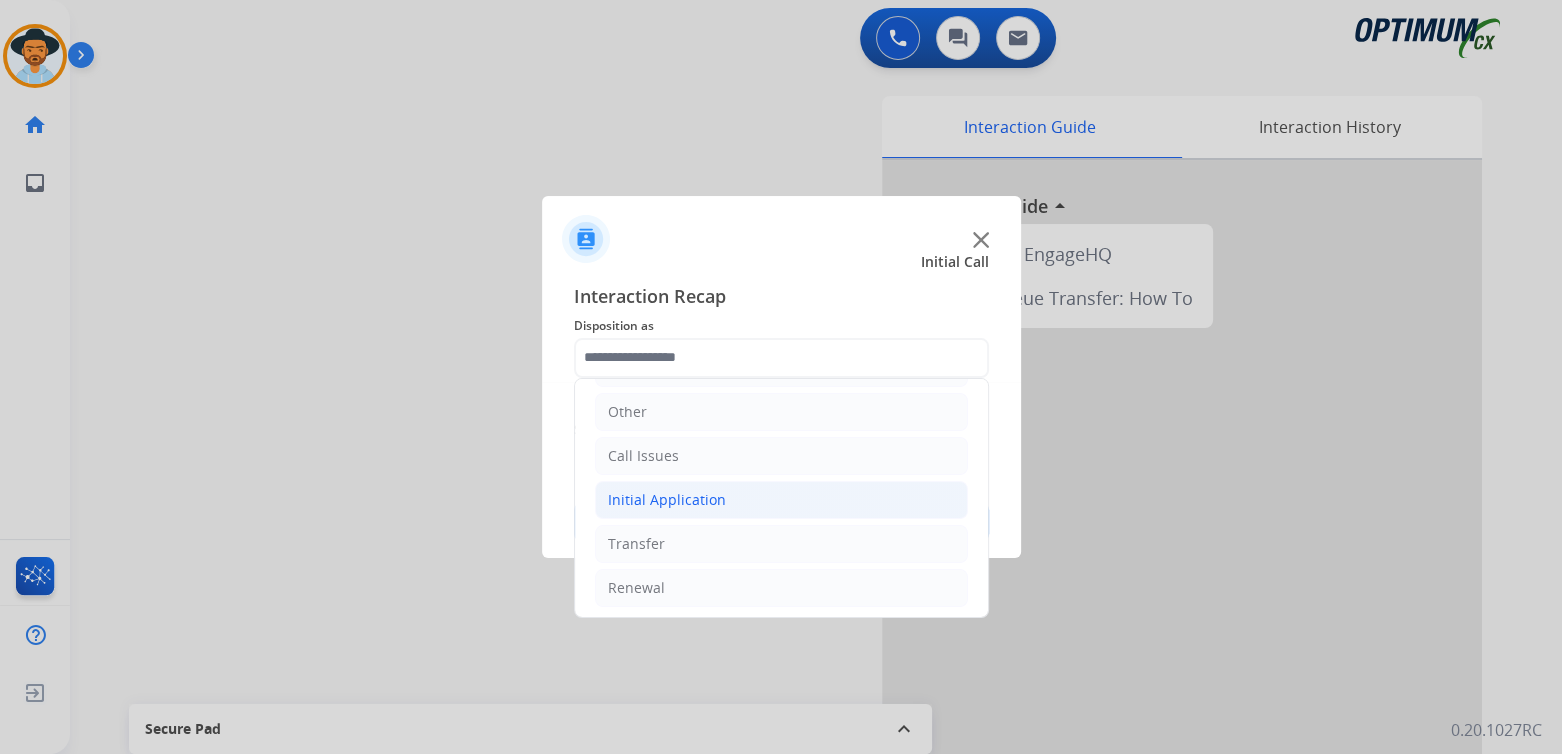 click on "Initial Application" 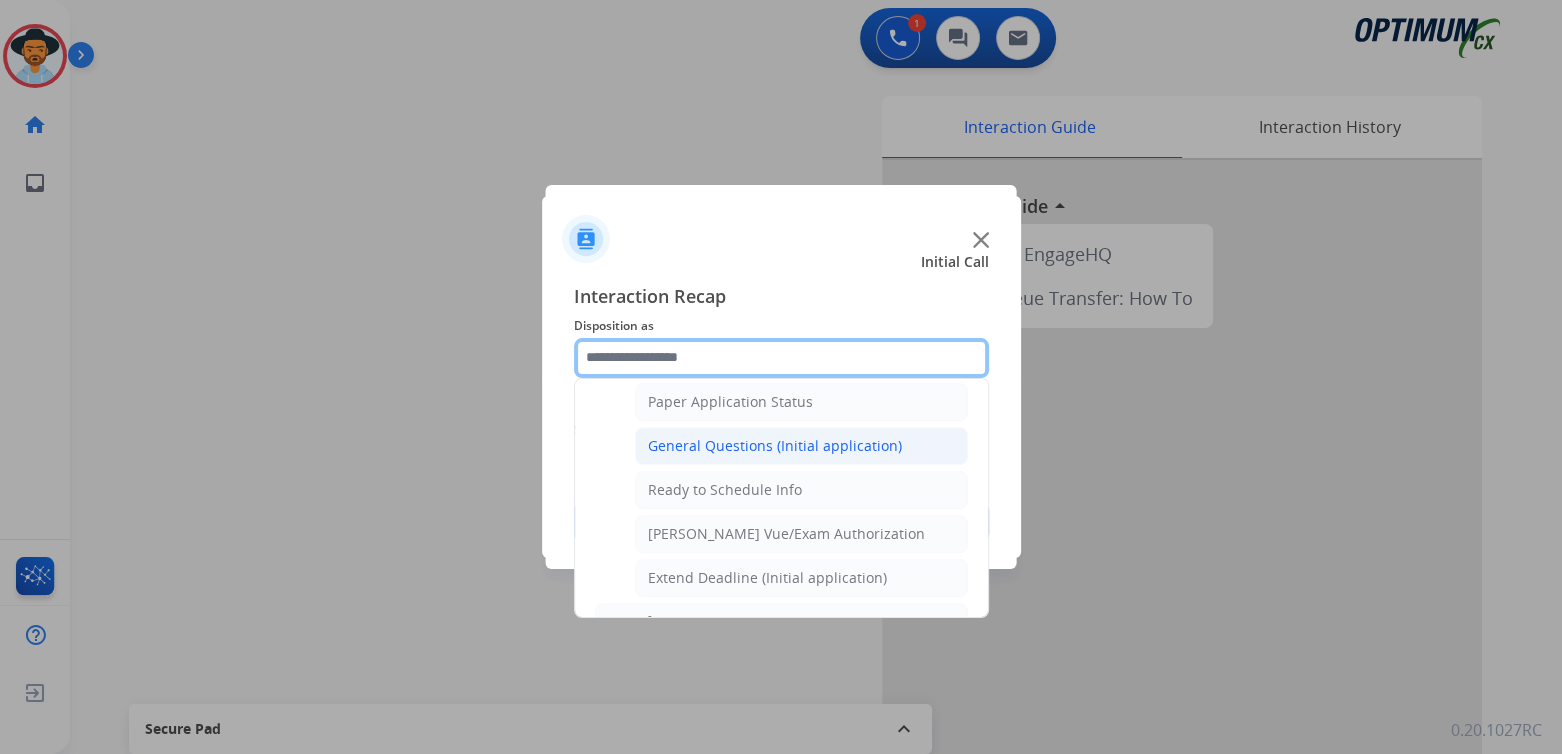 scroll, scrollTop: 1131, scrollLeft: 0, axis: vertical 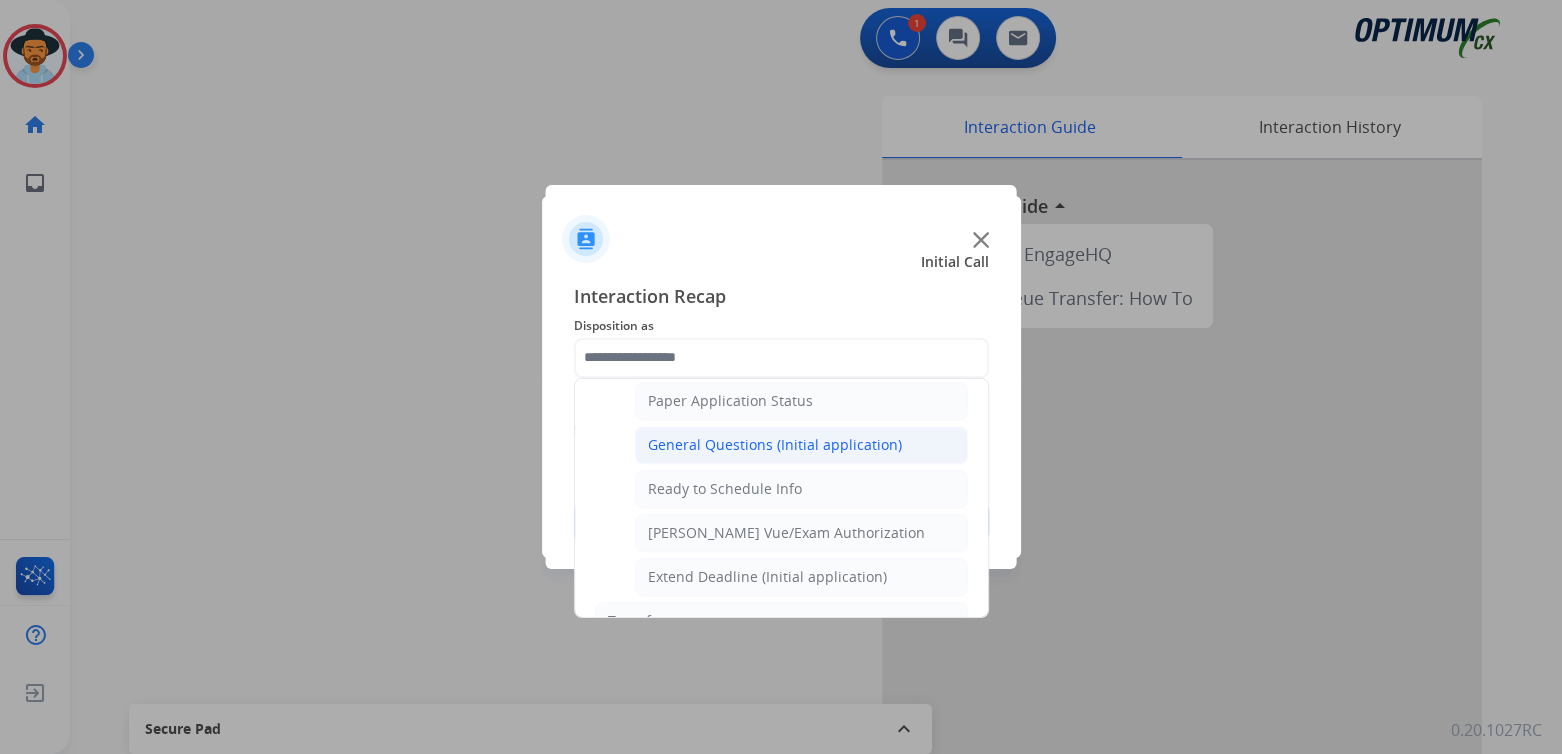 click on "General Questions (Initial application)" 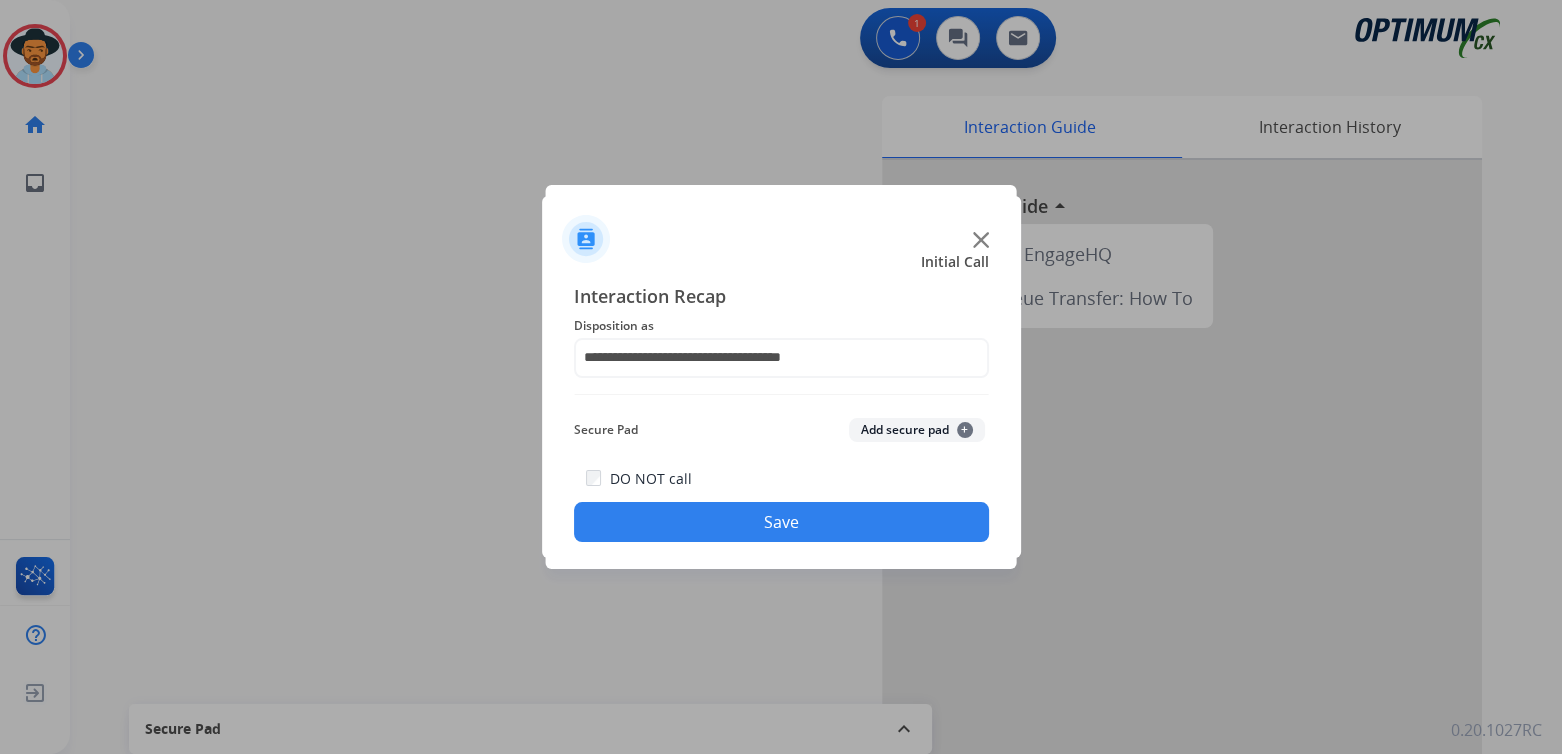 click on "Save" 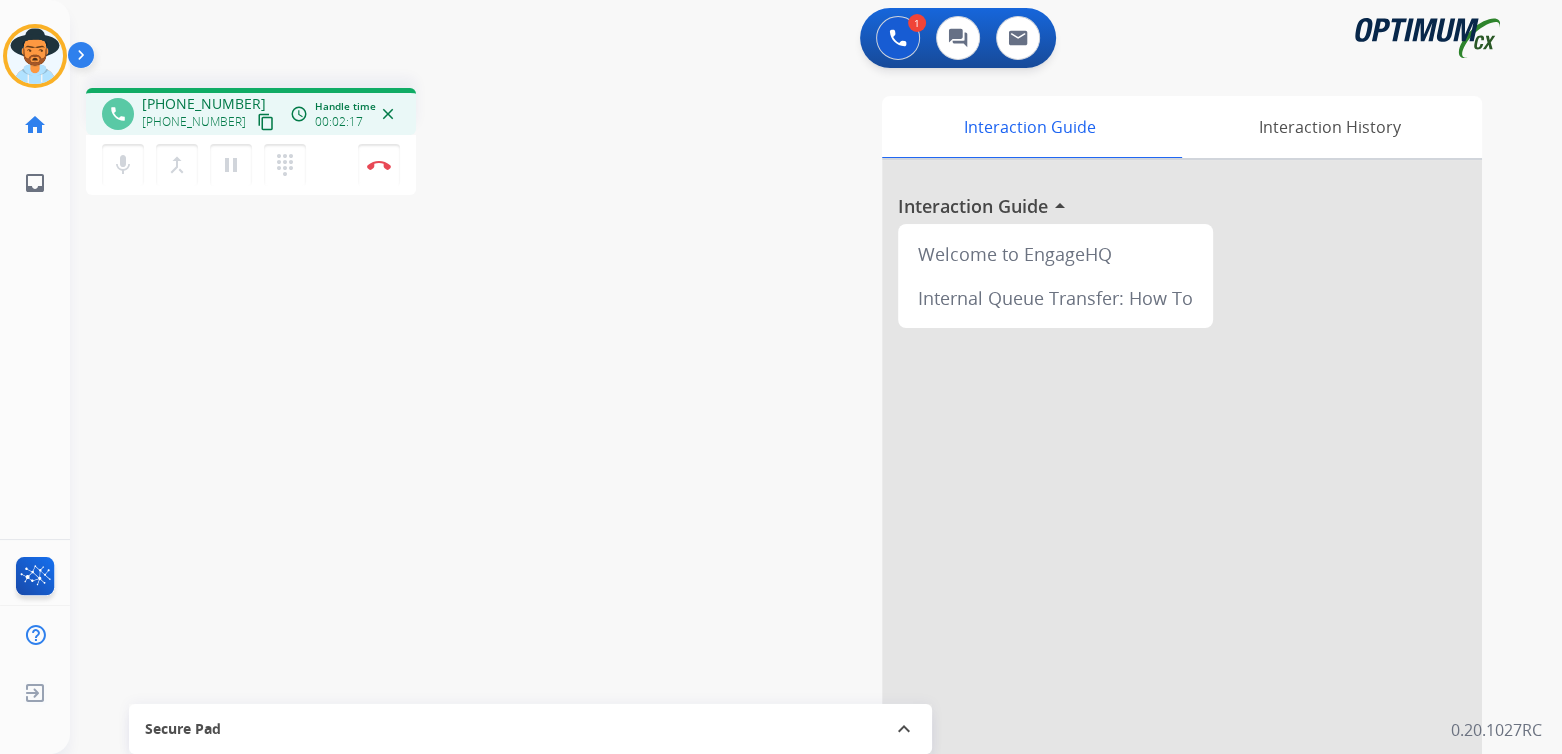 click on "Interaction Guide   Interaction History  Interaction Guide arrow_drop_up  Welcome to EngageHQ   Internal Queue Transfer: How To" at bounding box center [1066, 497] 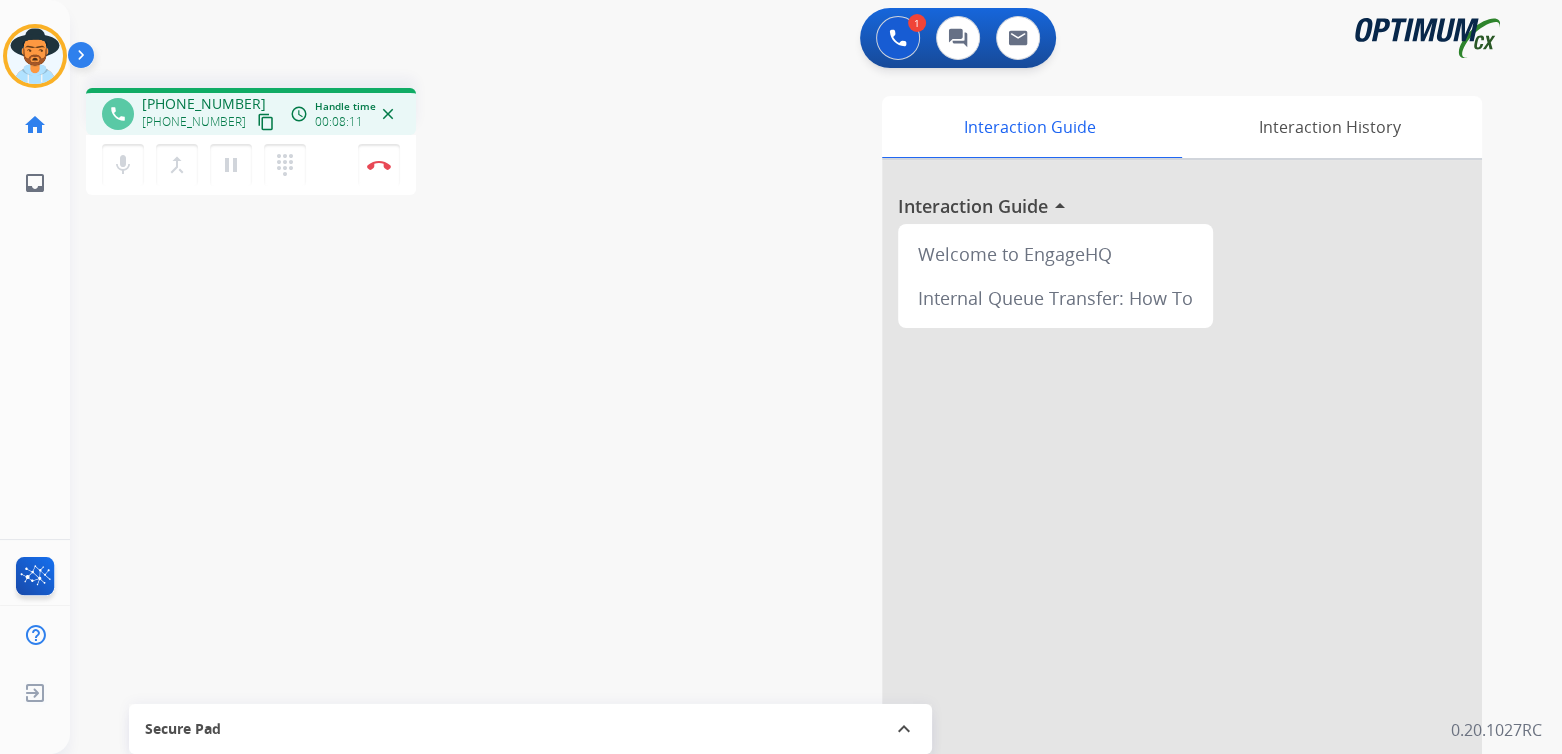 scroll, scrollTop: 0, scrollLeft: 0, axis: both 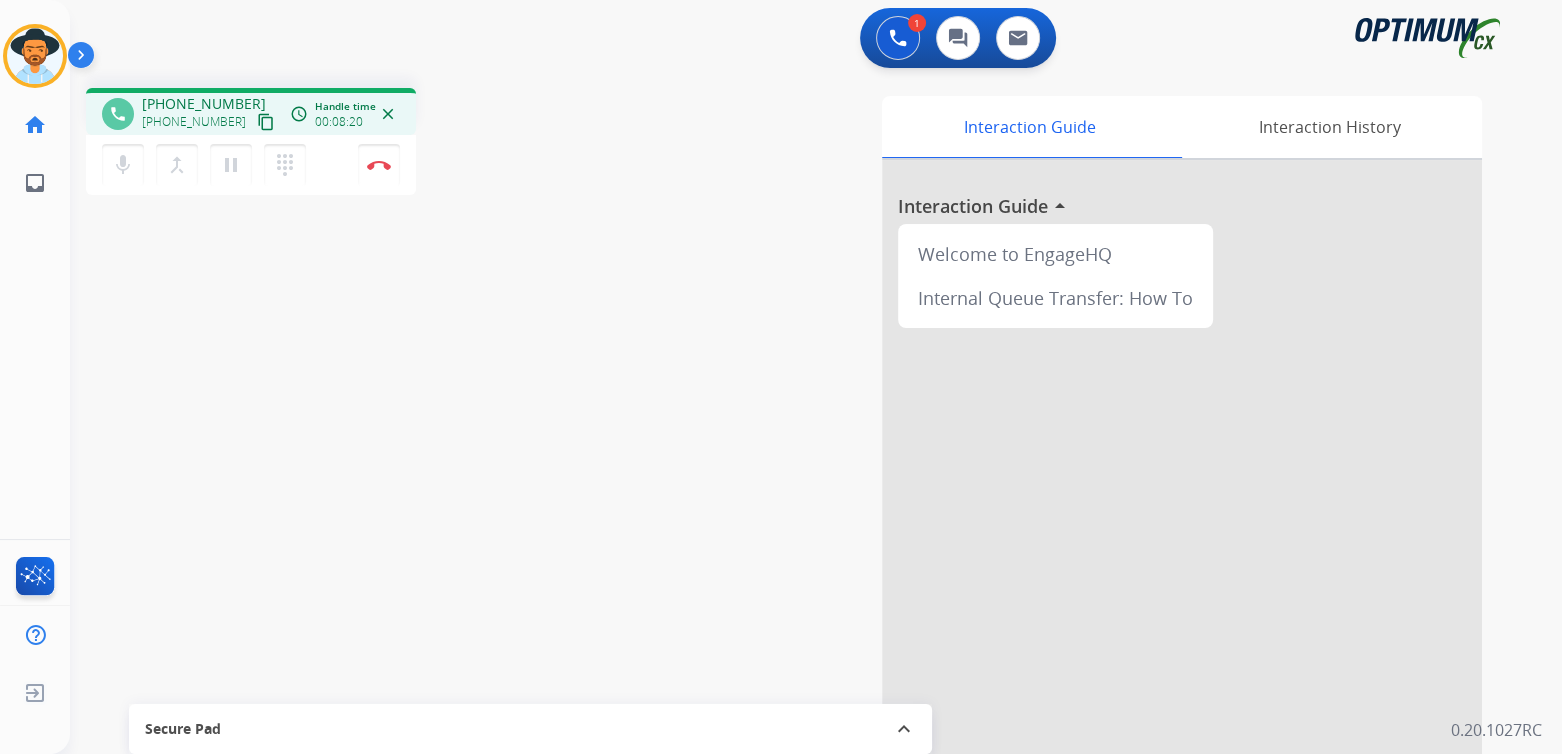 drag, startPoint x: 383, startPoint y: 164, endPoint x: 501, endPoint y: 208, distance: 125.93649 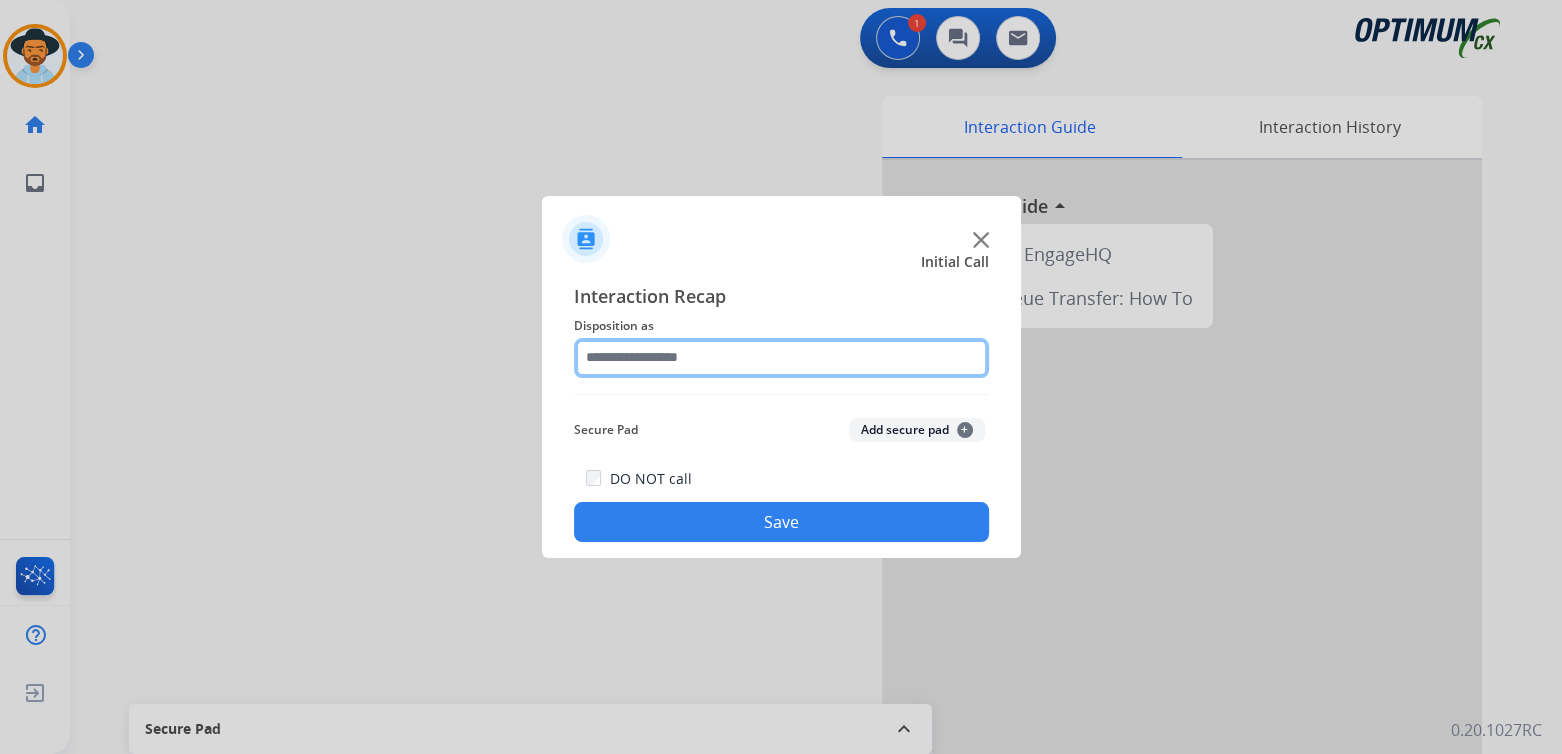 click 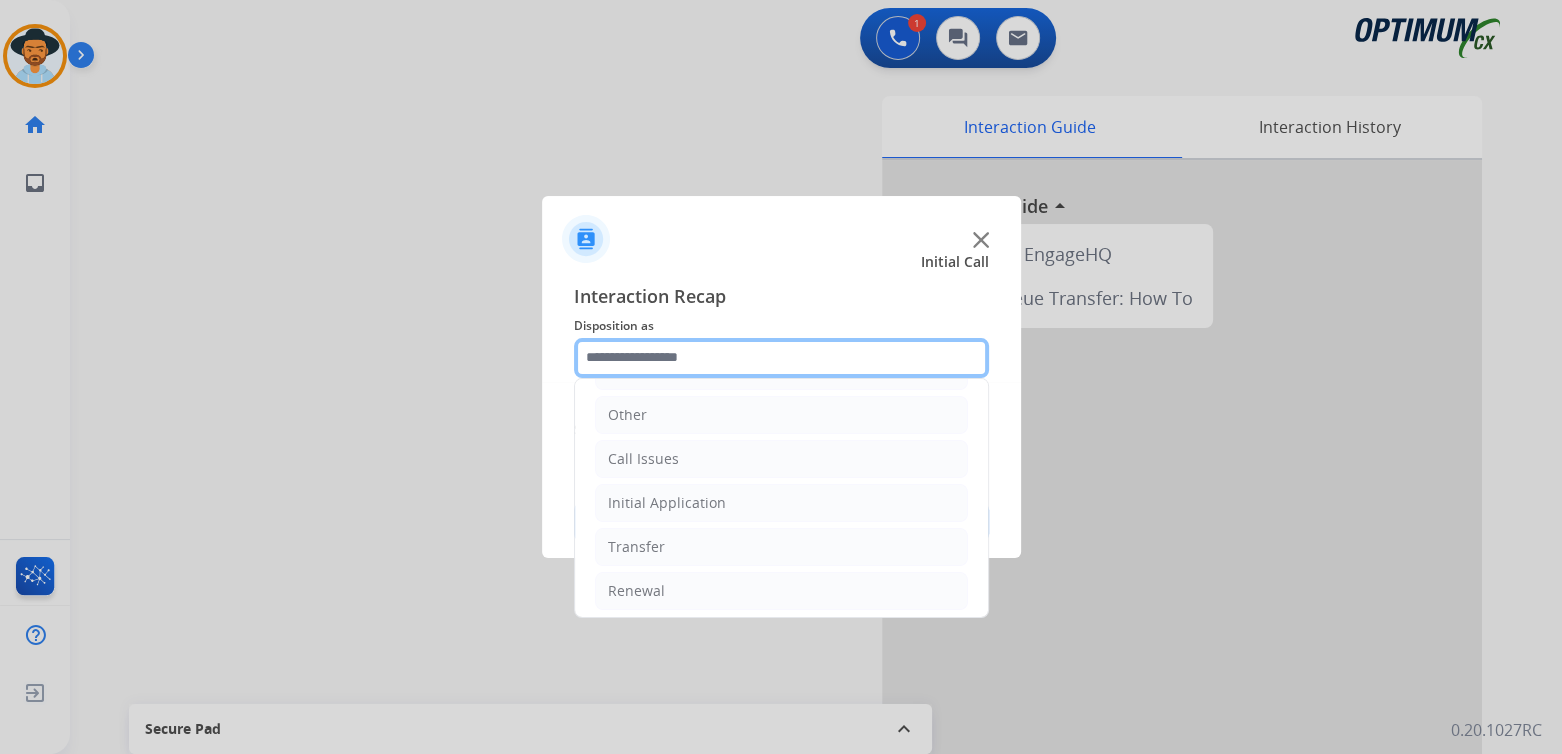 scroll, scrollTop: 132, scrollLeft: 0, axis: vertical 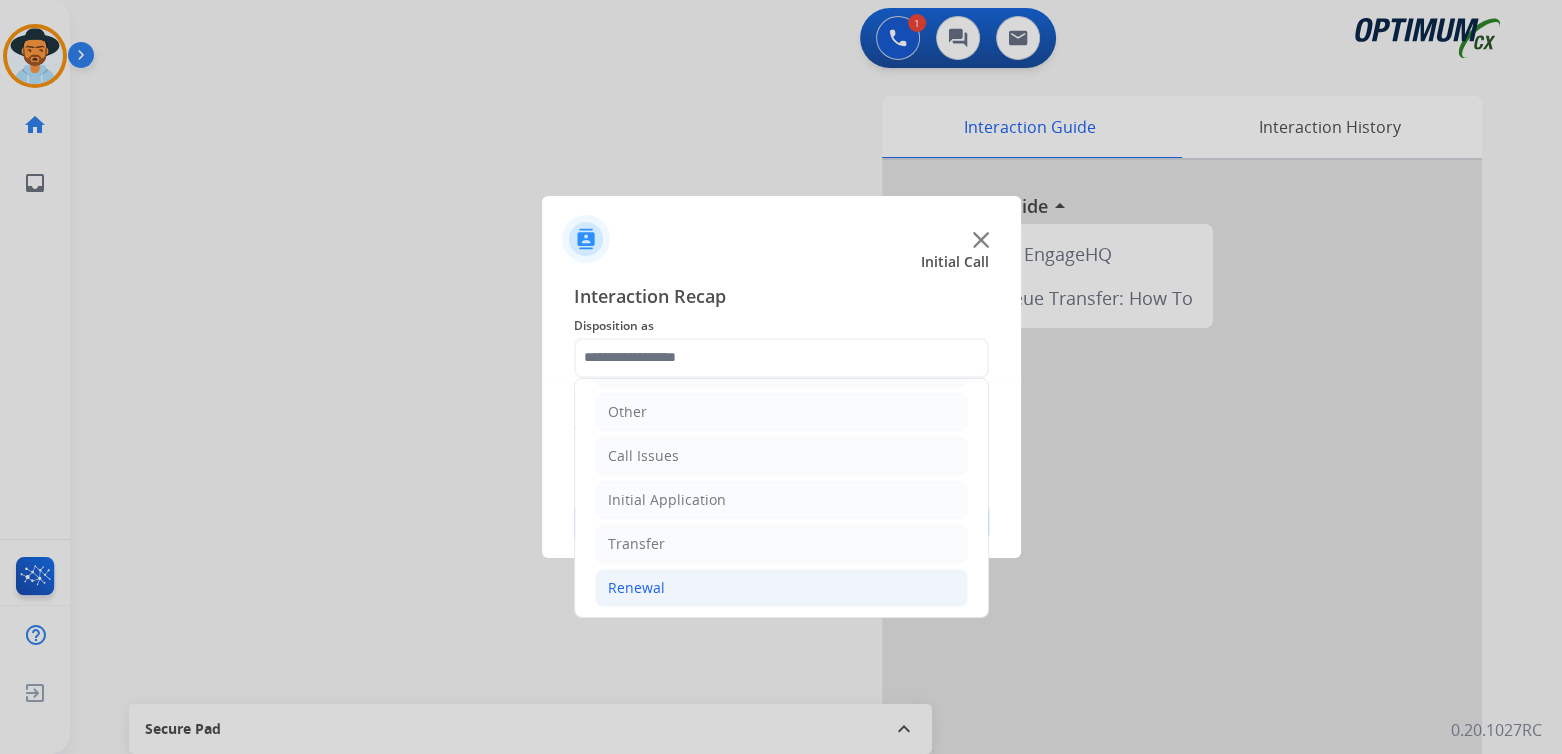 click on "Renewal" 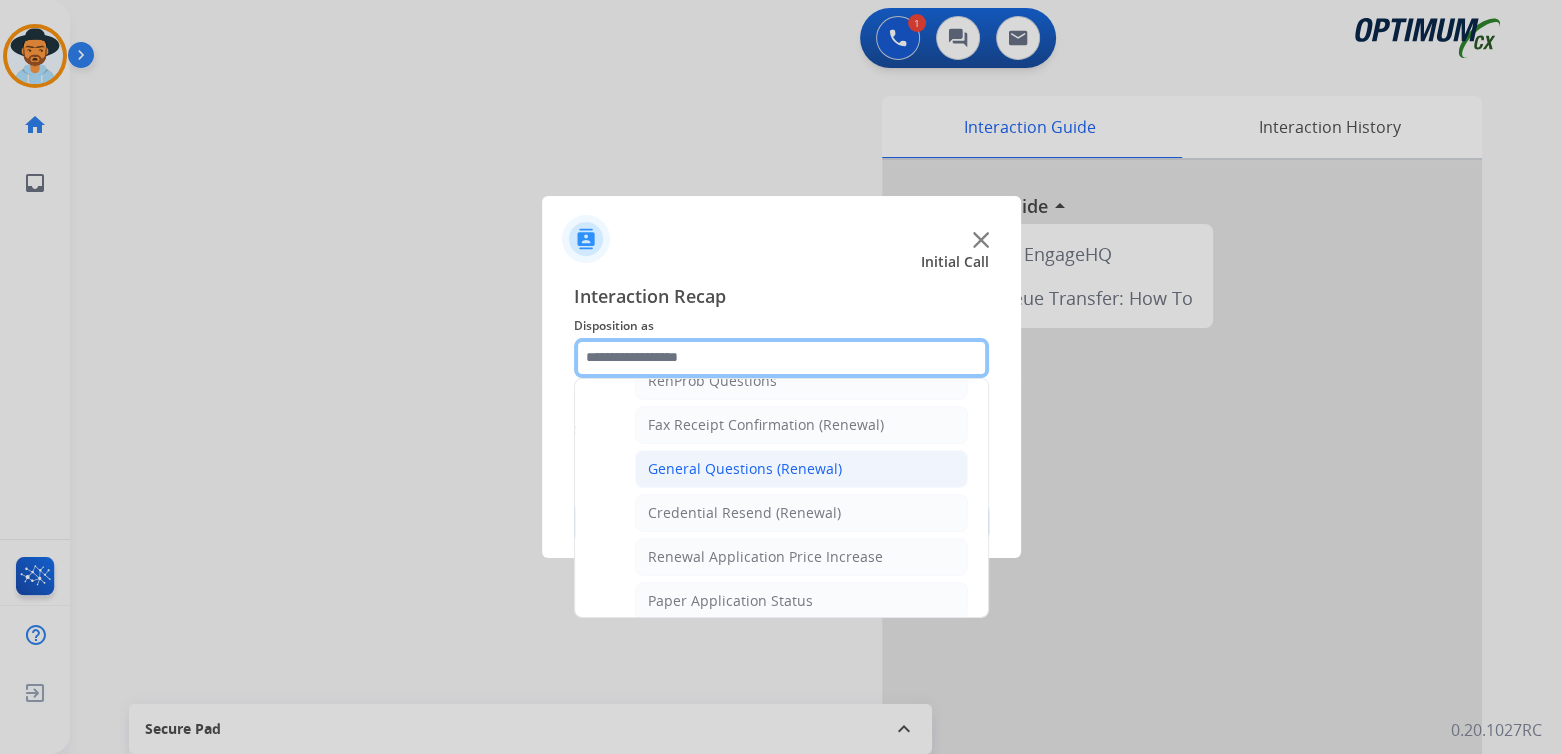 scroll, scrollTop: 534, scrollLeft: 0, axis: vertical 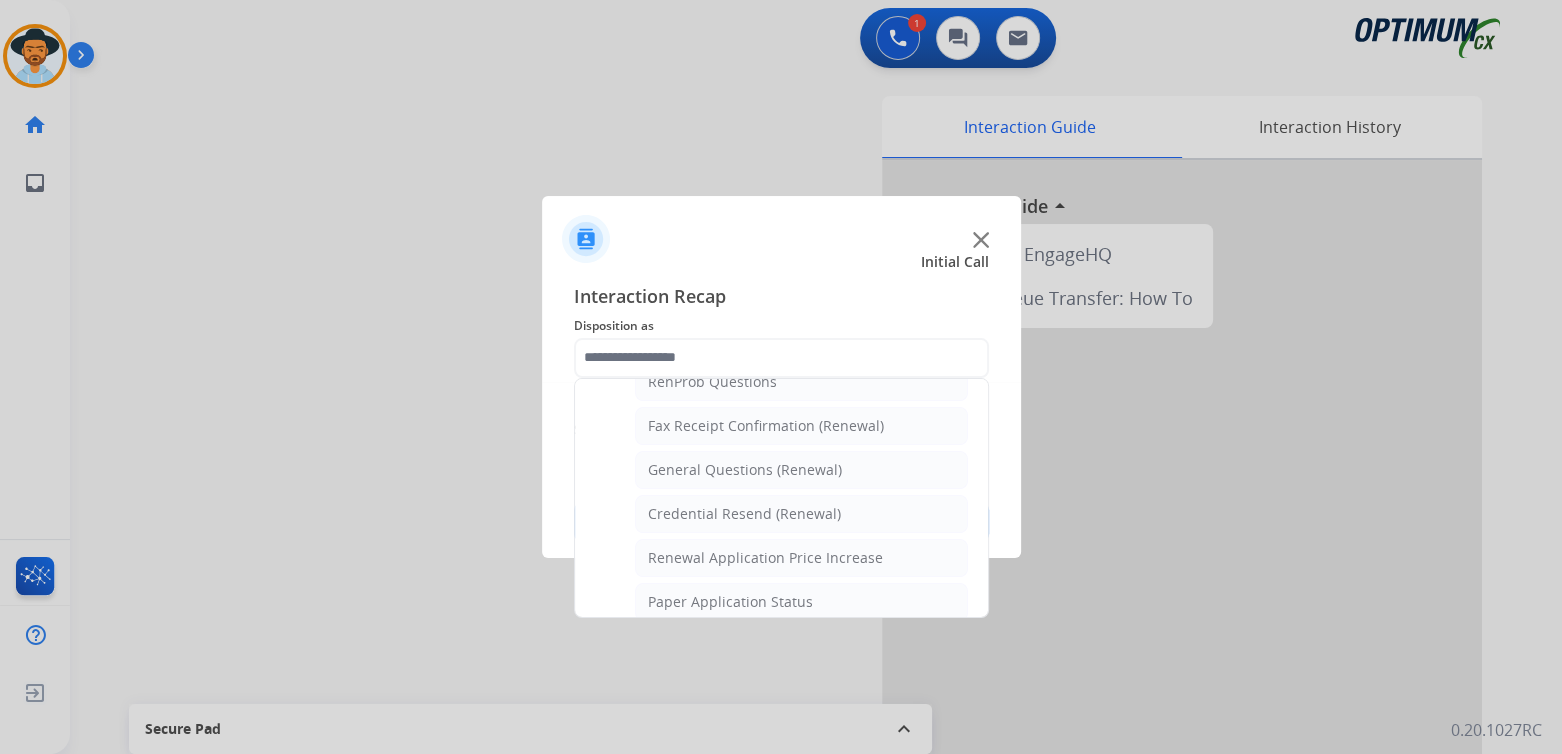 drag, startPoint x: 755, startPoint y: 460, endPoint x: 812, endPoint y: 471, distance: 58.0517 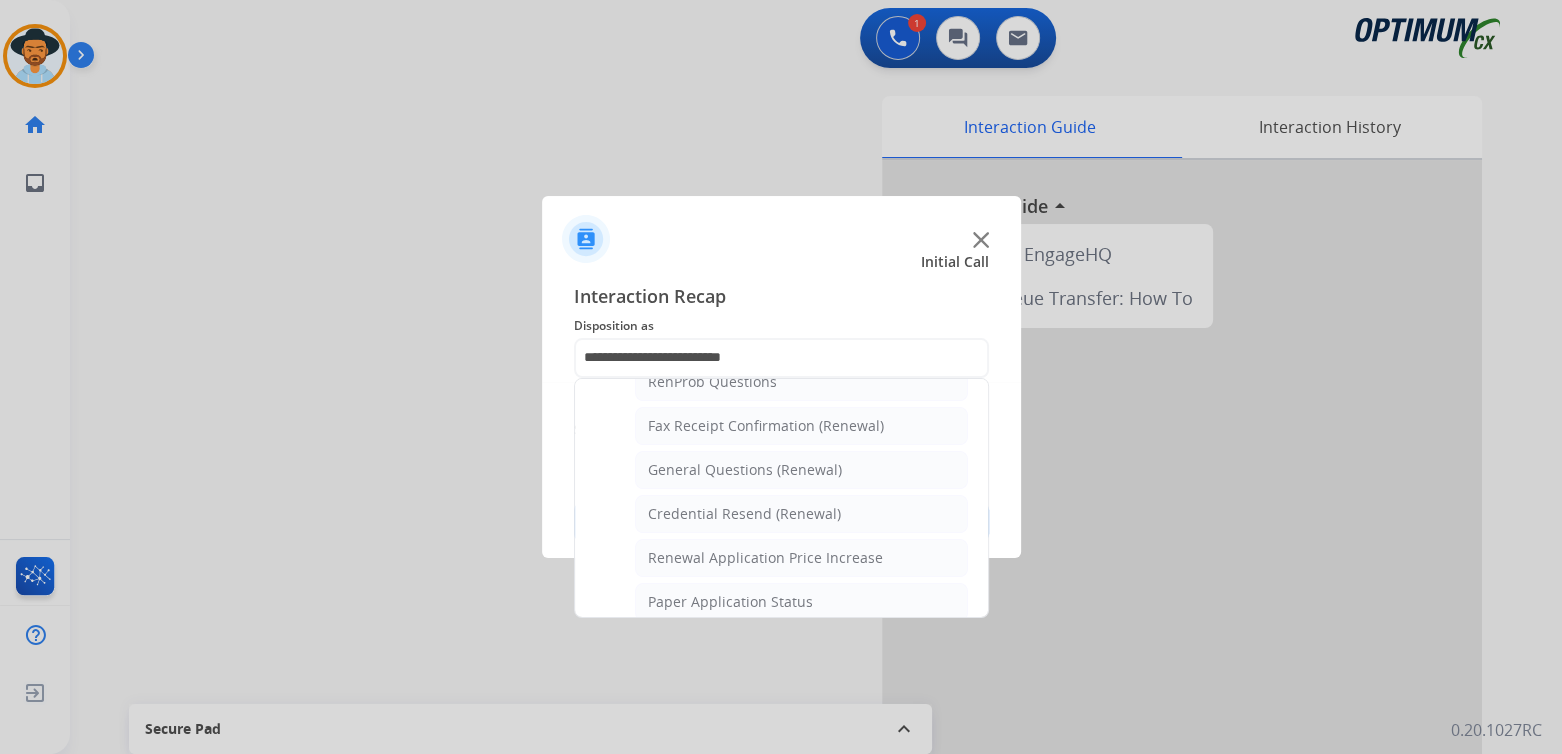 scroll, scrollTop: 0, scrollLeft: 0, axis: both 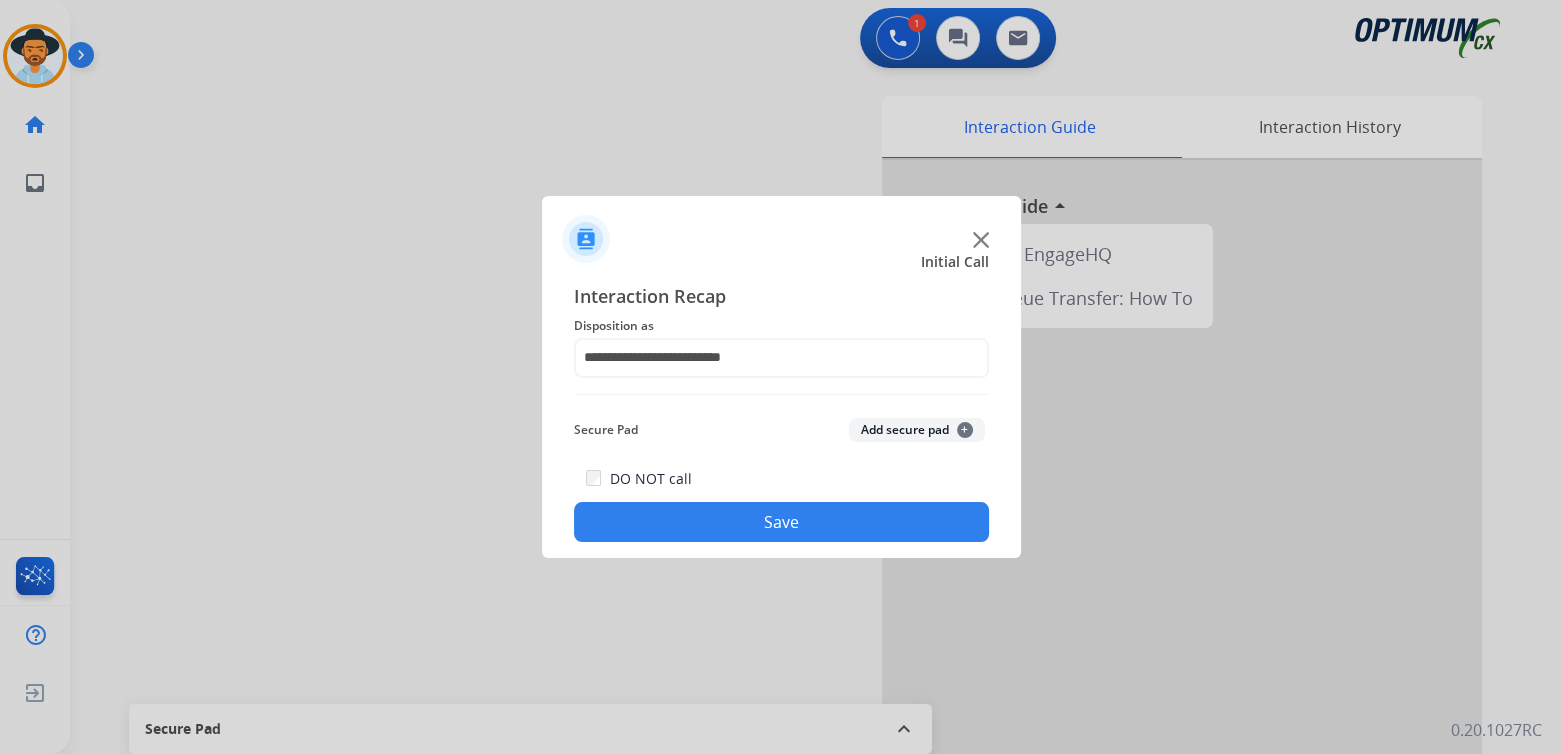 click on "Save" 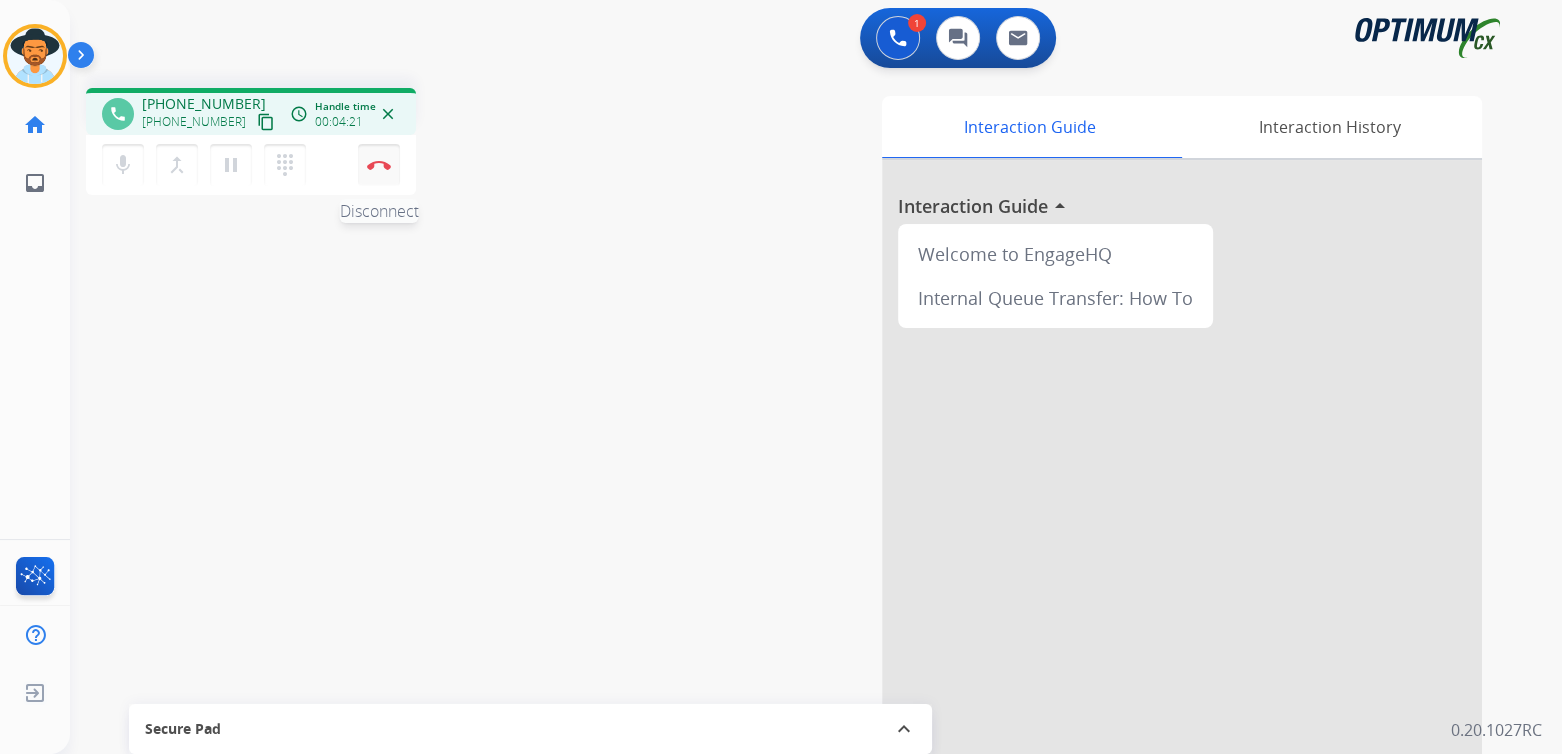 click at bounding box center [379, 165] 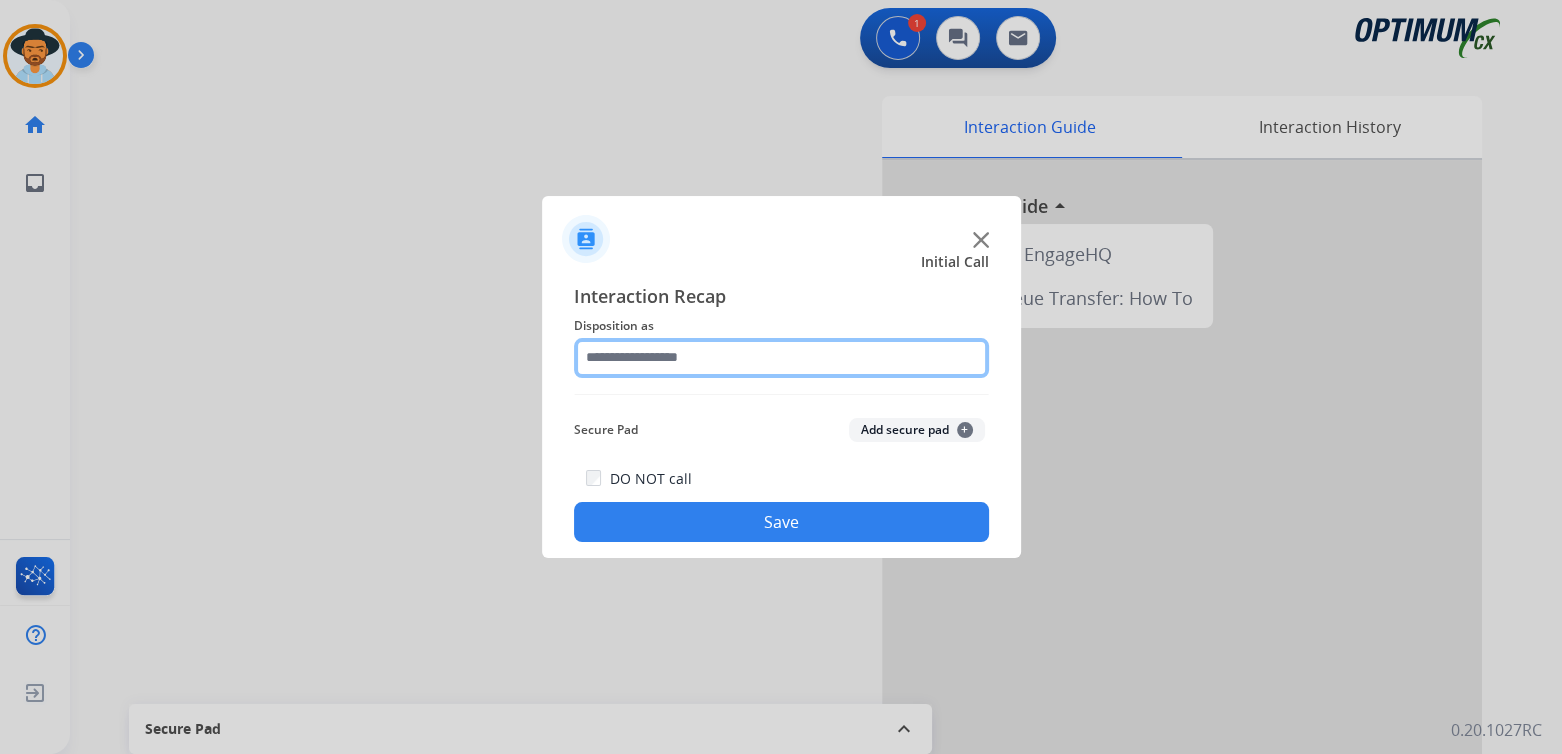click 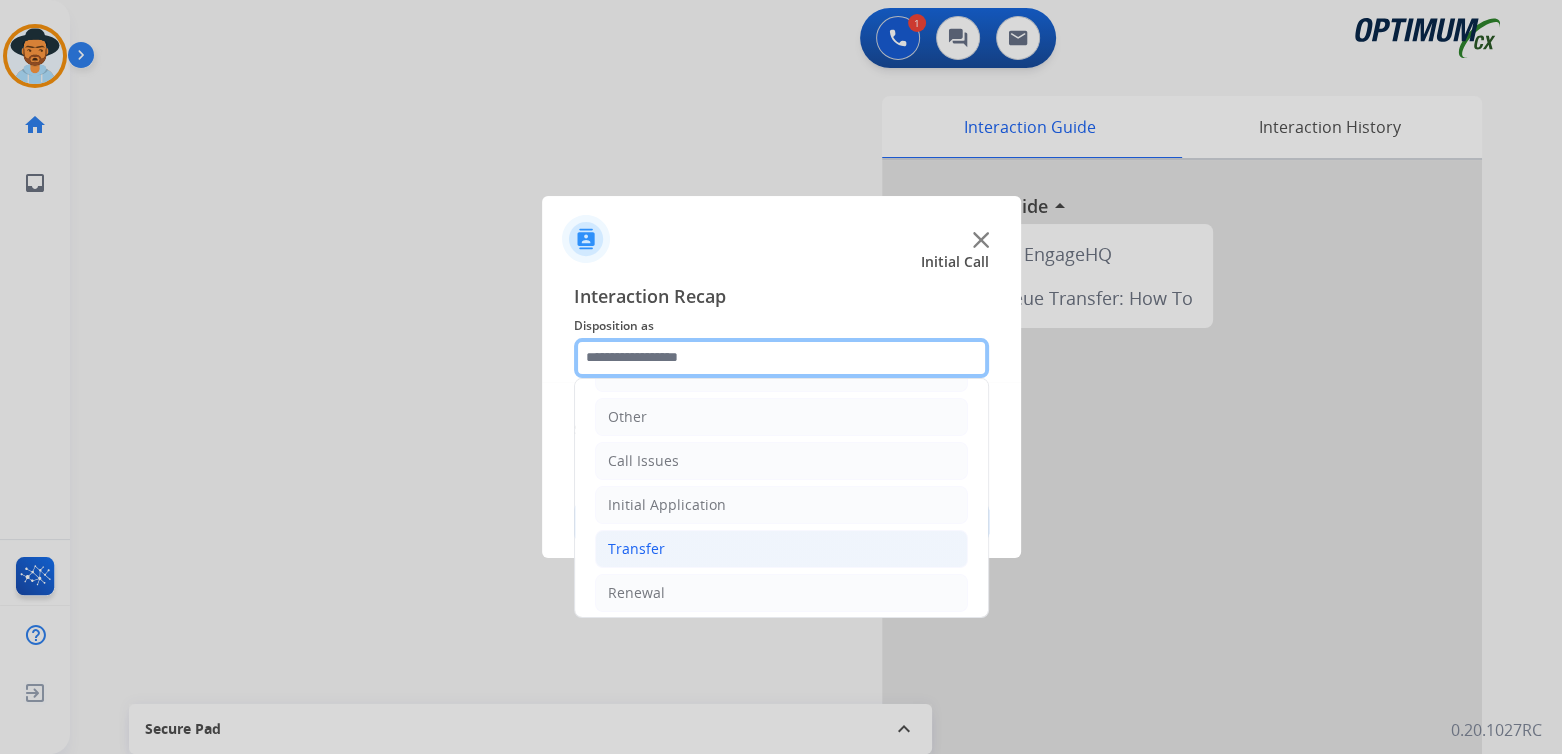 scroll, scrollTop: 132, scrollLeft: 0, axis: vertical 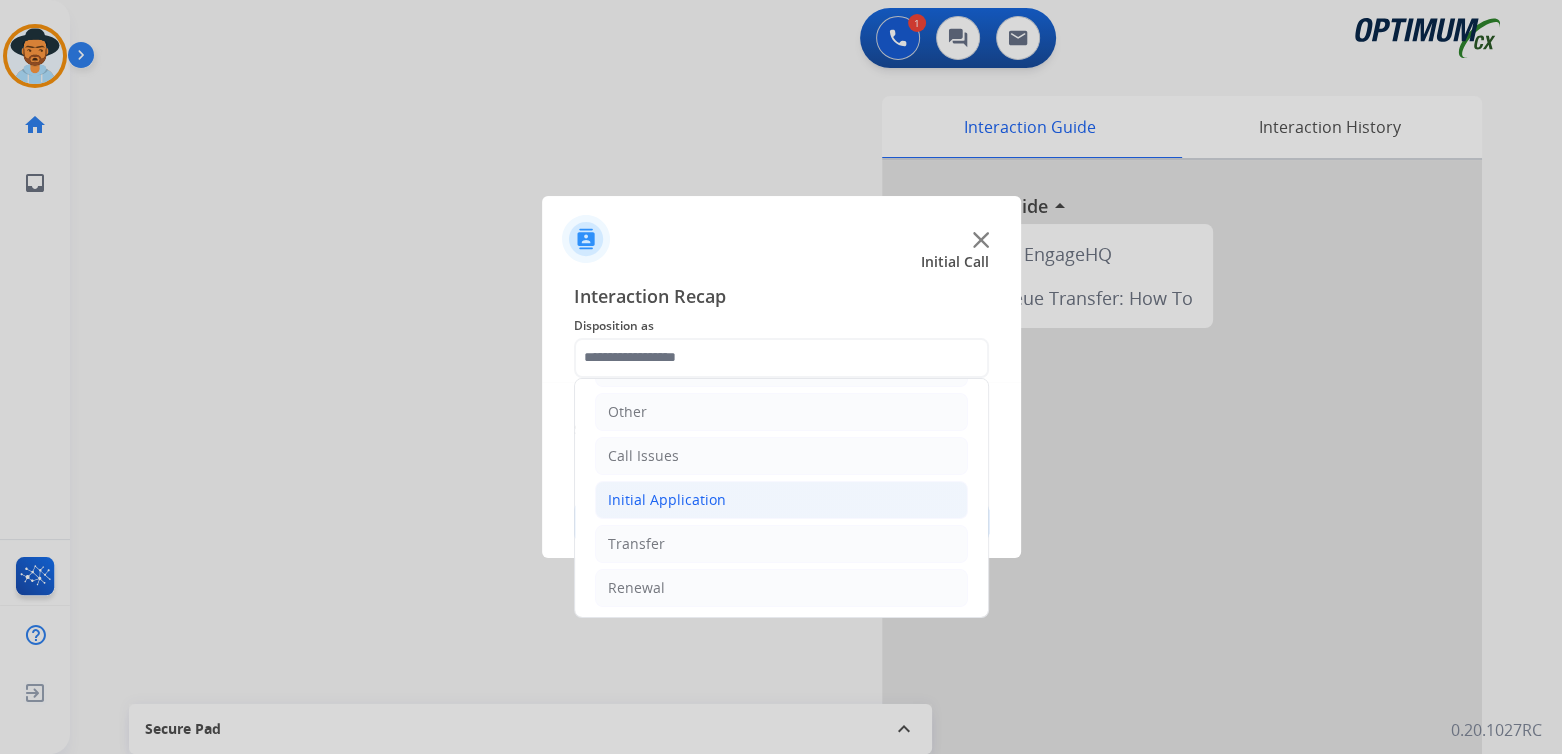 click on "Initial Application" 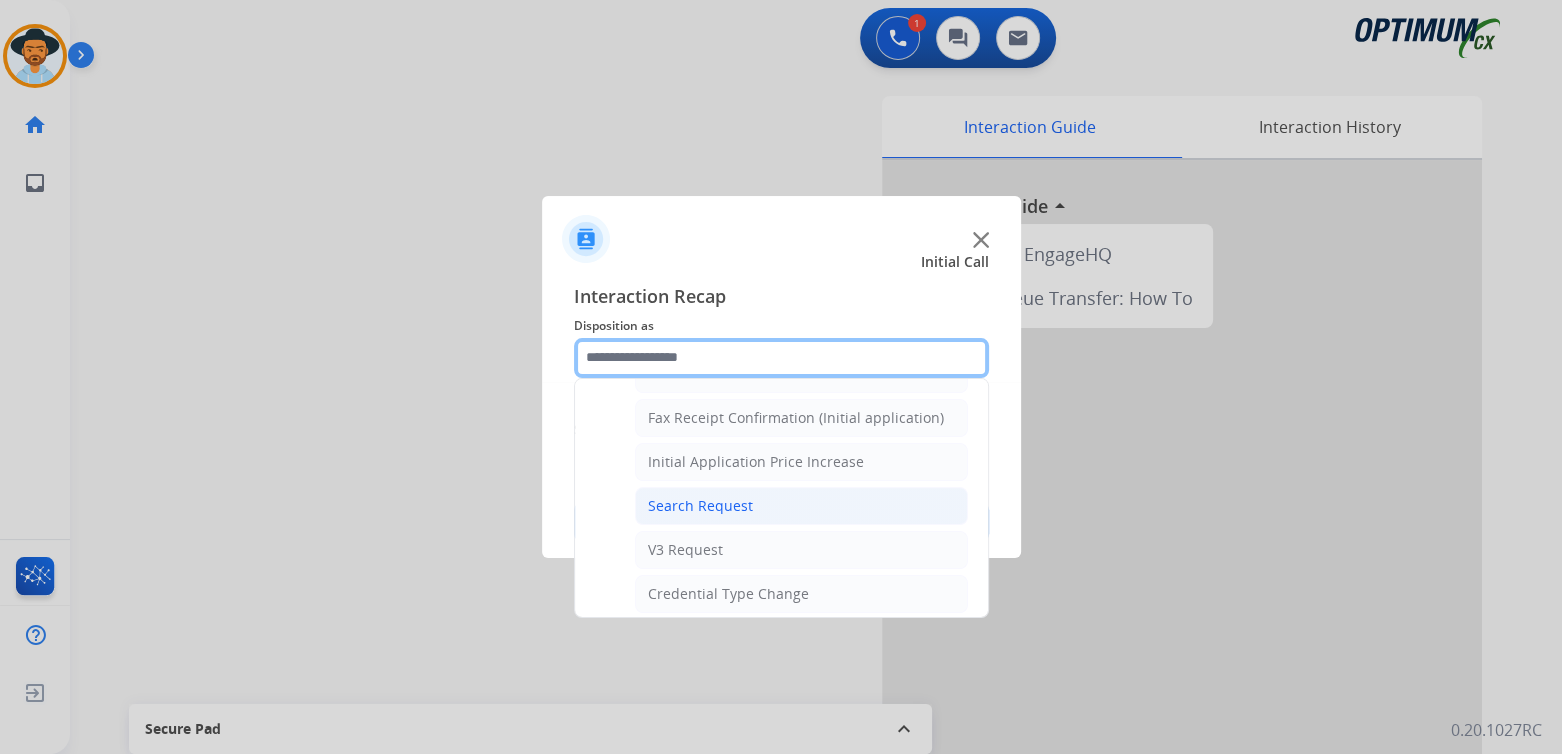 scroll, scrollTop: 631, scrollLeft: 0, axis: vertical 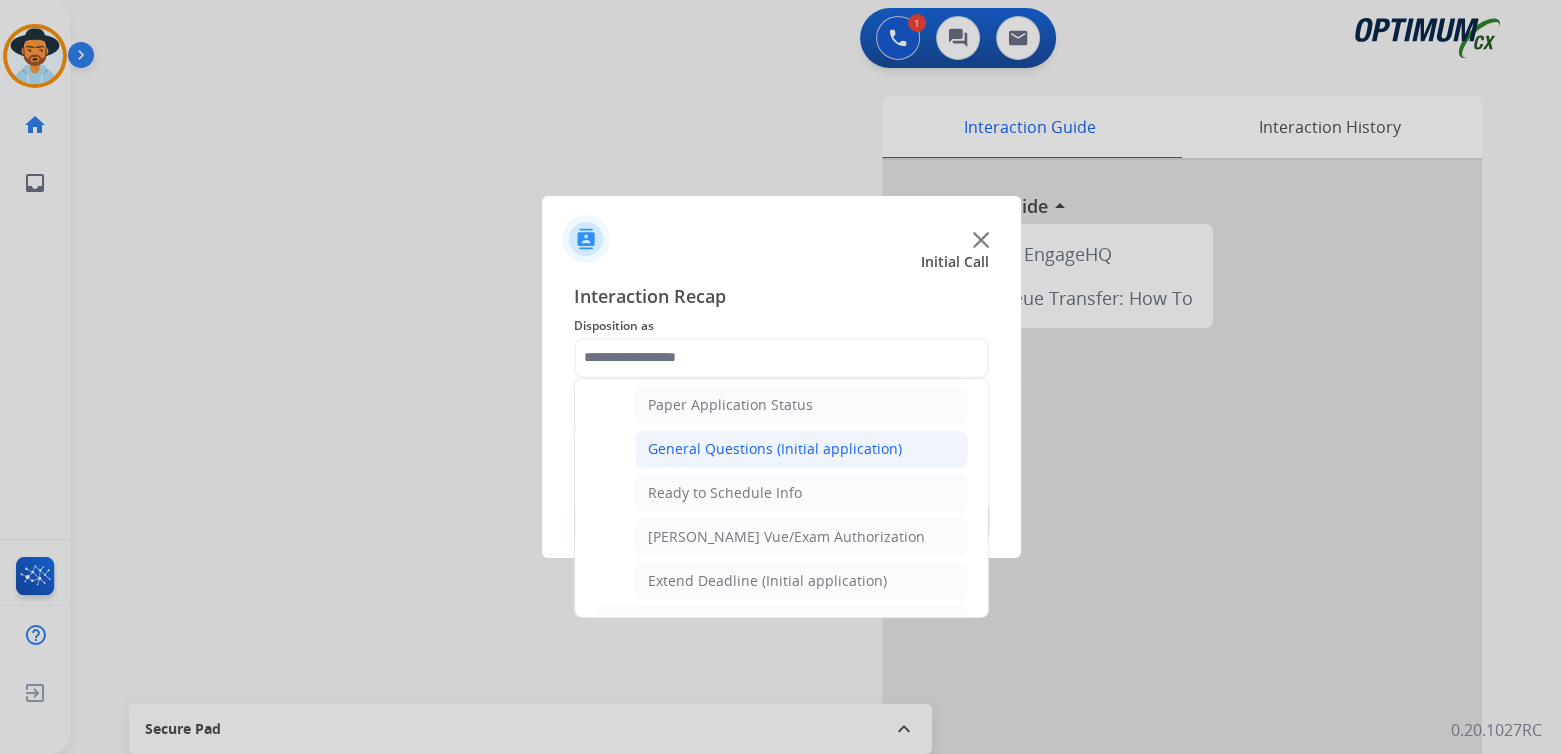 click on "General Questions (Initial application)" 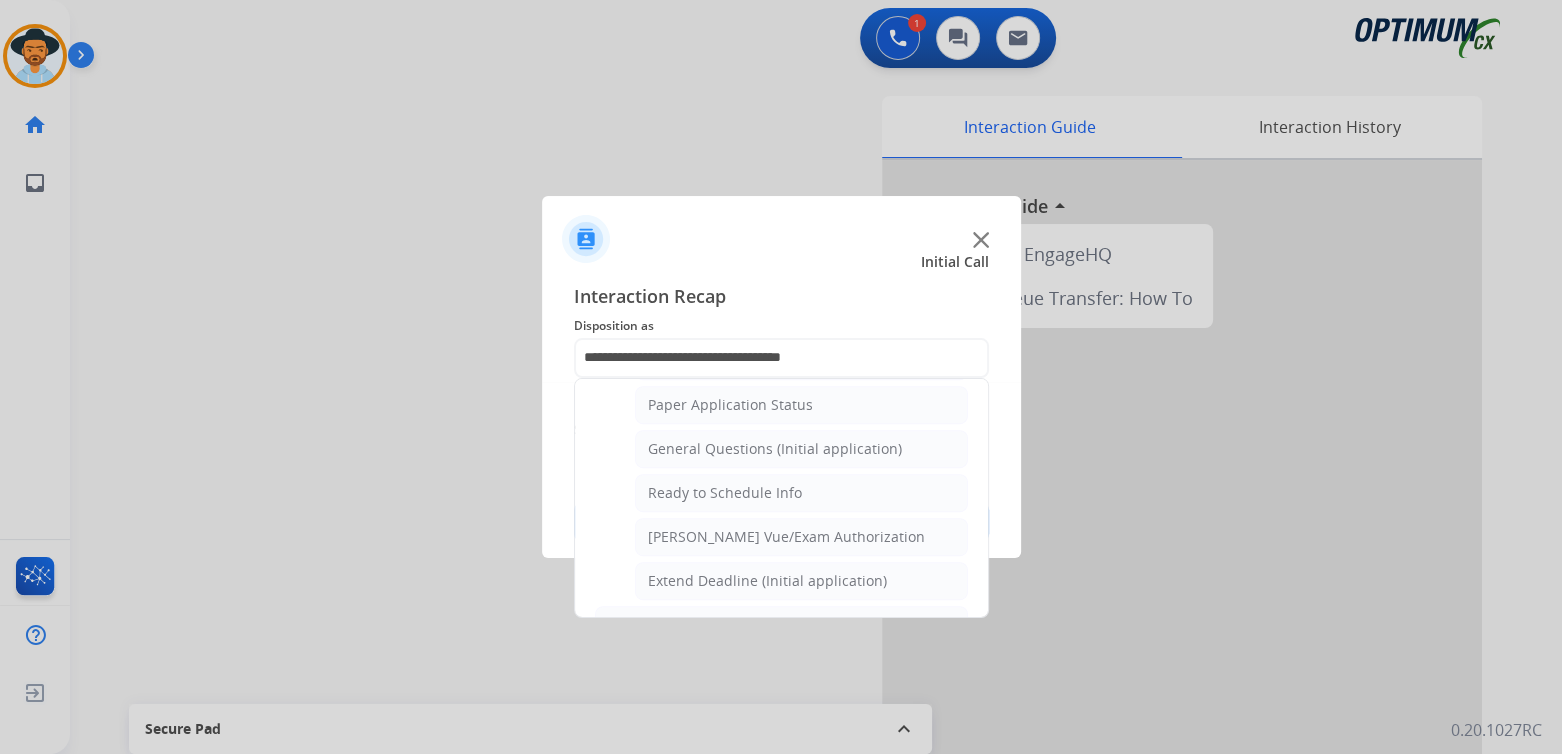 scroll, scrollTop: 0, scrollLeft: 0, axis: both 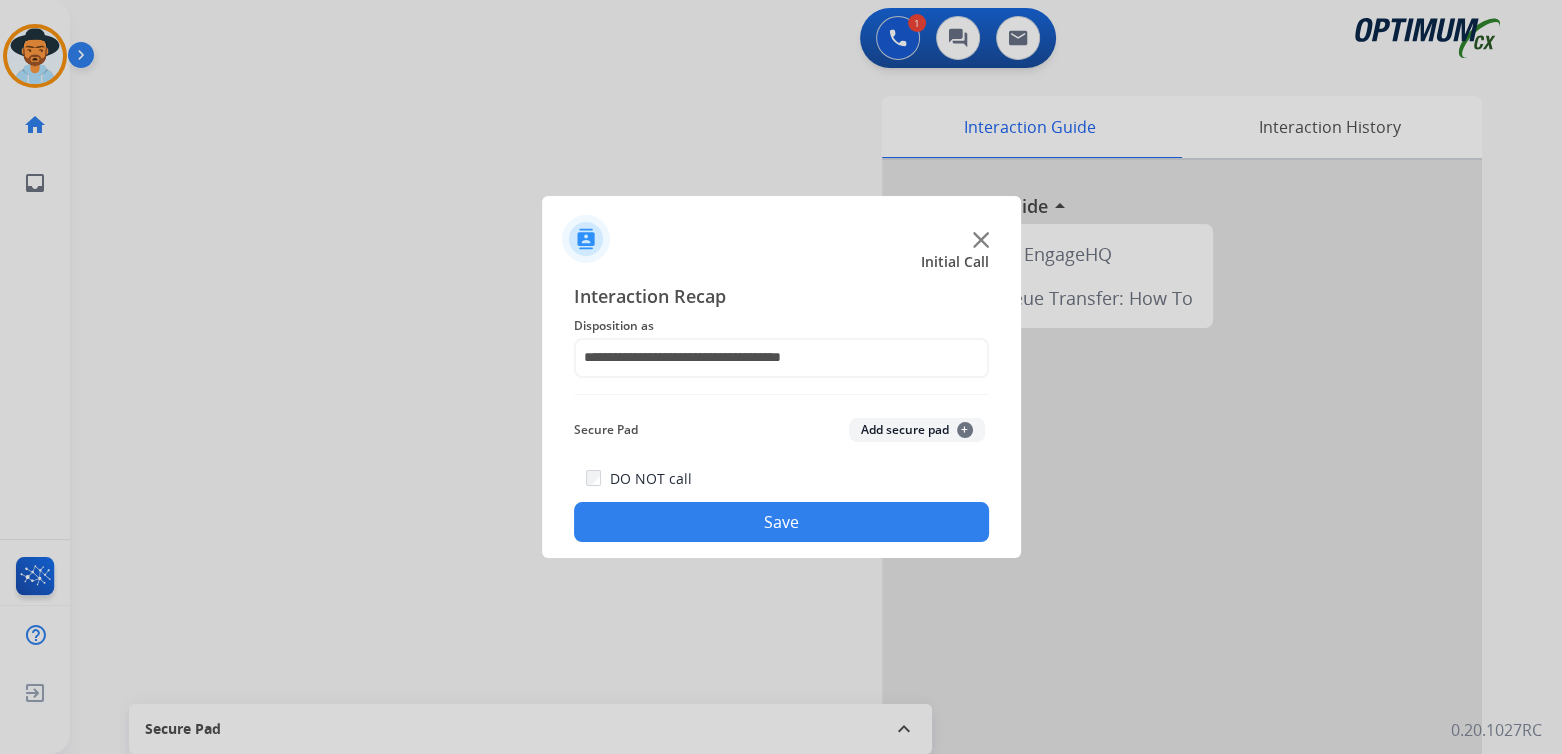 click on "Save" 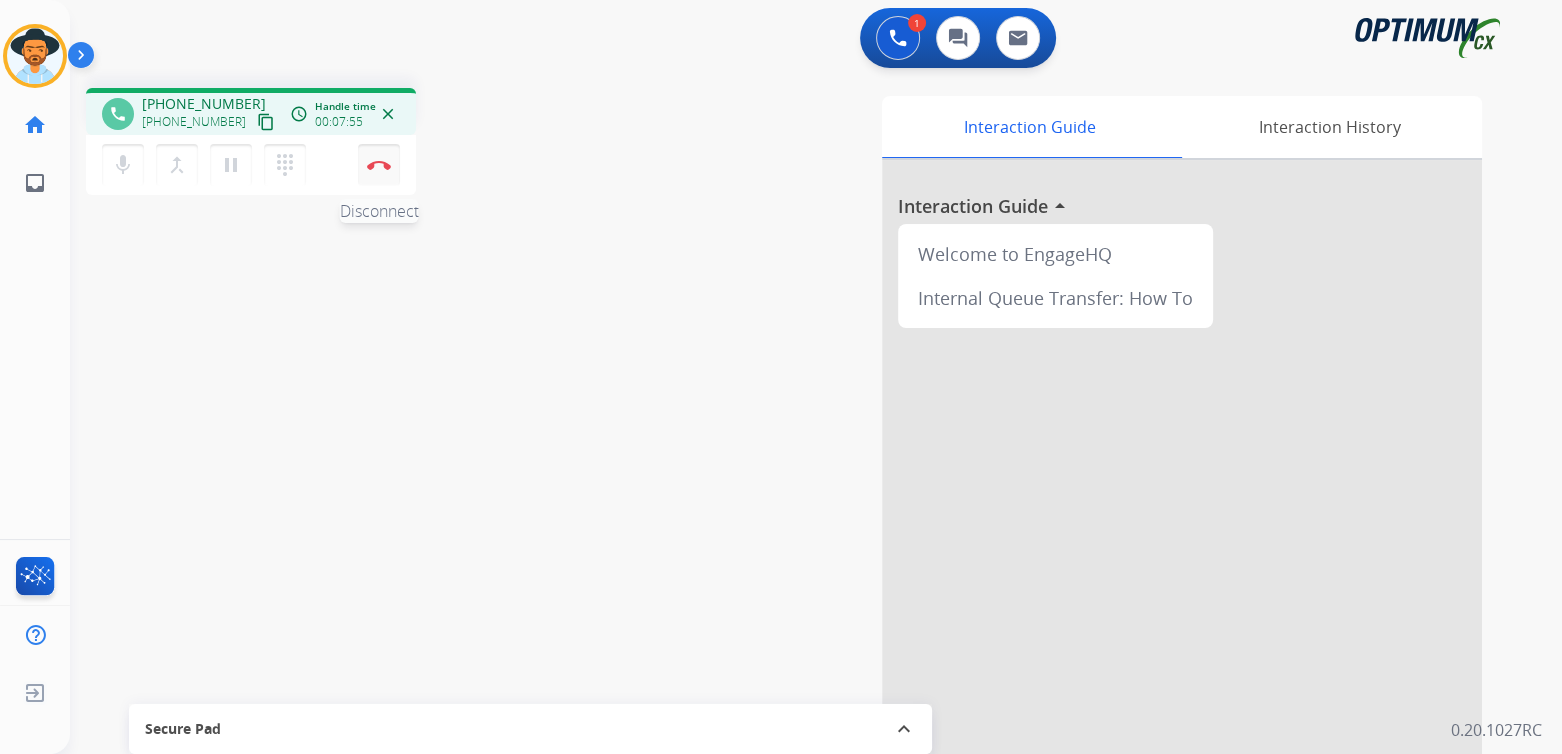 click at bounding box center (379, 165) 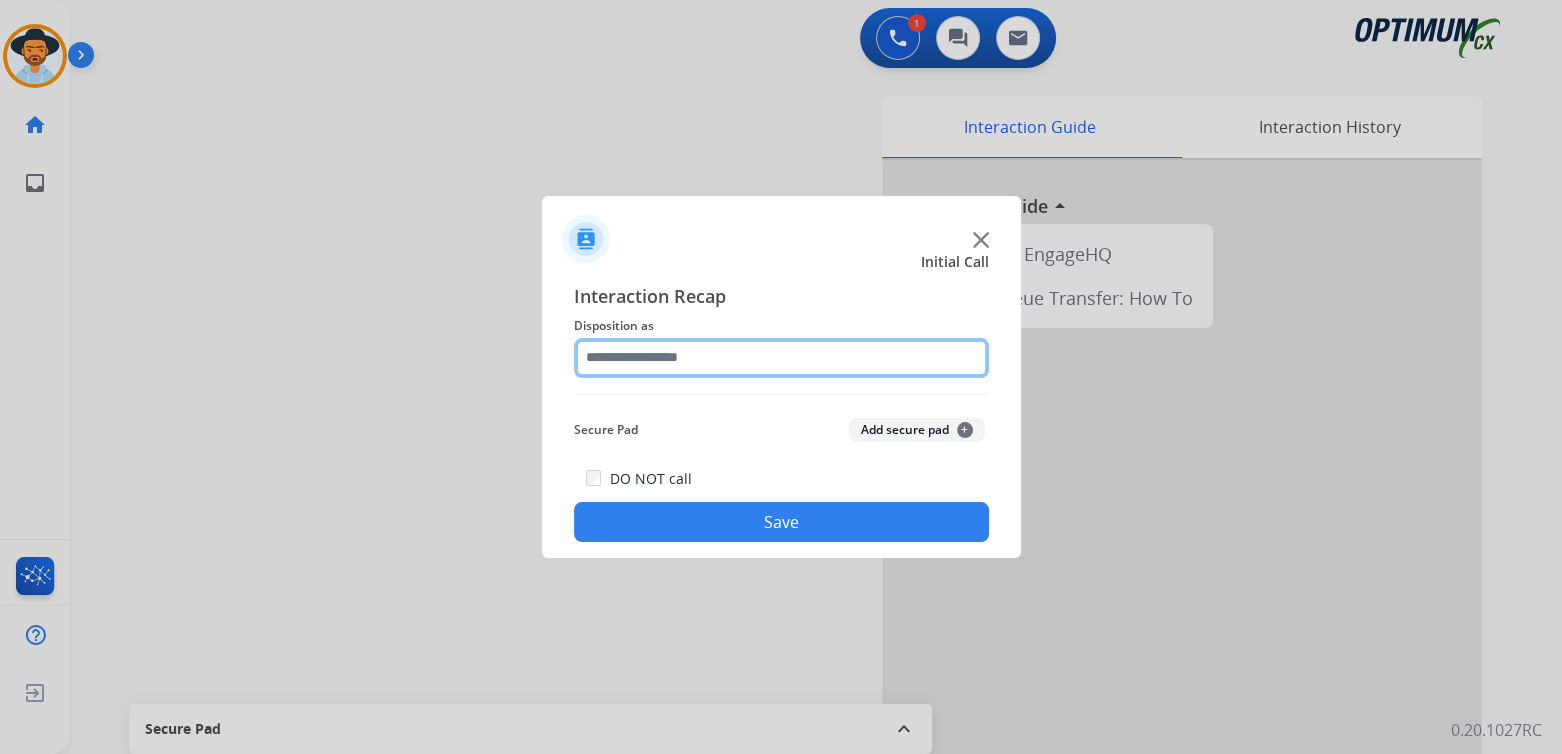 click 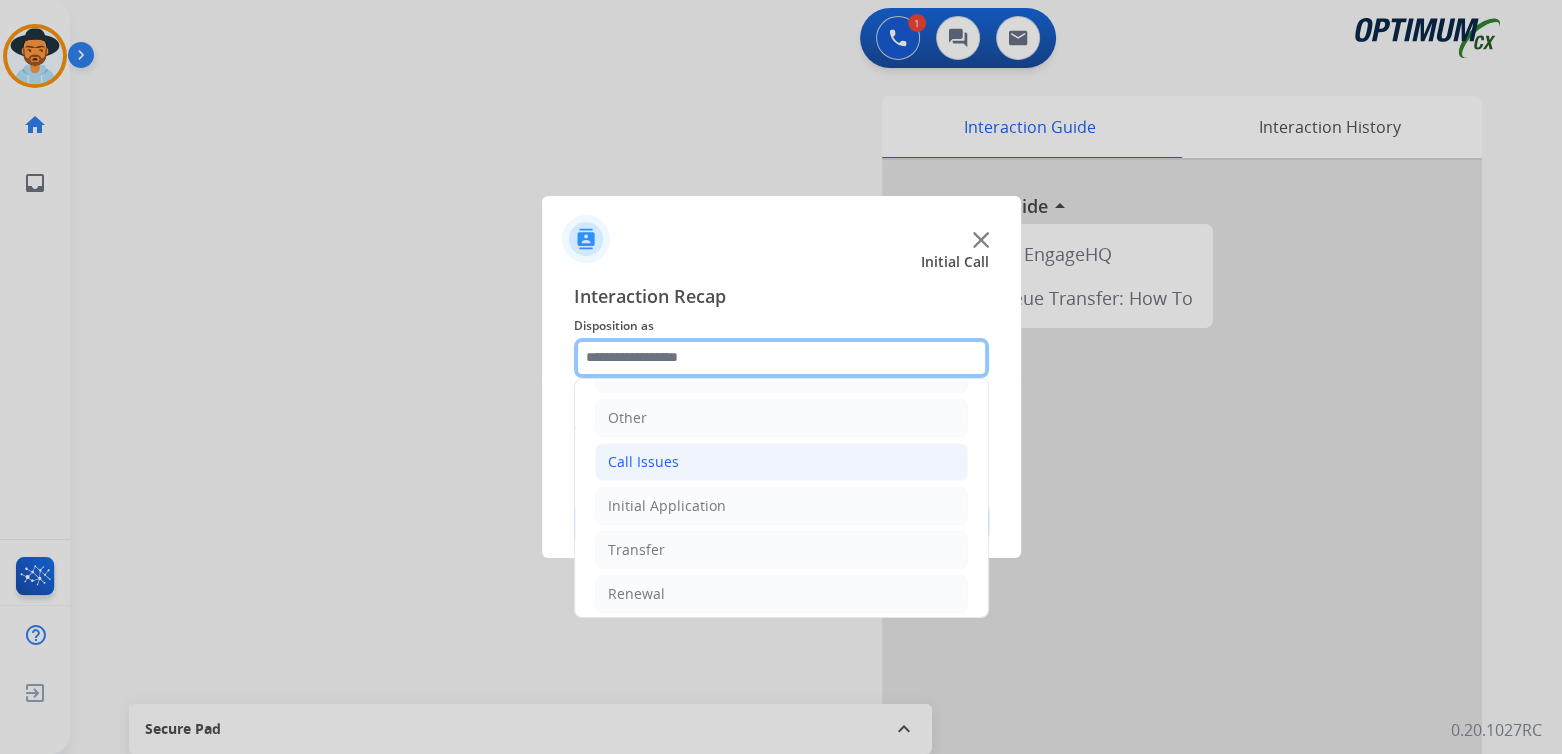 scroll, scrollTop: 132, scrollLeft: 0, axis: vertical 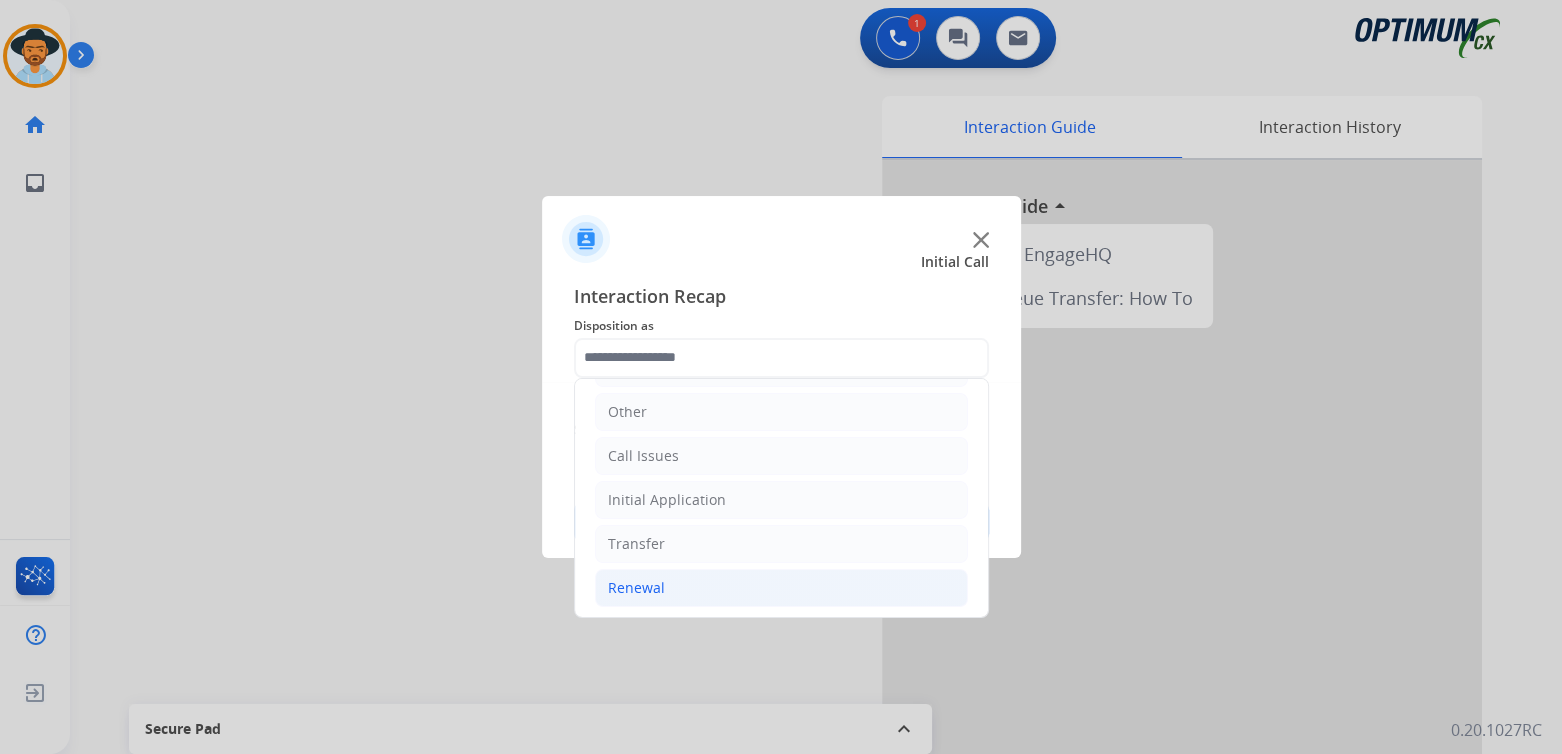 click on "Renewal" 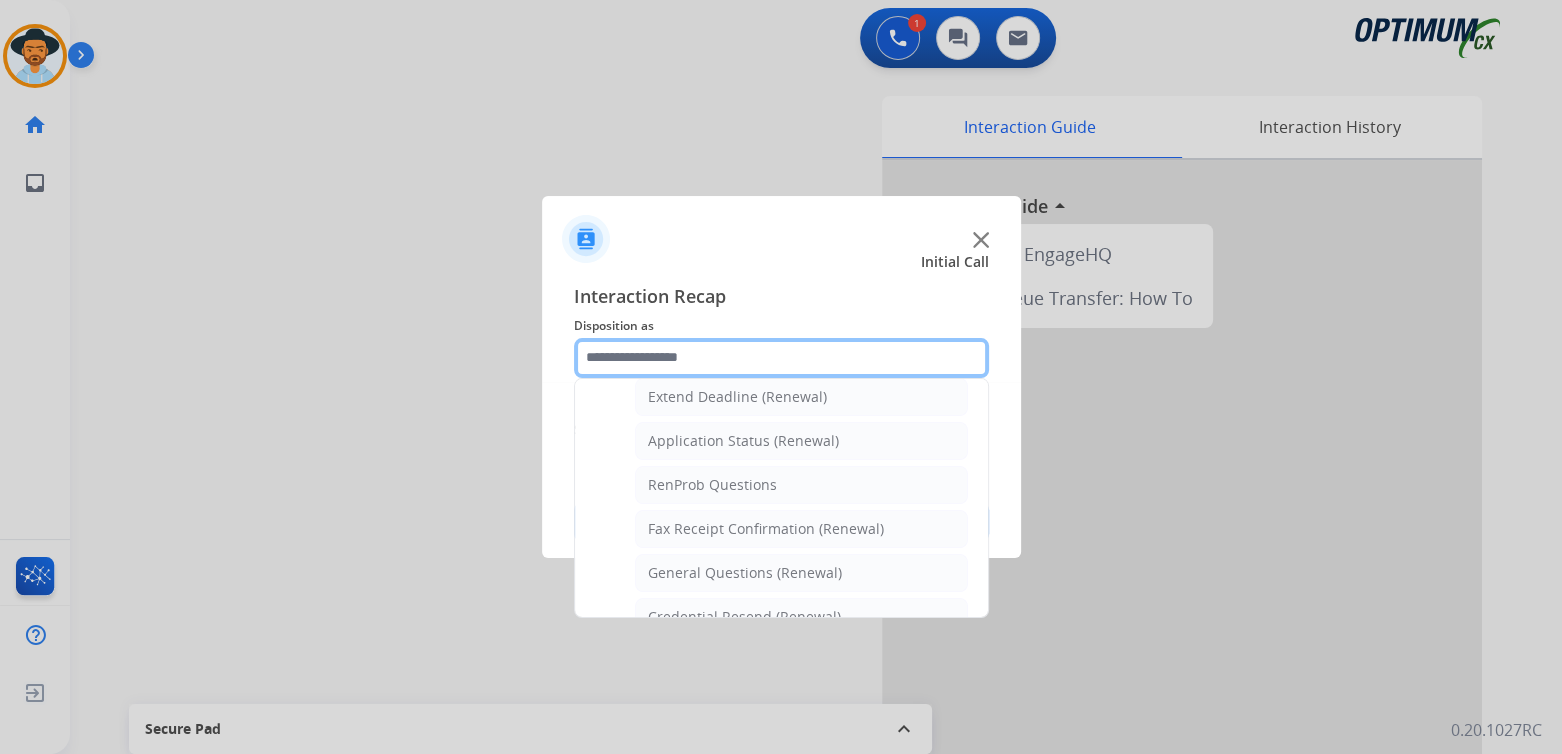 scroll, scrollTop: 432, scrollLeft: 0, axis: vertical 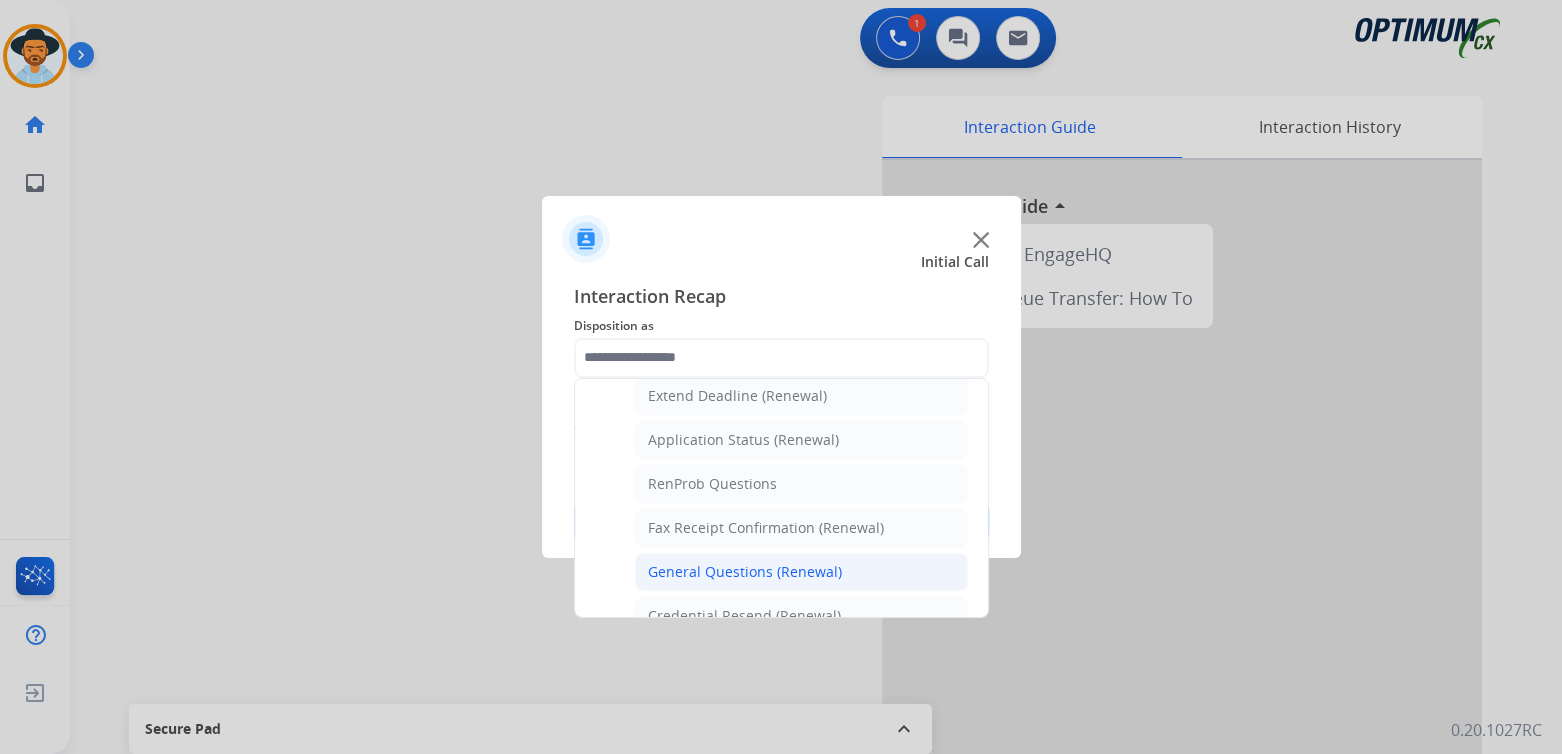 click on "General Questions (Renewal)" 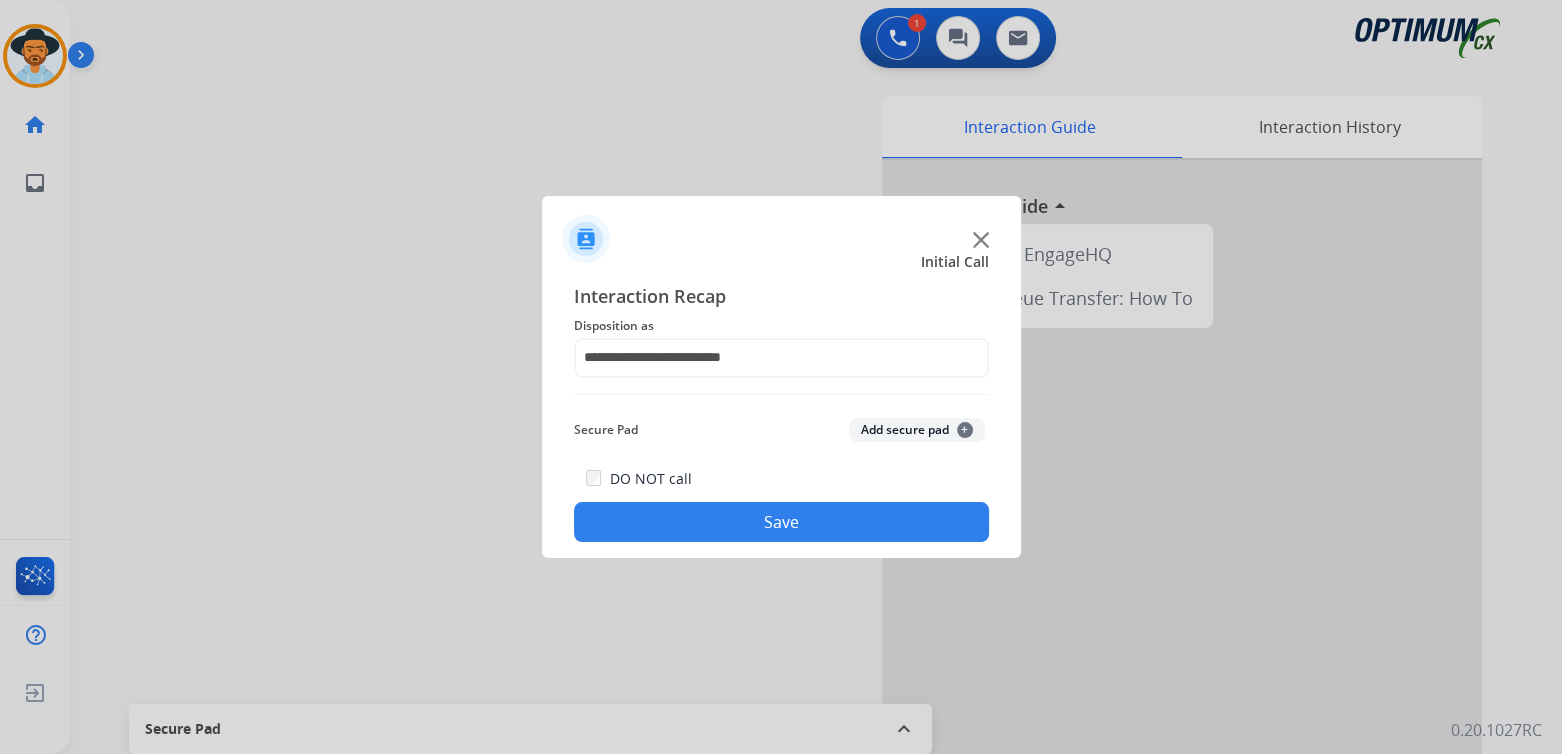 click on "Save" 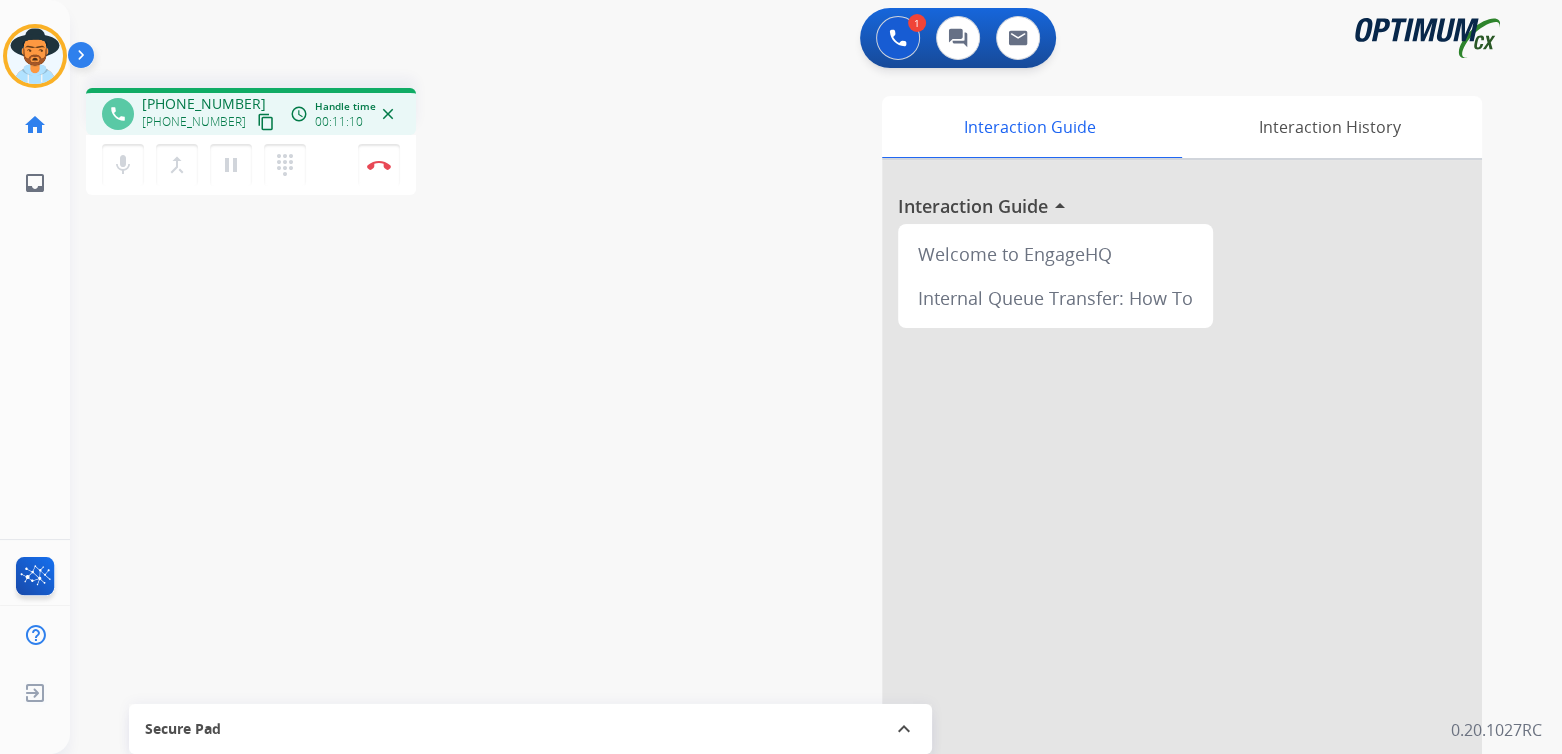 drag, startPoint x: 384, startPoint y: 160, endPoint x: 569, endPoint y: 147, distance: 185.45619 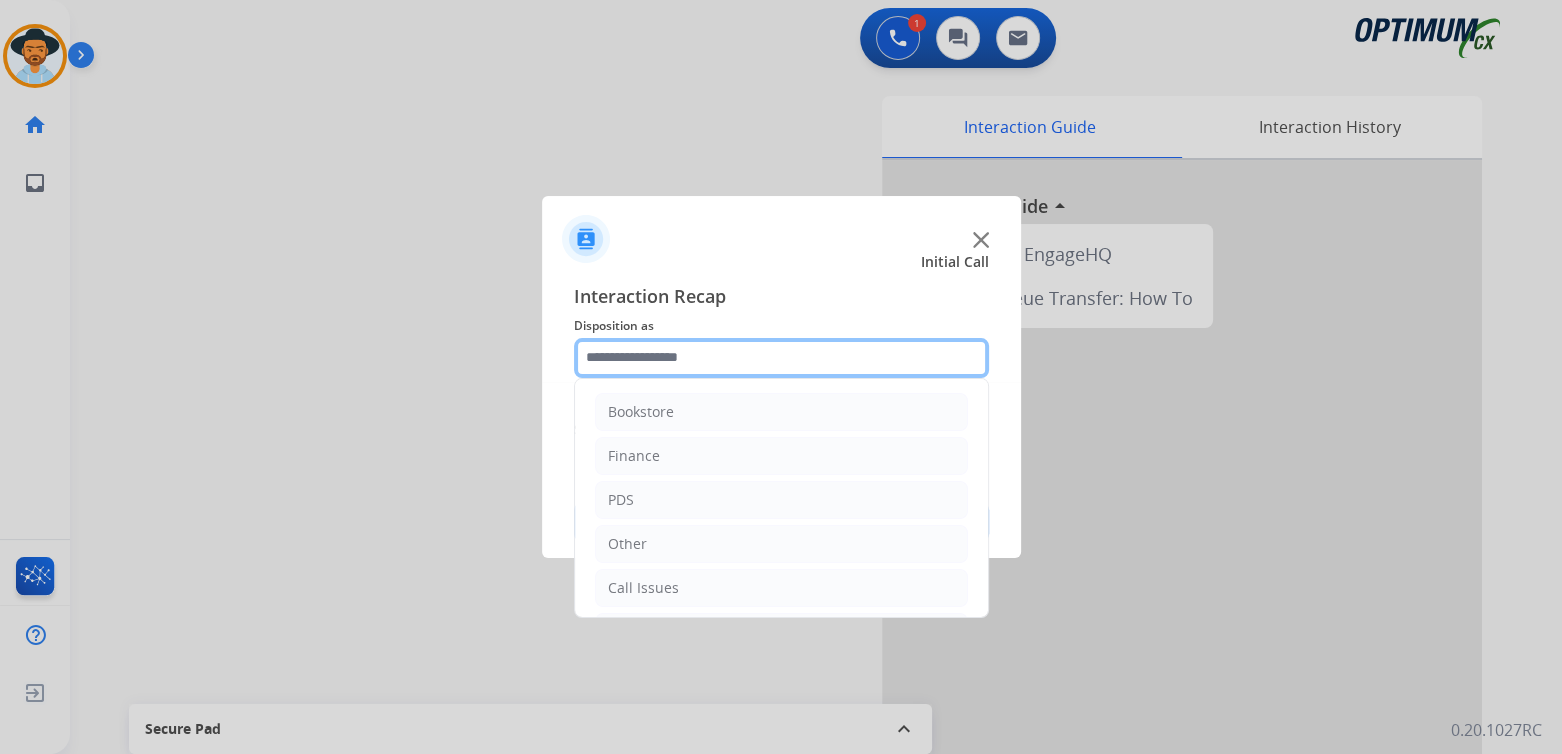 click 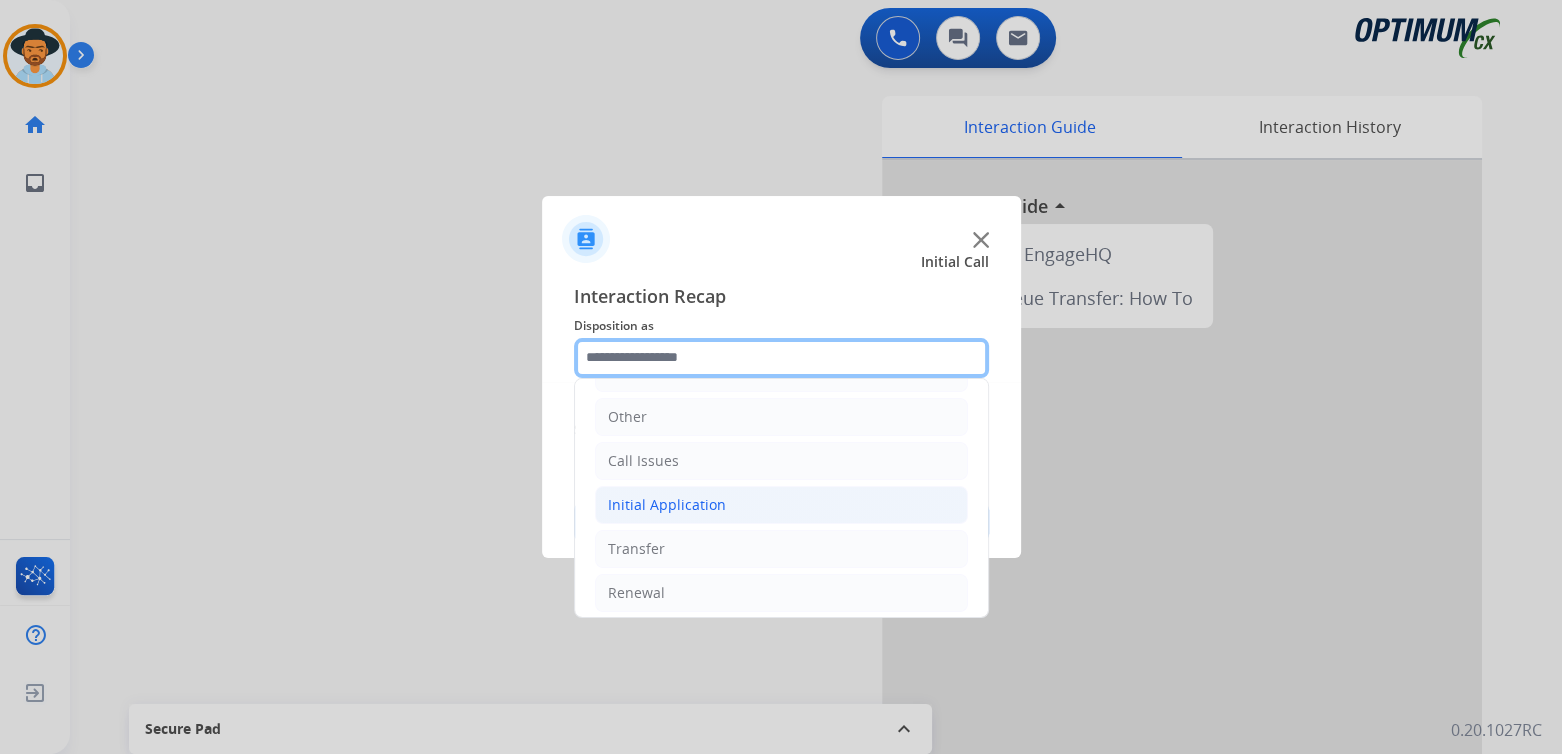 scroll, scrollTop: 132, scrollLeft: 0, axis: vertical 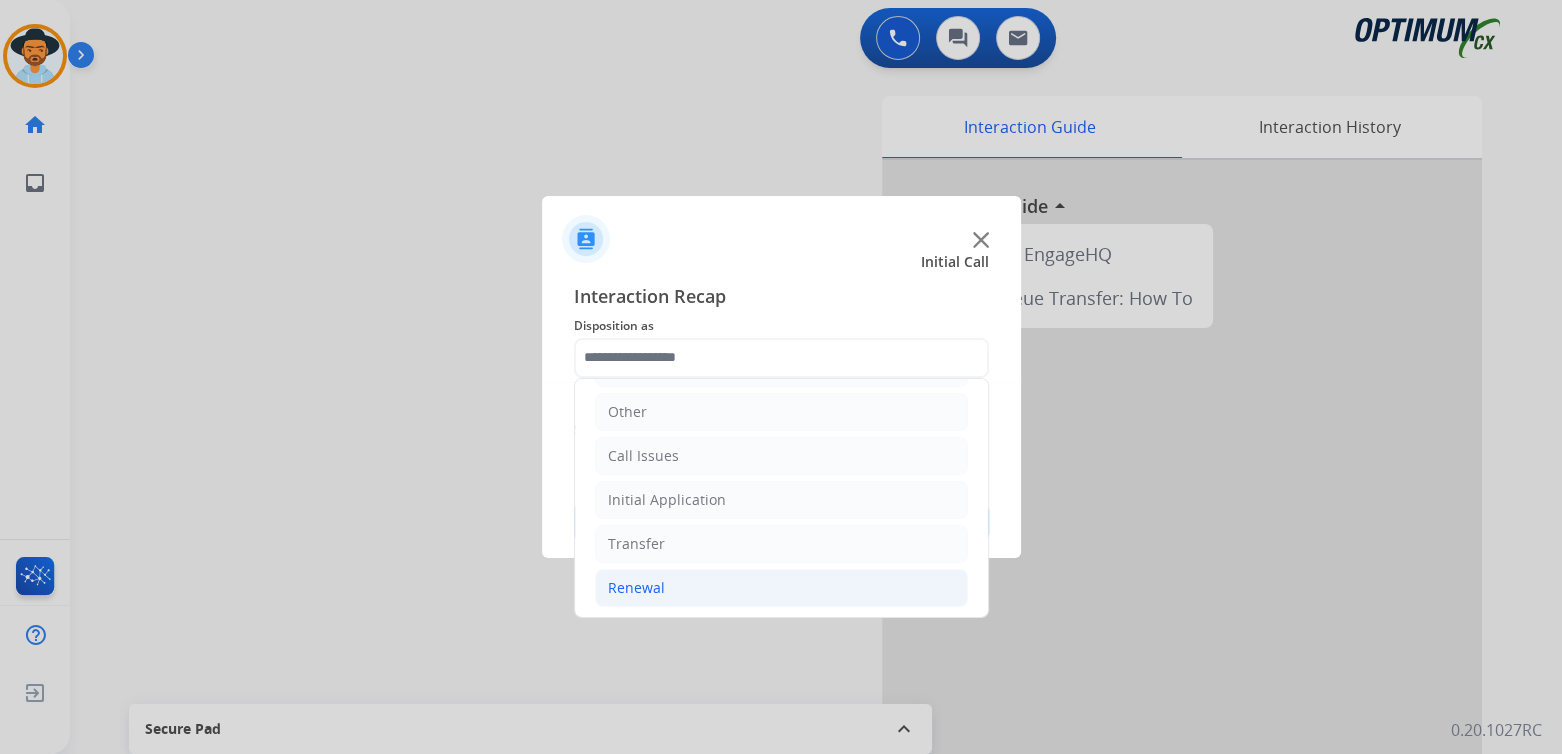 click on "Renewal" 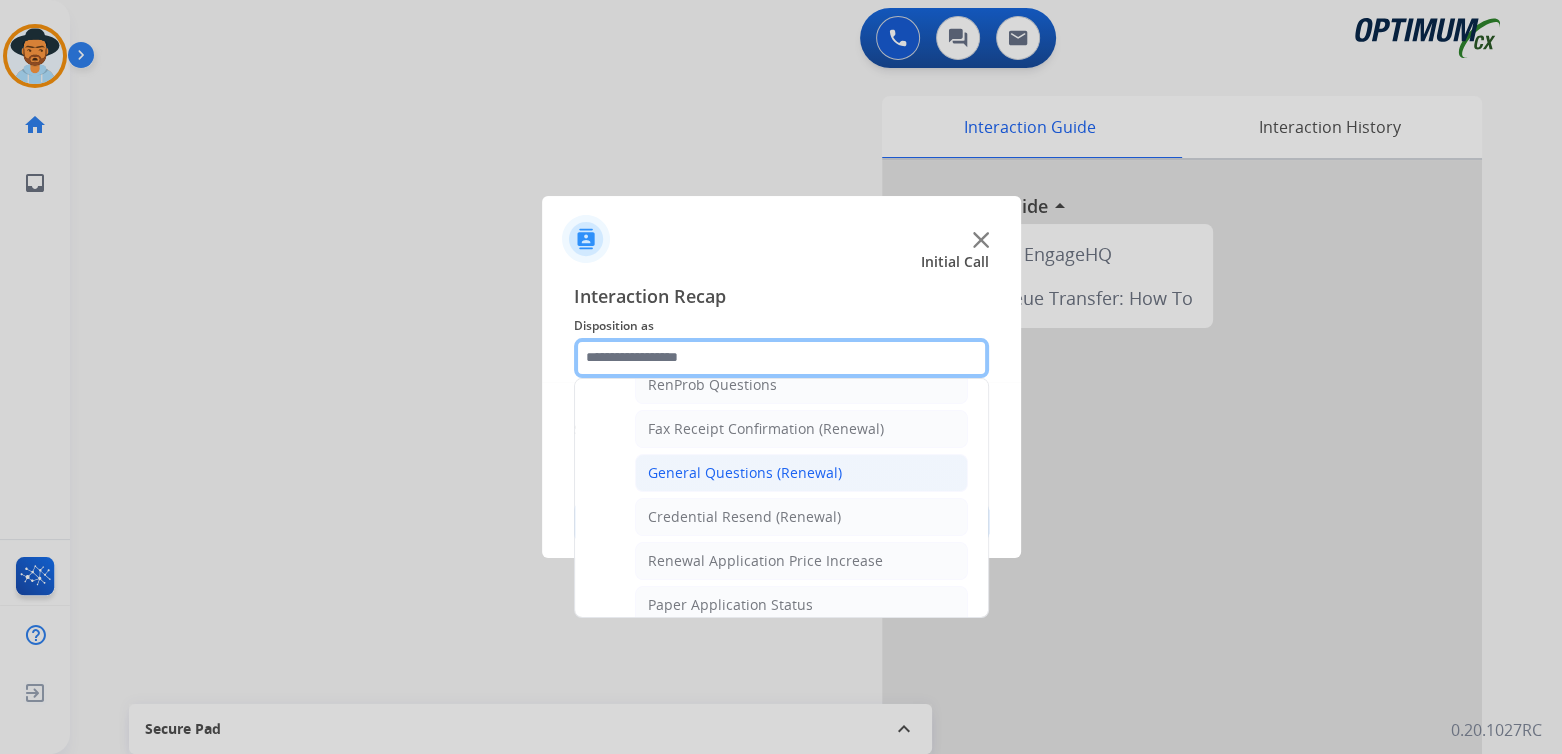 scroll, scrollTop: 532, scrollLeft: 0, axis: vertical 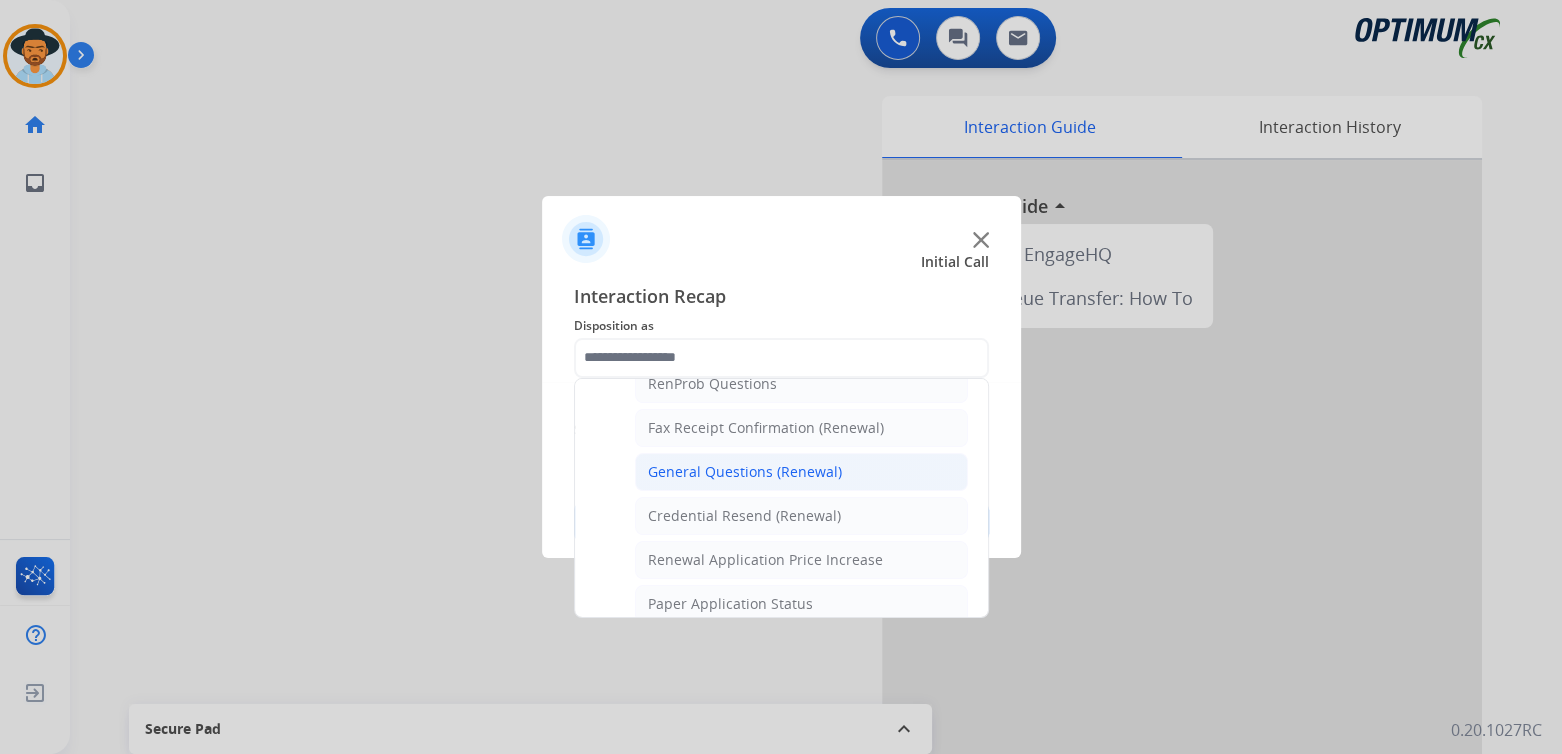 click on "General Questions (Renewal)" 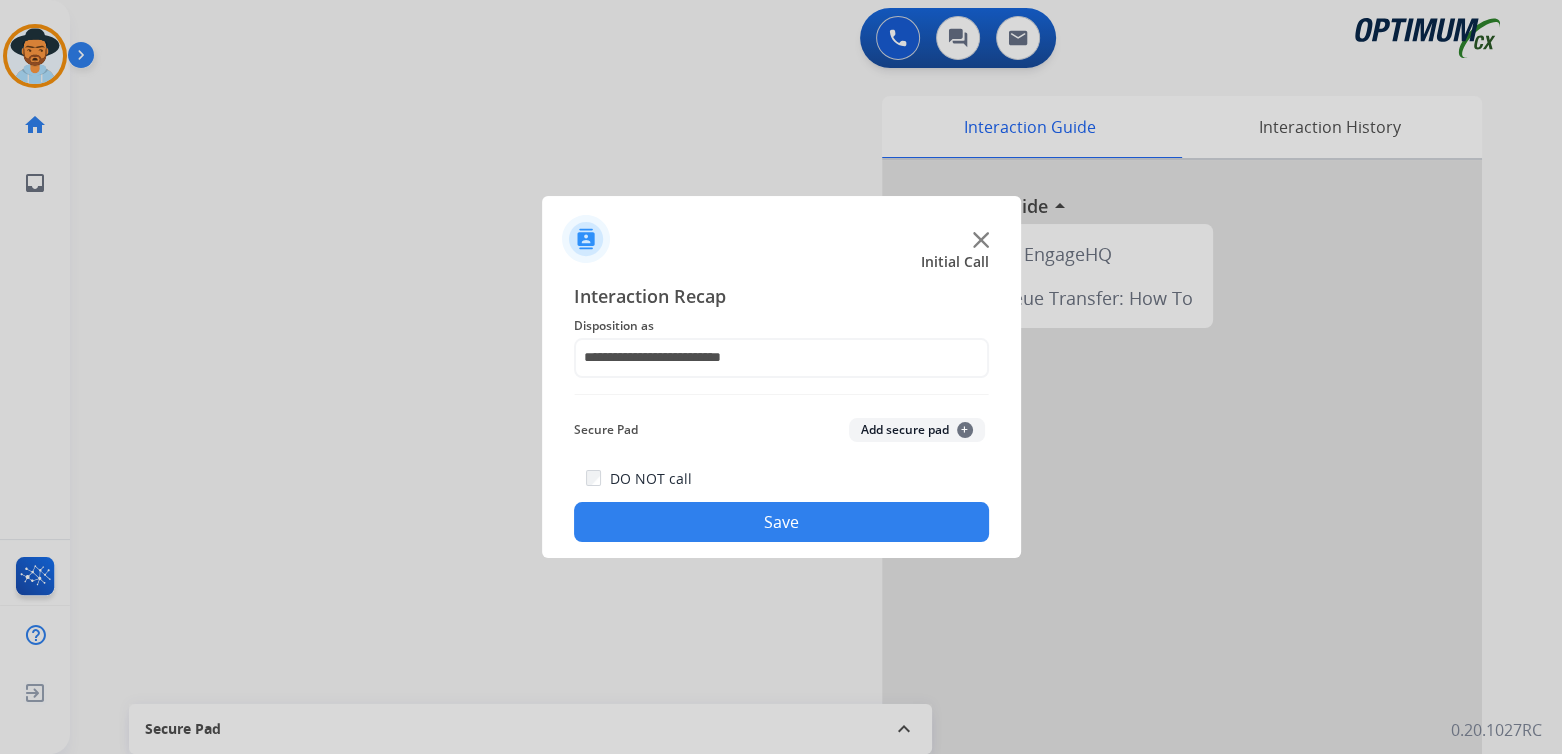 click on "Save" 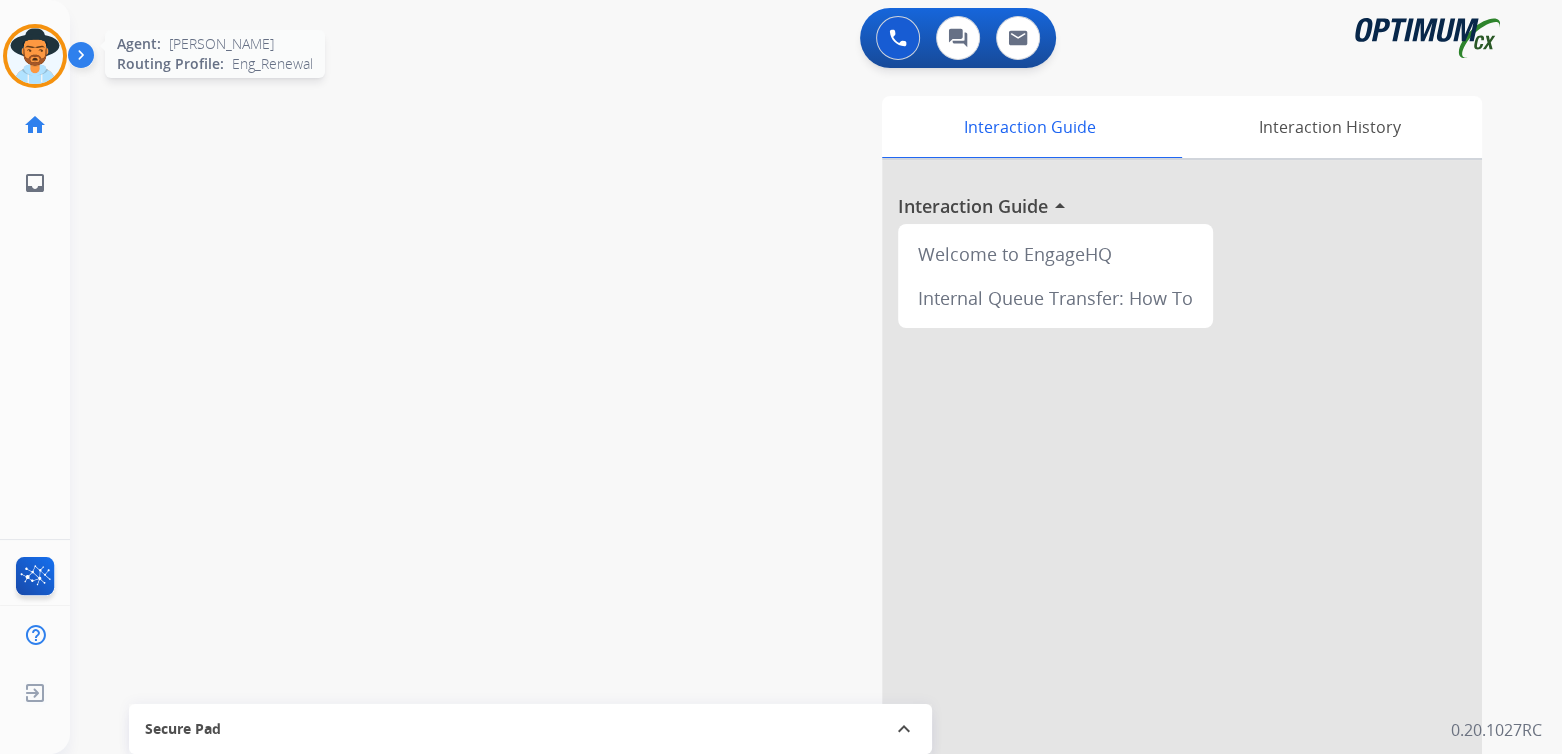 click at bounding box center [35, 56] 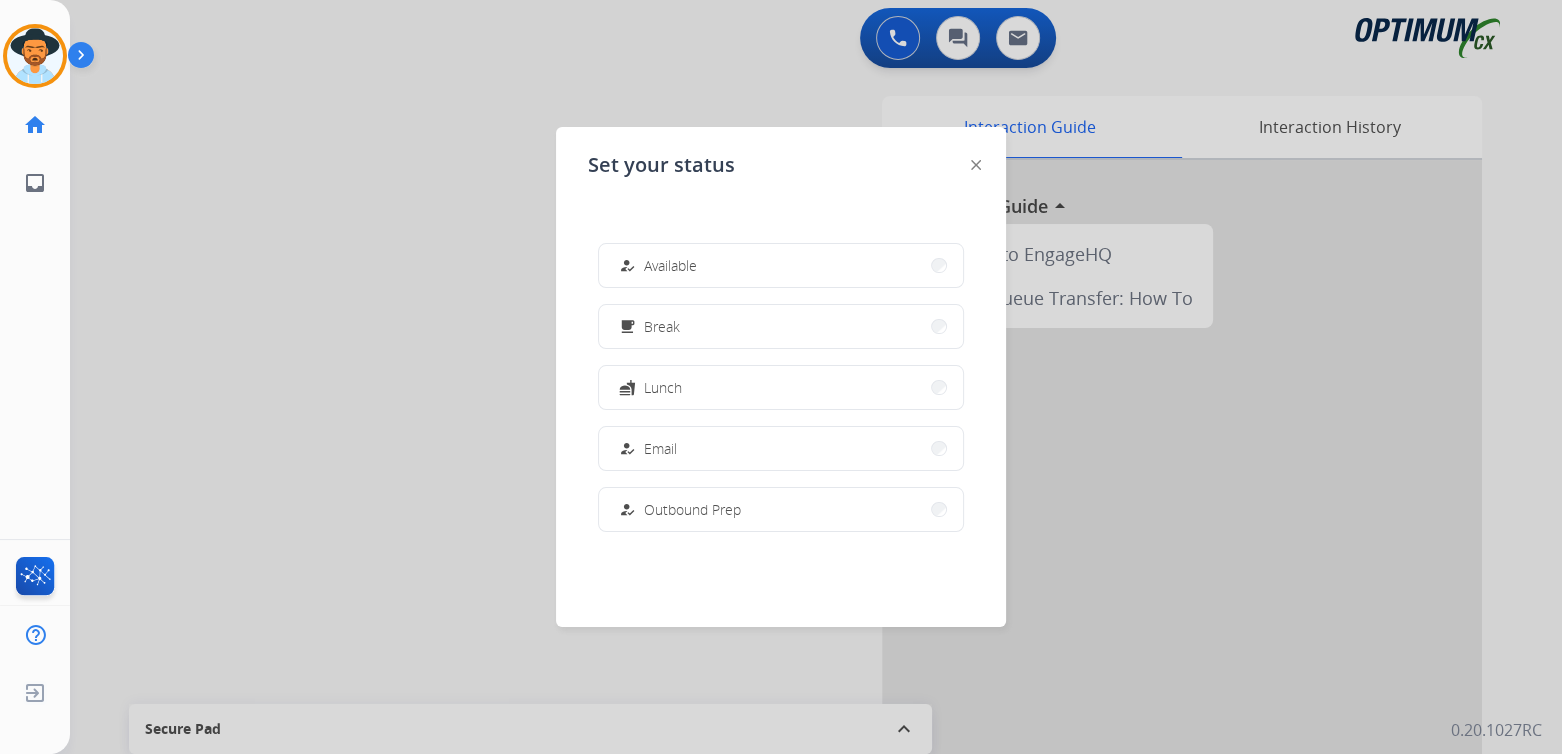 click on "how_to_reg Available" at bounding box center (781, 265) 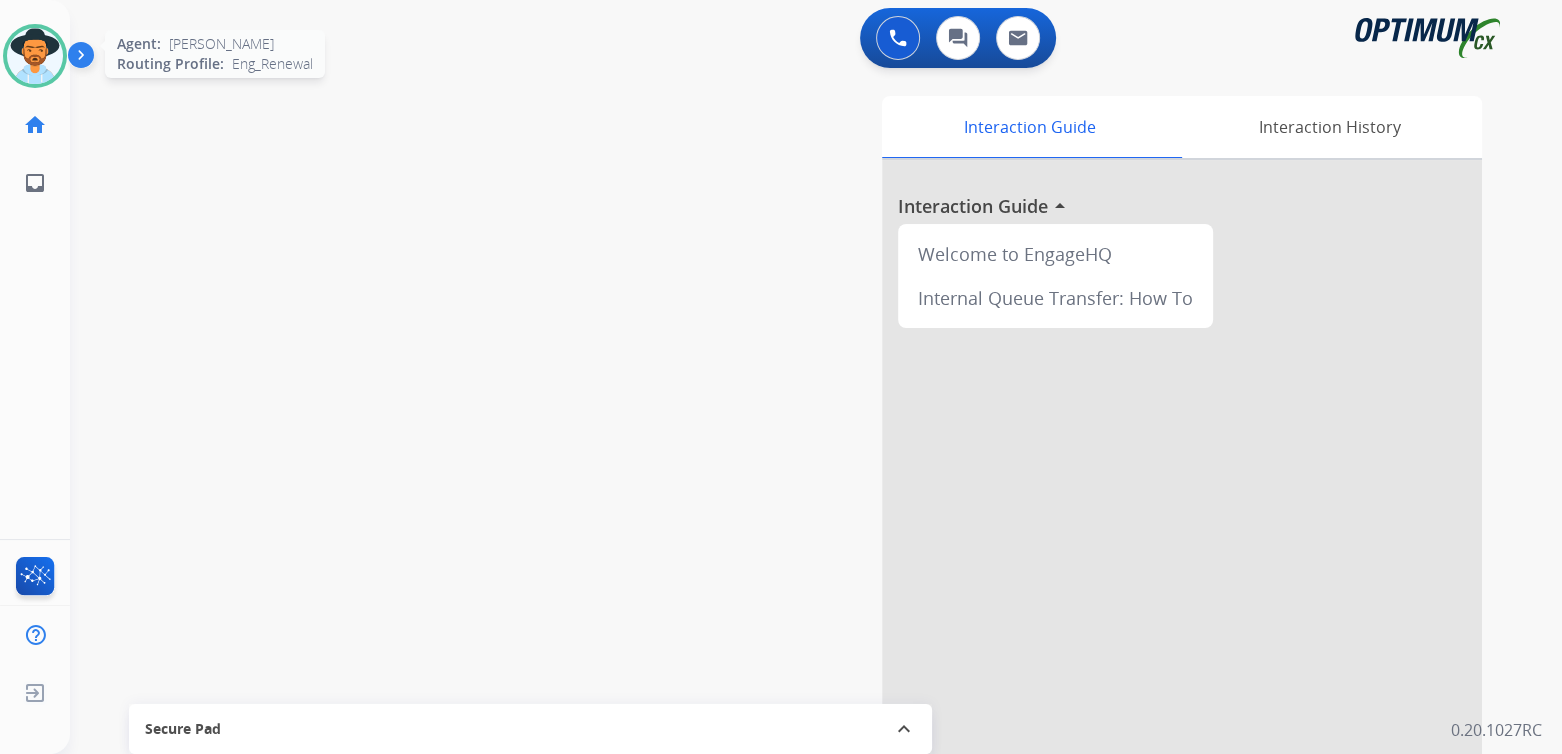 click at bounding box center (35, 56) 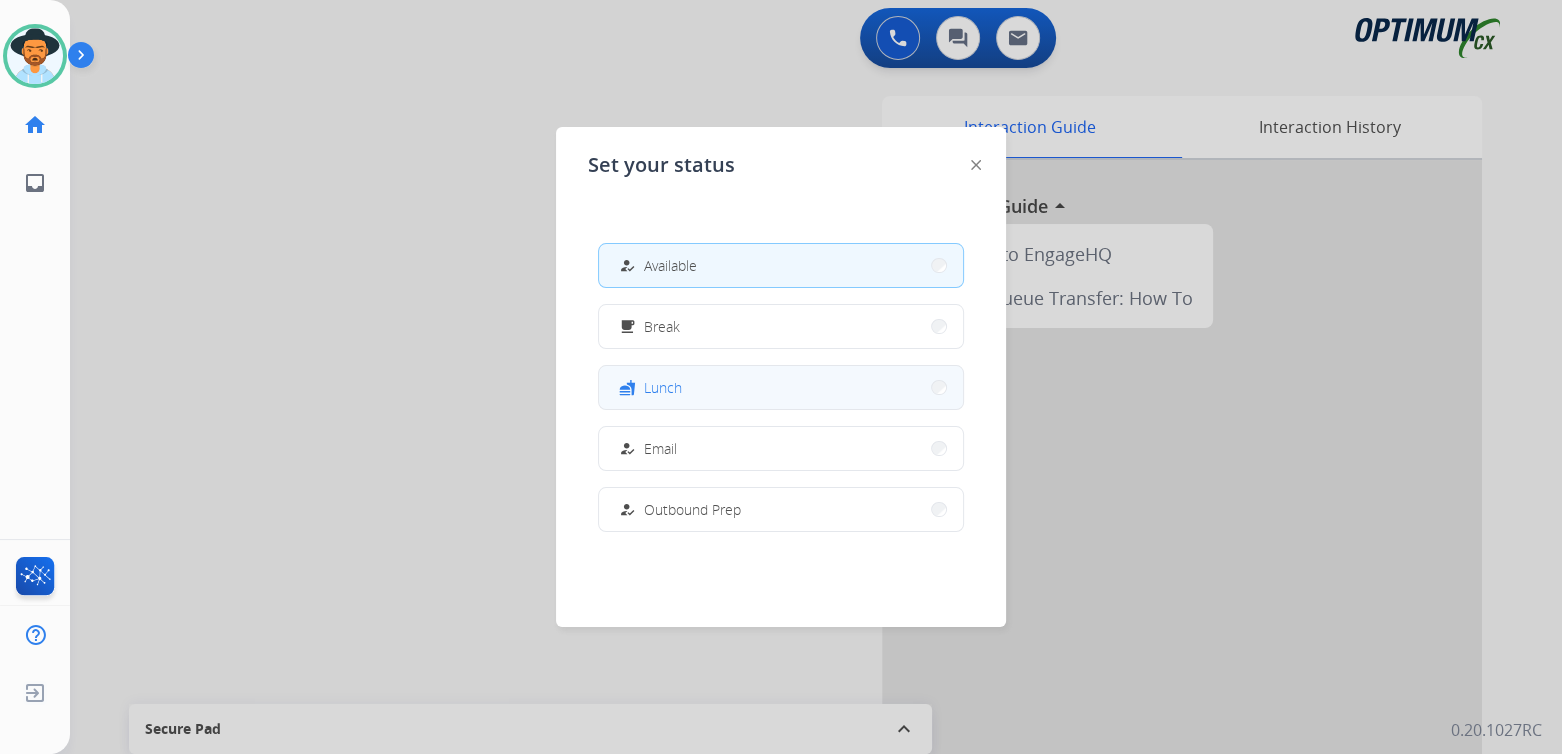click on "fastfood Lunch" at bounding box center [781, 387] 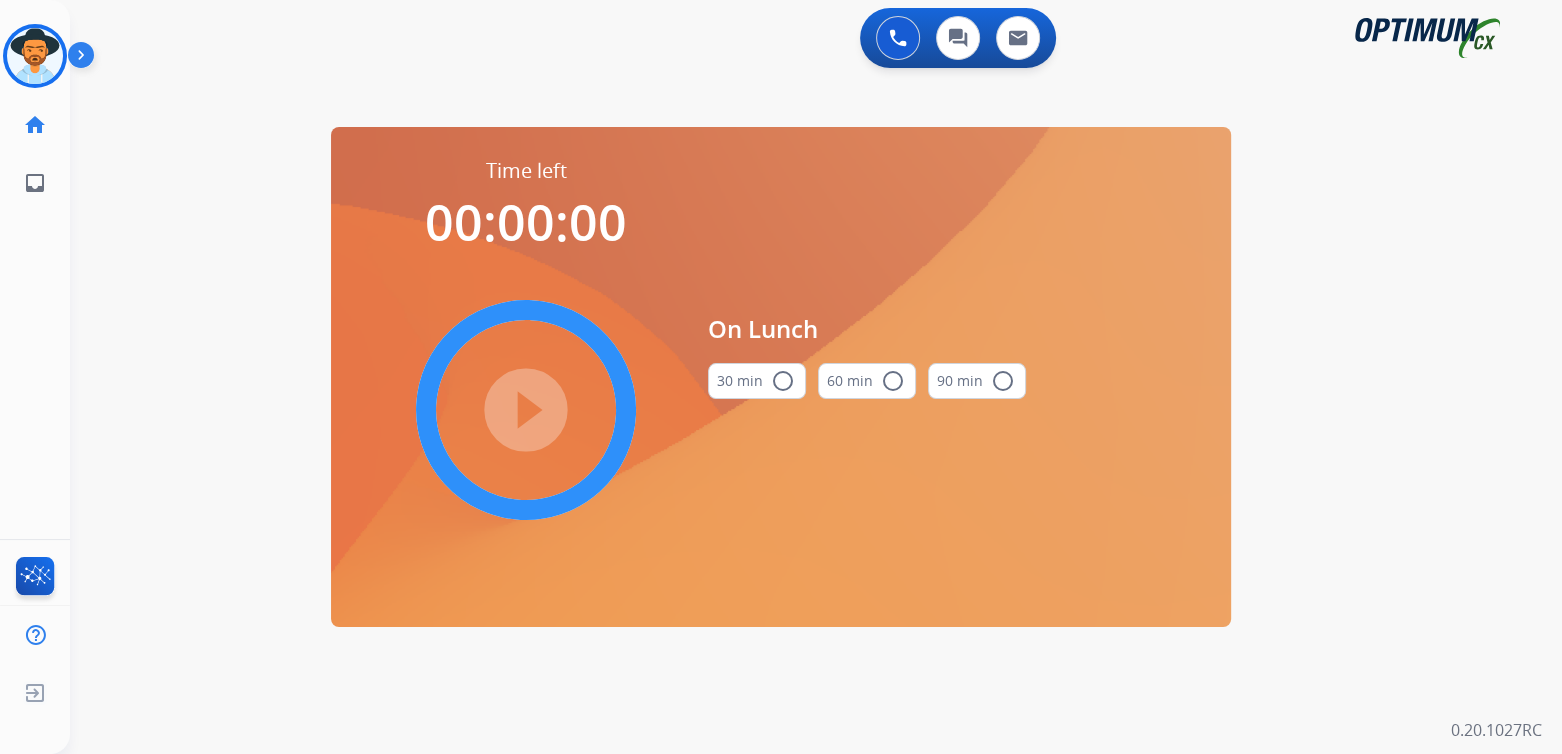 click on "radio_button_unchecked" at bounding box center [783, 381] 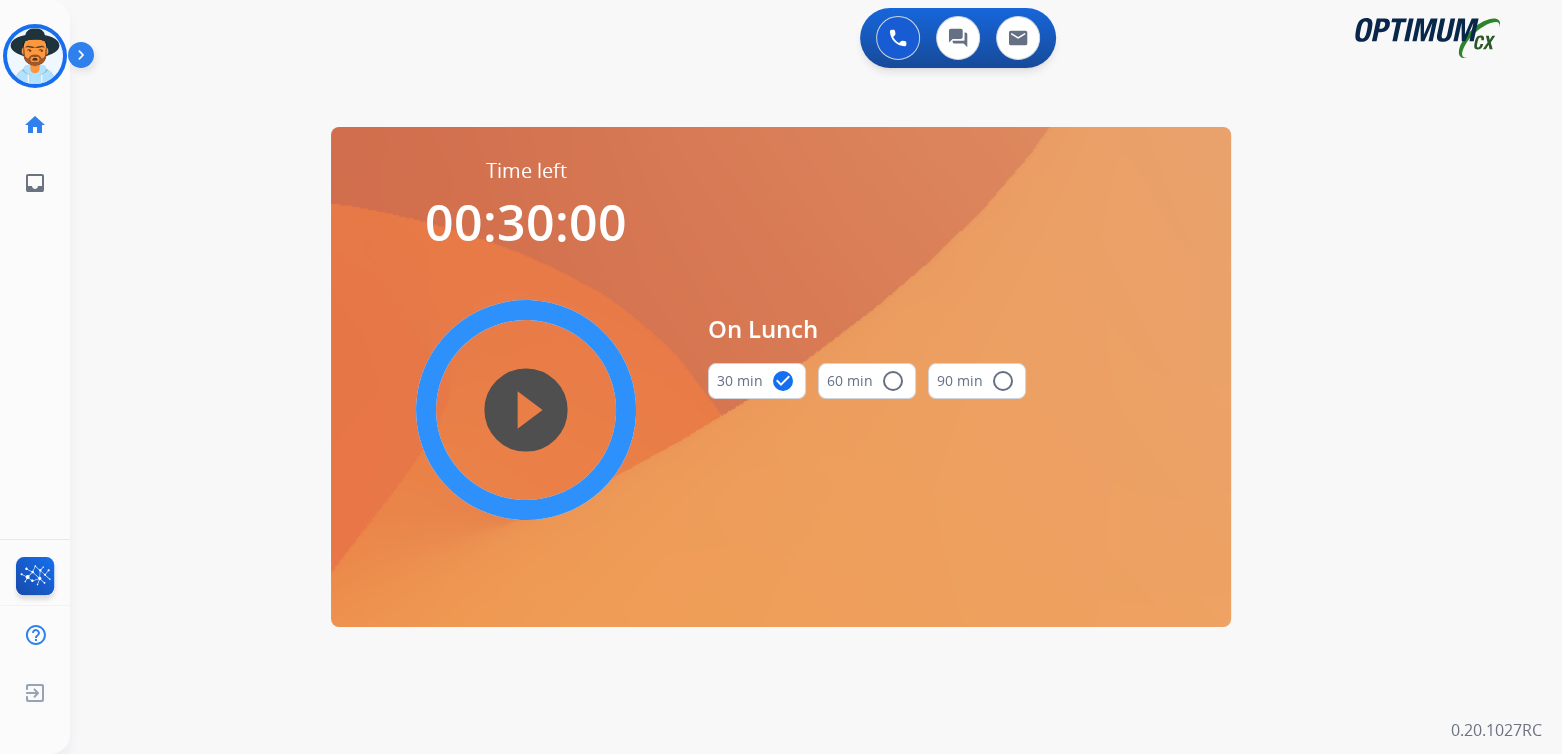 click on "play_circle_filled" at bounding box center [526, 410] 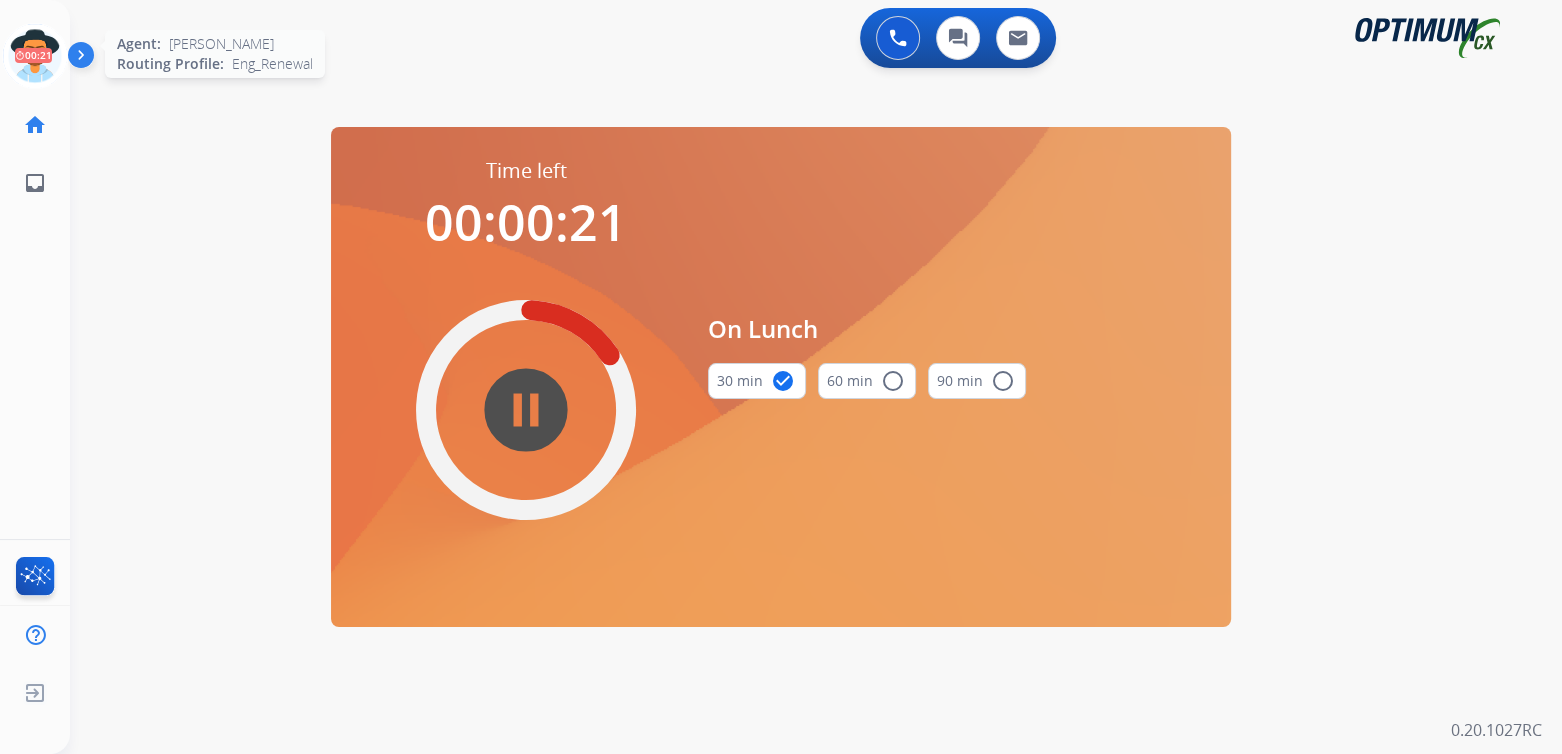 click 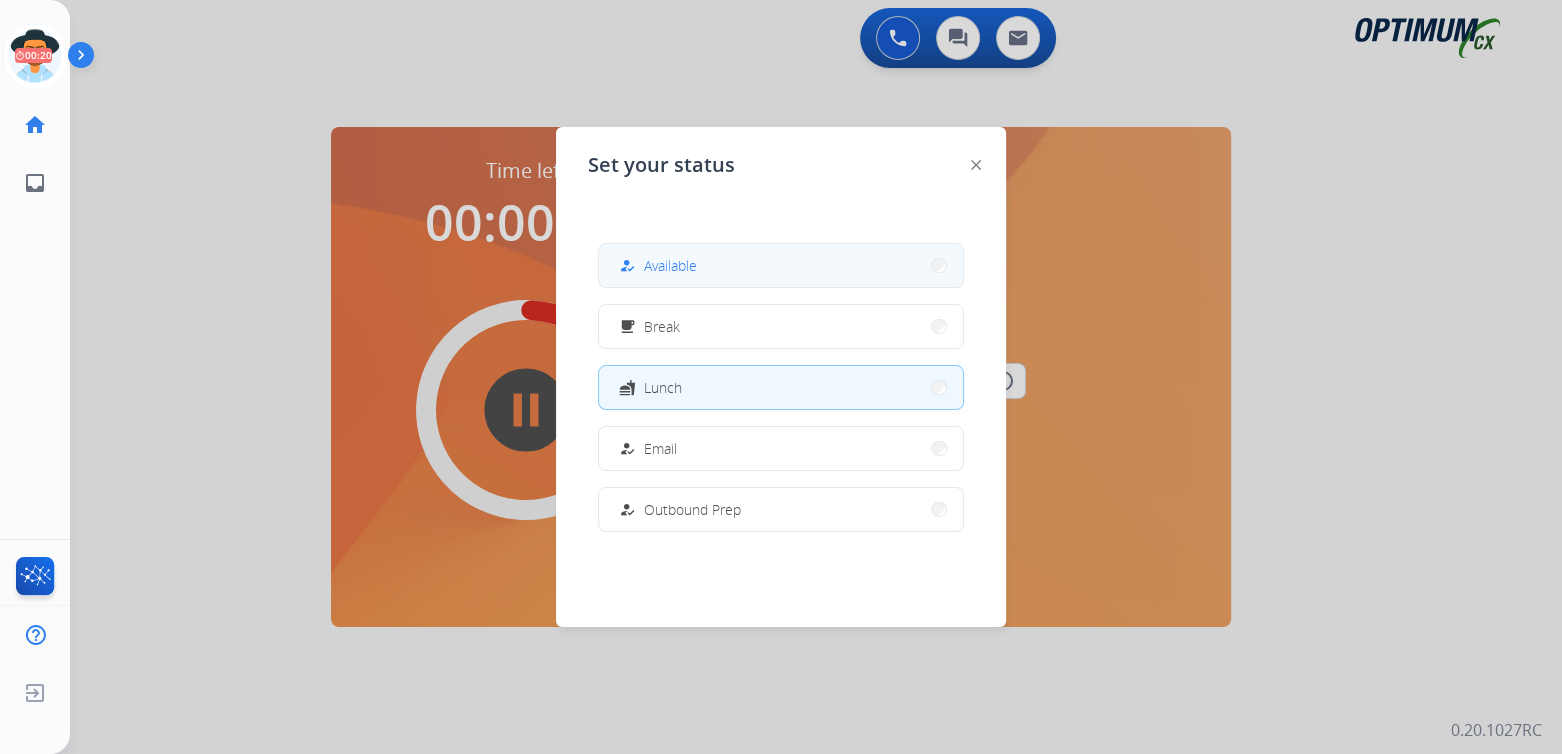 click on "how_to_reg Available" at bounding box center [781, 265] 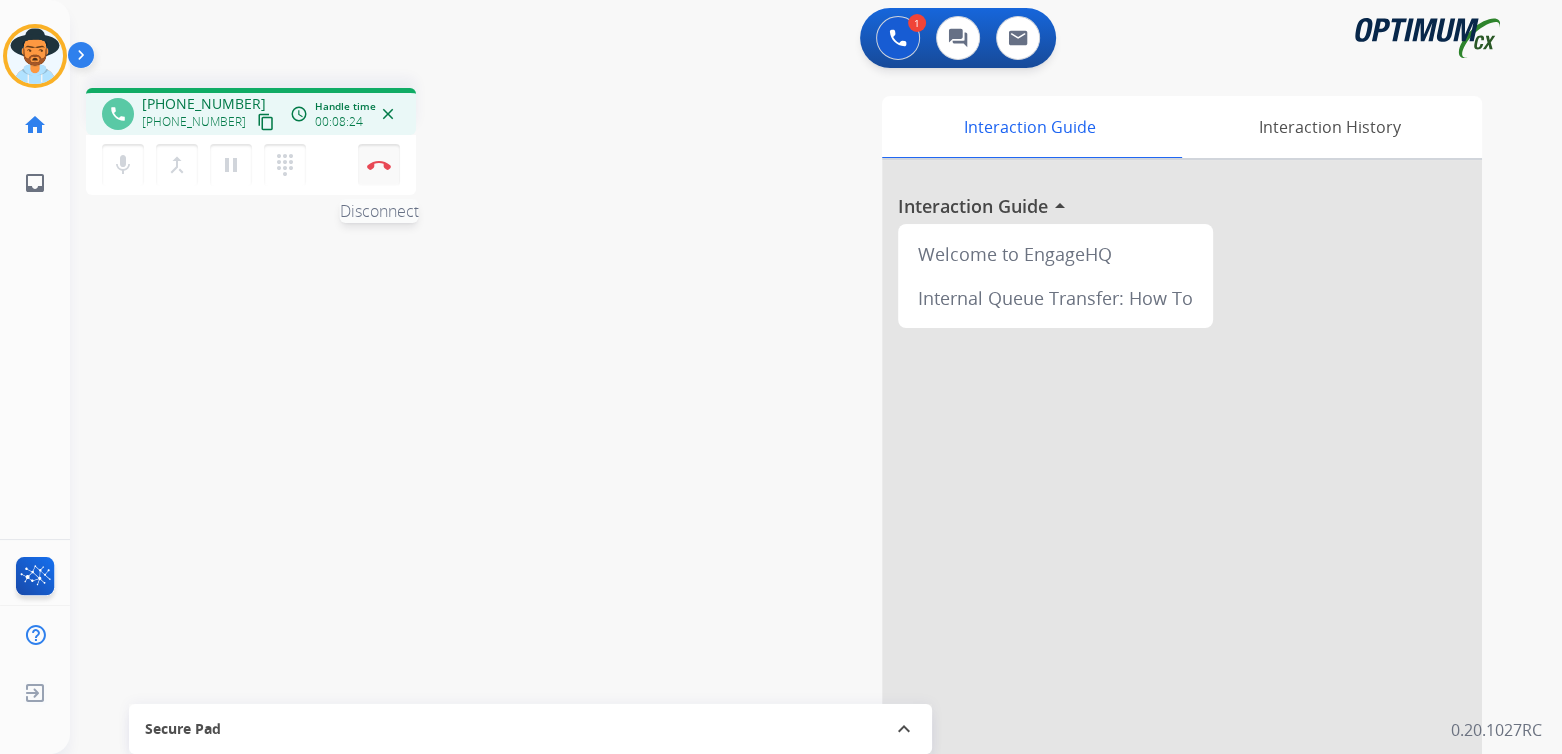 click at bounding box center (379, 165) 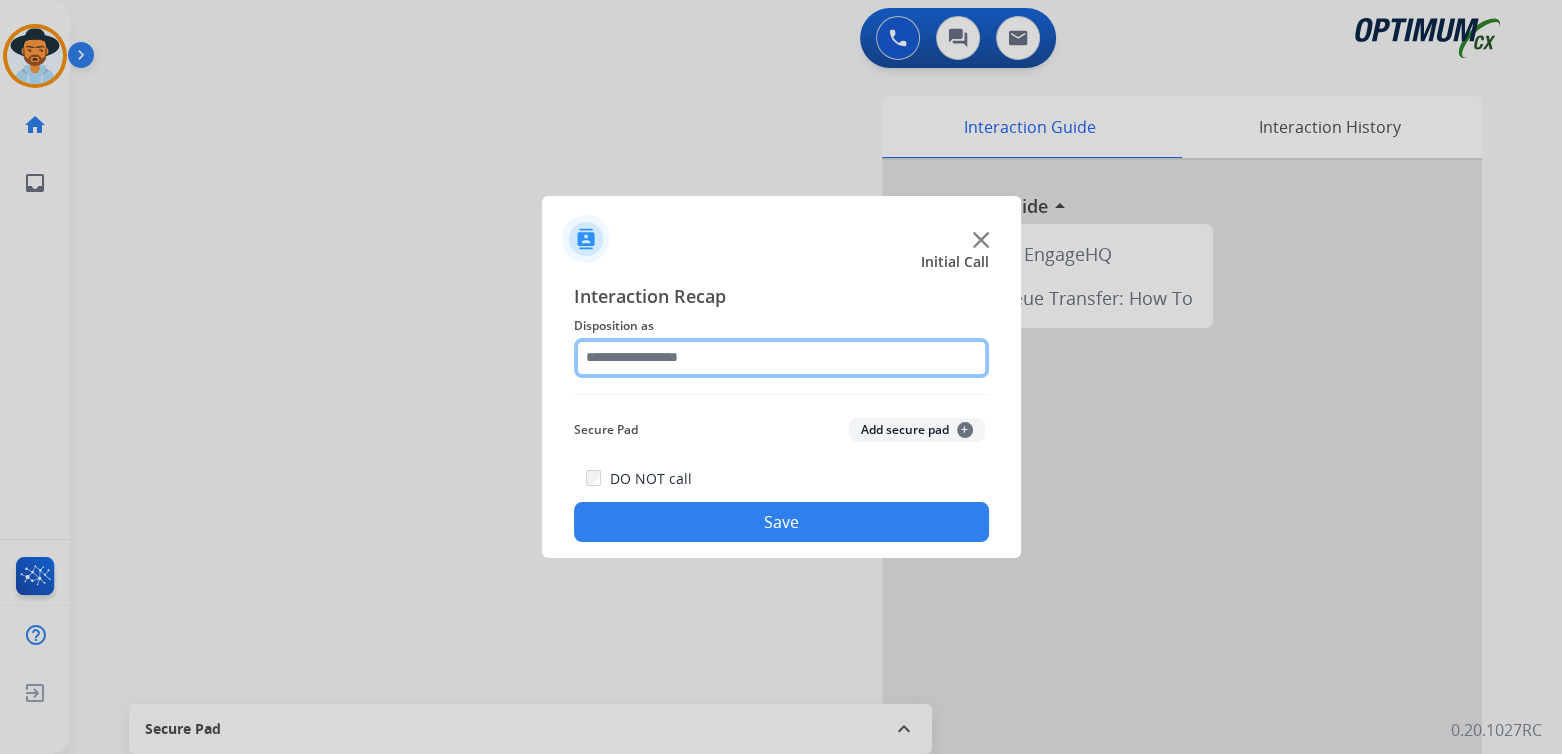 click 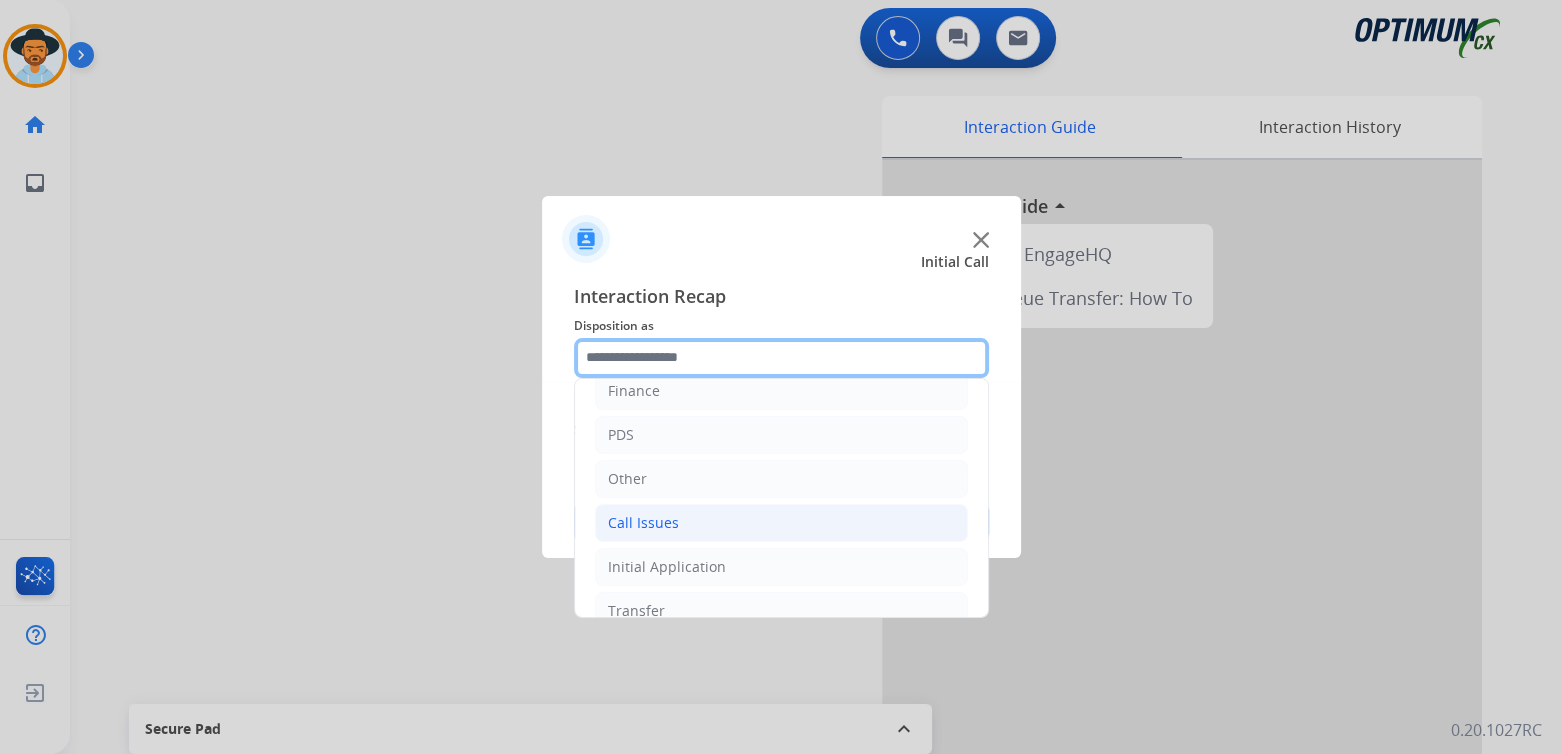 scroll, scrollTop: 69, scrollLeft: 0, axis: vertical 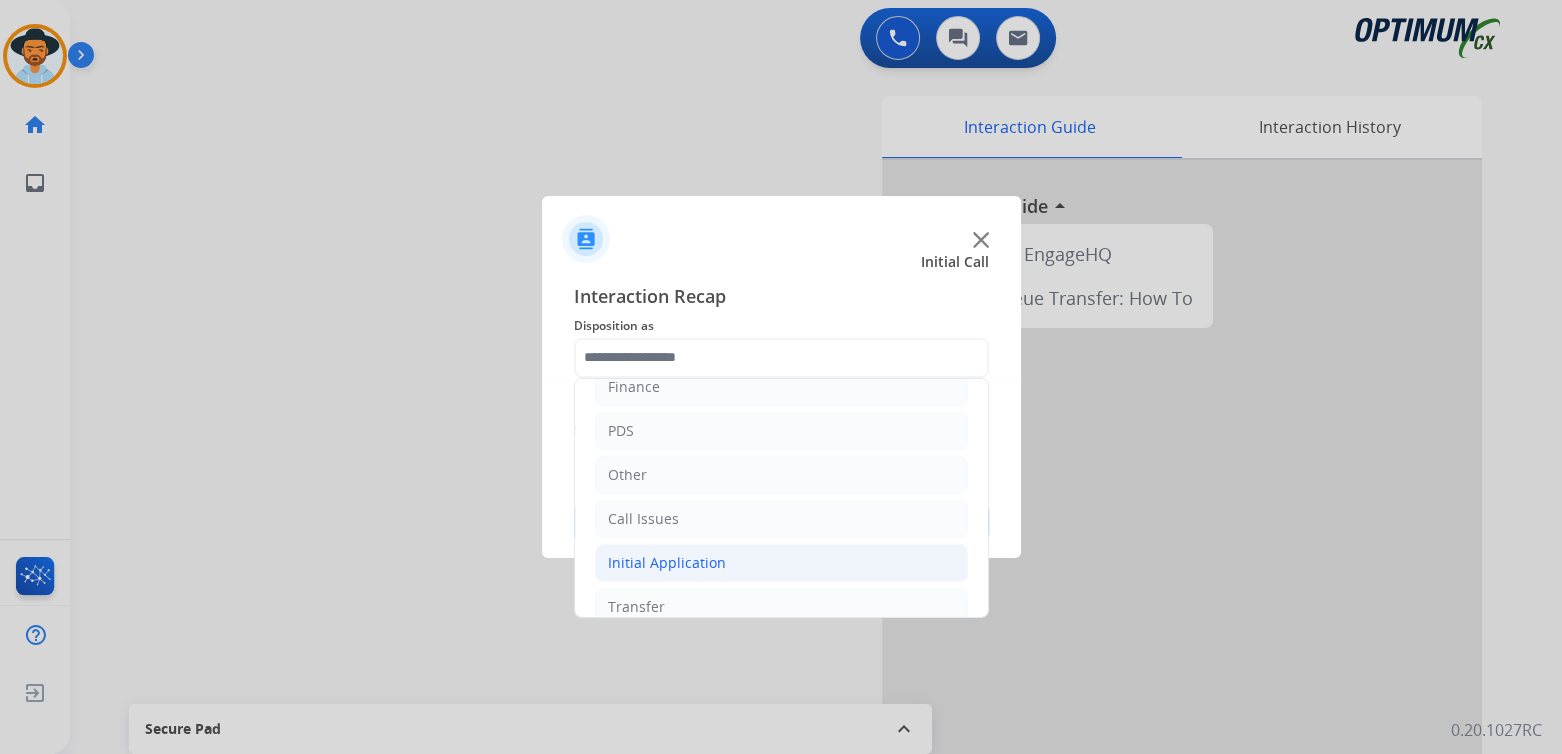 click on "Initial Application" 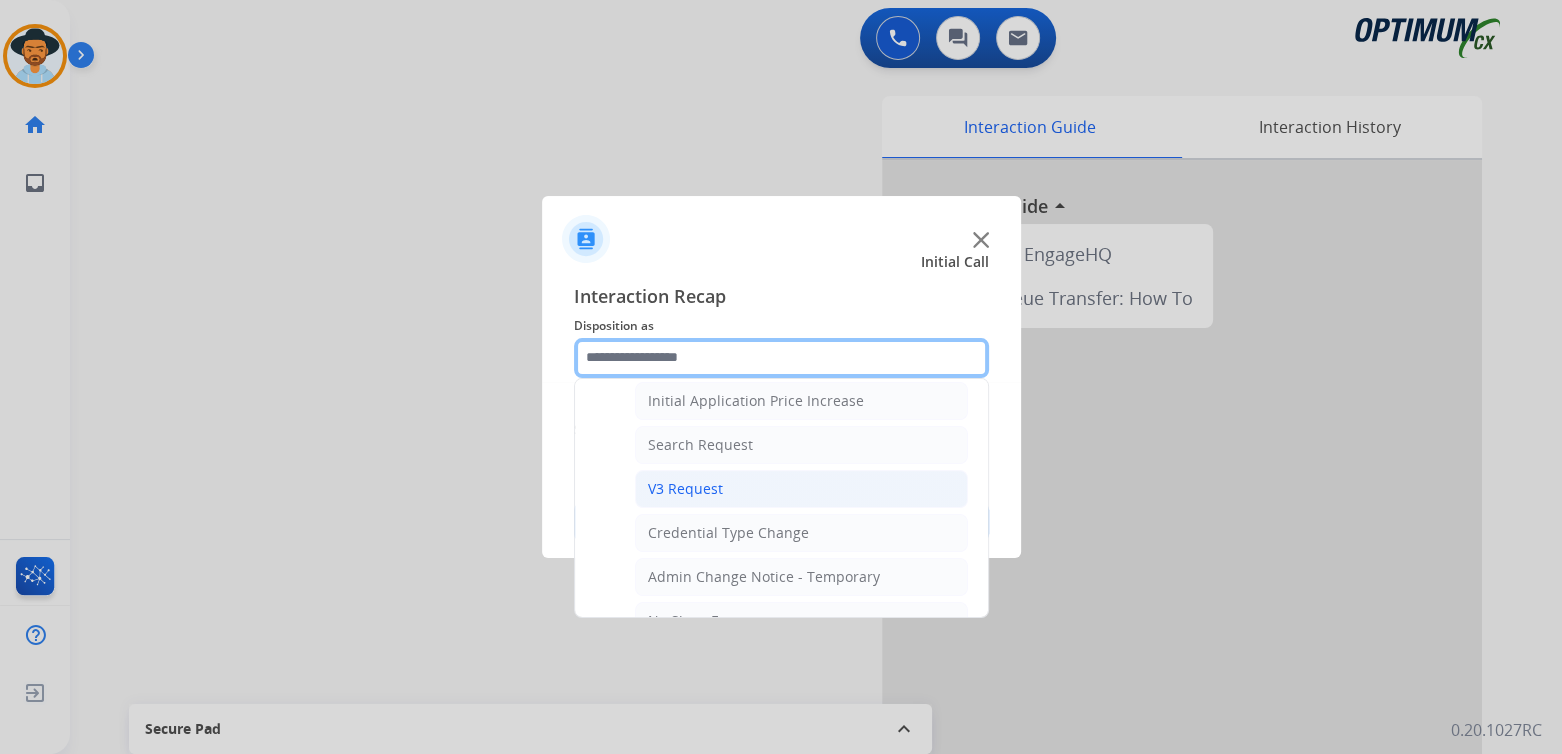 scroll, scrollTop: 669, scrollLeft: 0, axis: vertical 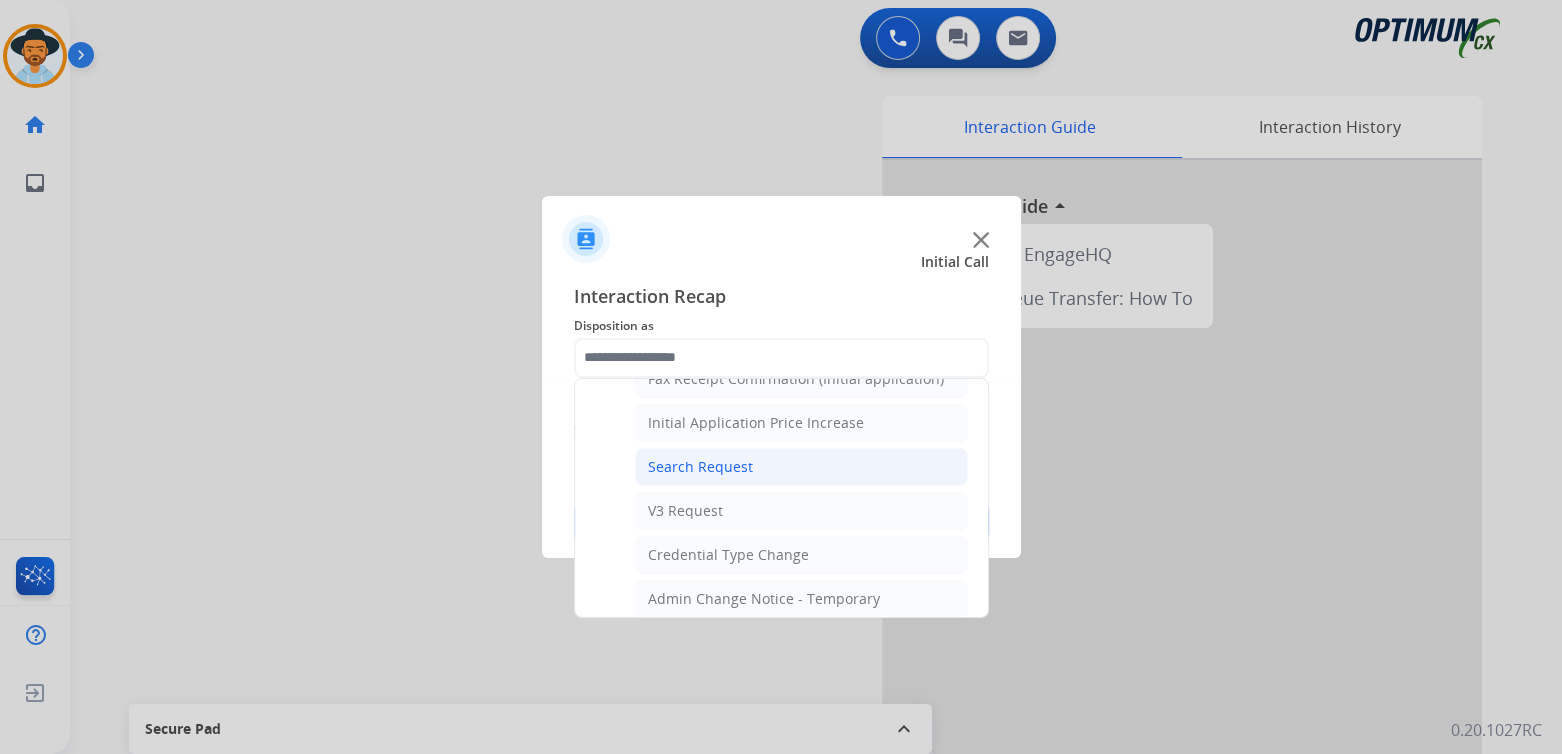click on "Search Request" 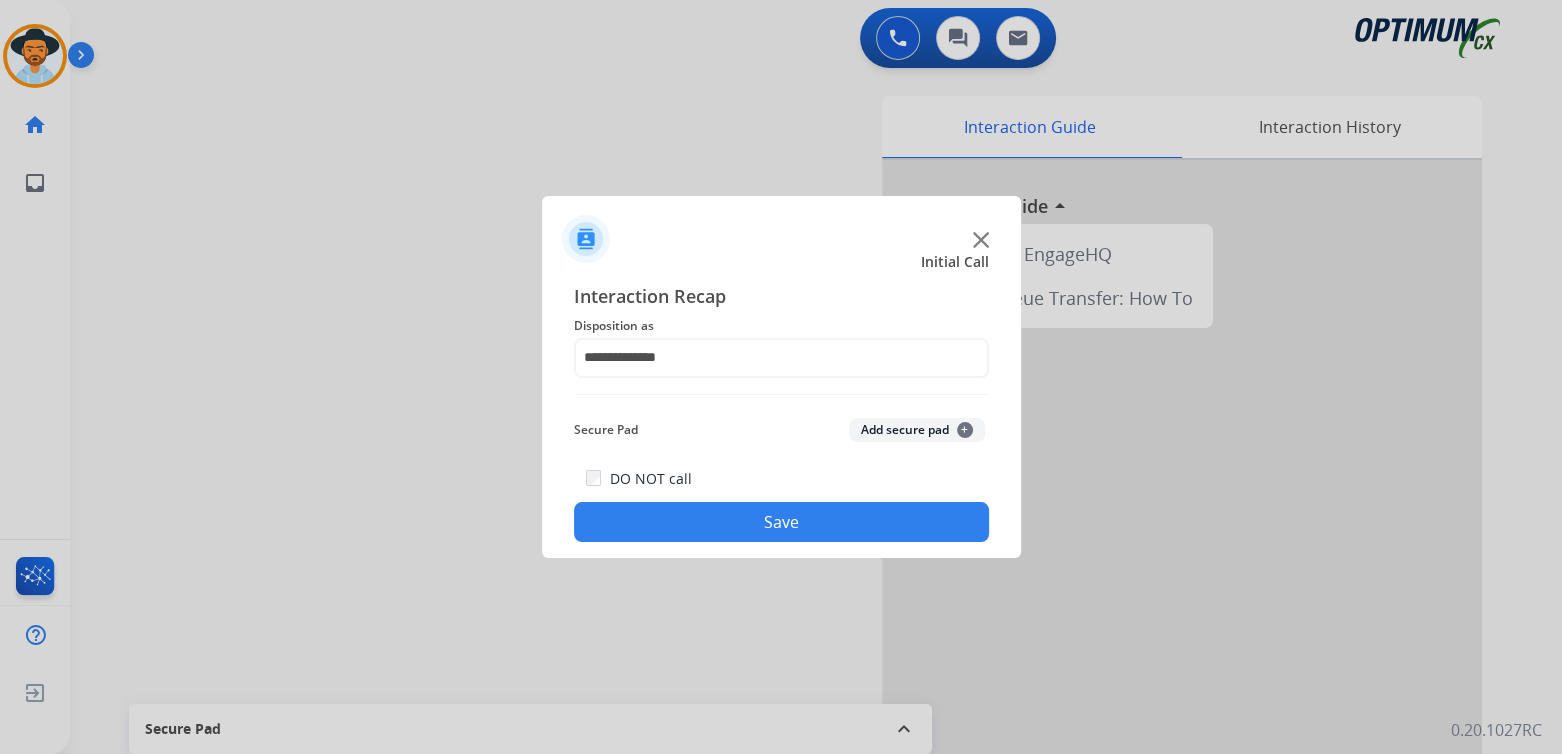 click on "Save" 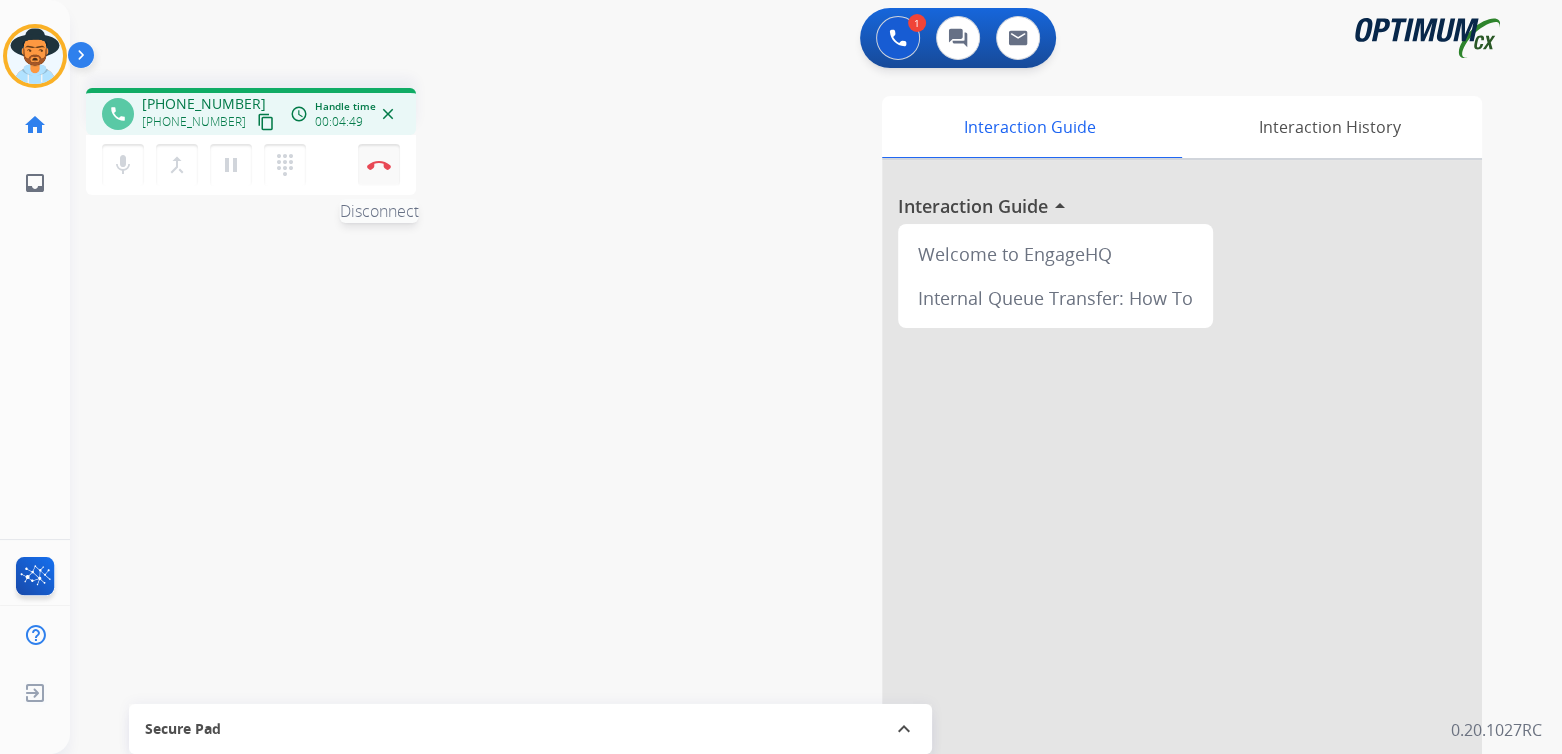 click at bounding box center [379, 165] 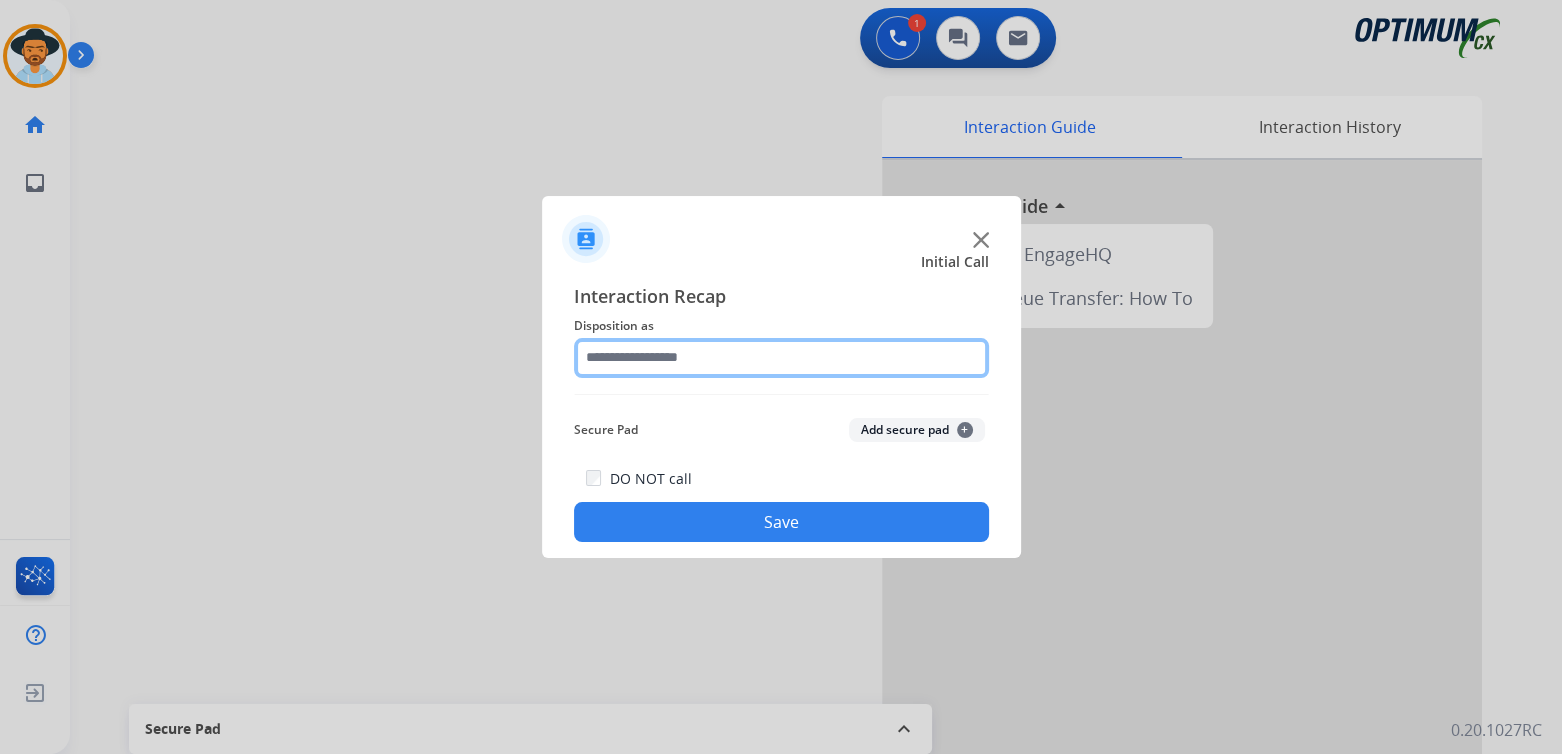click 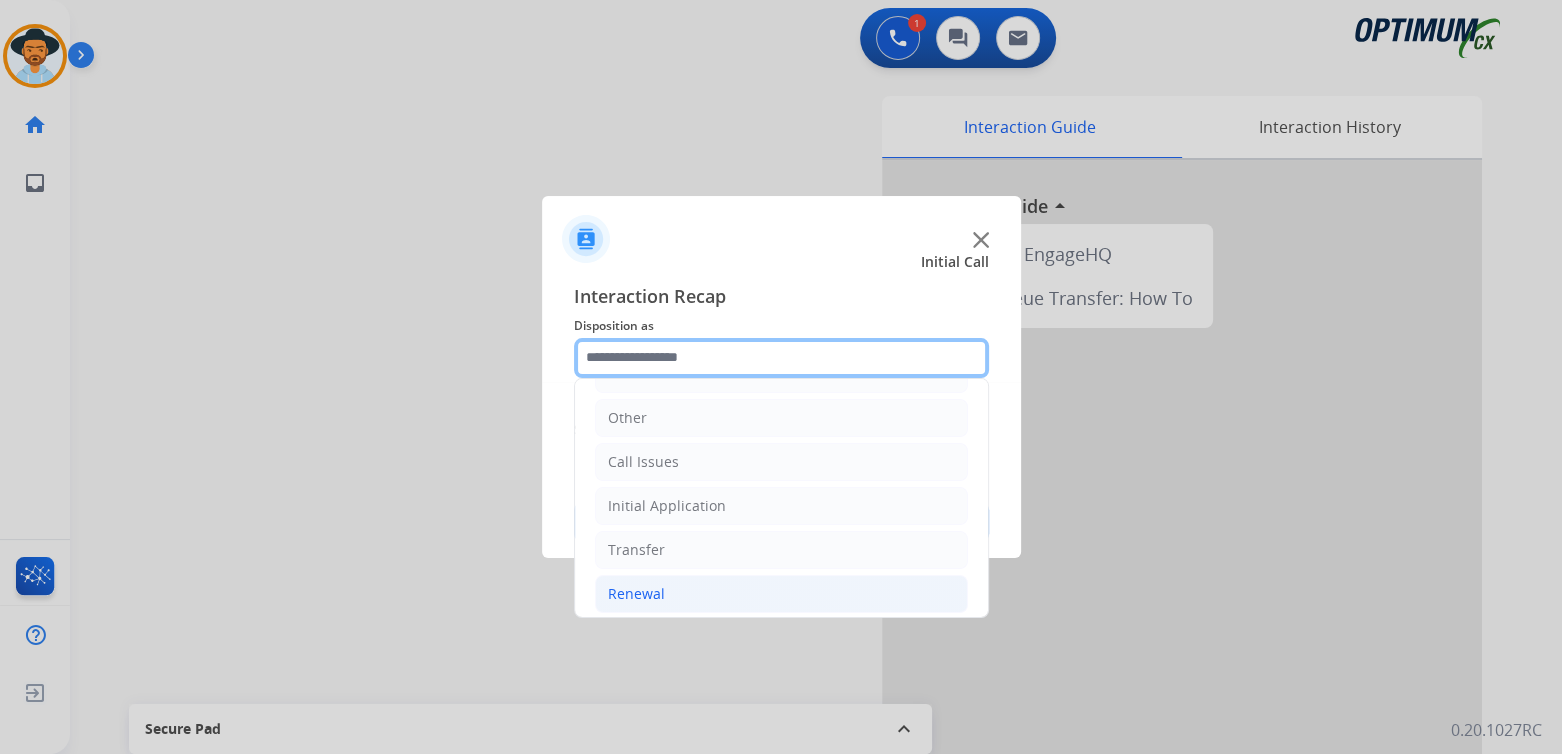 scroll, scrollTop: 132, scrollLeft: 0, axis: vertical 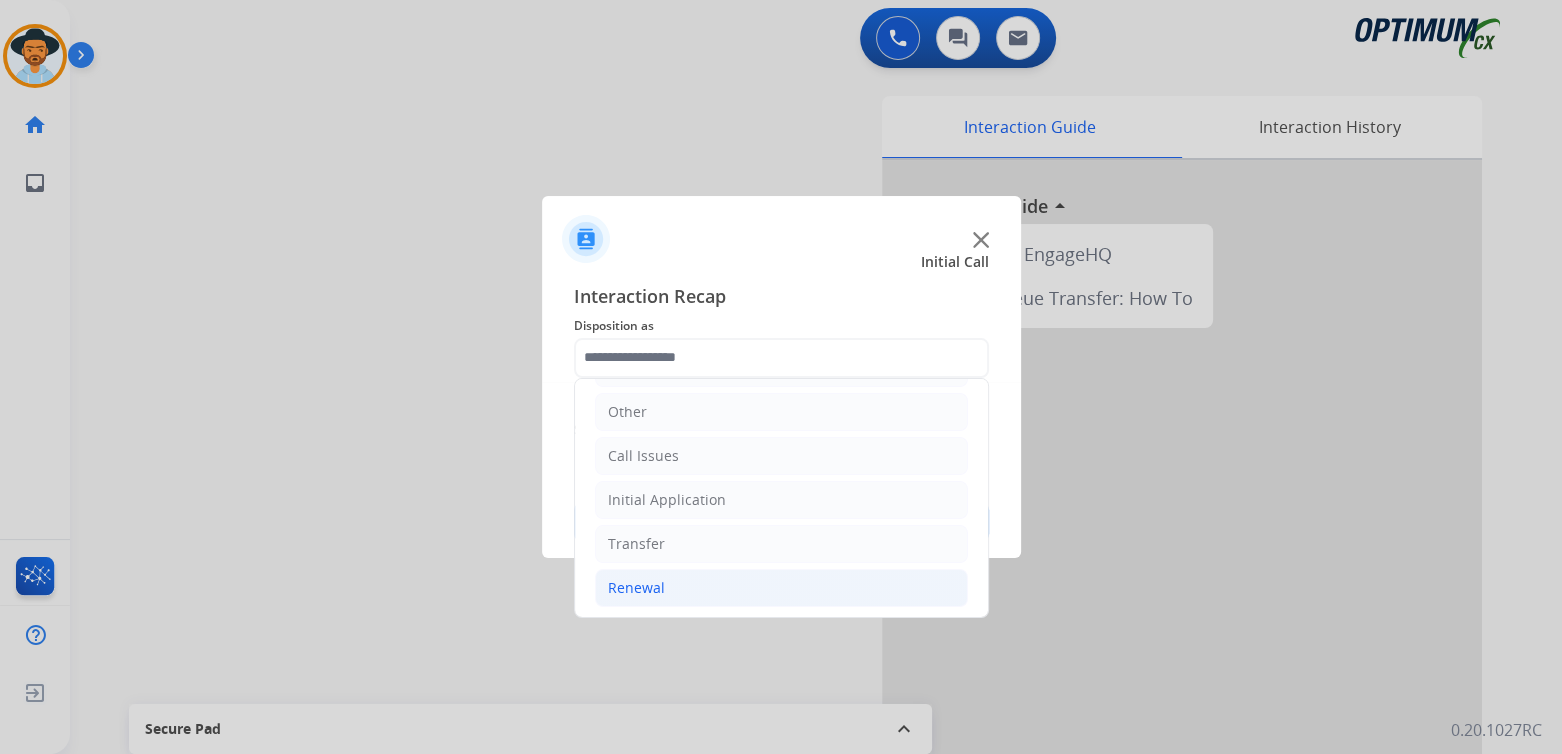 click on "Renewal" 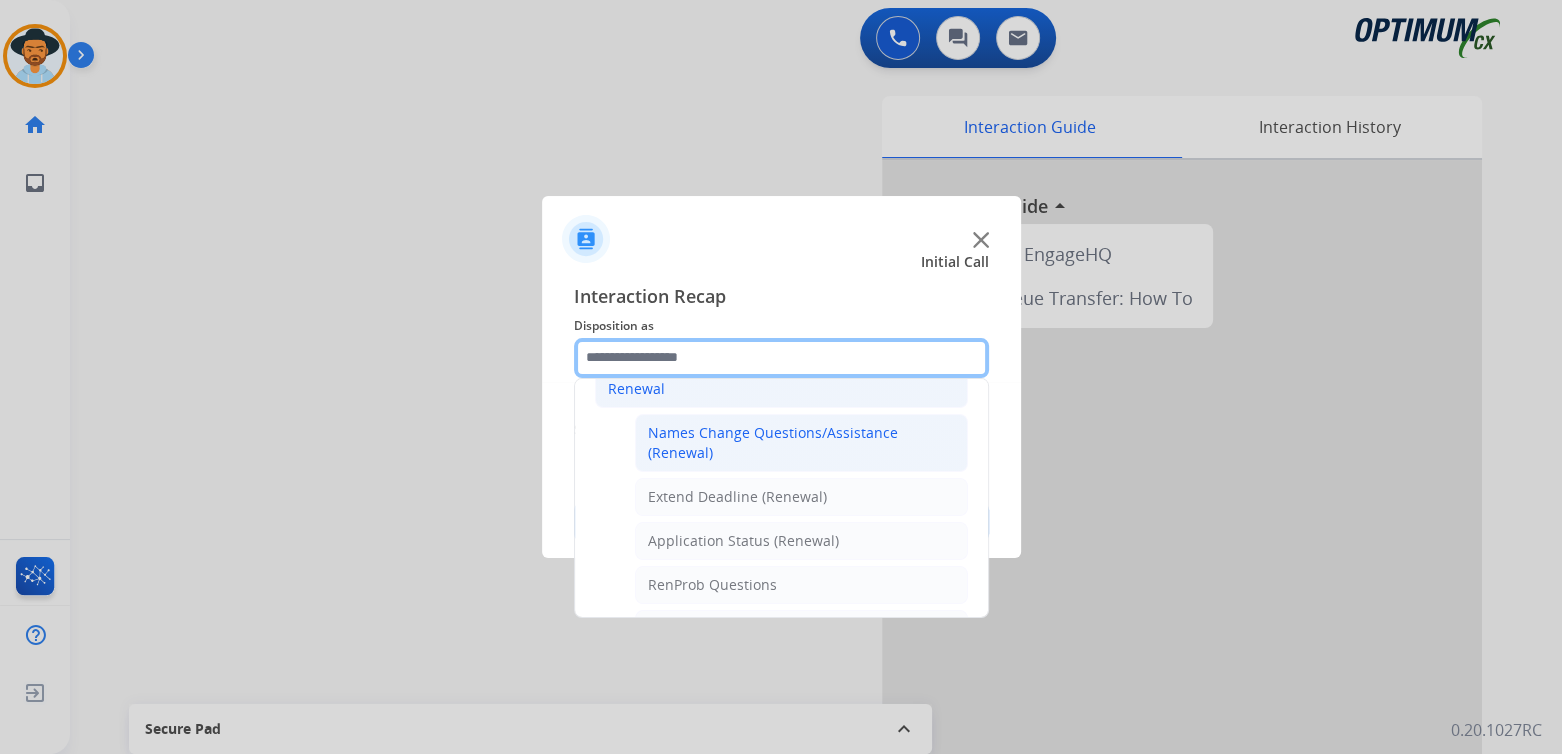 scroll, scrollTop: 332, scrollLeft: 0, axis: vertical 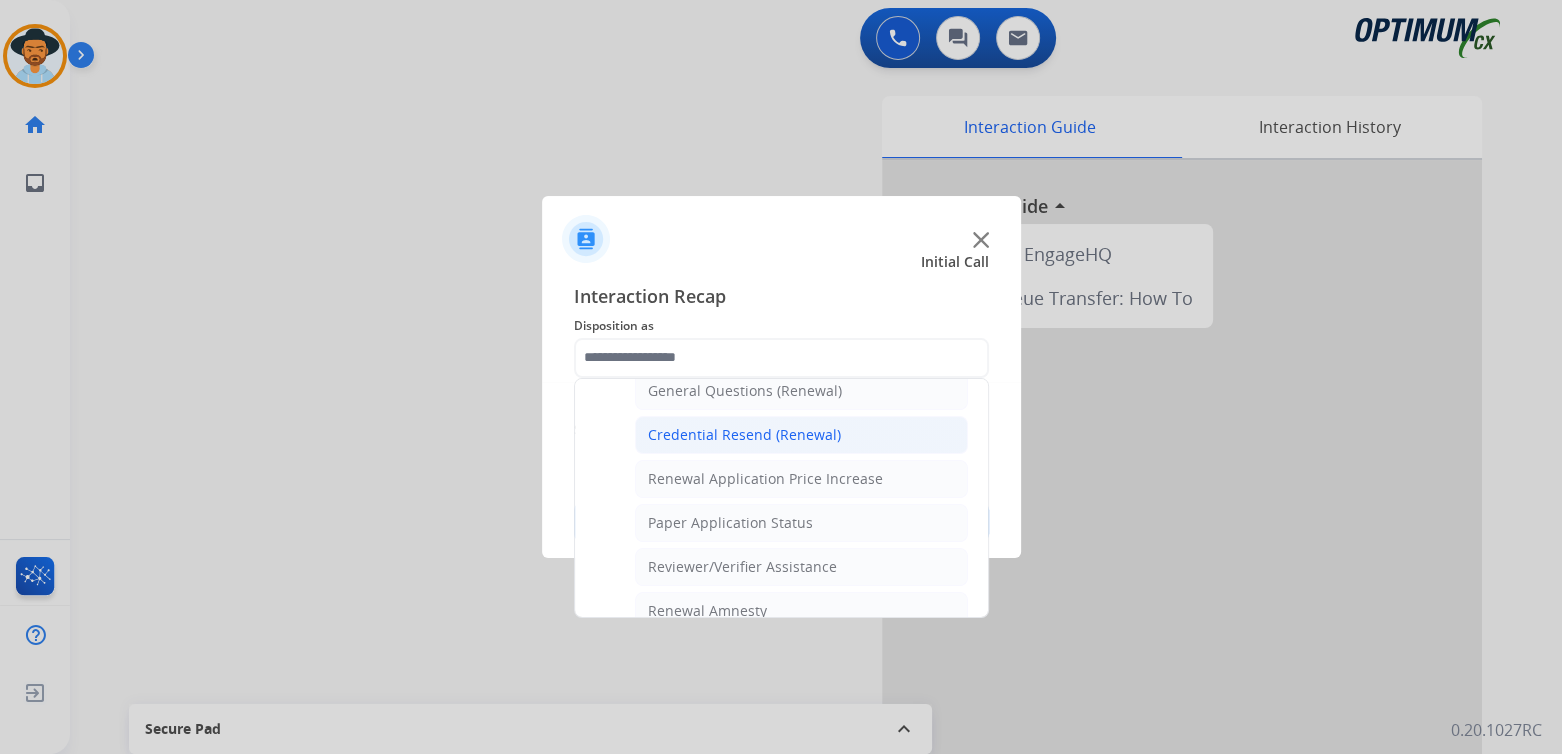 click on "Credential Resend (Renewal)" 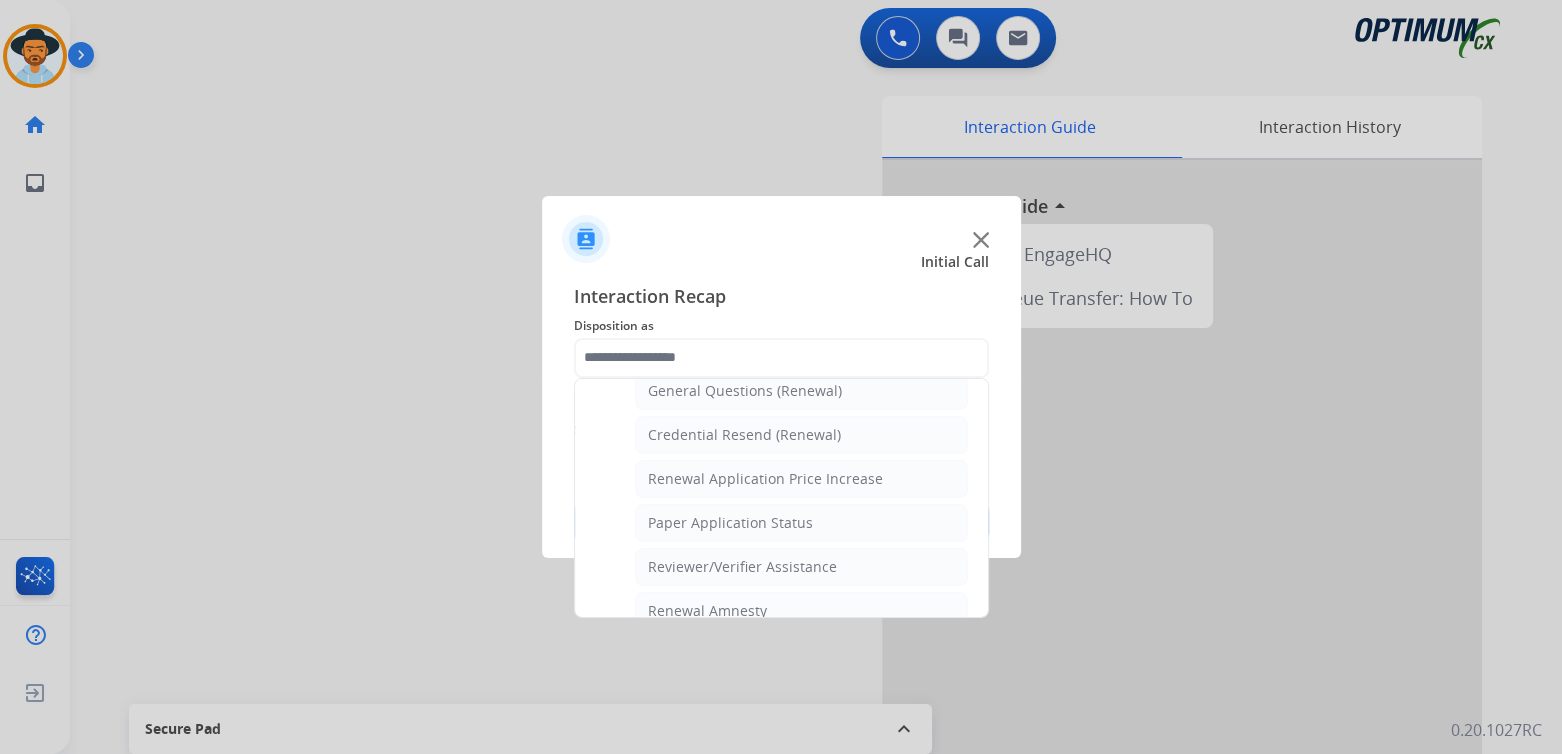 type on "**********" 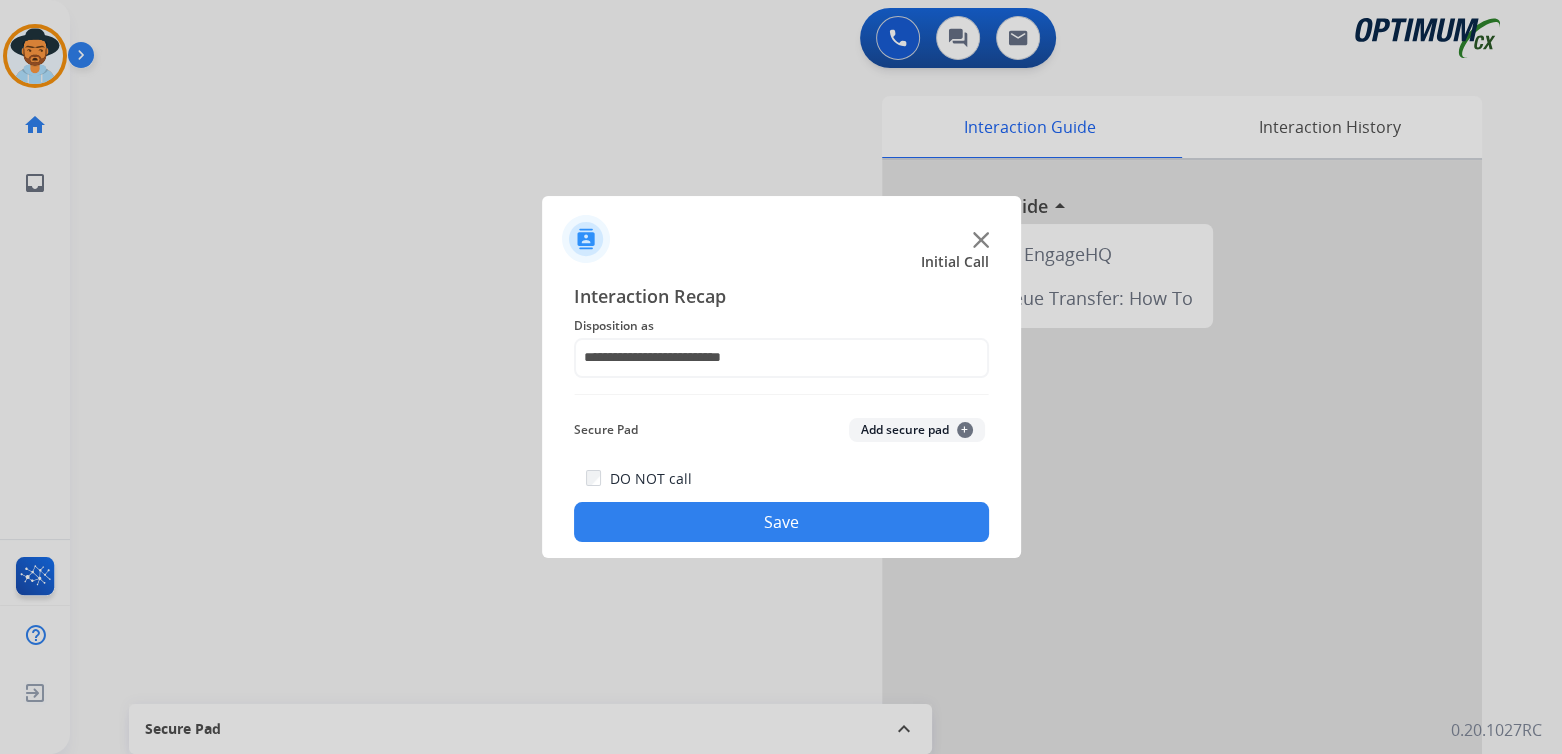 click on "Save" 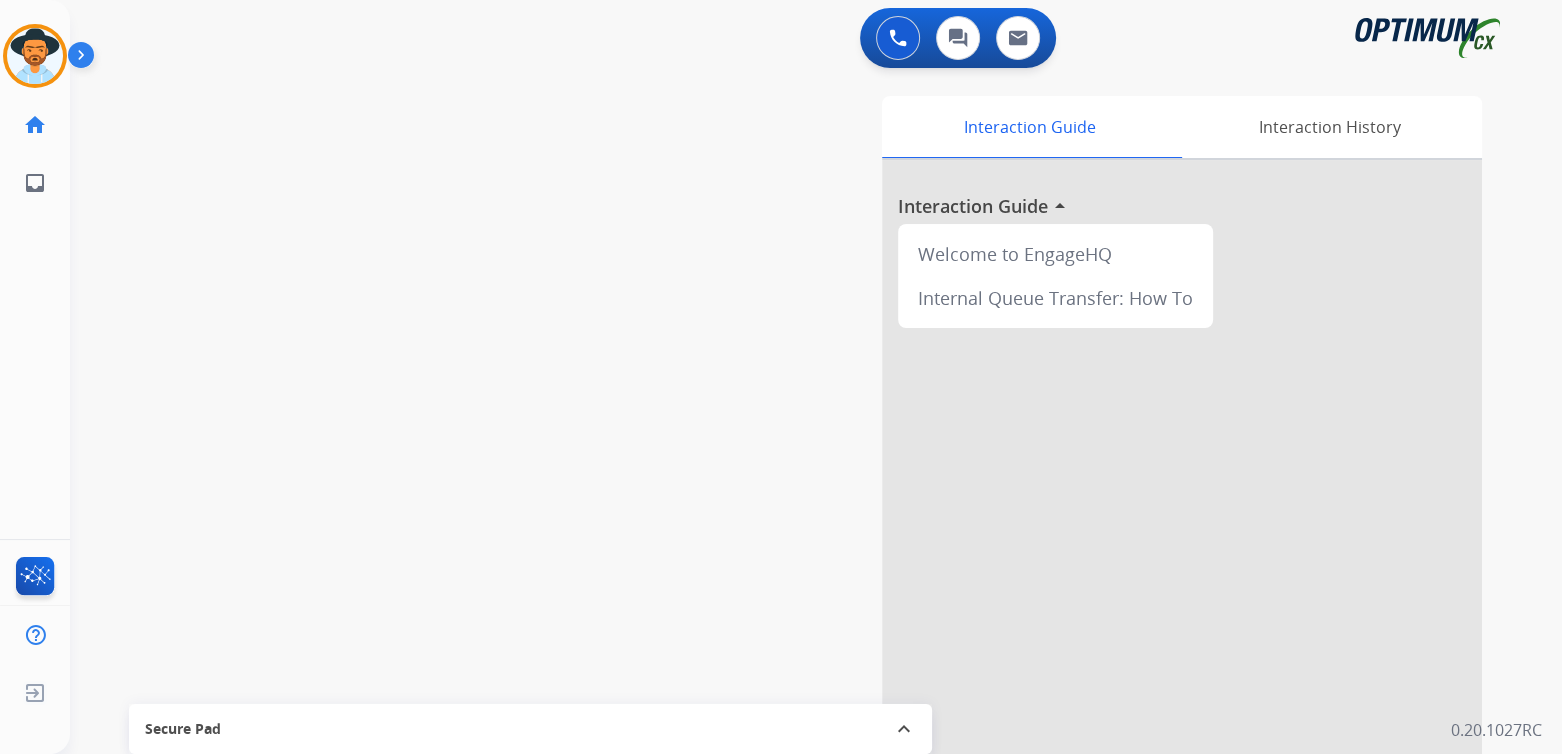 scroll, scrollTop: 0, scrollLeft: 0, axis: both 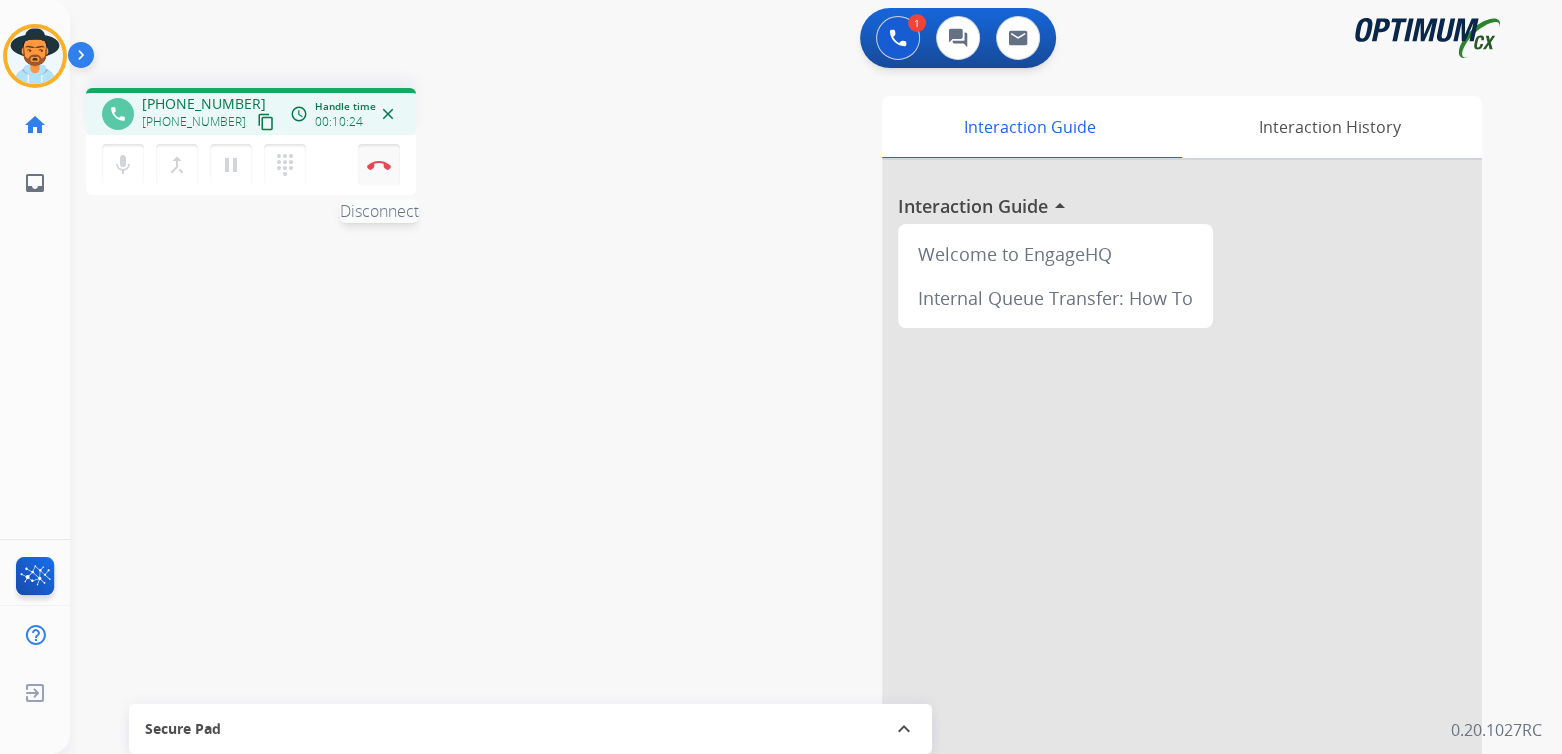 click at bounding box center (379, 165) 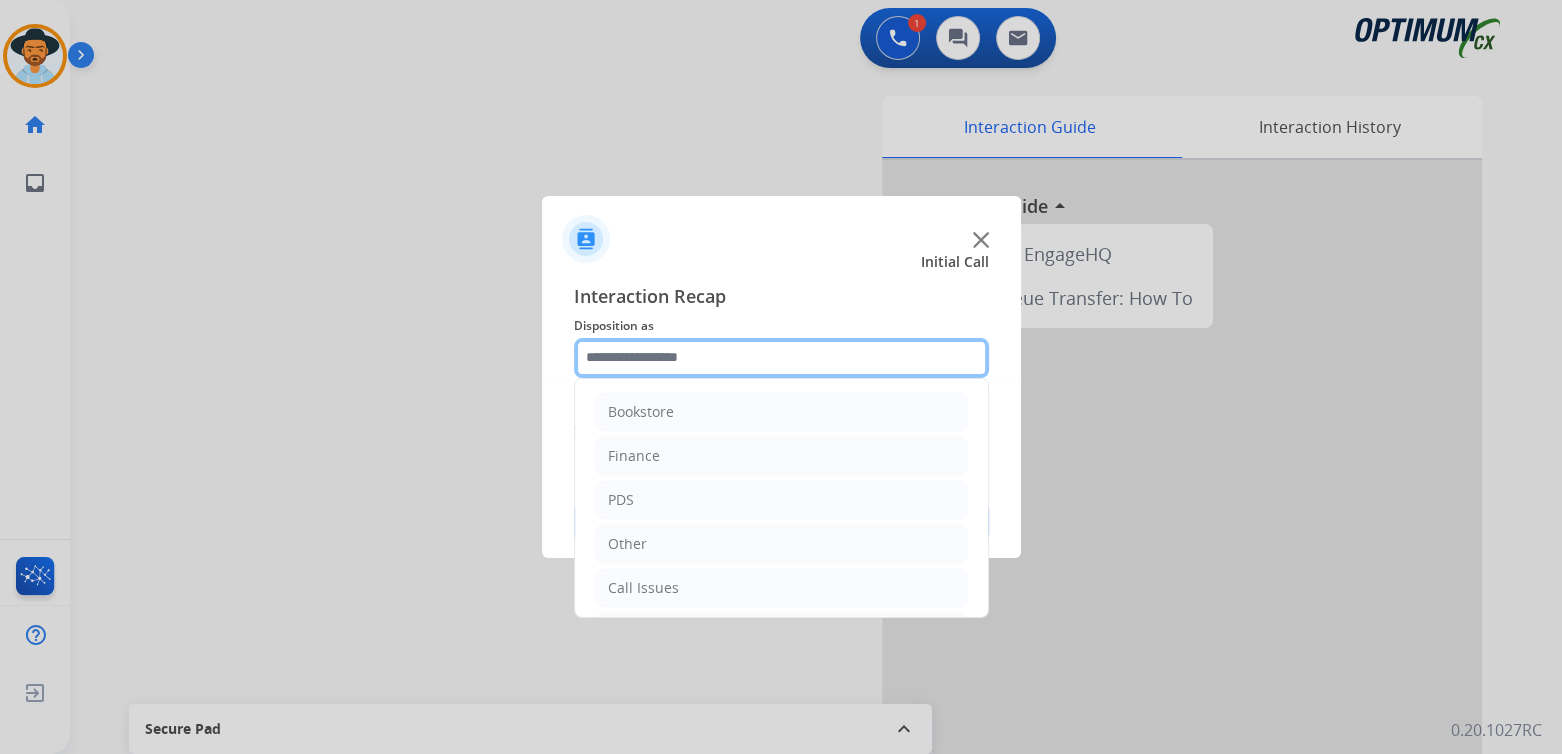 click 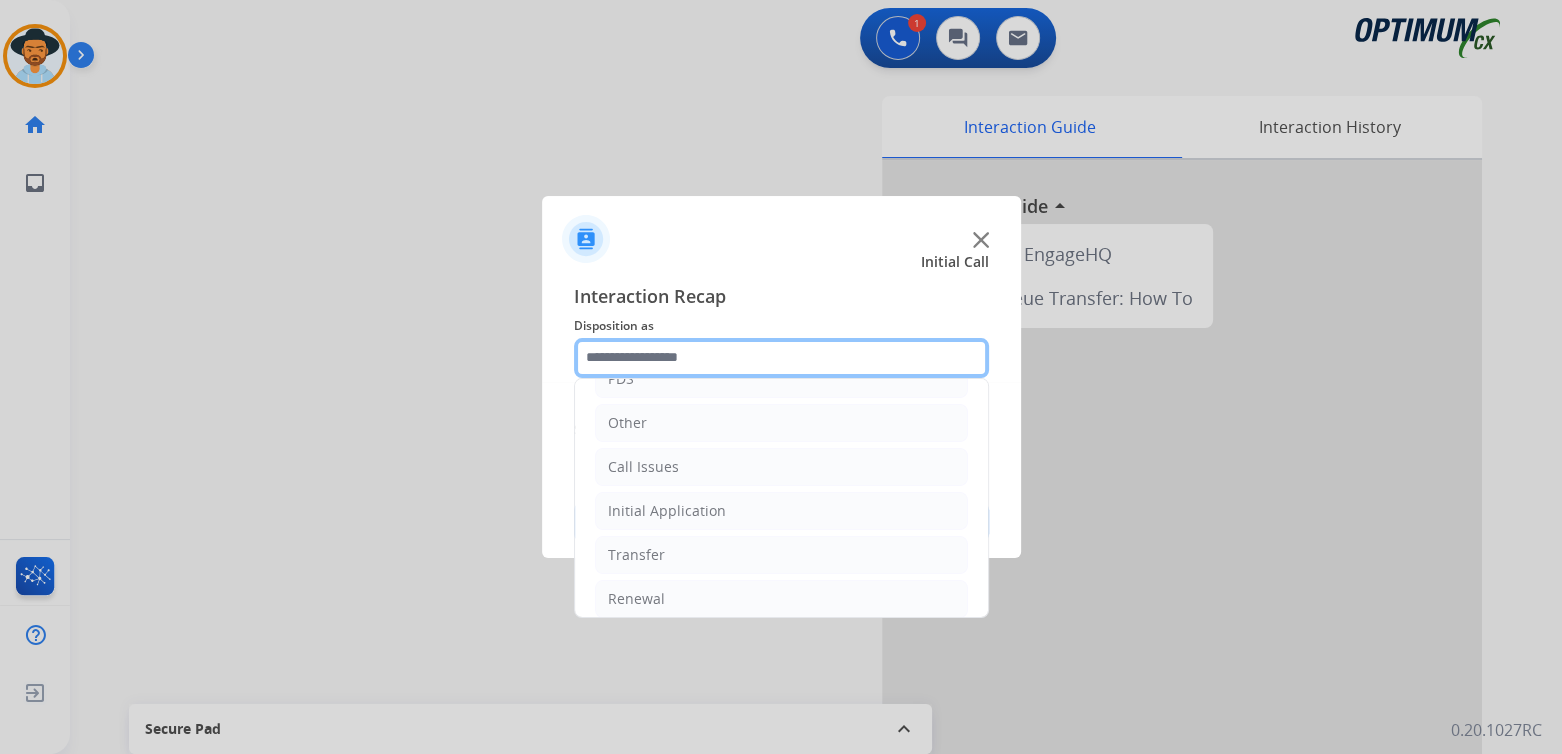 scroll, scrollTop: 132, scrollLeft: 0, axis: vertical 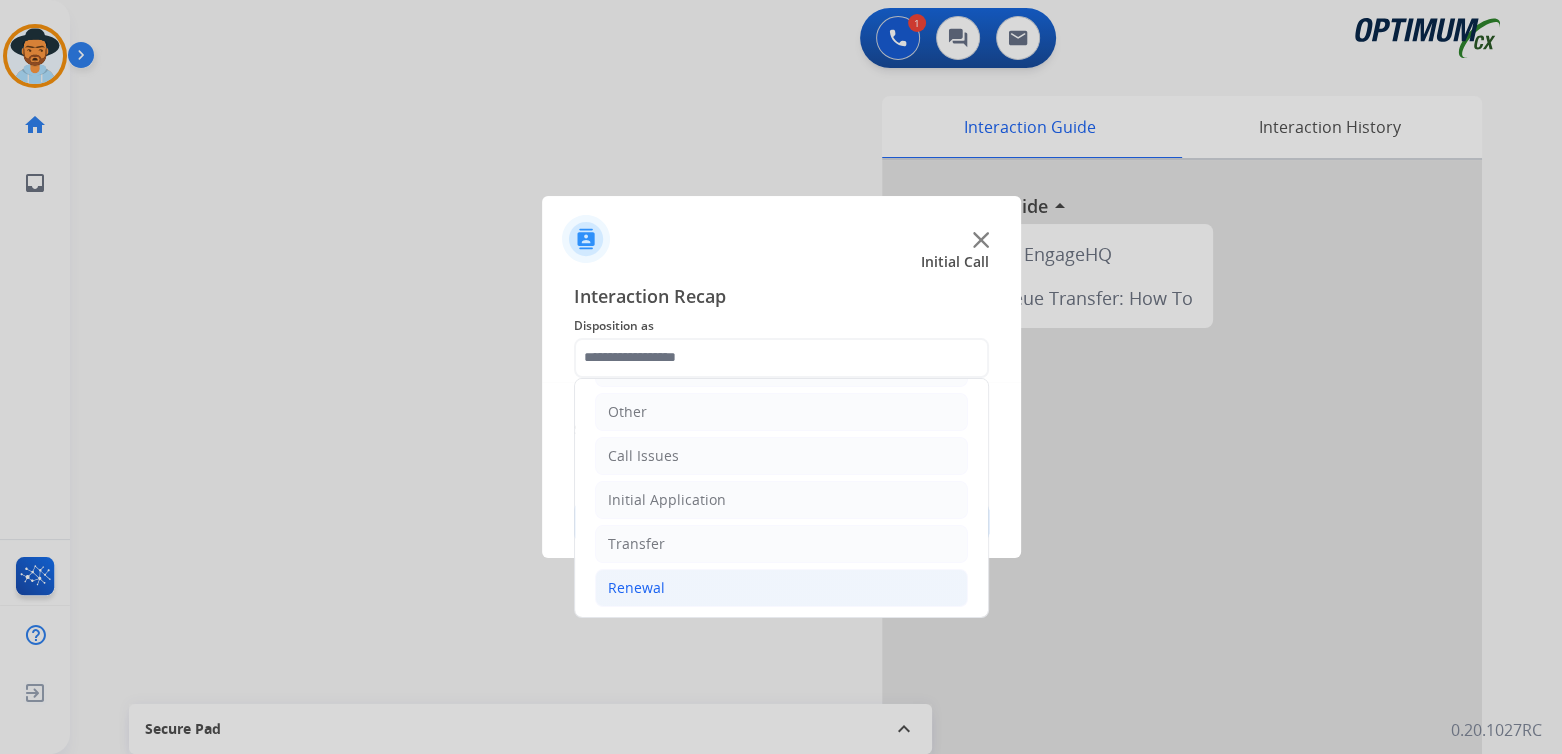 click on "Renewal" 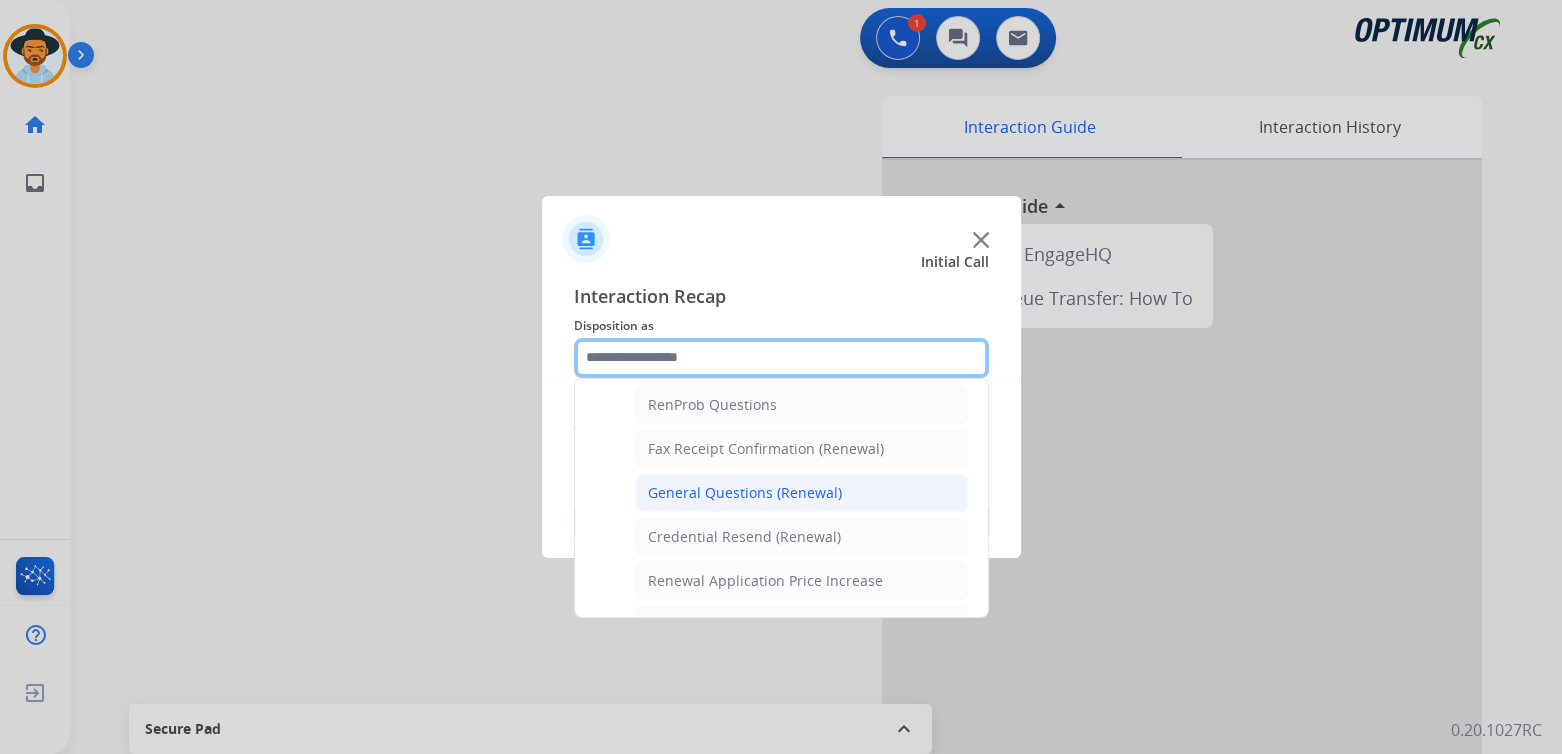 scroll, scrollTop: 514, scrollLeft: 0, axis: vertical 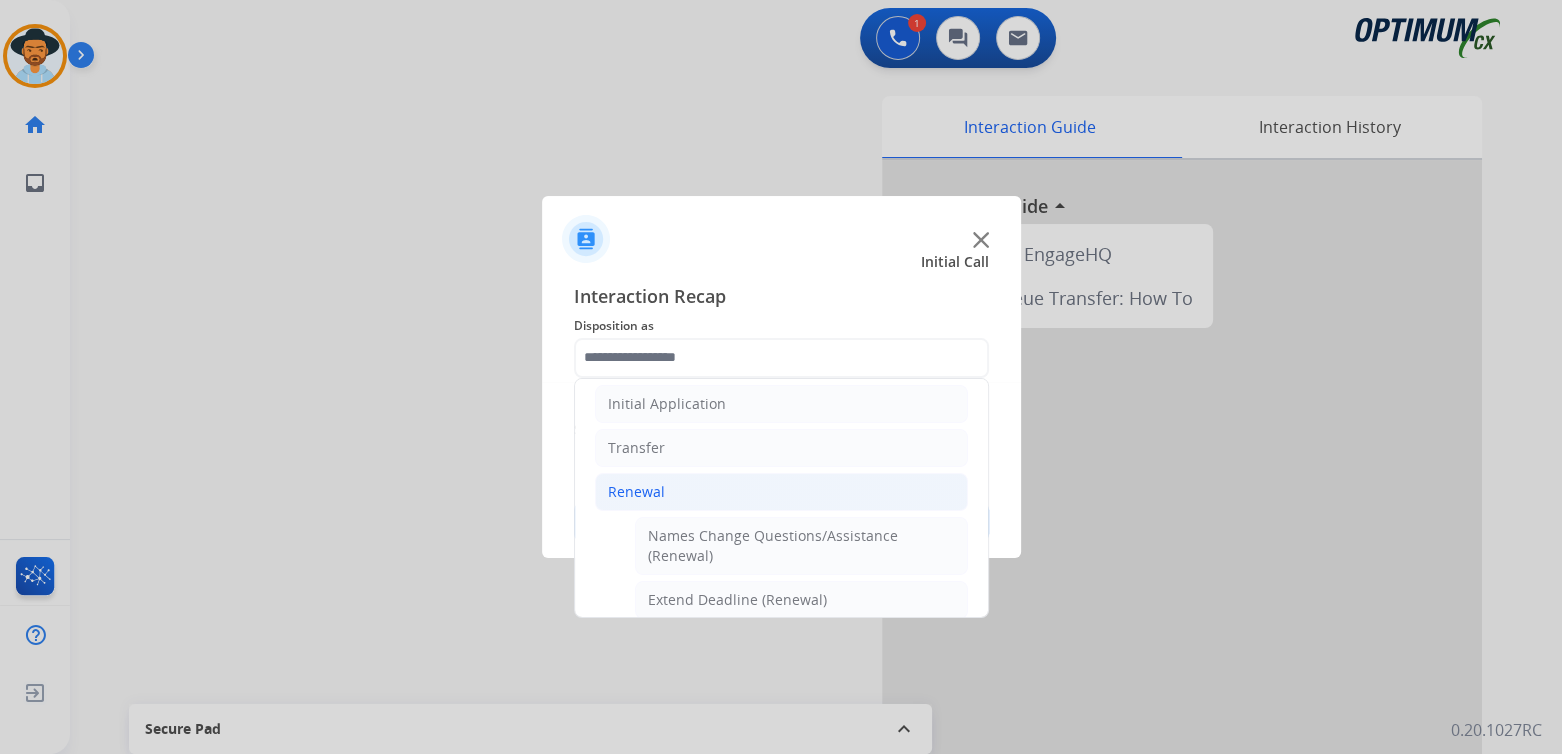 click on "General Questions (Renewal)" 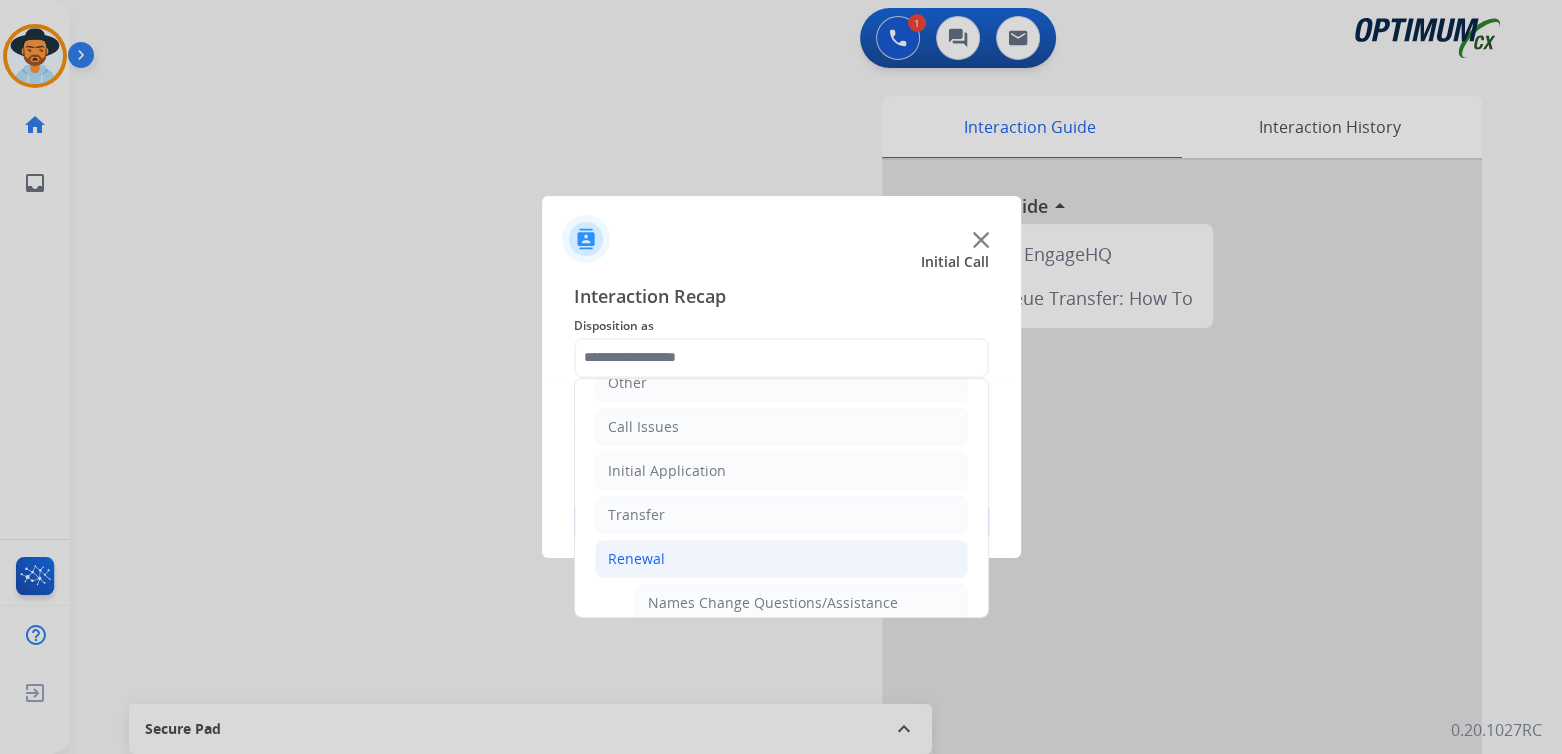 type on "**********" 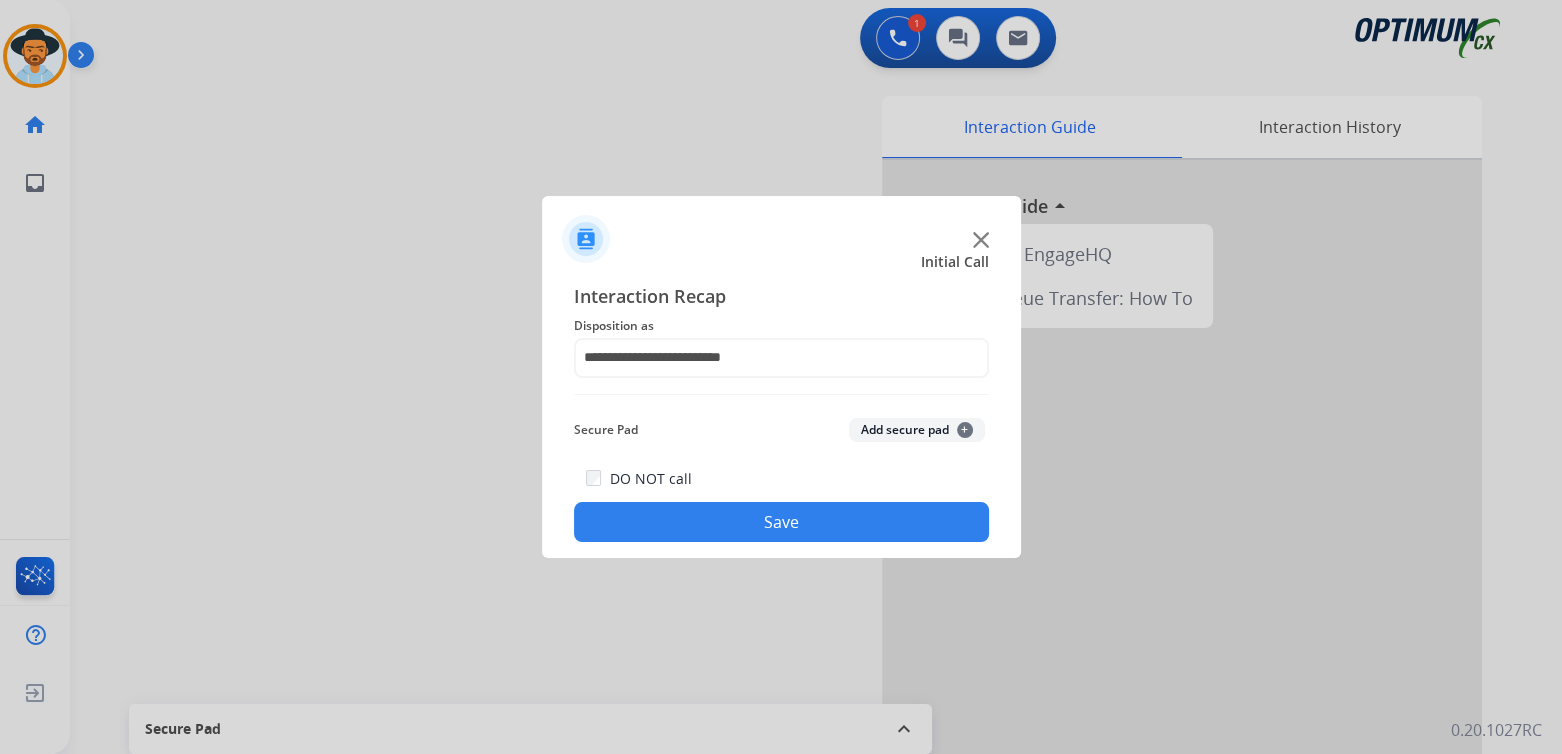 click on "Save" 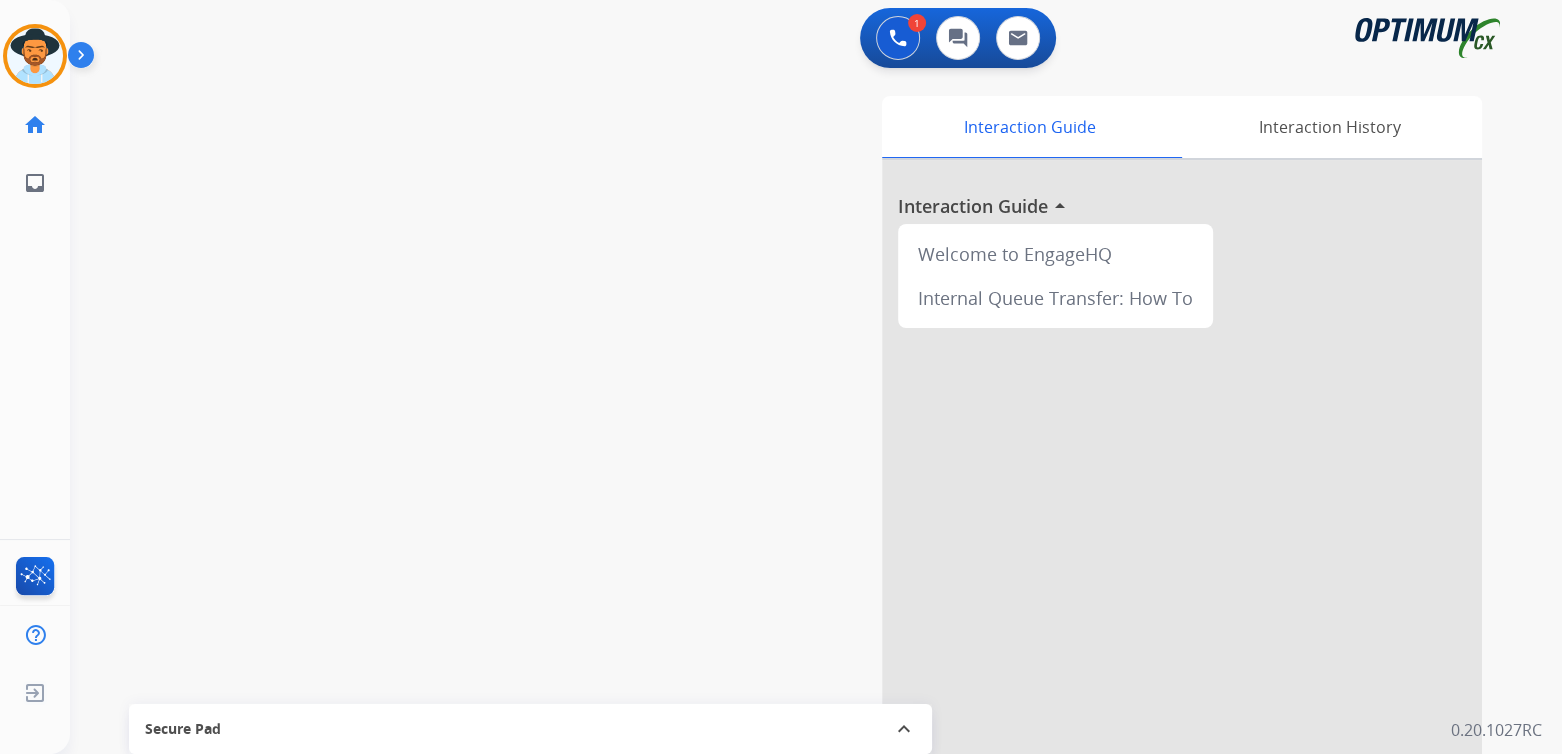scroll, scrollTop: 1, scrollLeft: 0, axis: vertical 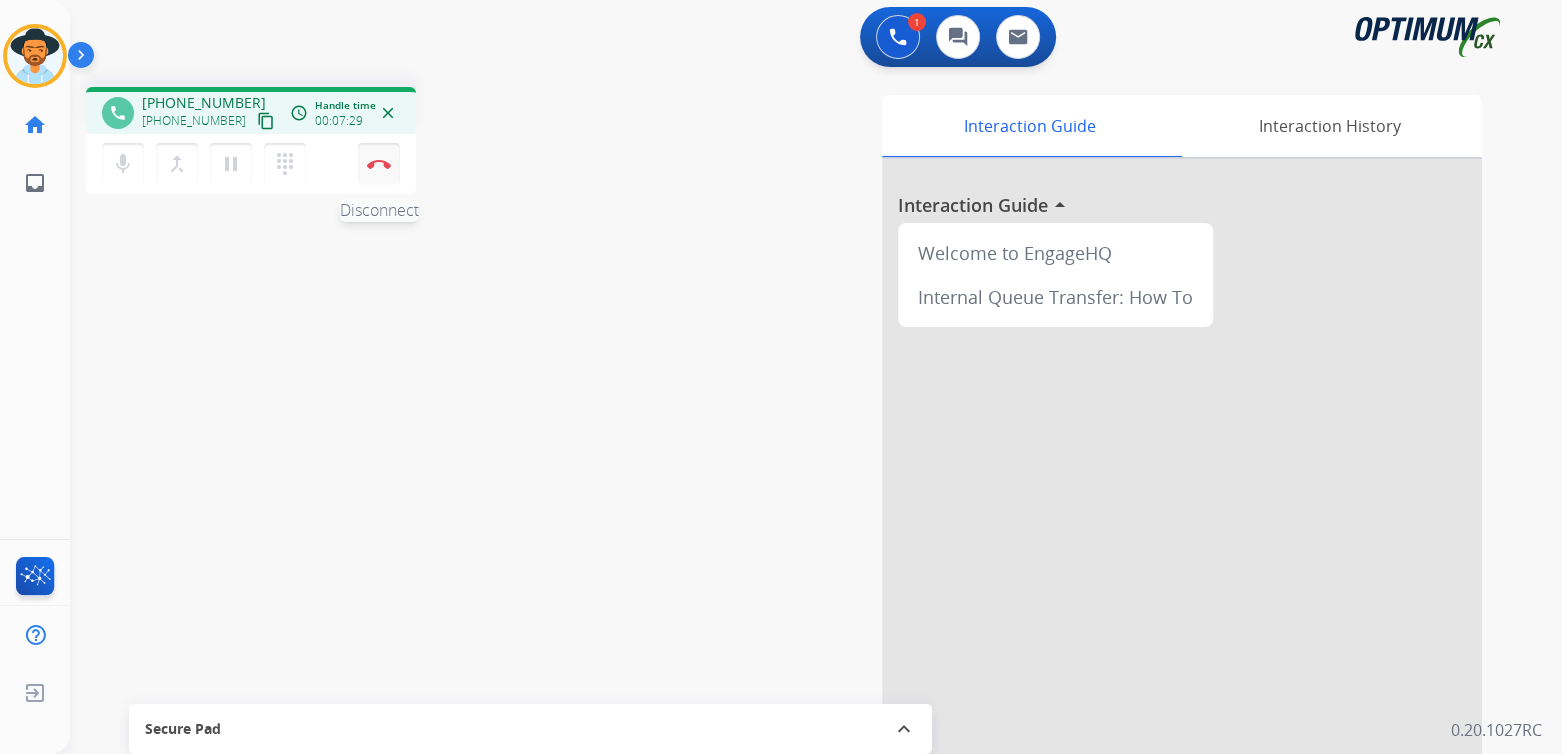 click at bounding box center (379, 164) 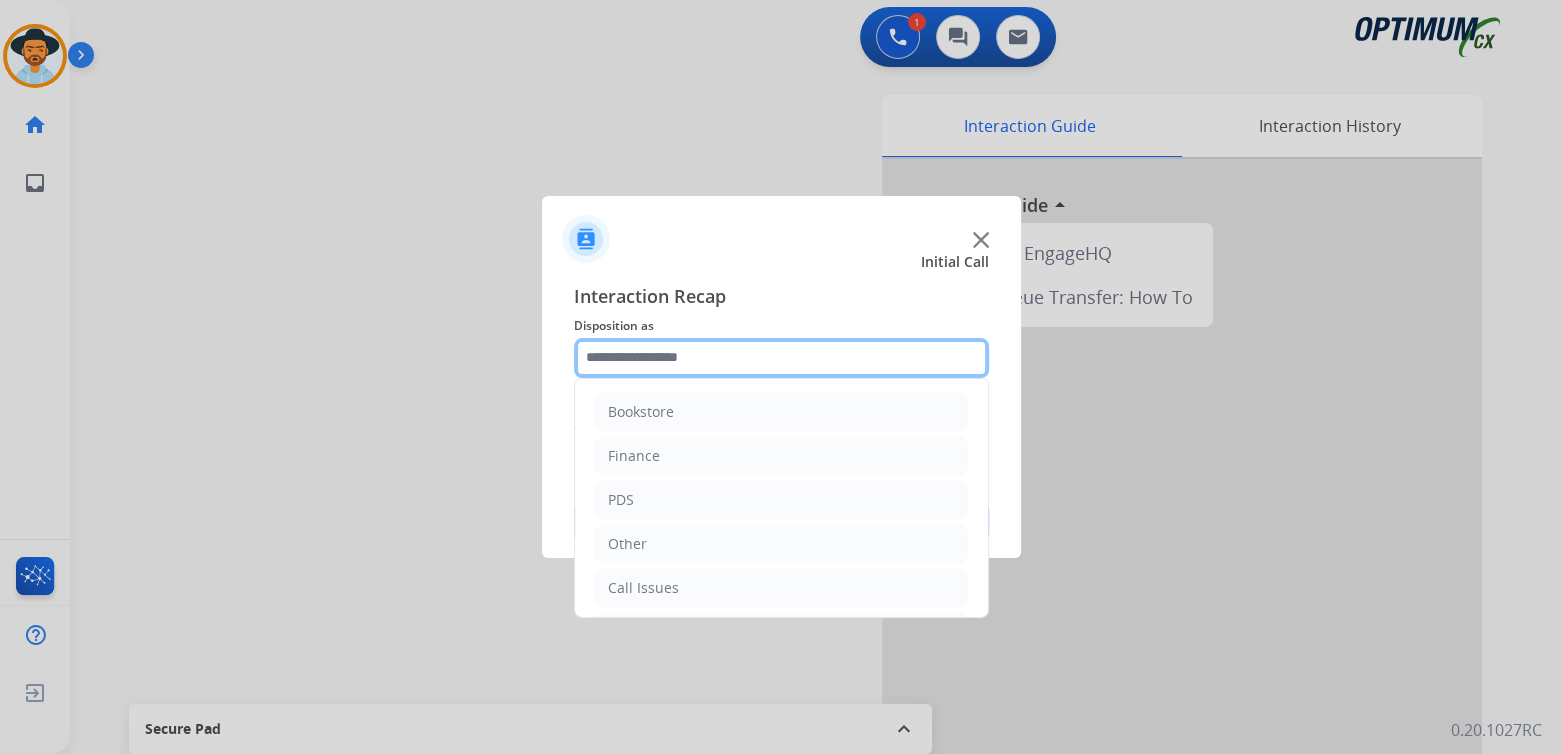 click 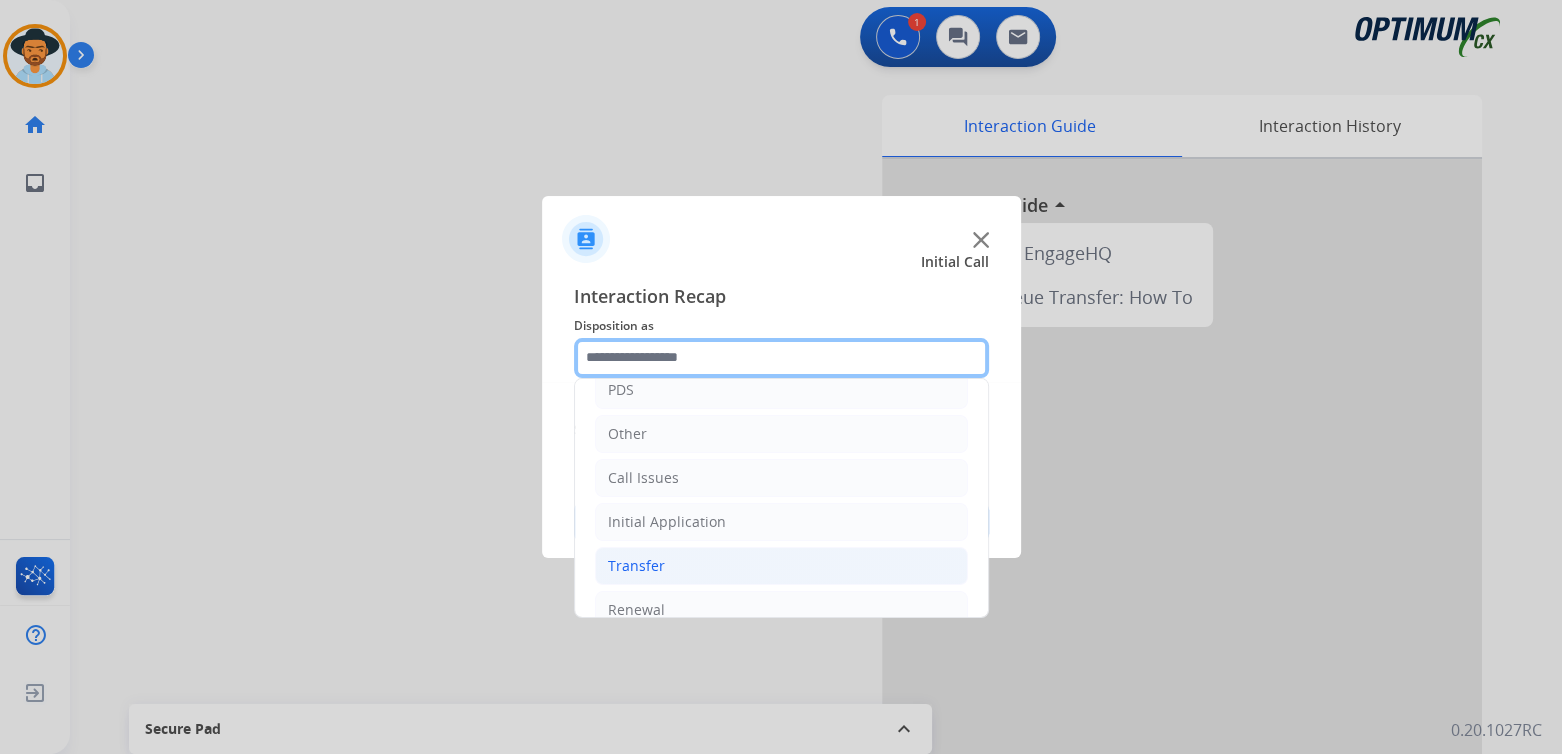 scroll, scrollTop: 132, scrollLeft: 0, axis: vertical 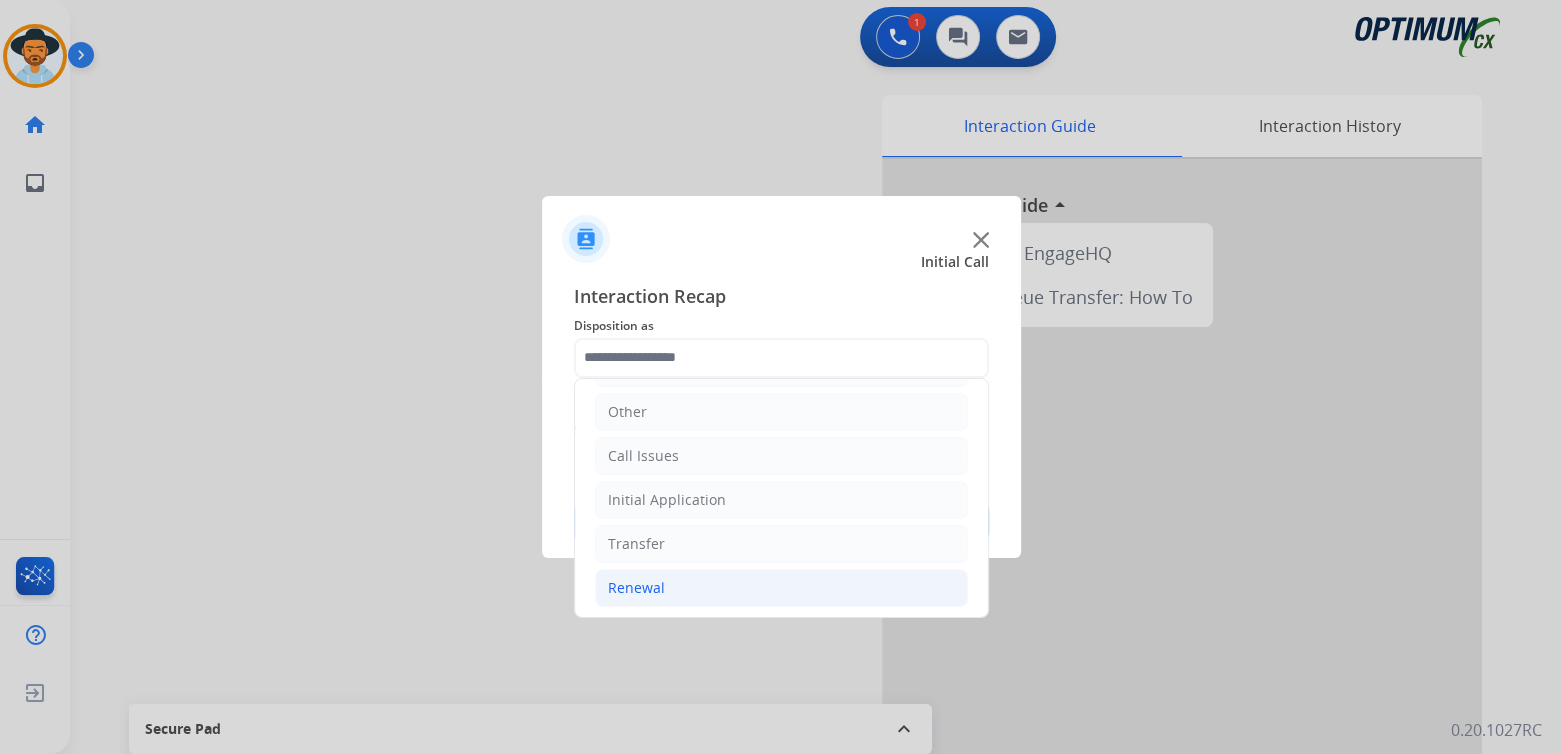 click on "Renewal" 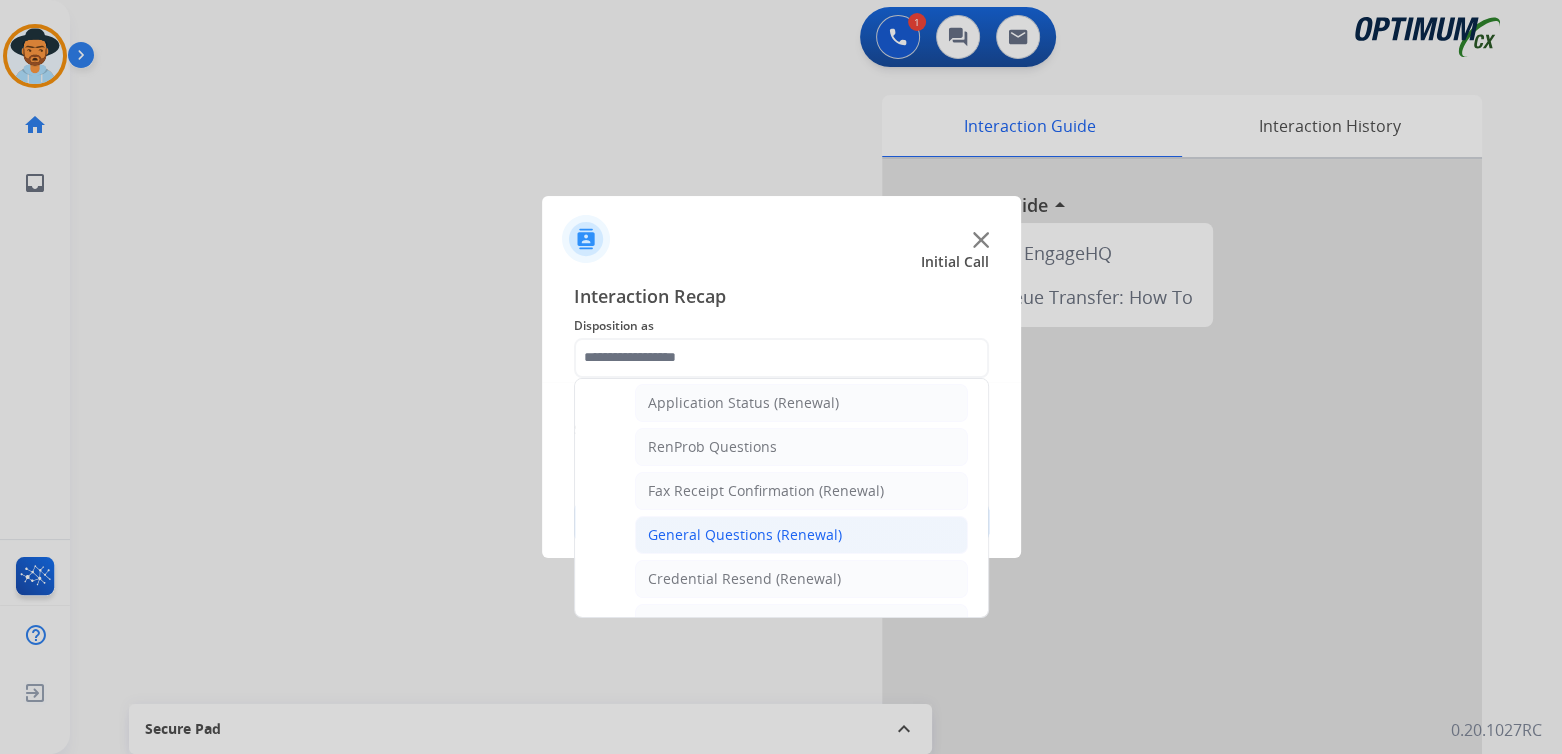 scroll, scrollTop: 482, scrollLeft: 0, axis: vertical 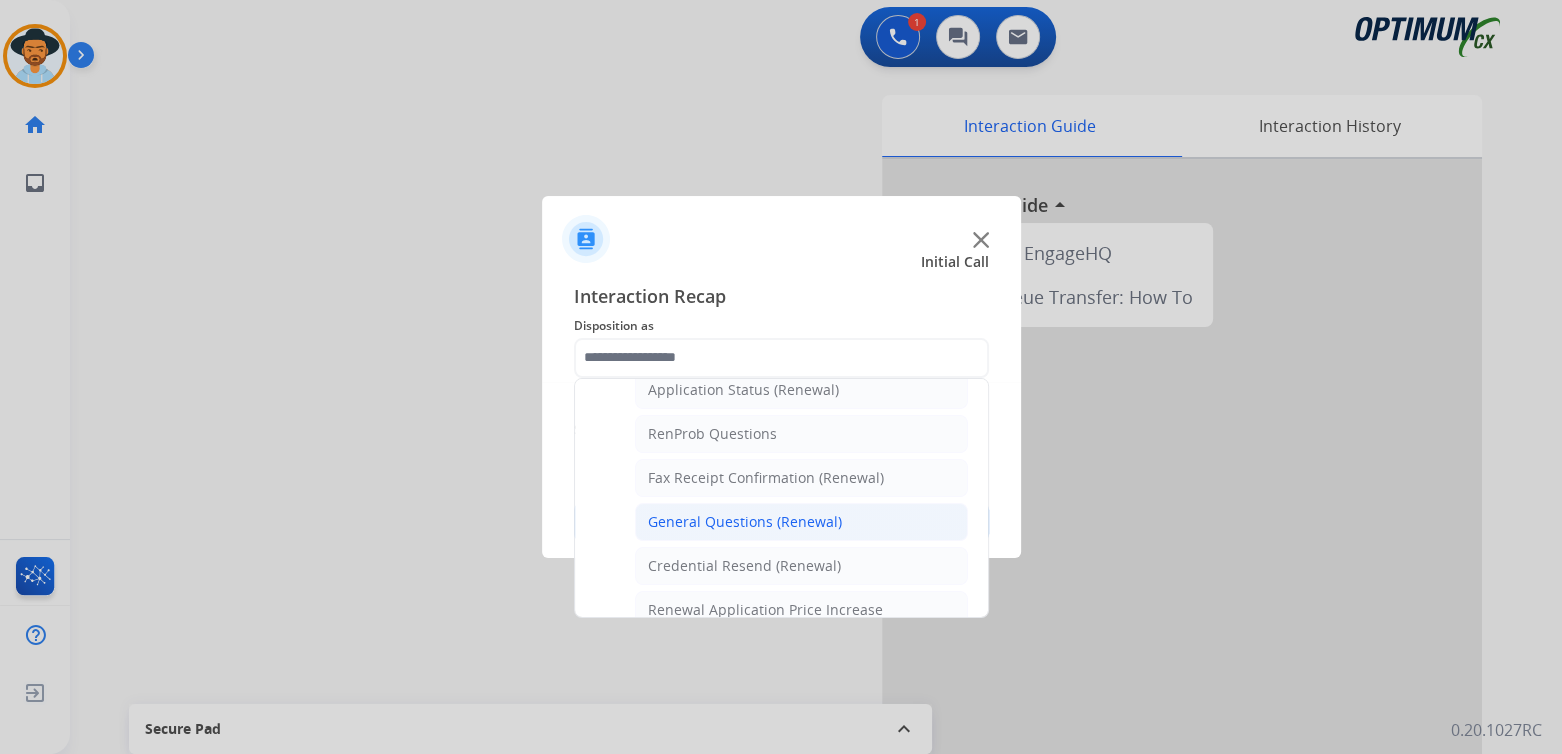 drag, startPoint x: 716, startPoint y: 518, endPoint x: 721, endPoint y: 488, distance: 30.413813 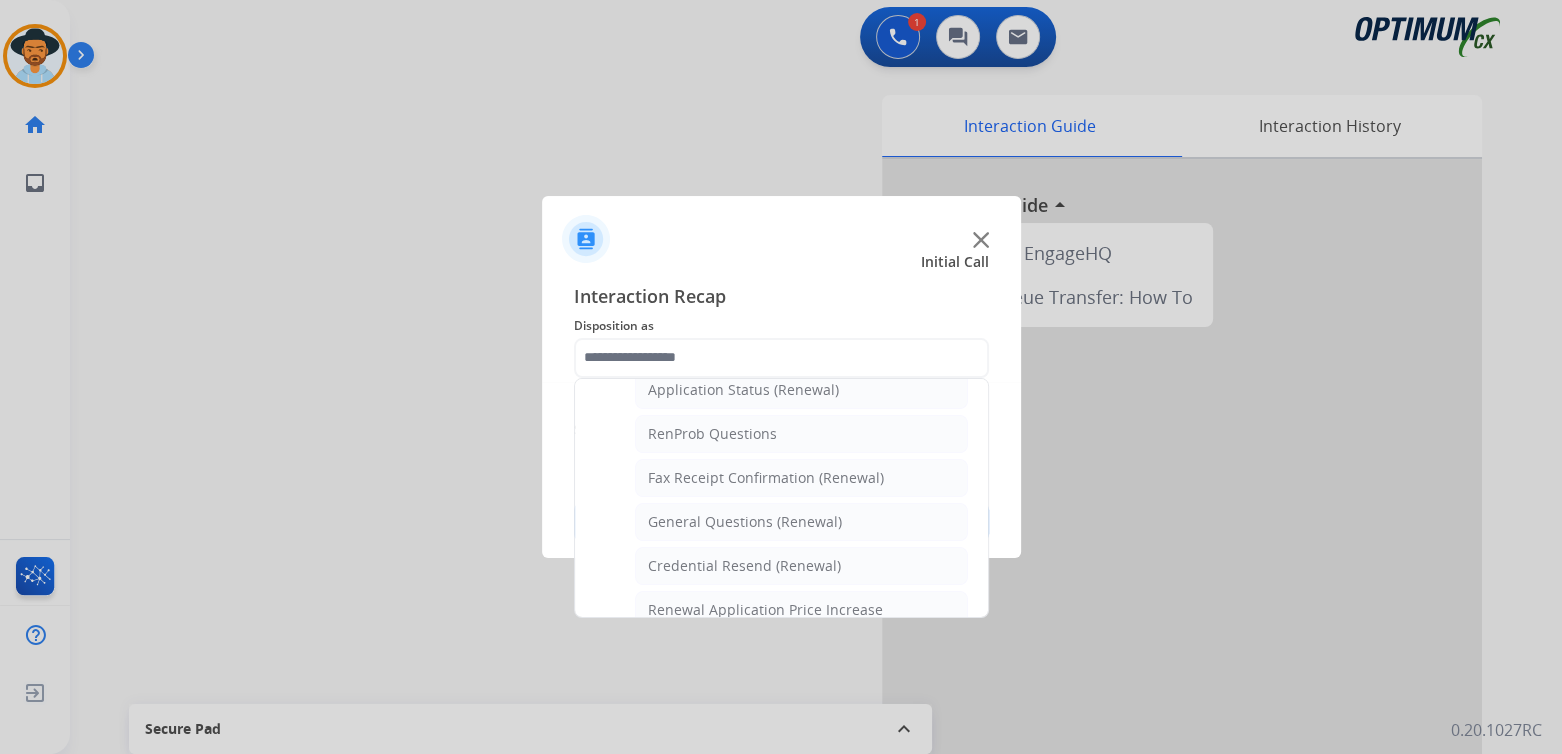 click on "General Questions (Renewal)" 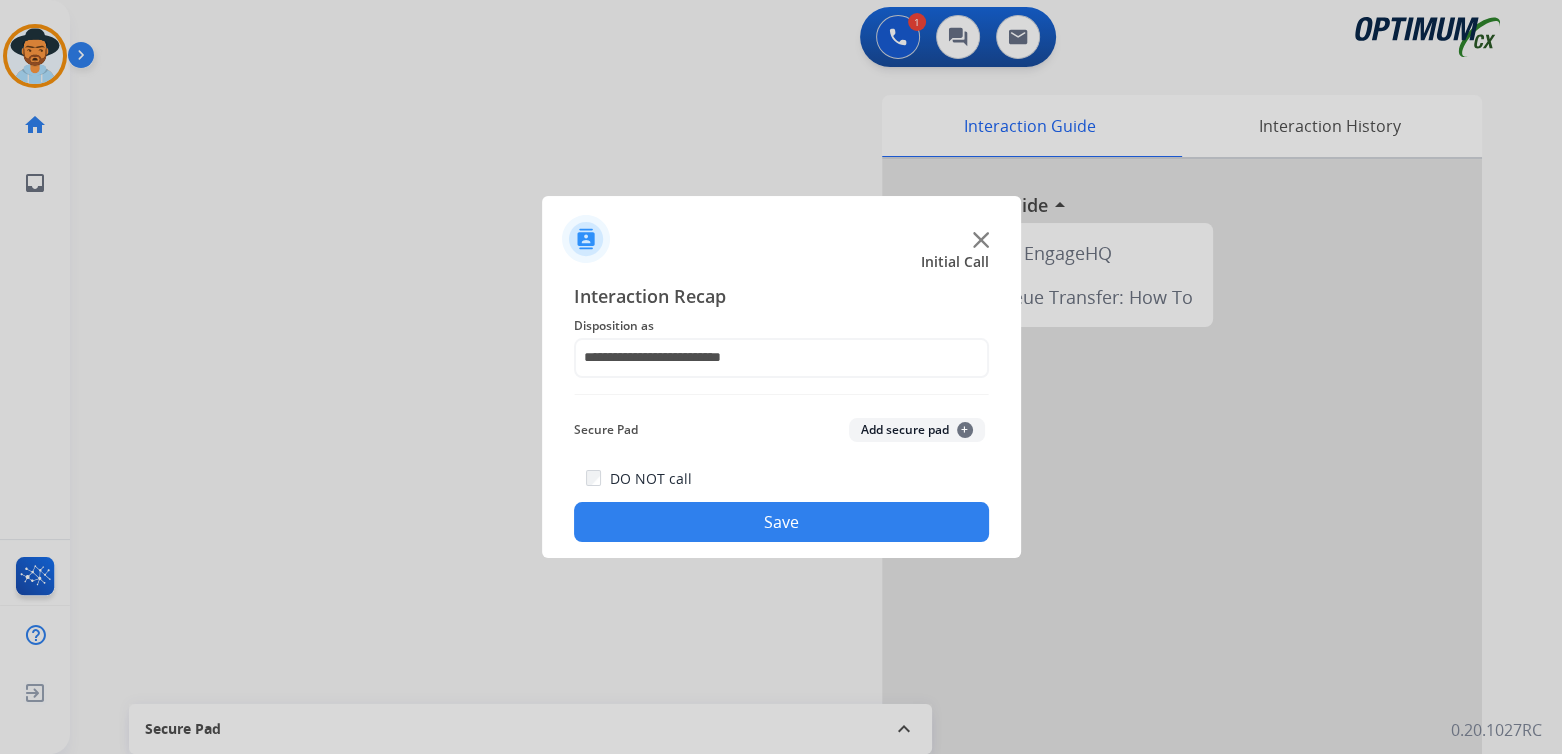 click on "Save" 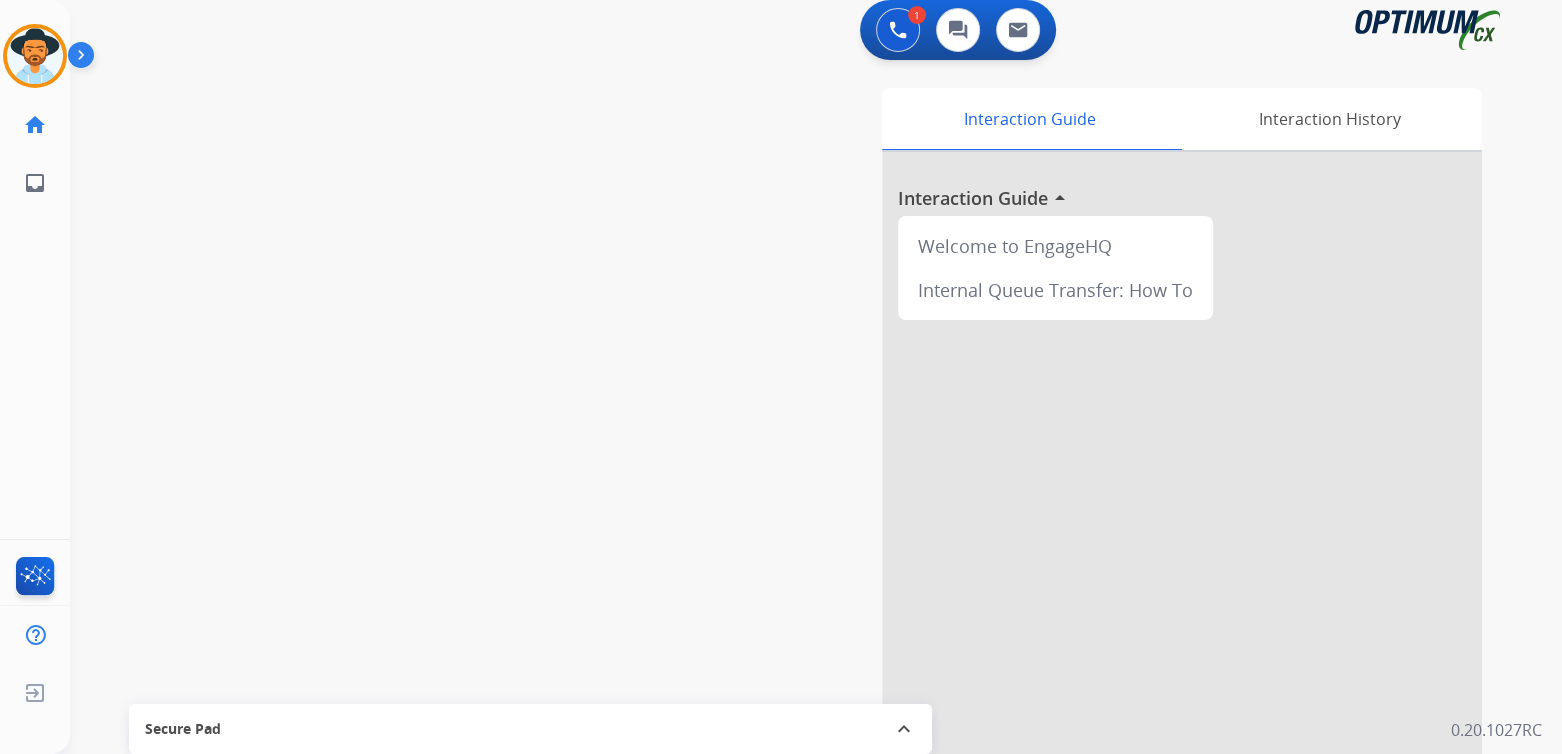 scroll, scrollTop: 9, scrollLeft: 0, axis: vertical 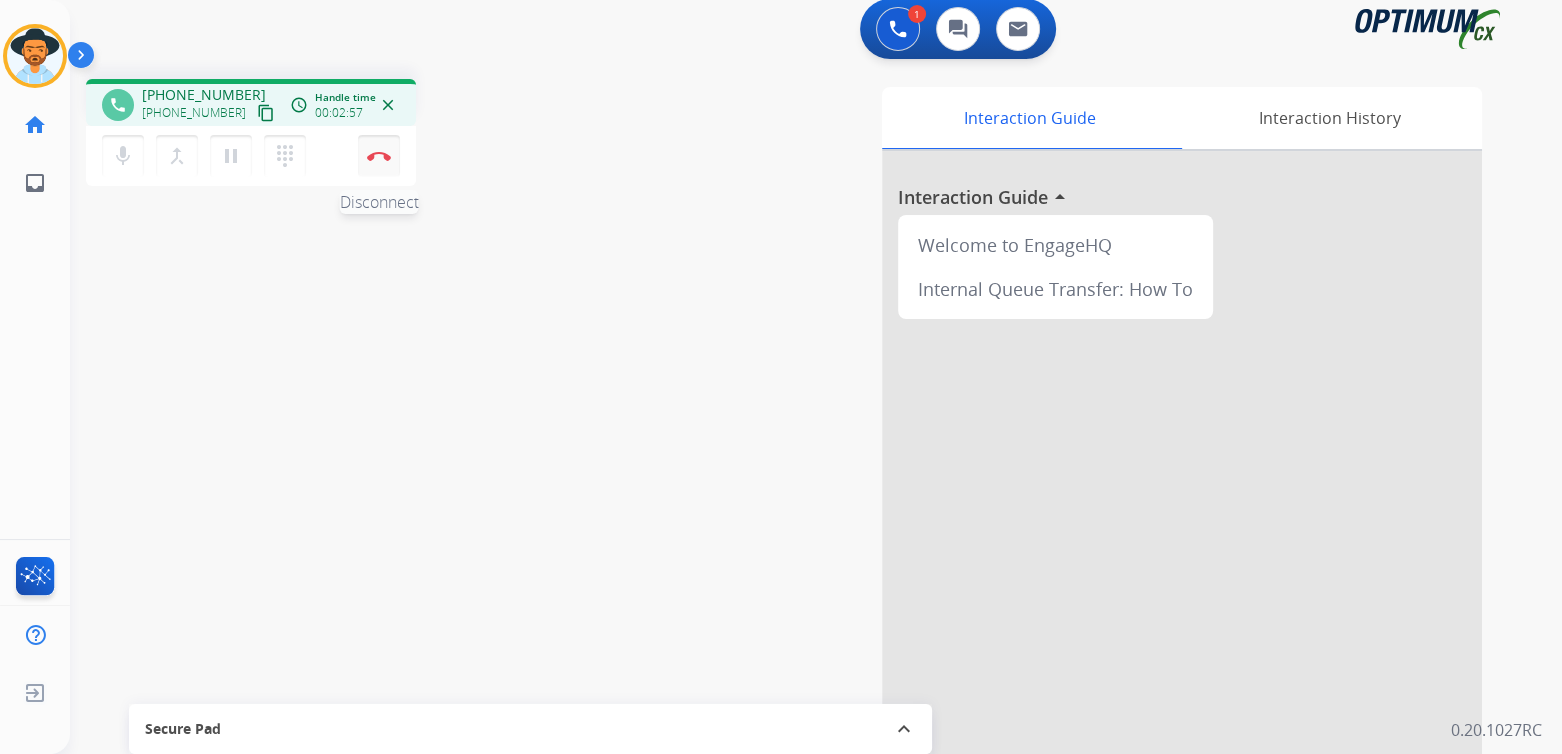 drag, startPoint x: 380, startPoint y: 154, endPoint x: 482, endPoint y: 212, distance: 117.33712 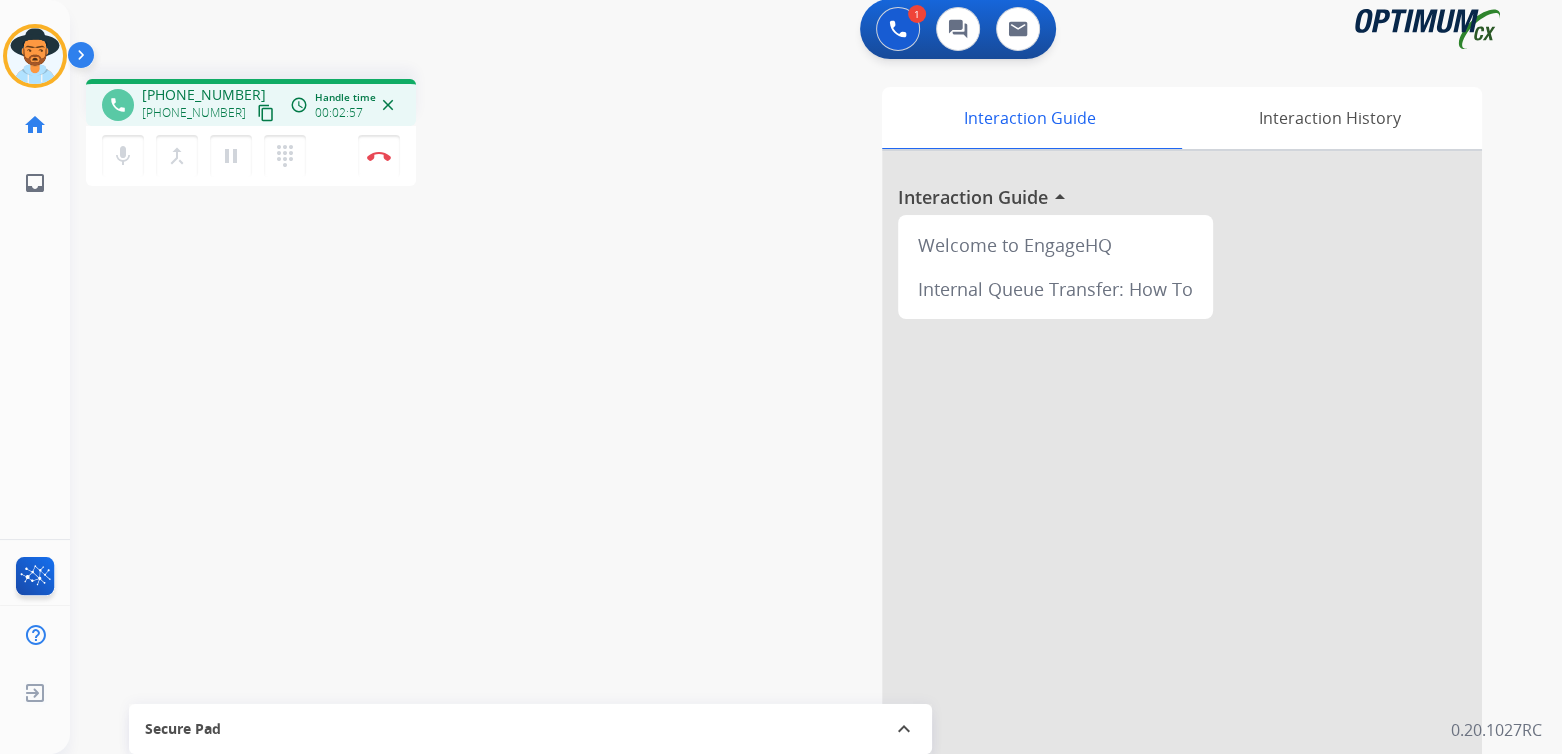 click at bounding box center [379, 156] 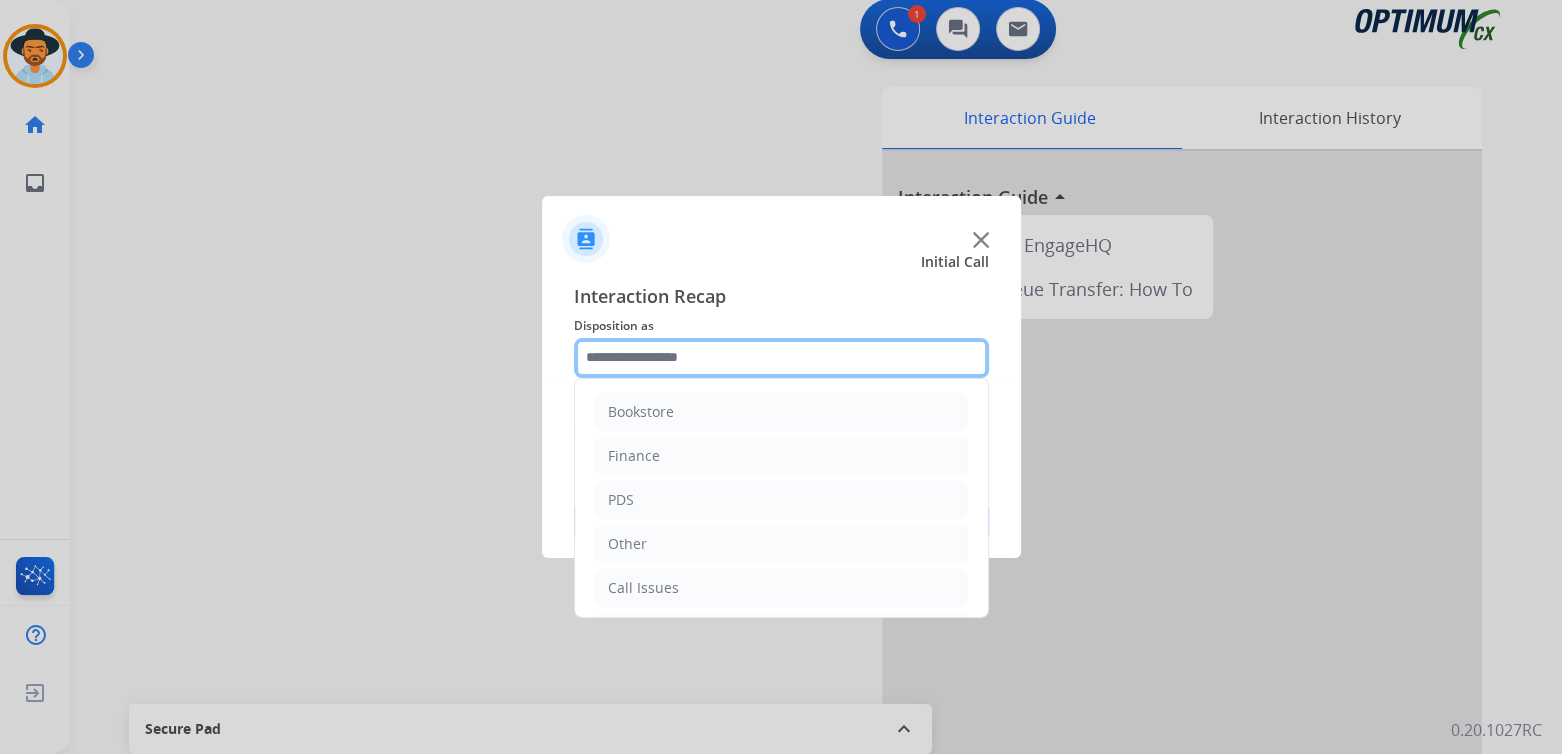 drag, startPoint x: 691, startPoint y: 339, endPoint x: 700, endPoint y: 348, distance: 12.727922 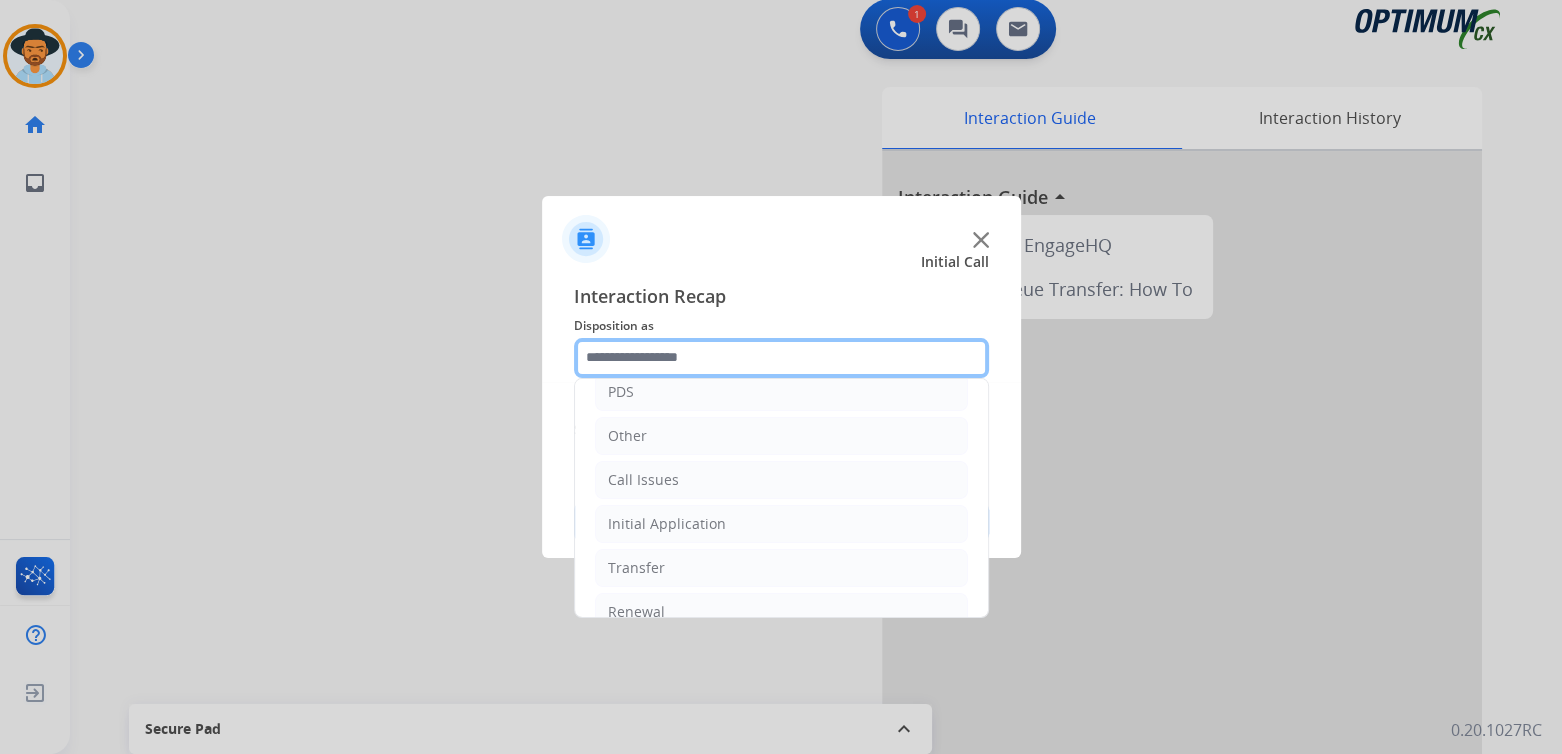 scroll, scrollTop: 132, scrollLeft: 0, axis: vertical 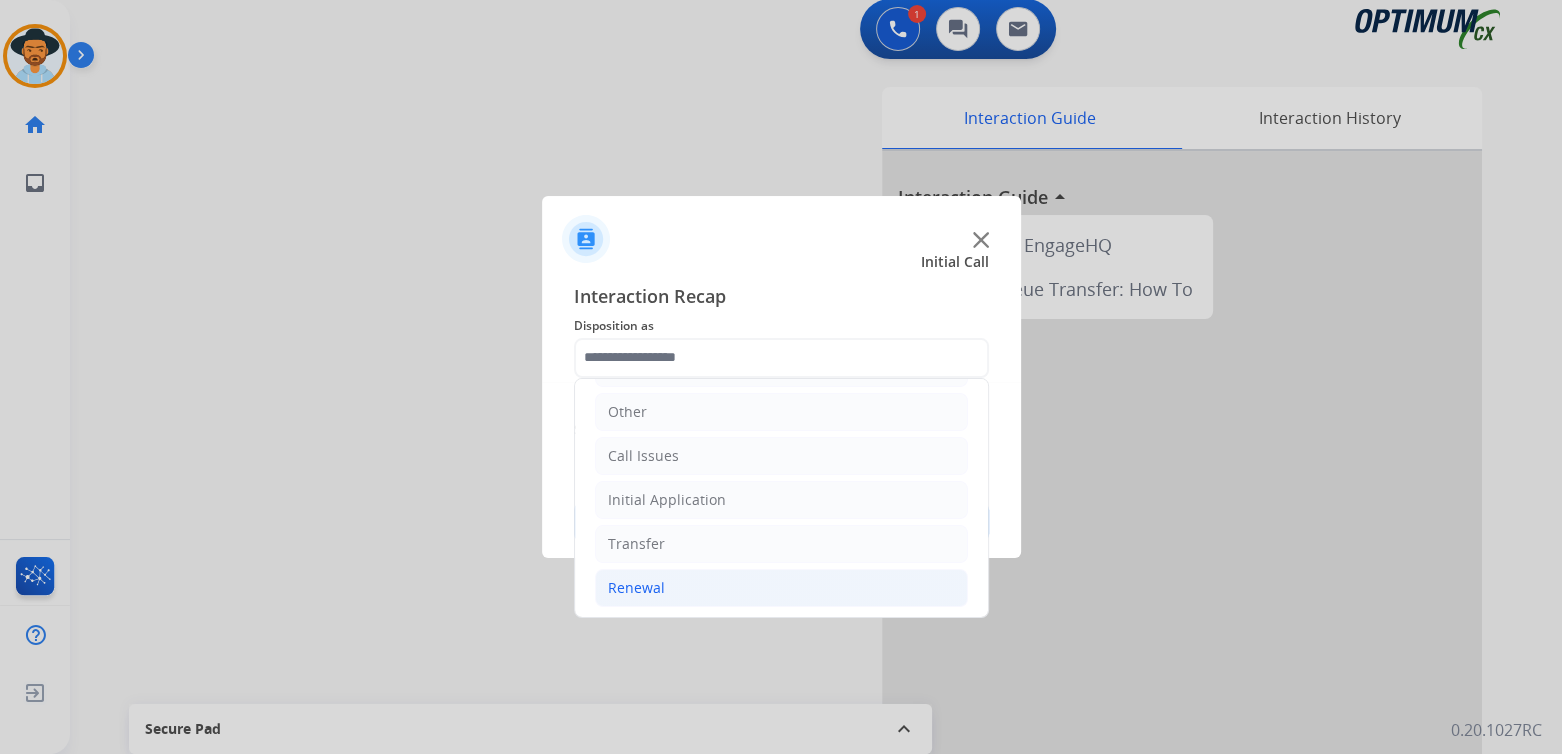 click on "Renewal" 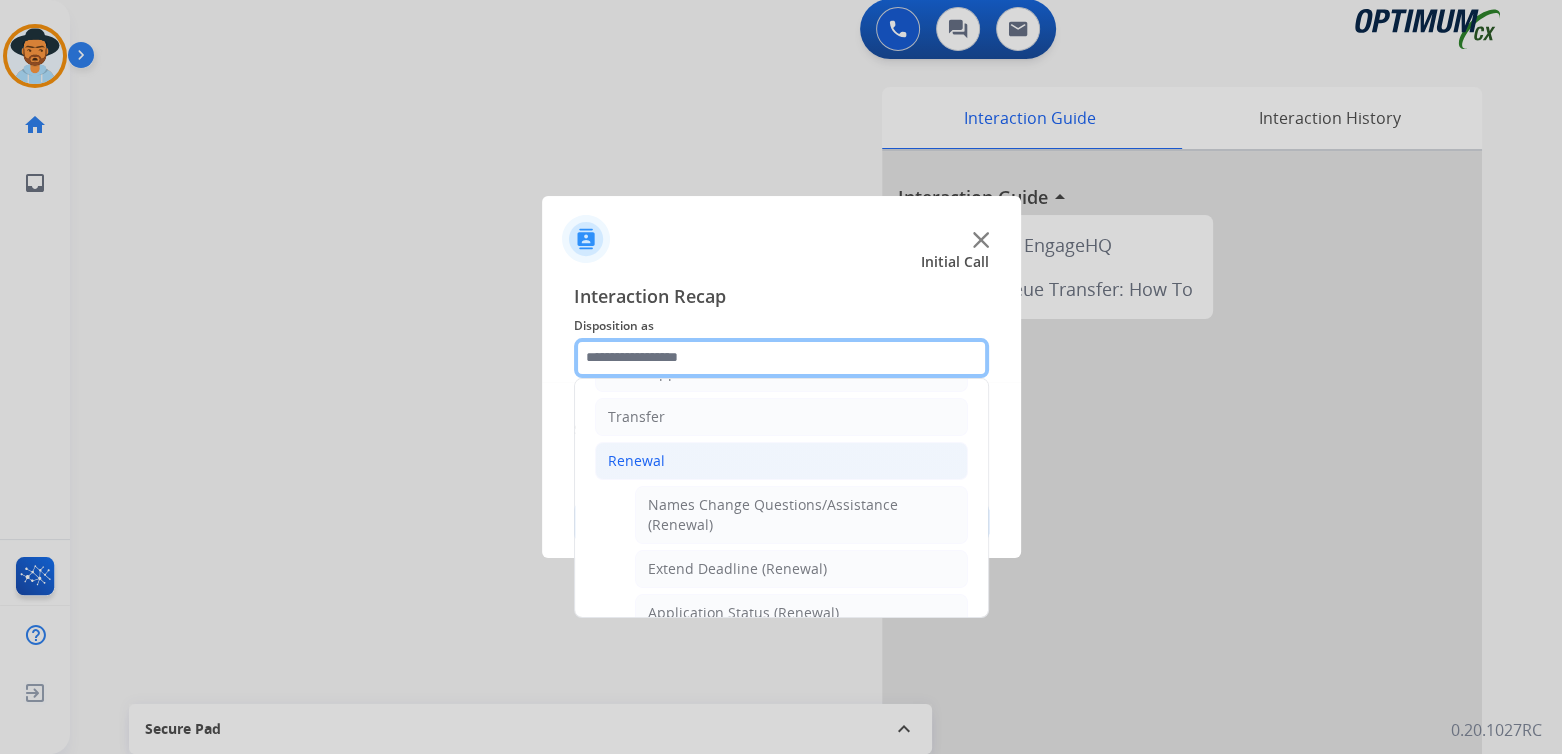 scroll, scrollTop: 86, scrollLeft: 0, axis: vertical 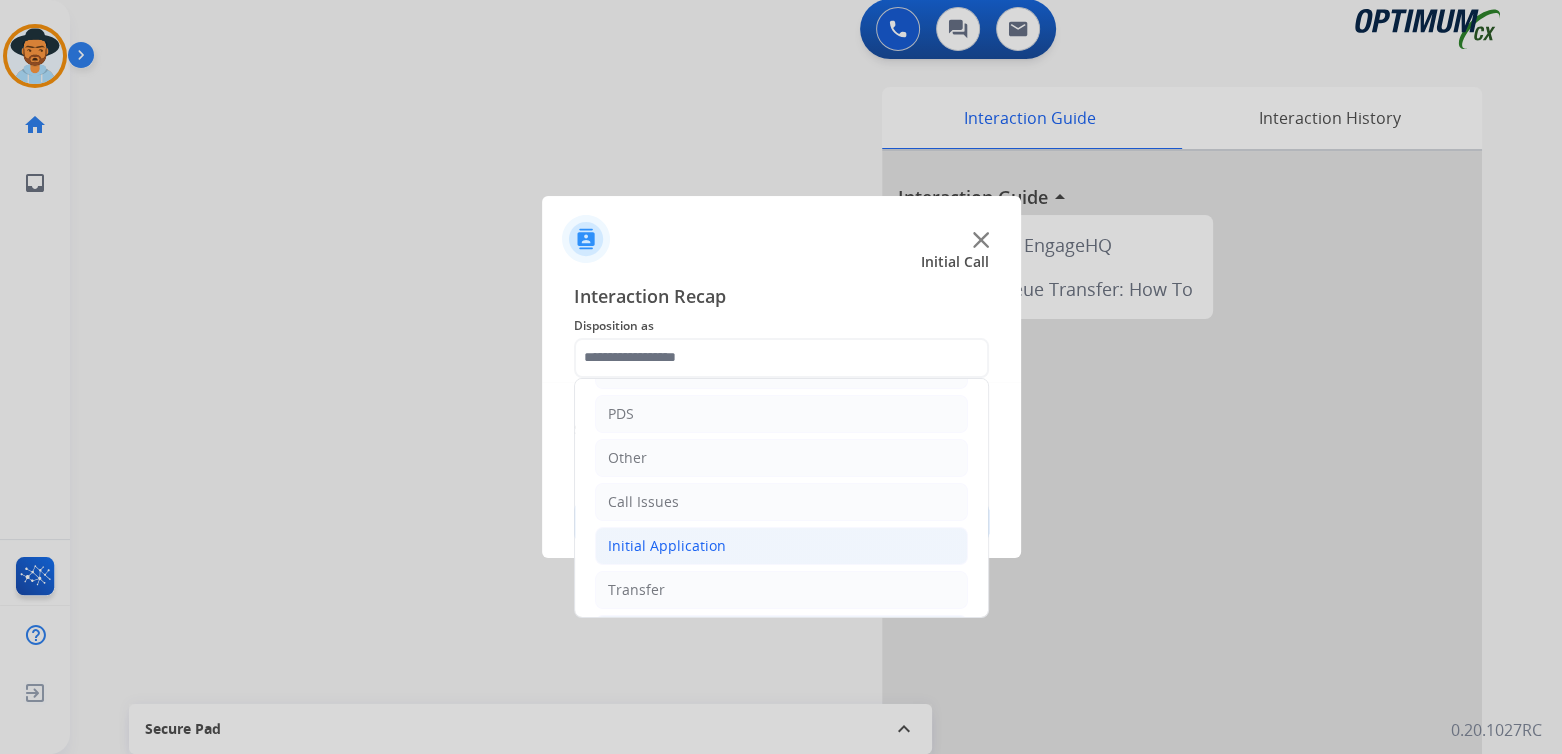 click on "Initial Application" 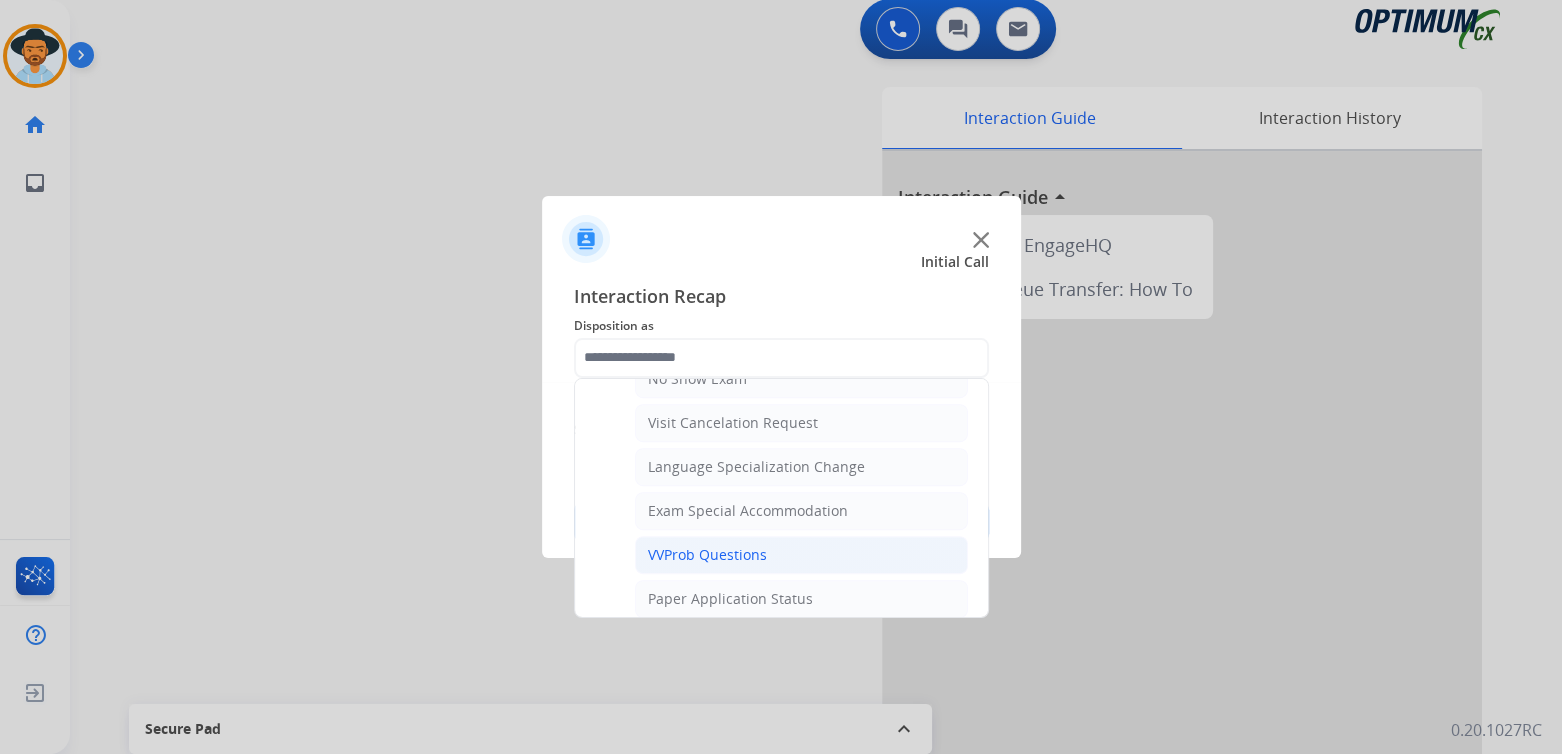 scroll, scrollTop: 937, scrollLeft: 0, axis: vertical 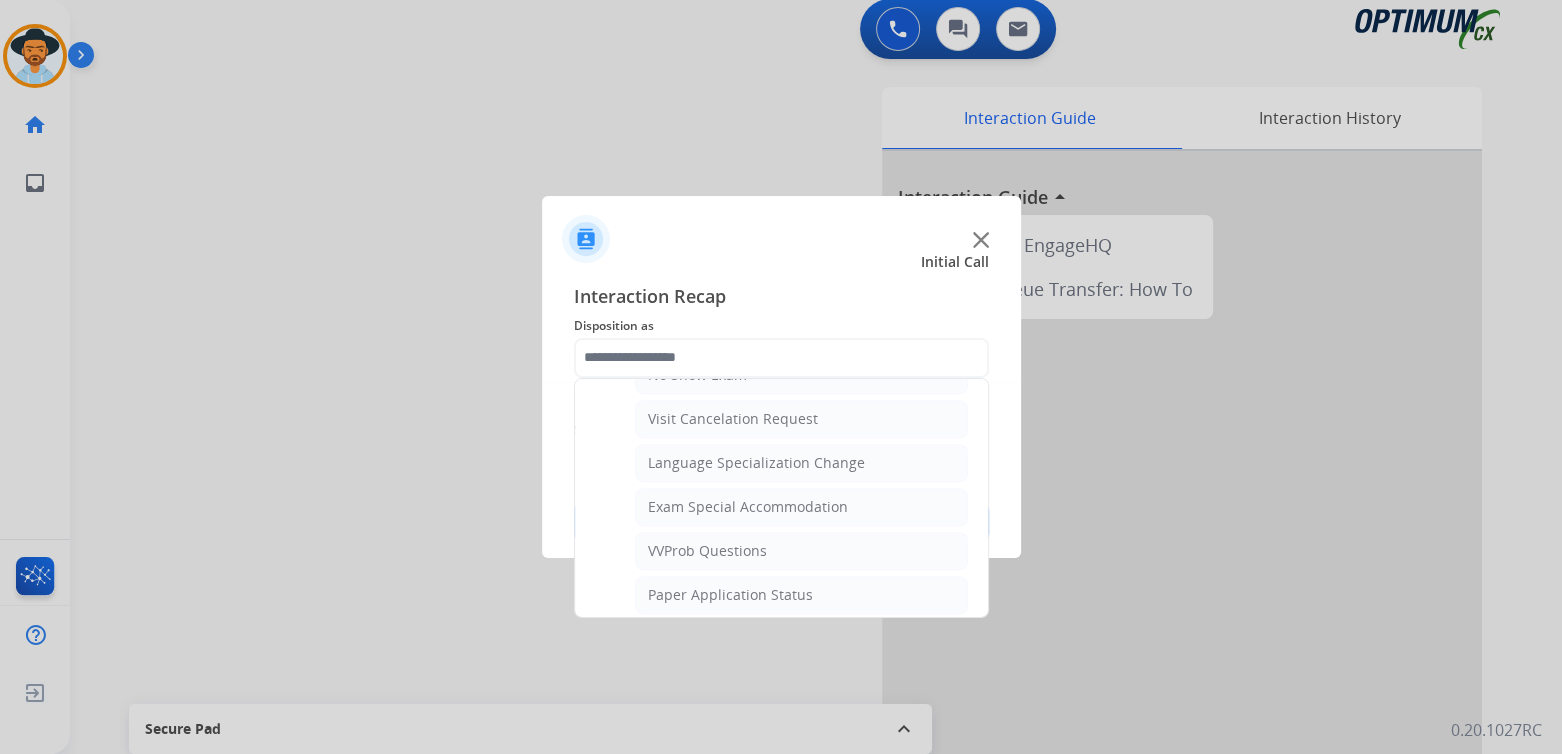 drag, startPoint x: 688, startPoint y: 541, endPoint x: 691, endPoint y: 531, distance: 10.440307 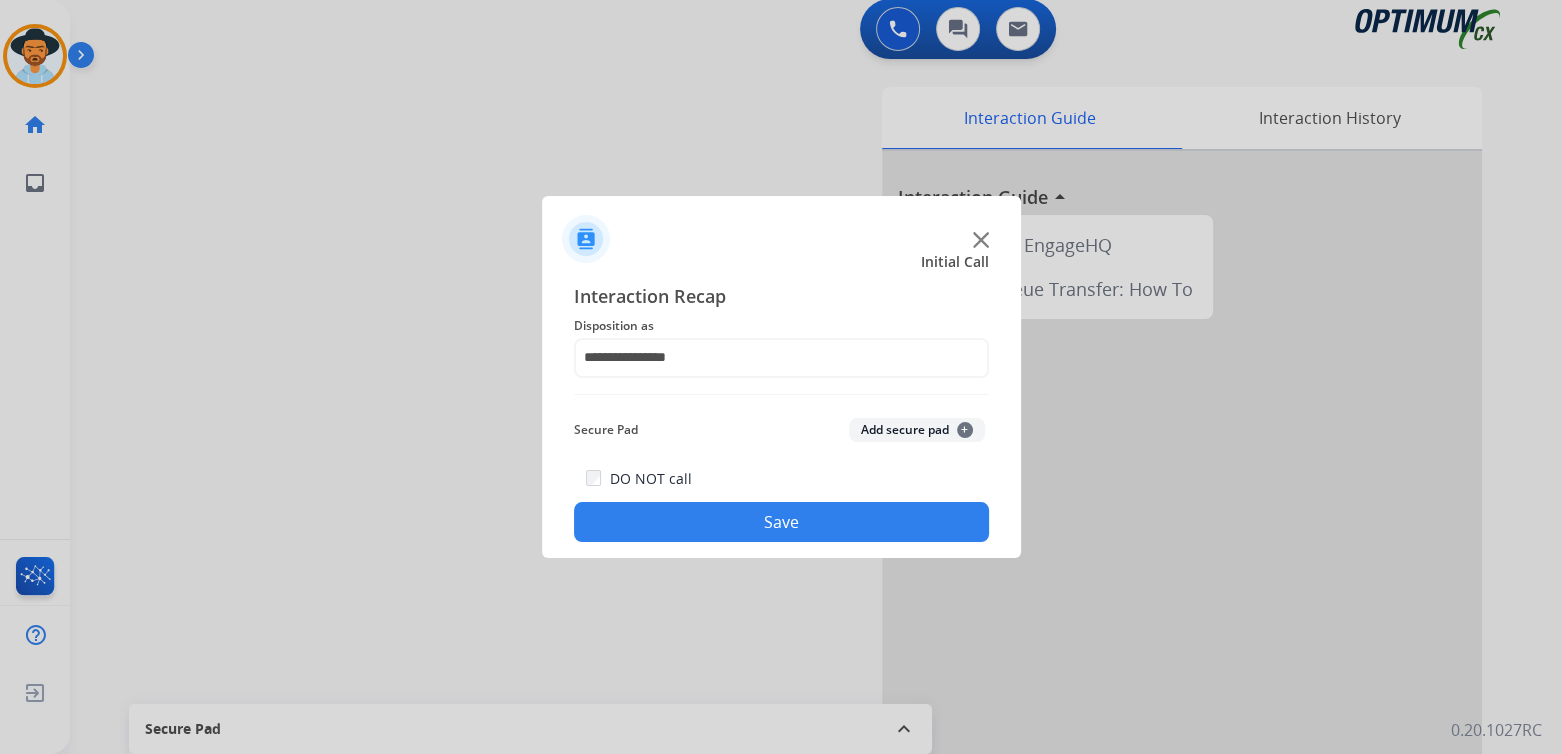 drag, startPoint x: 759, startPoint y: 508, endPoint x: 1009, endPoint y: 564, distance: 256.19525 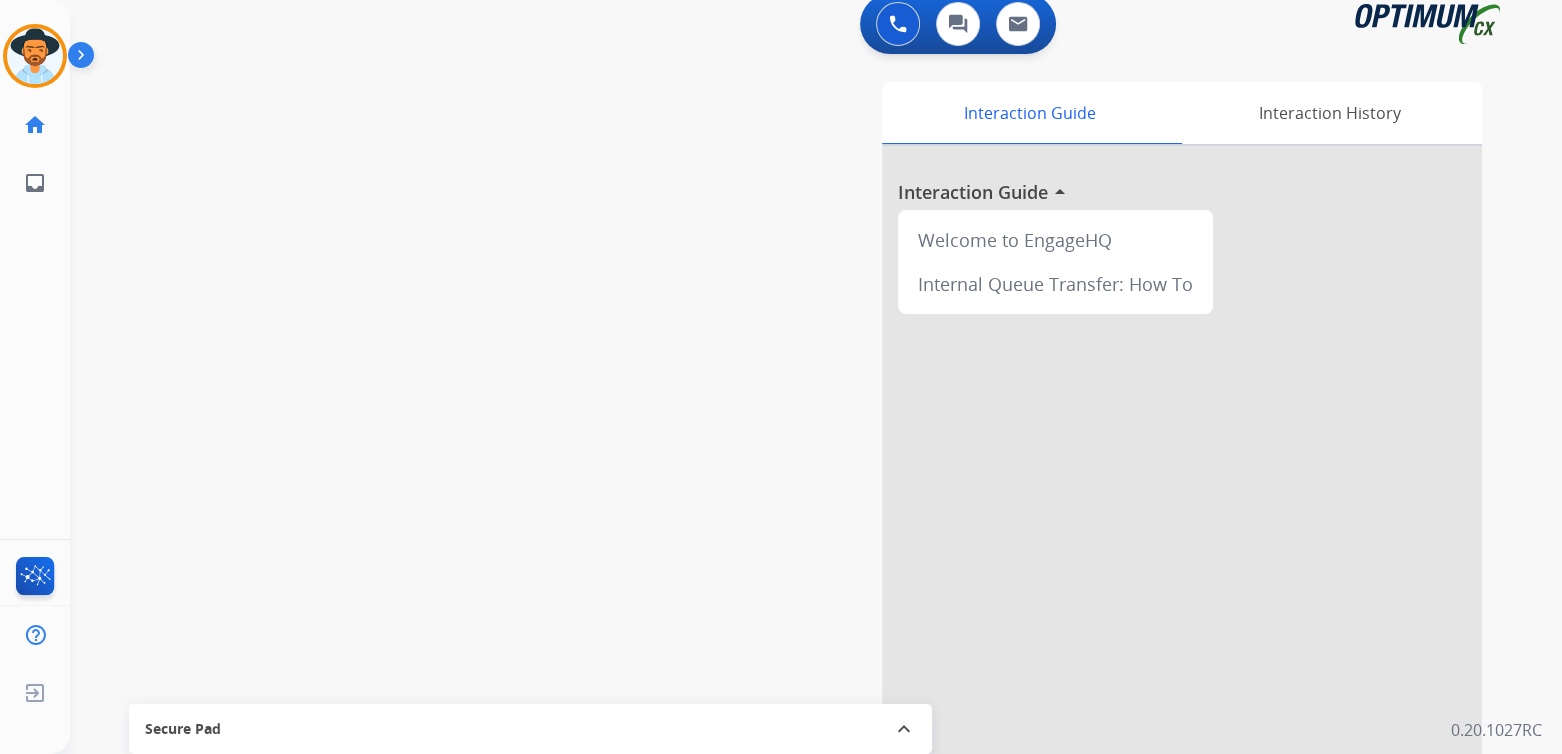scroll, scrollTop: 15, scrollLeft: 0, axis: vertical 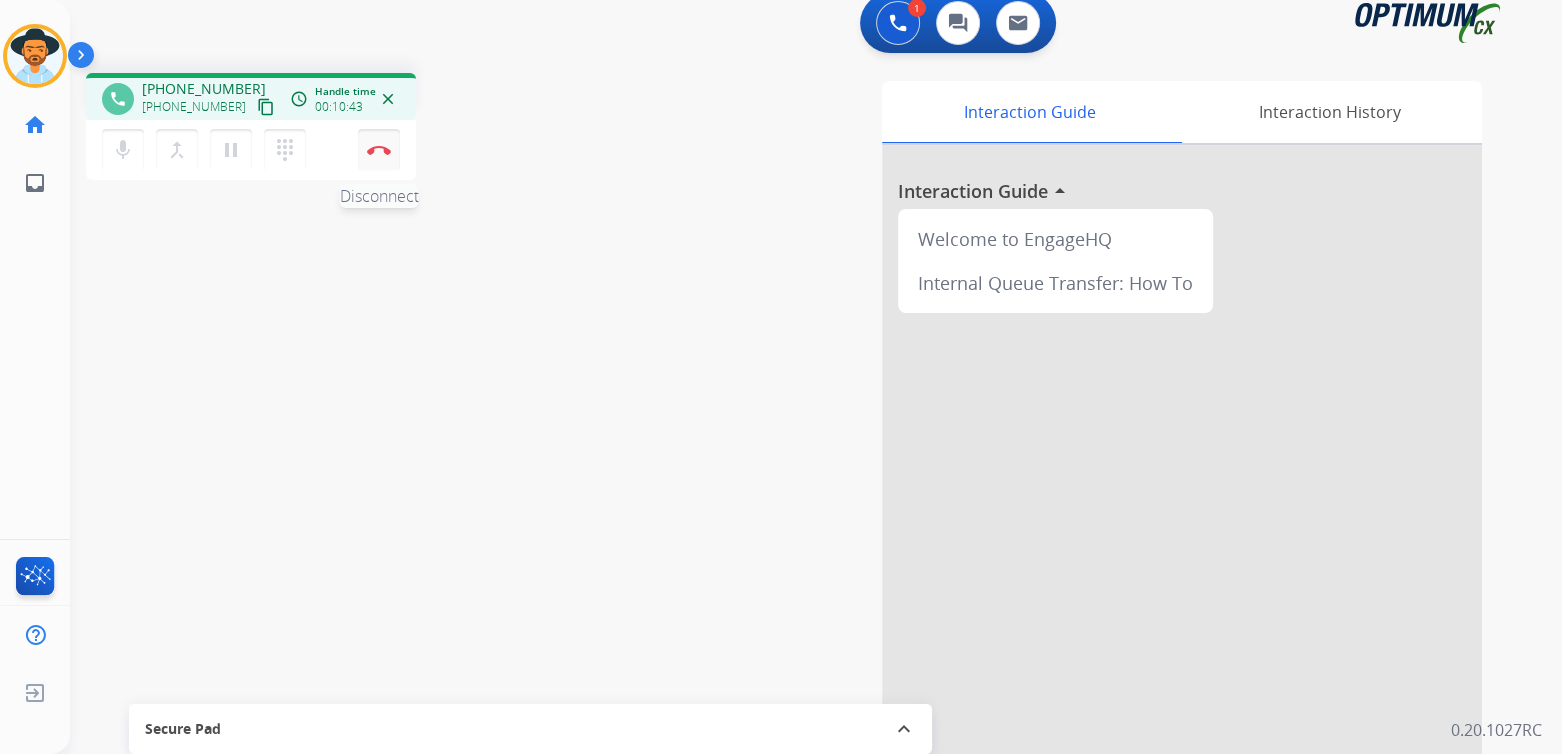 click at bounding box center [379, 150] 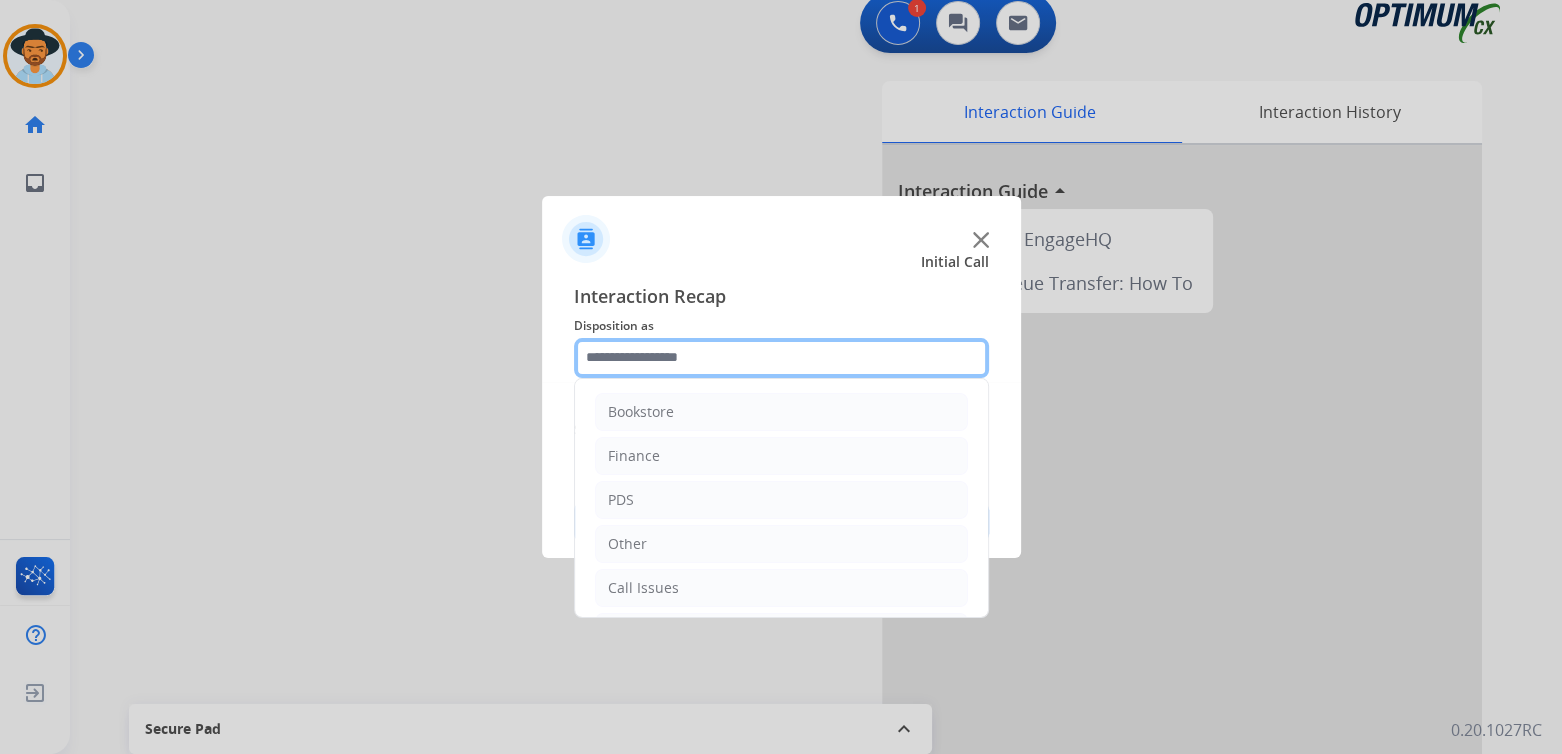 click 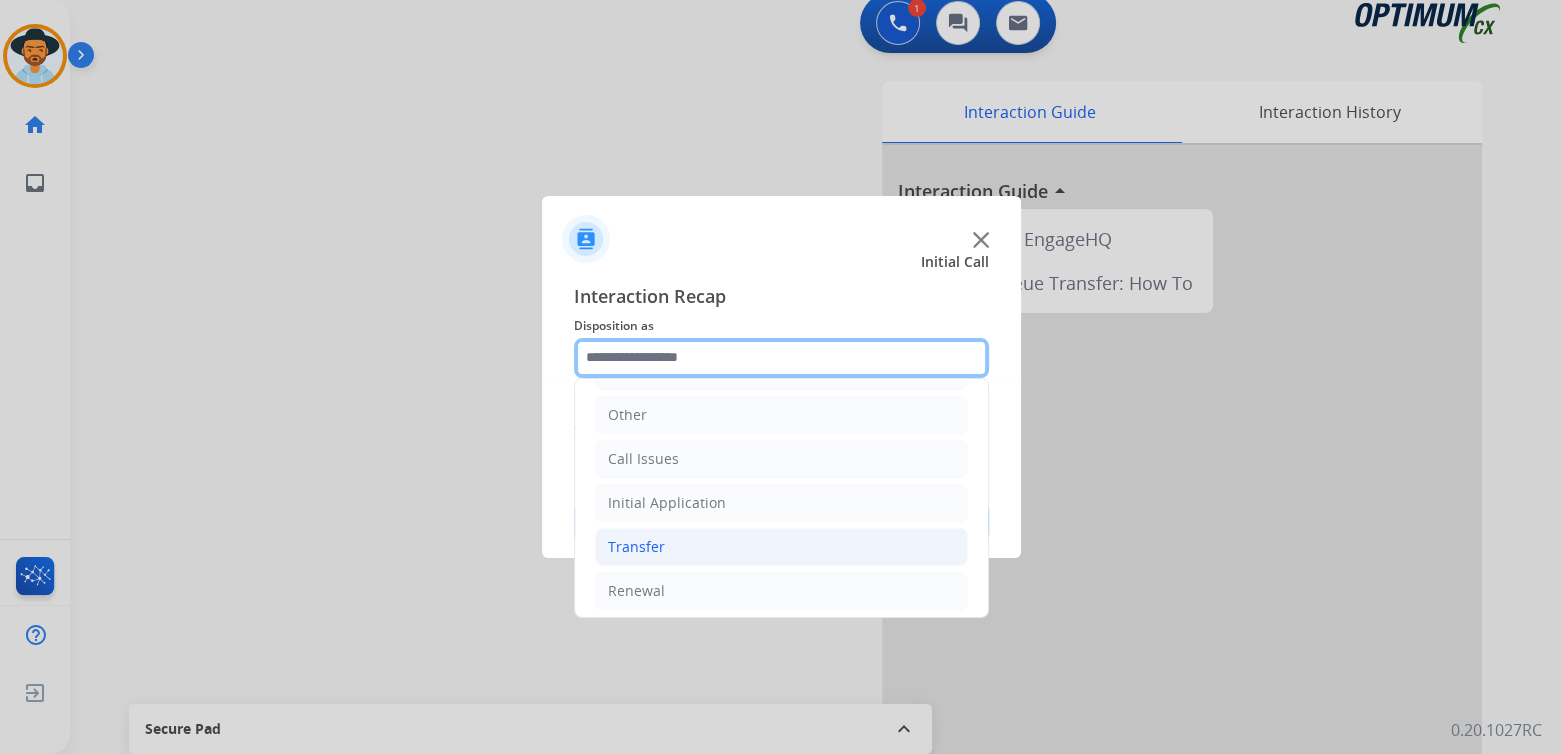 scroll, scrollTop: 132, scrollLeft: 0, axis: vertical 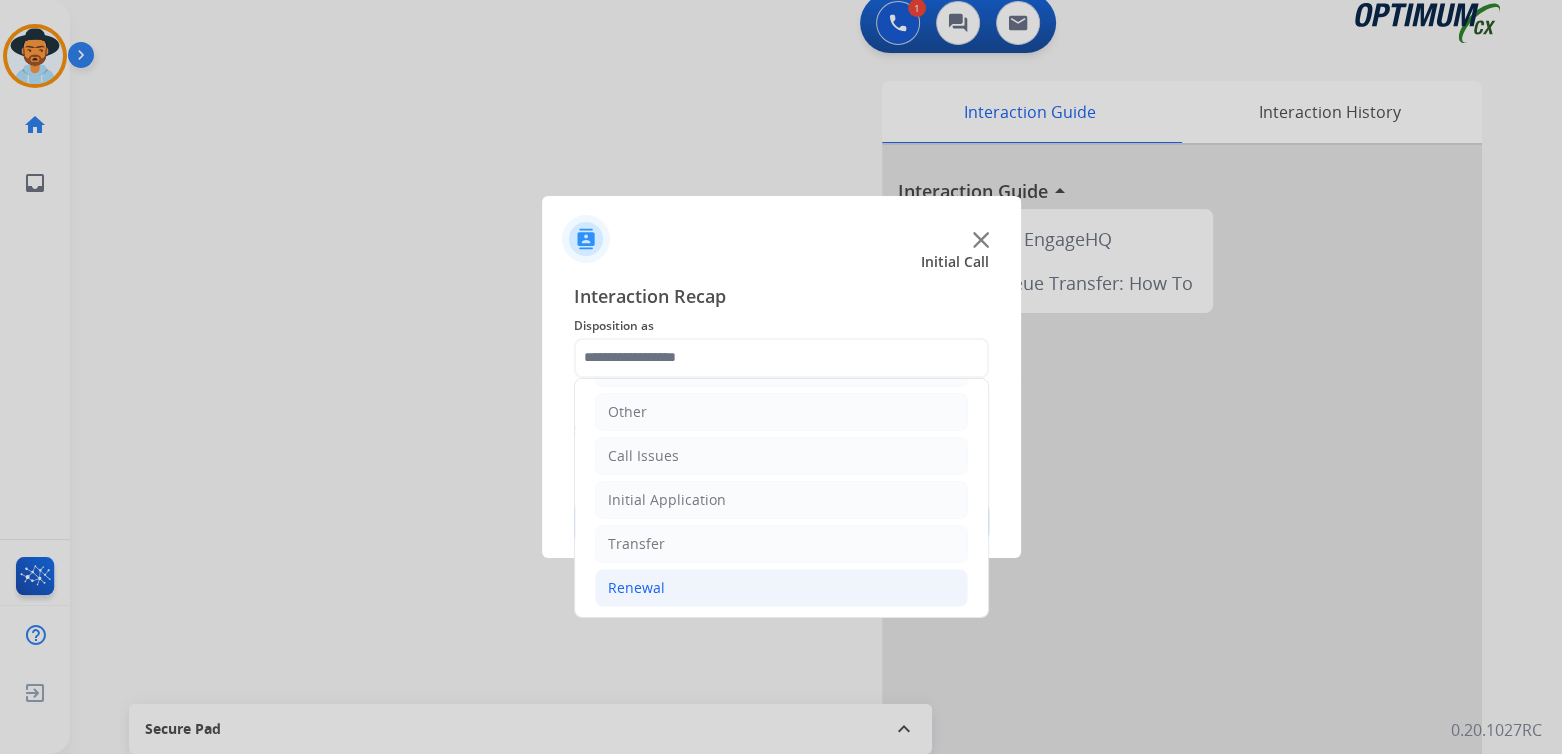 click on "Renewal" 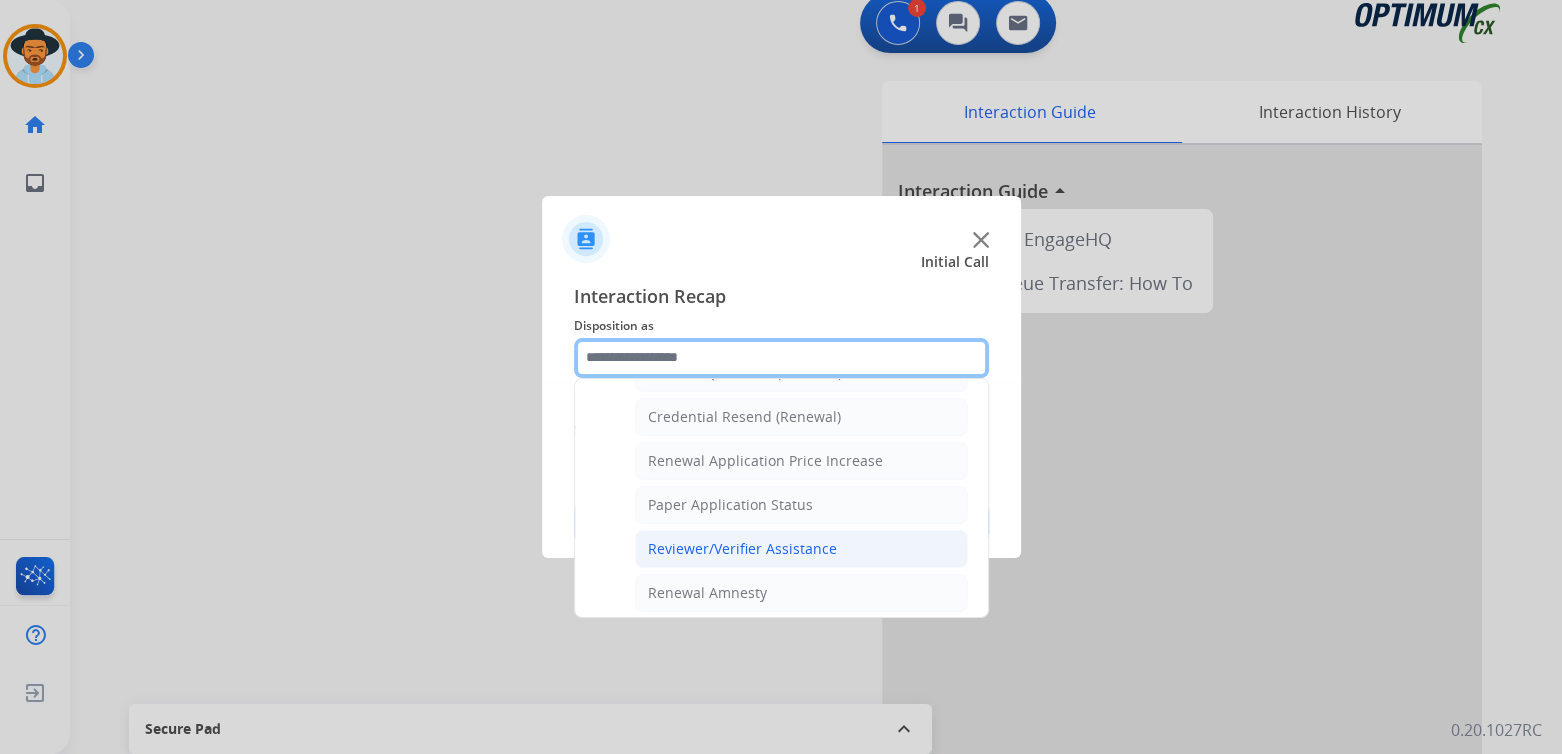 scroll, scrollTop: 632, scrollLeft: 0, axis: vertical 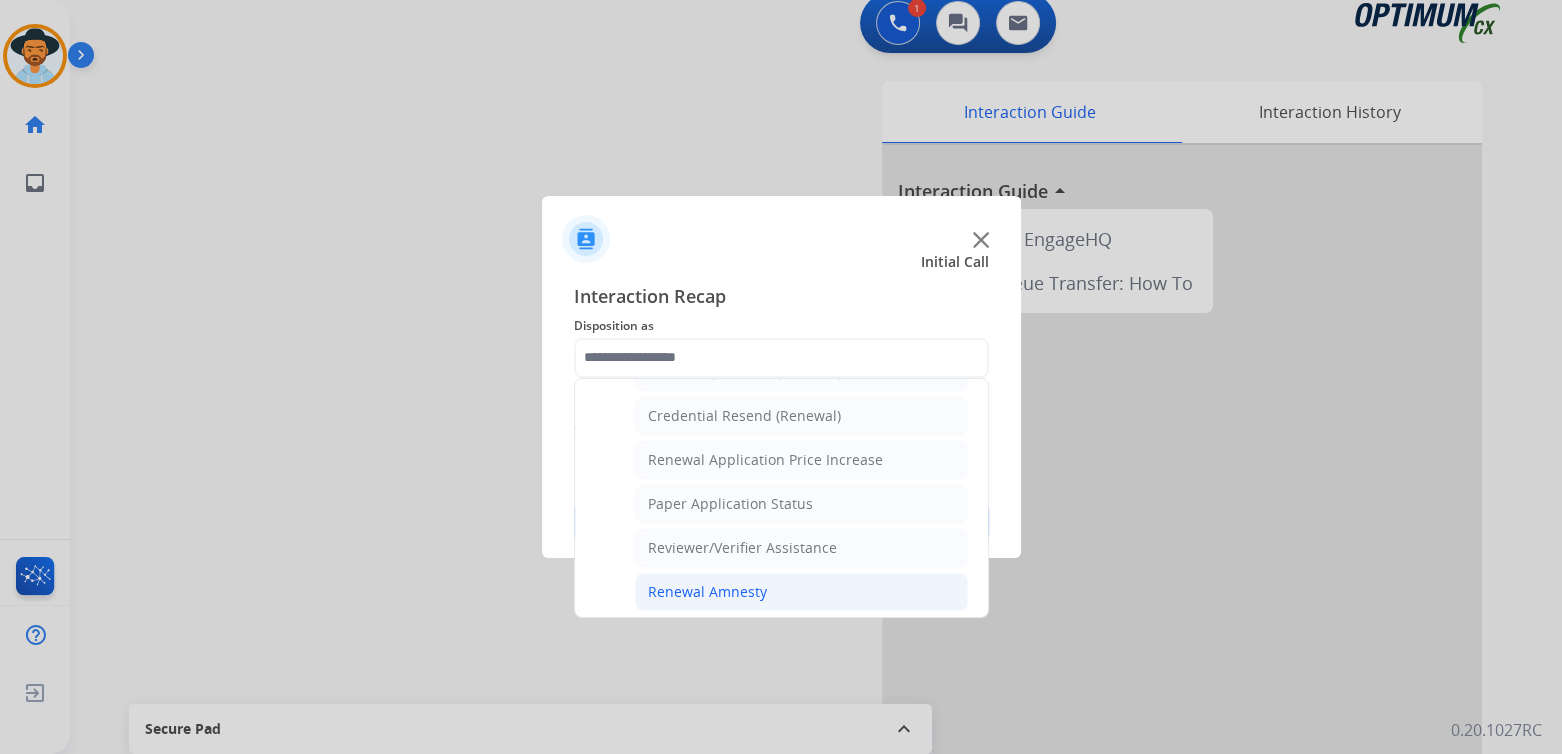 click on "Renewal Amnesty" 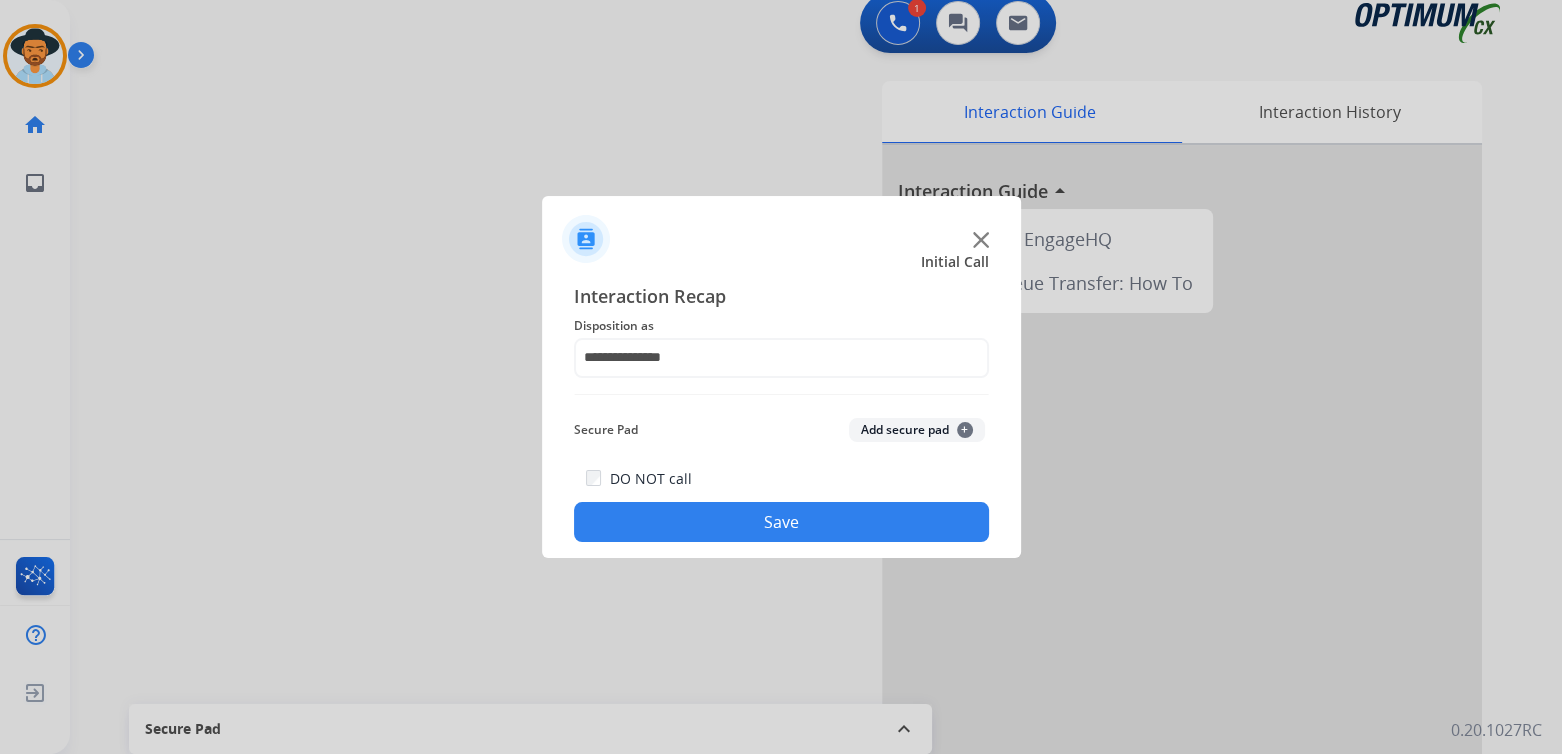 click on "Save" 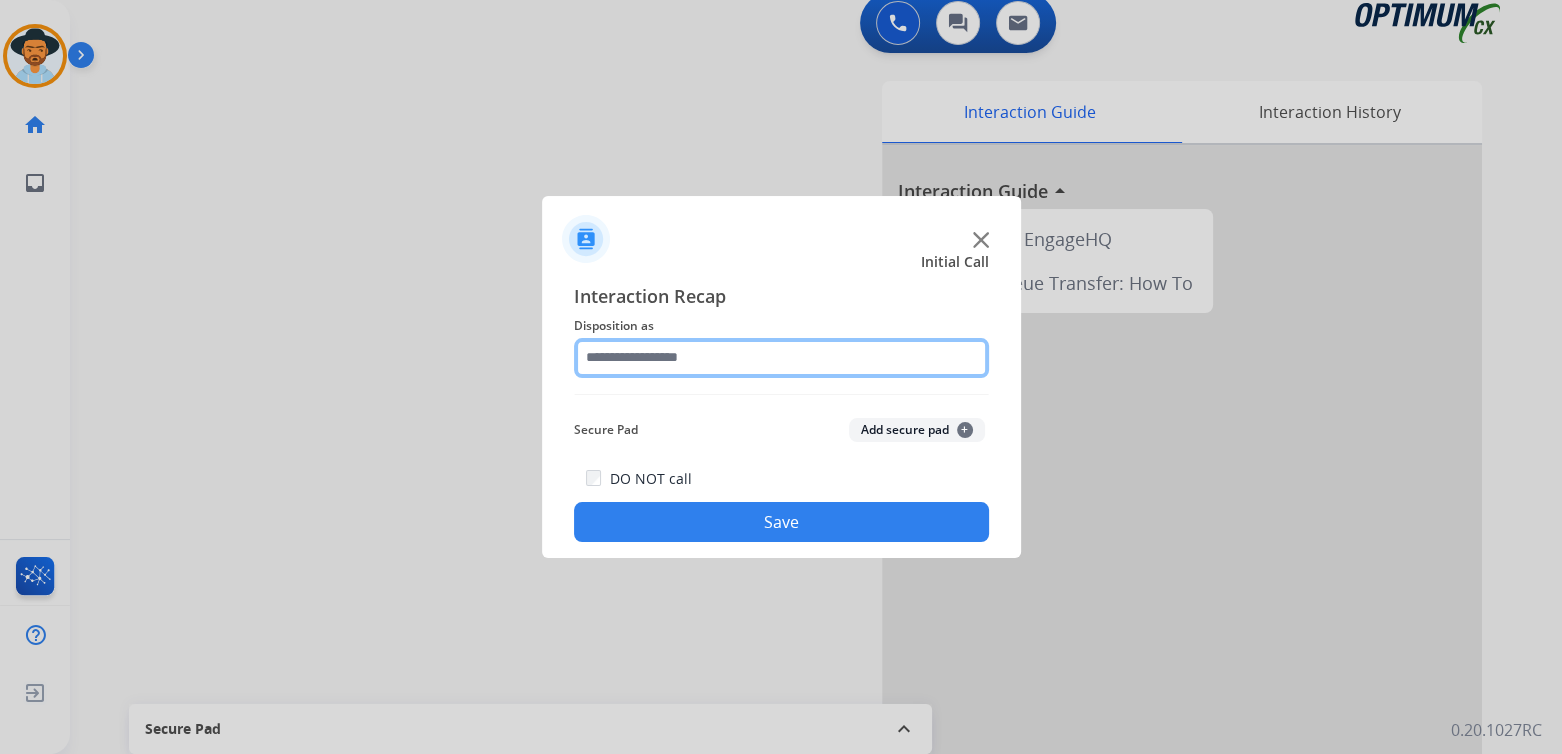 click 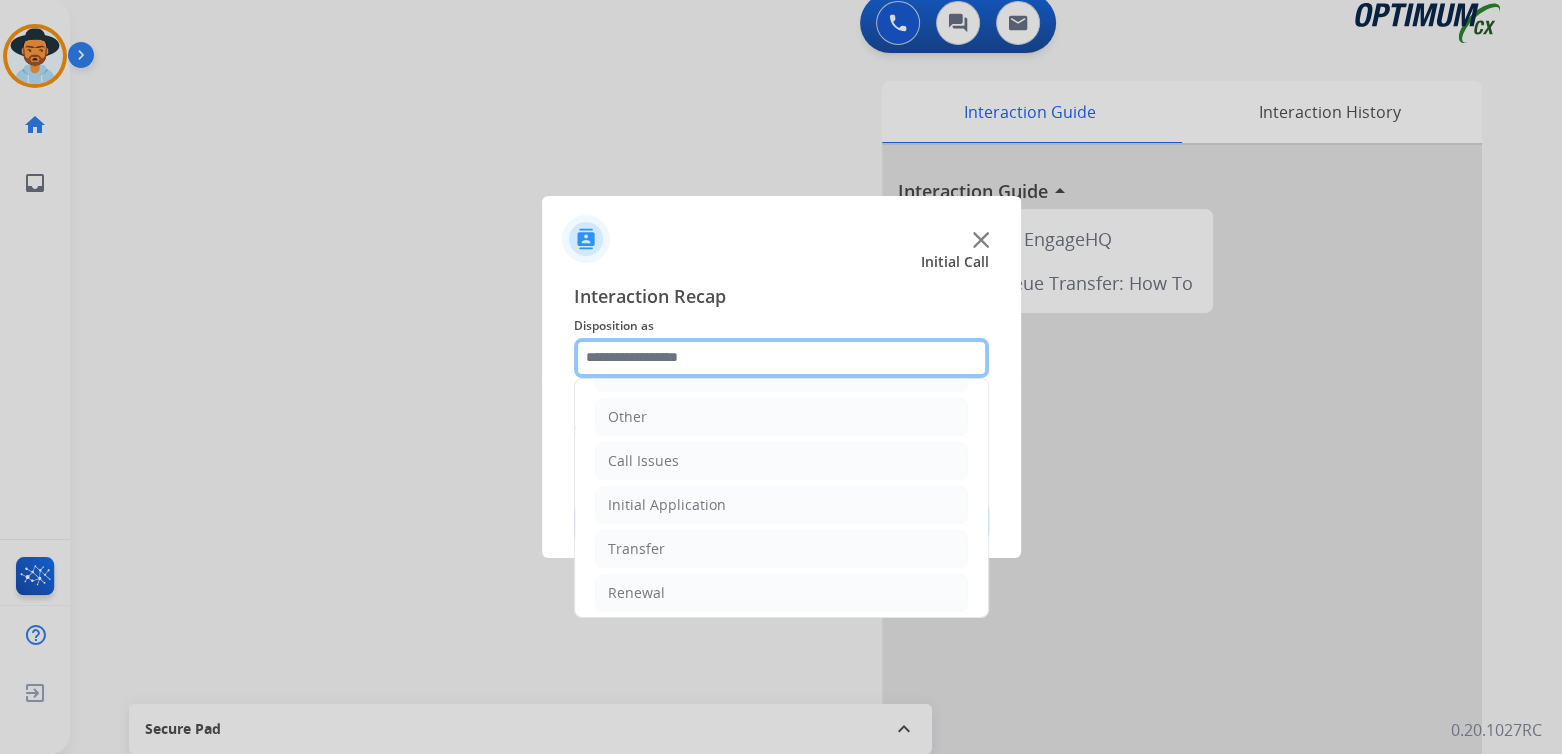 scroll, scrollTop: 132, scrollLeft: 0, axis: vertical 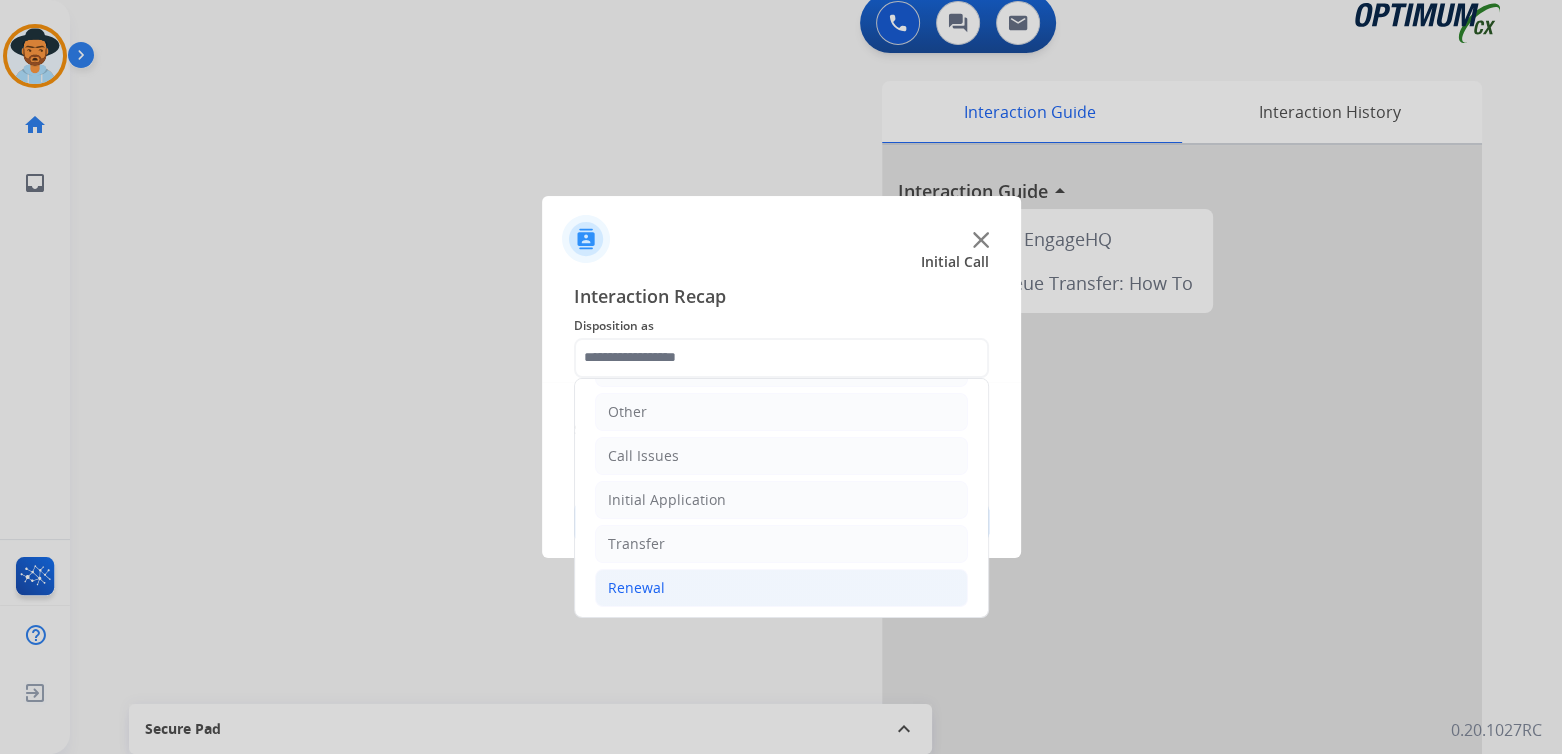 click on "Renewal" 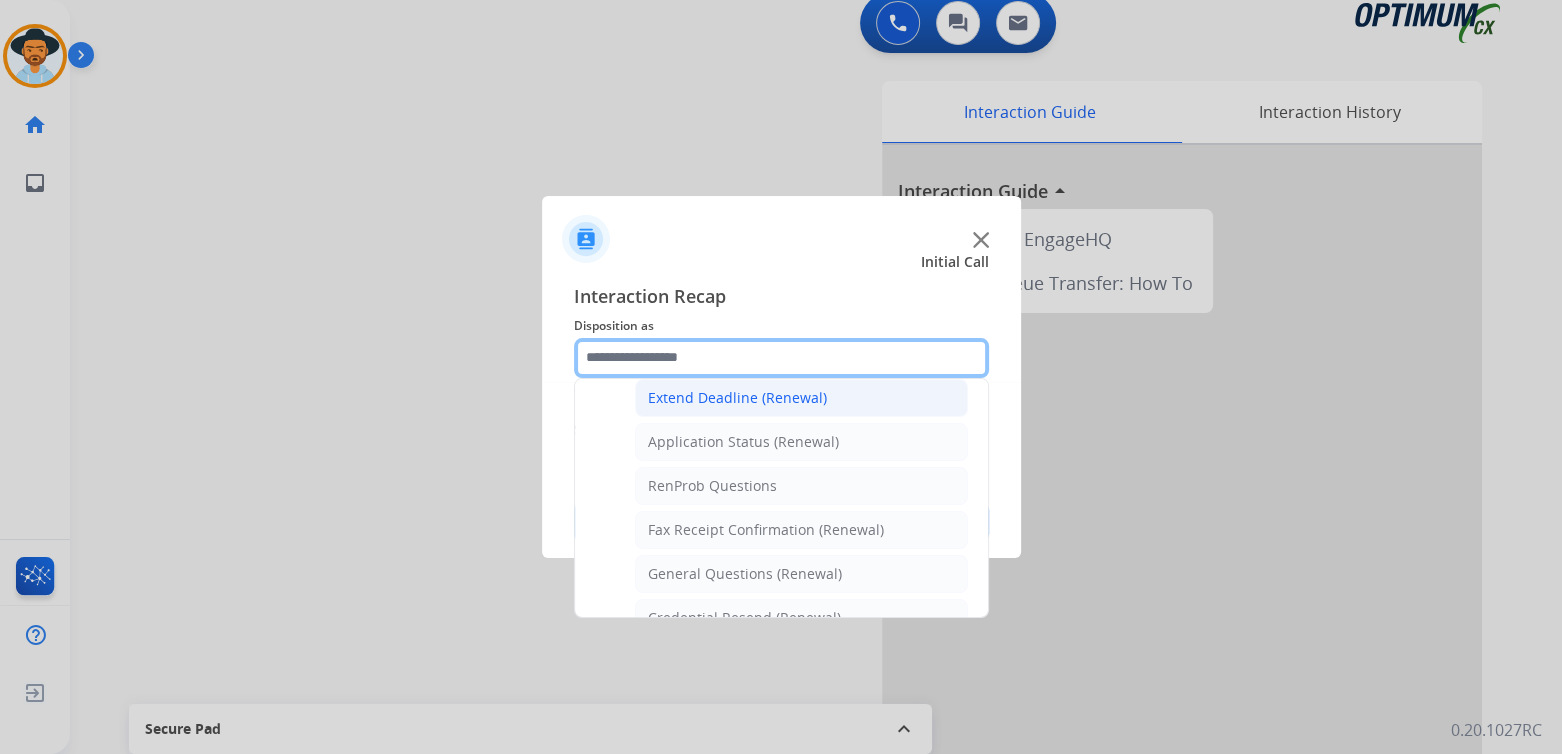 scroll, scrollTop: 431, scrollLeft: 0, axis: vertical 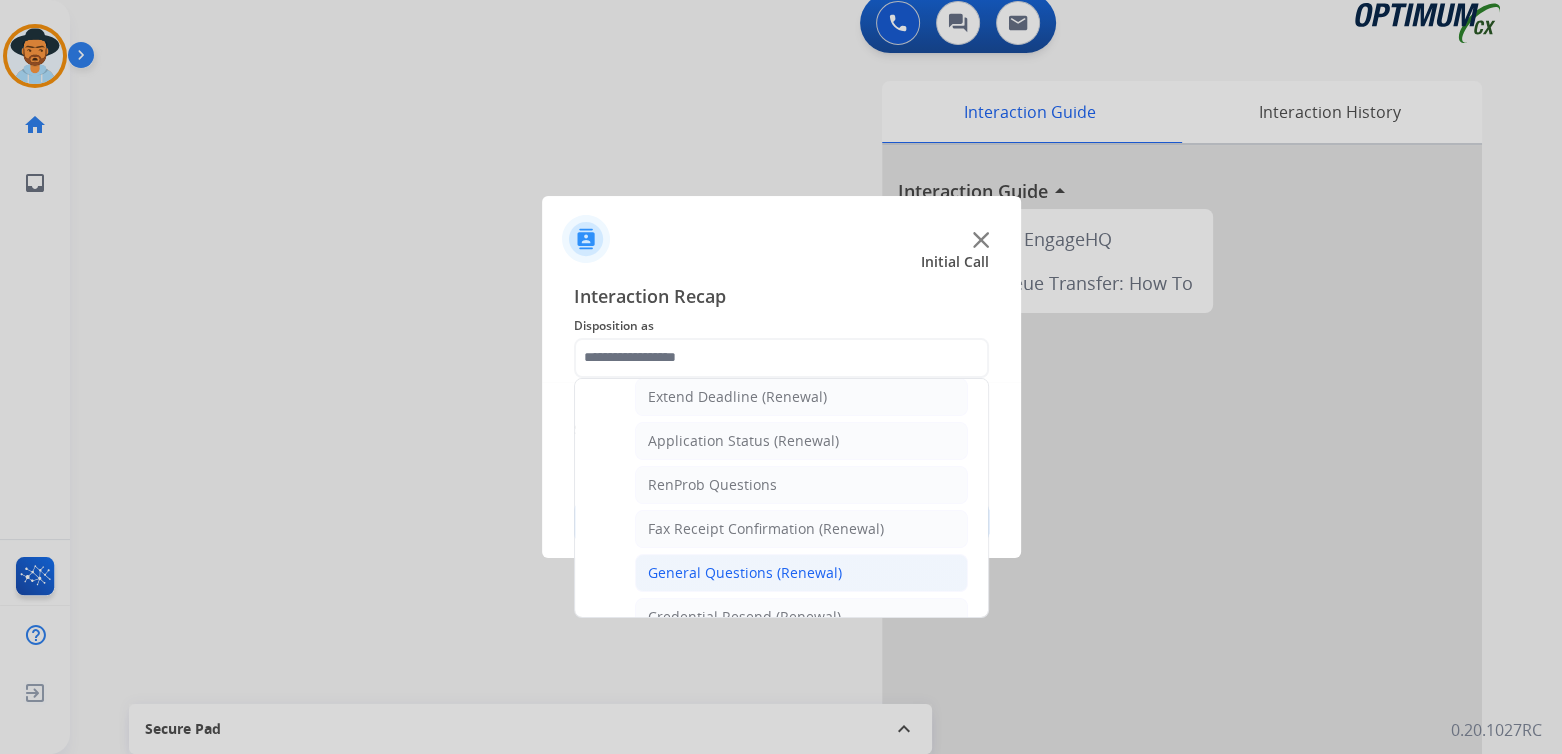 click on "General Questions (Renewal)" 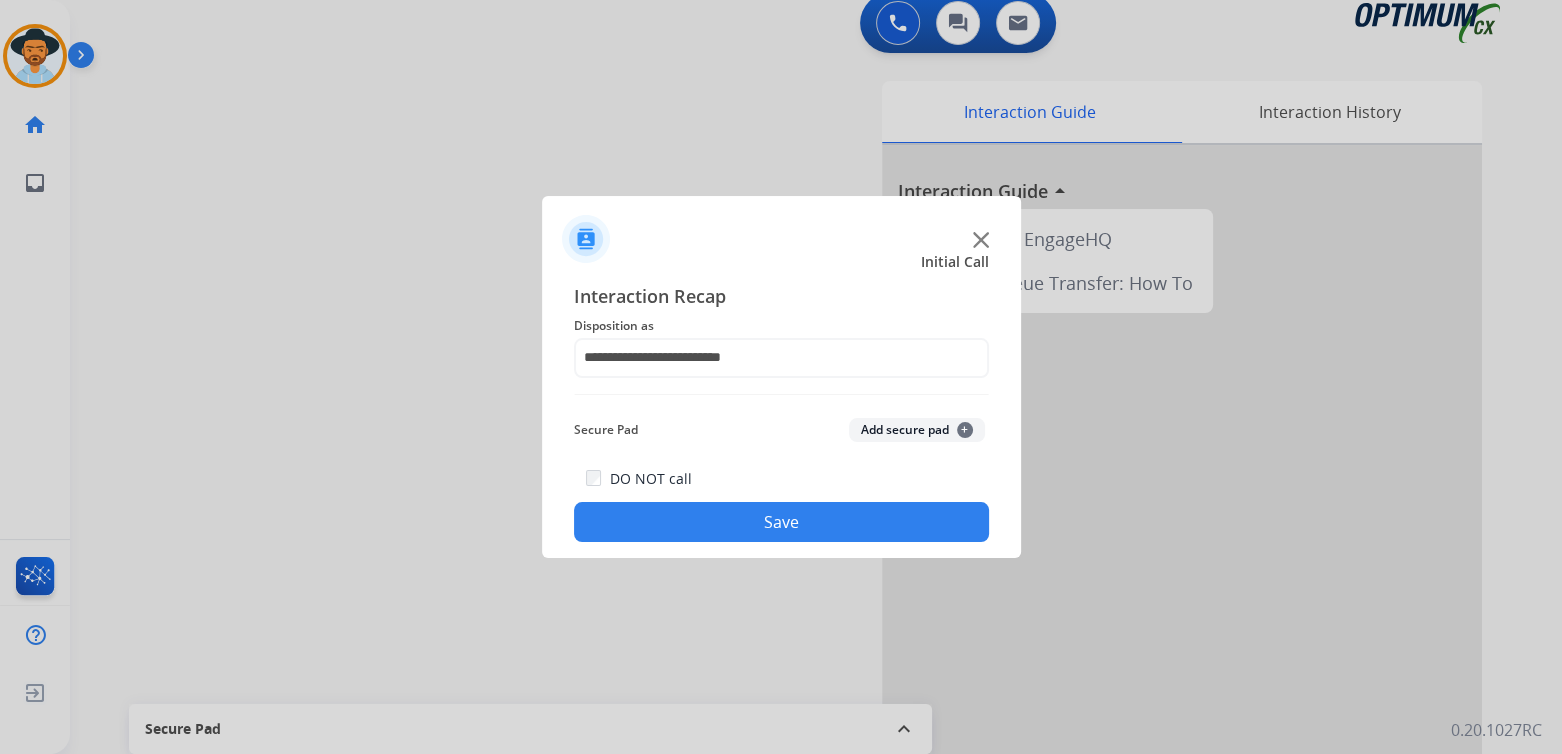 drag, startPoint x: 838, startPoint y: 517, endPoint x: 900, endPoint y: 543, distance: 67.23094 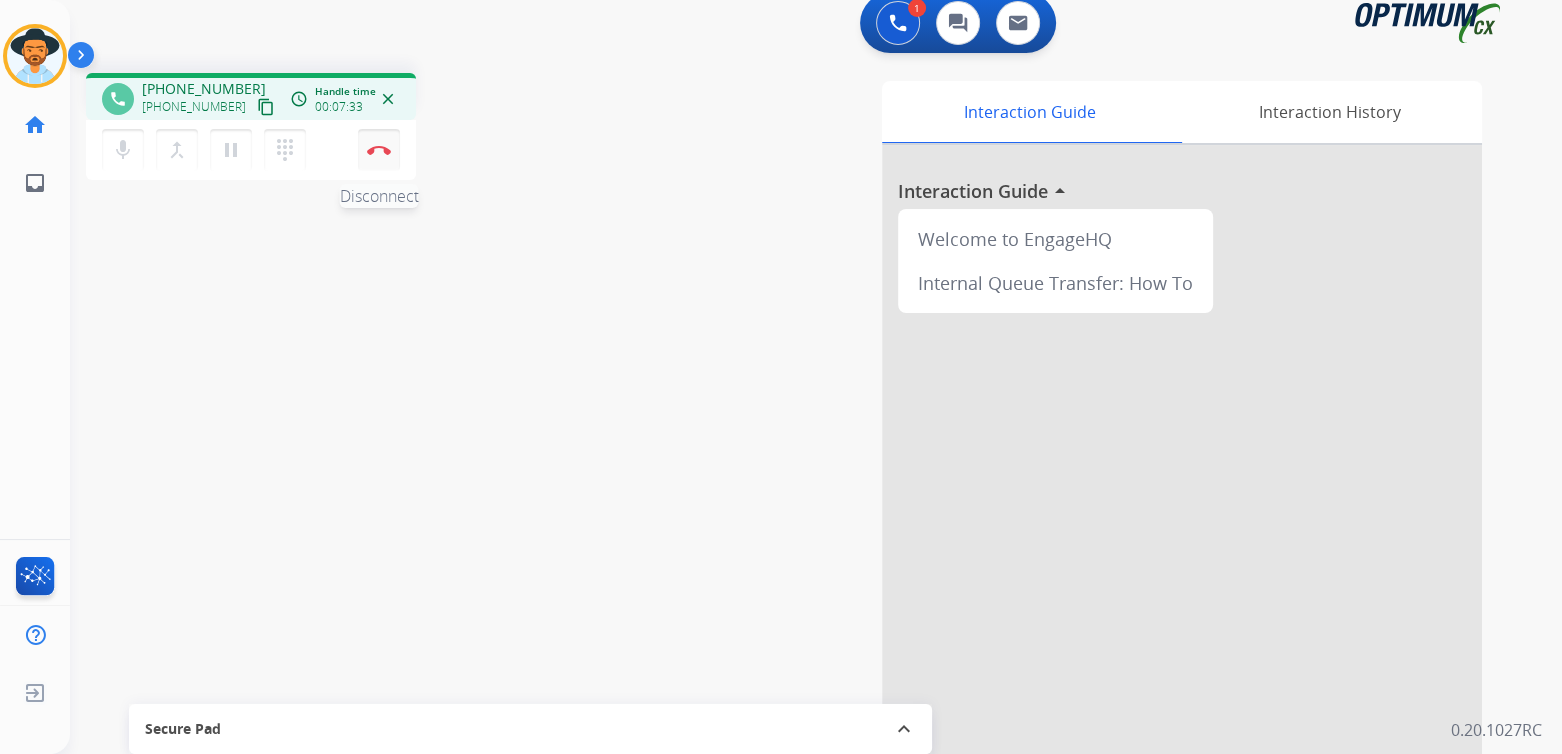 click on "Disconnect" at bounding box center (379, 150) 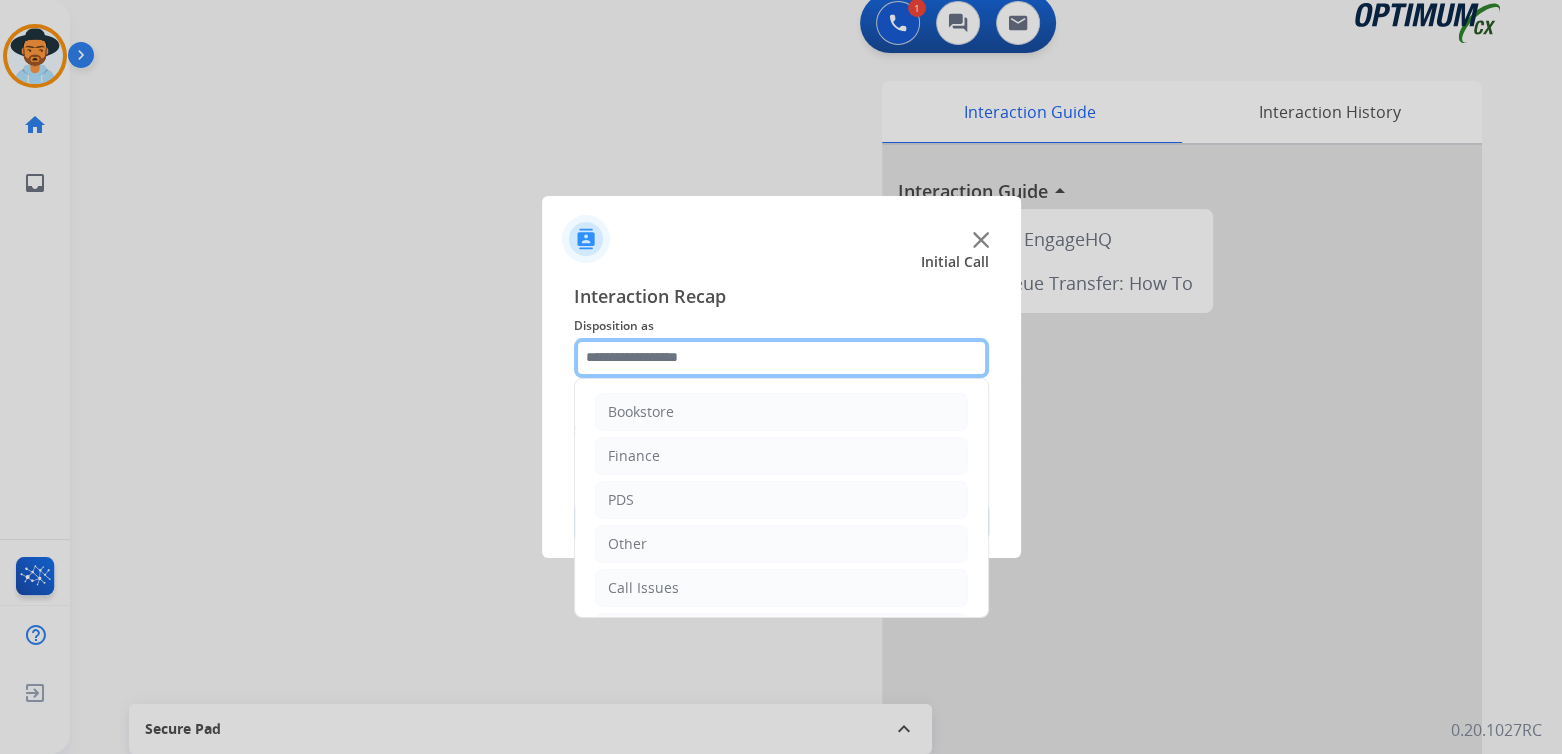 click 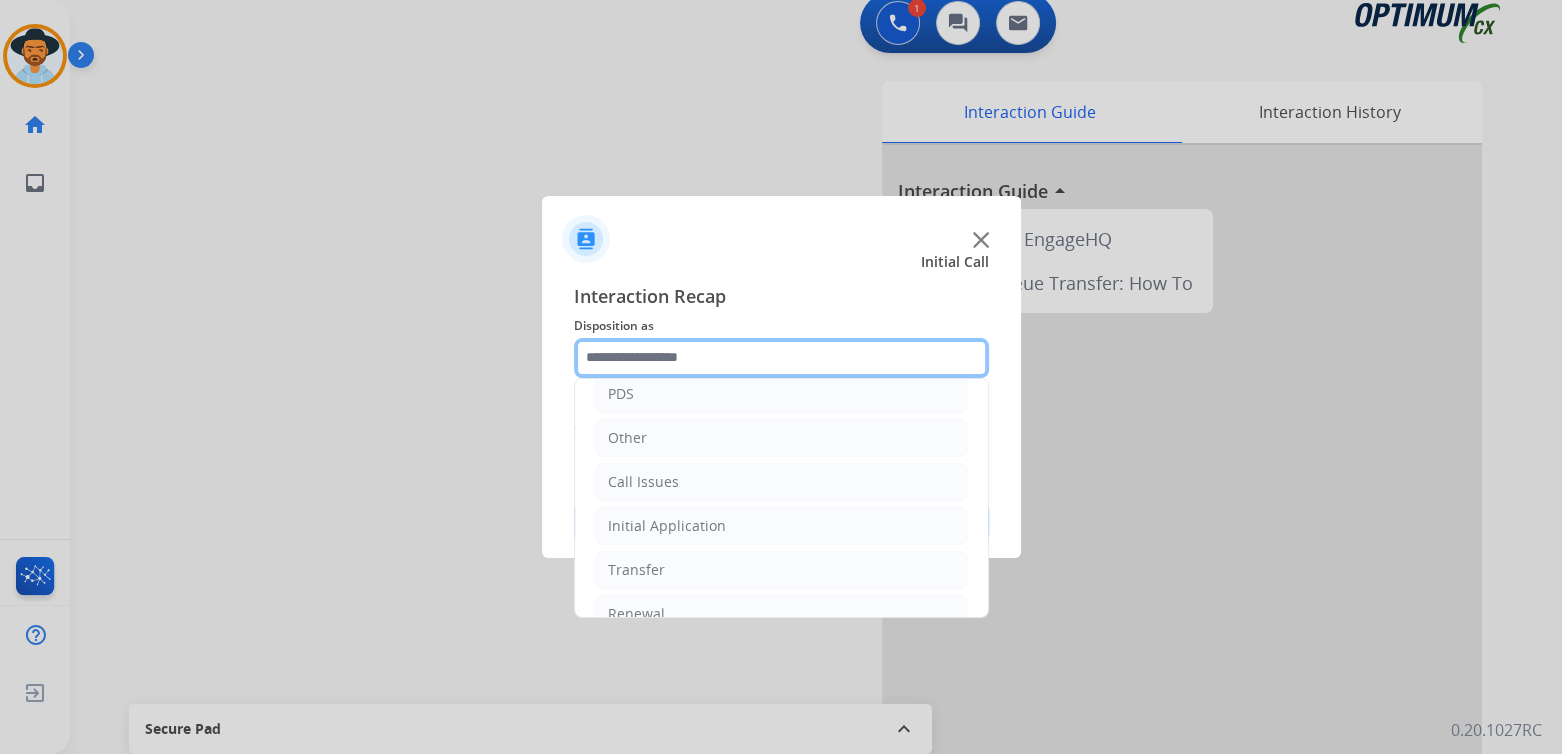 scroll, scrollTop: 132, scrollLeft: 0, axis: vertical 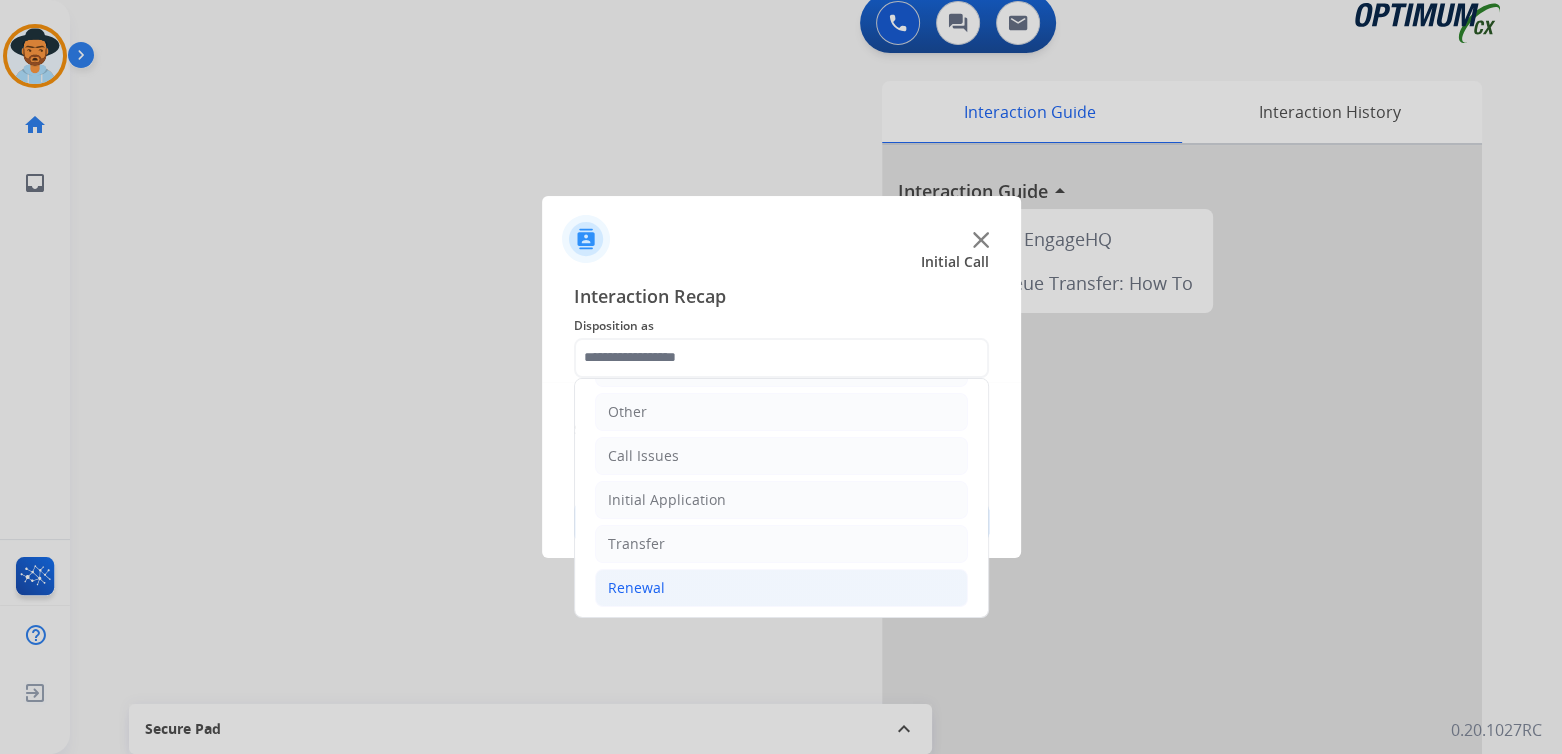click on "Renewal" 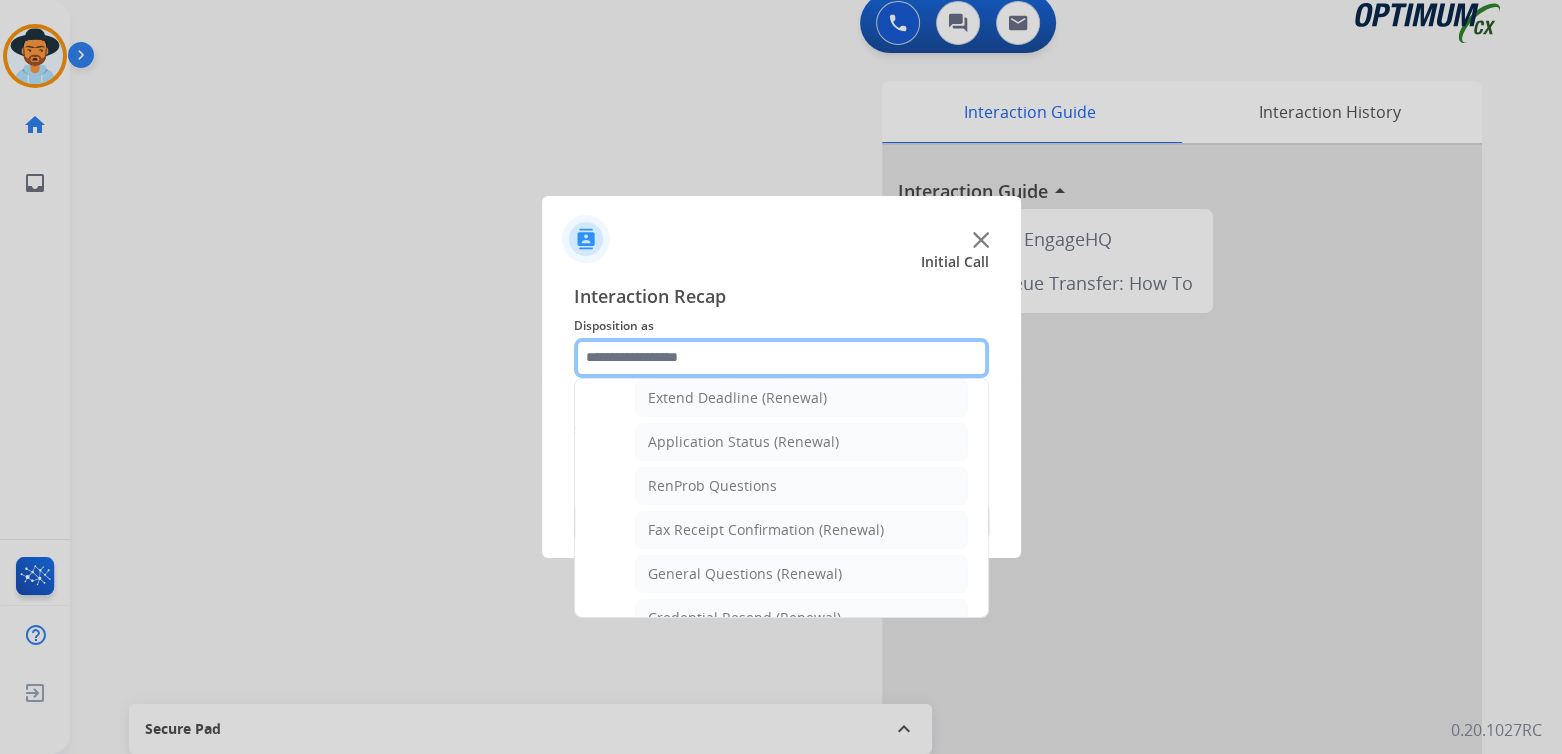 scroll, scrollTop: 432, scrollLeft: 0, axis: vertical 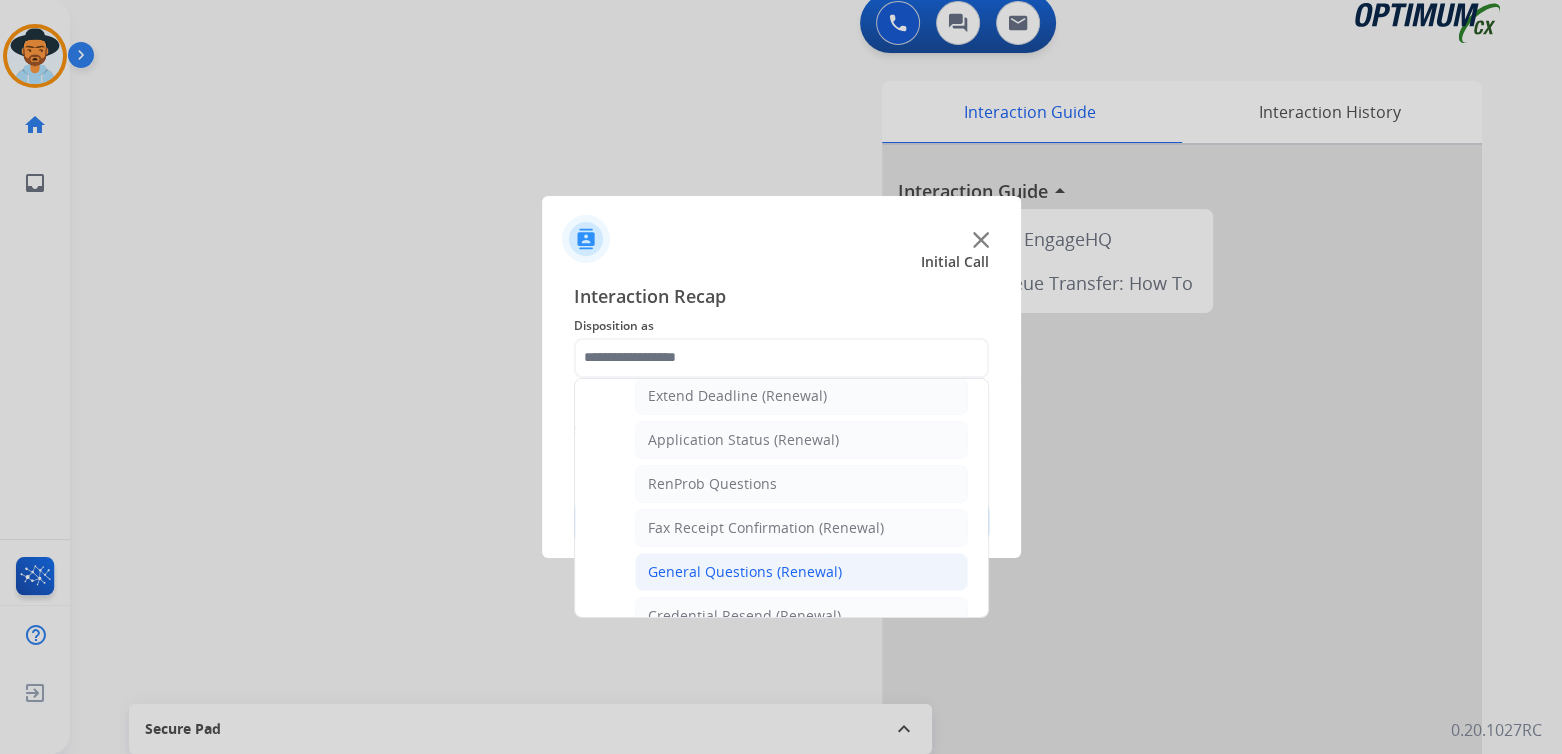 click on "General Questions (Renewal)" 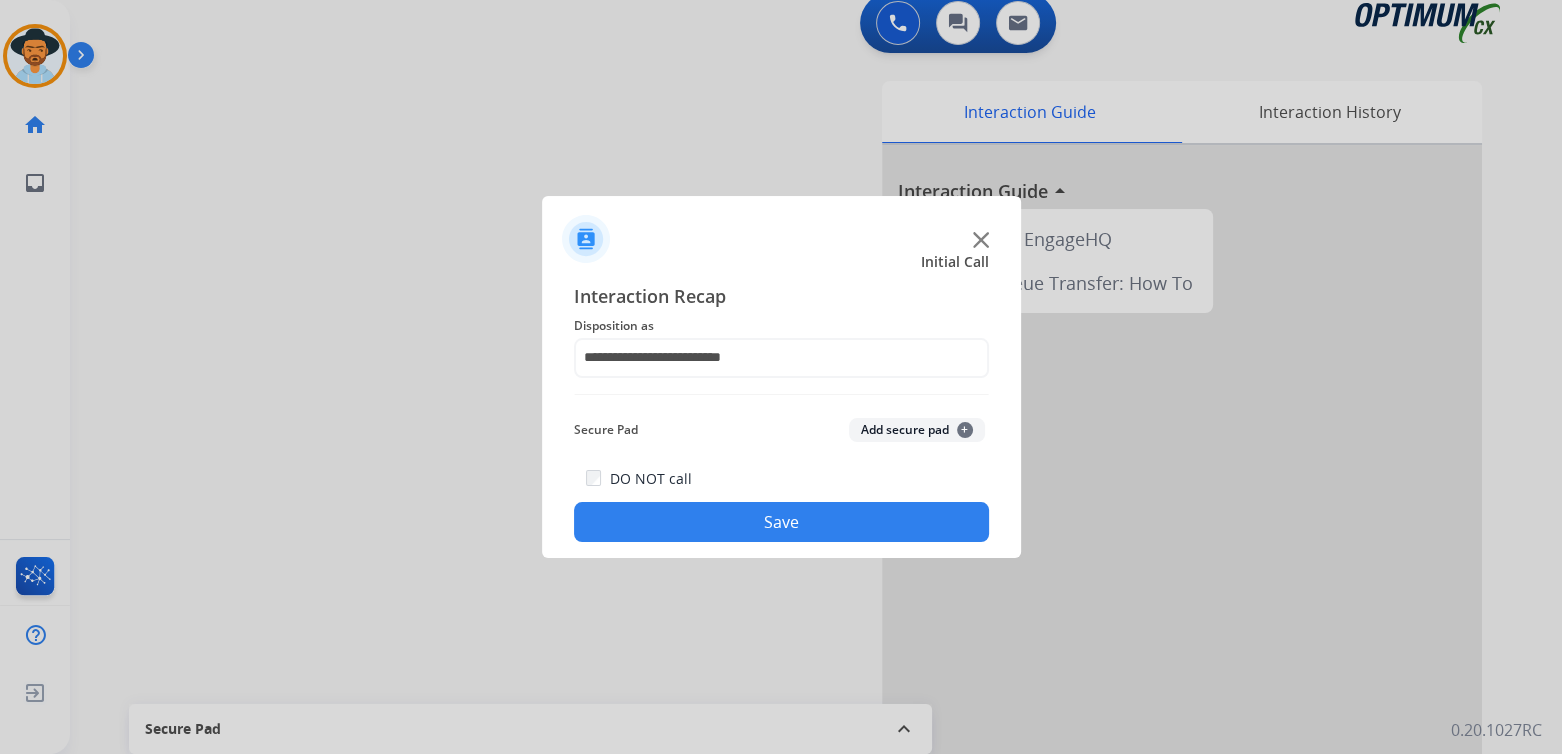 click on "DO NOT call  Save" 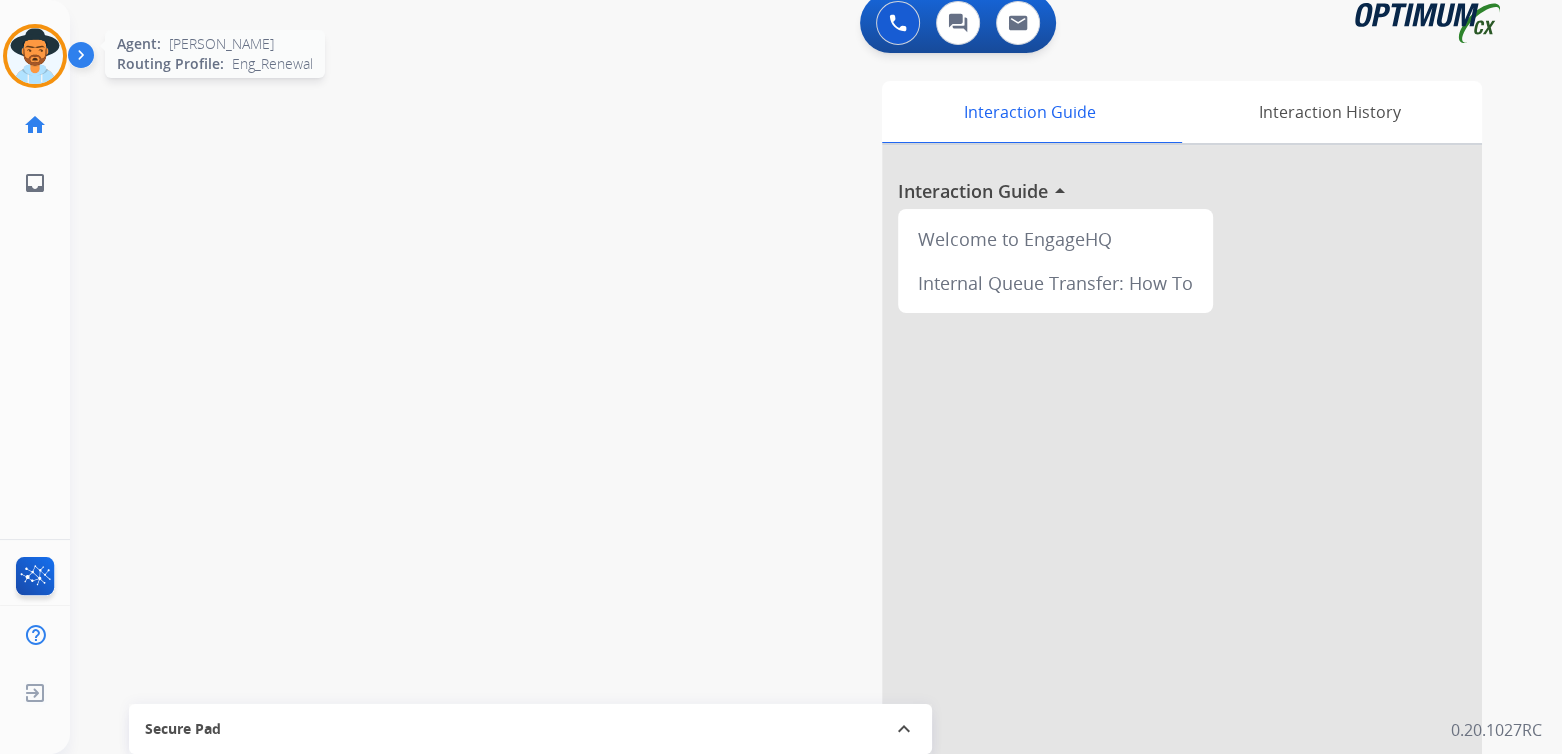 click at bounding box center (35, 56) 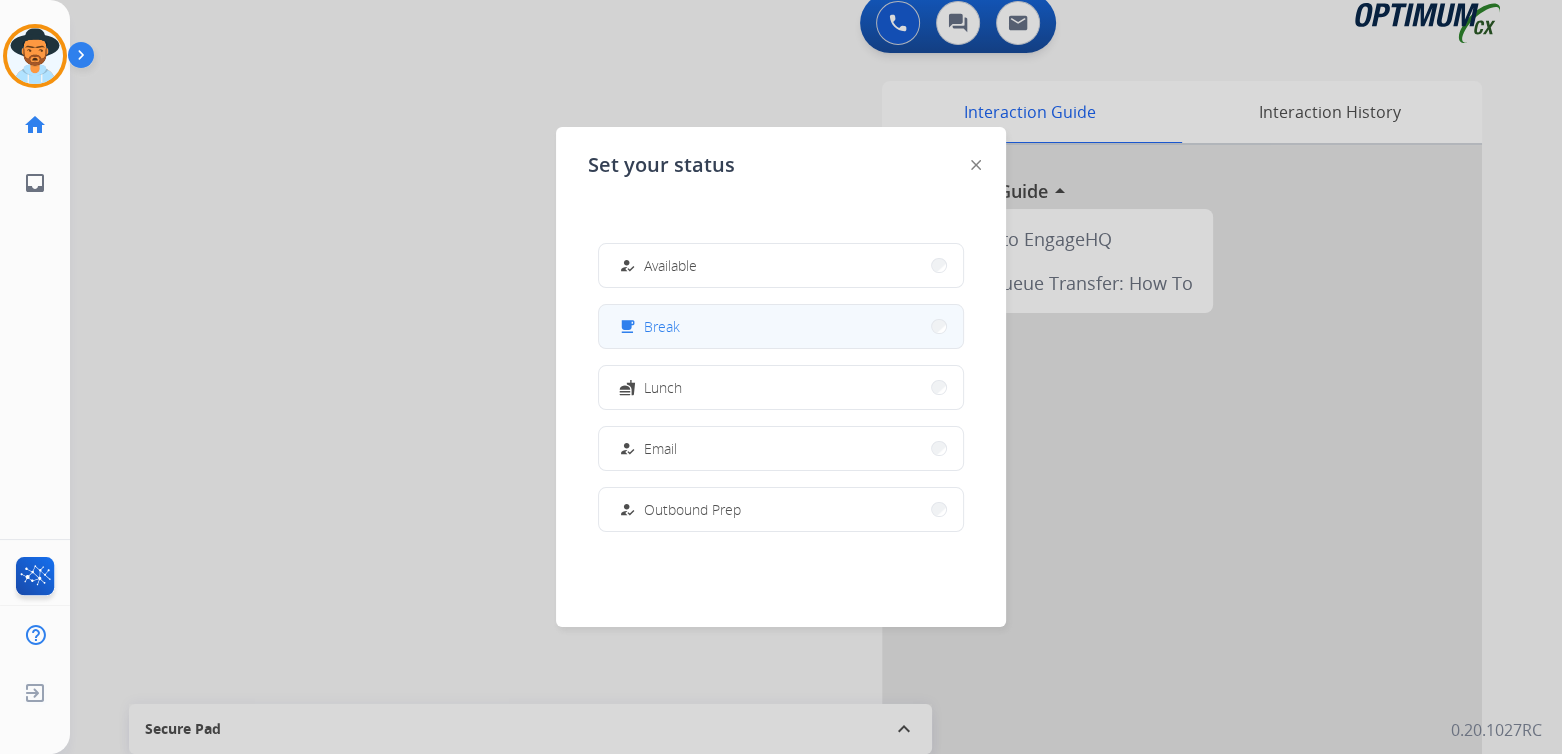 click on "Break" at bounding box center [662, 326] 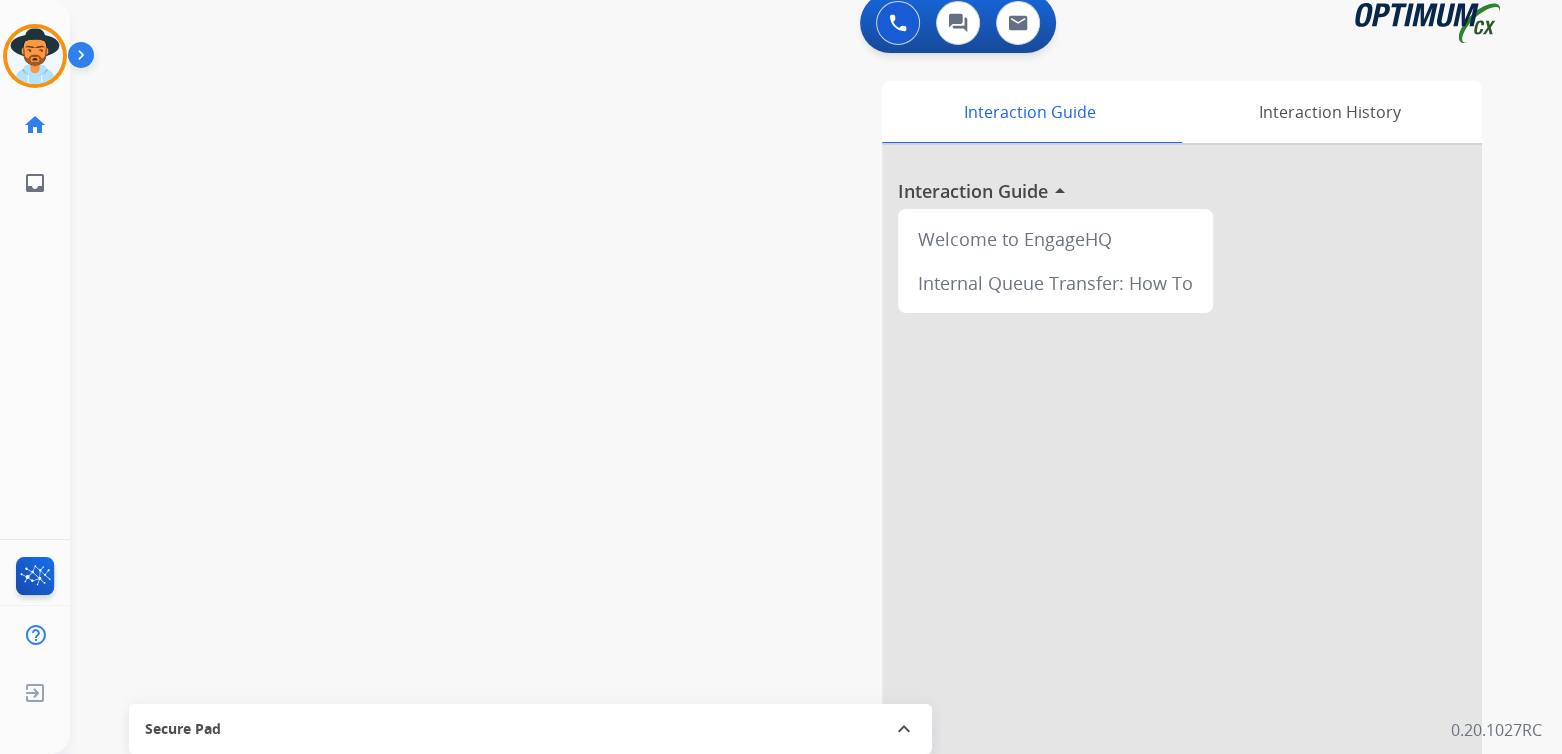 scroll, scrollTop: 0, scrollLeft: 0, axis: both 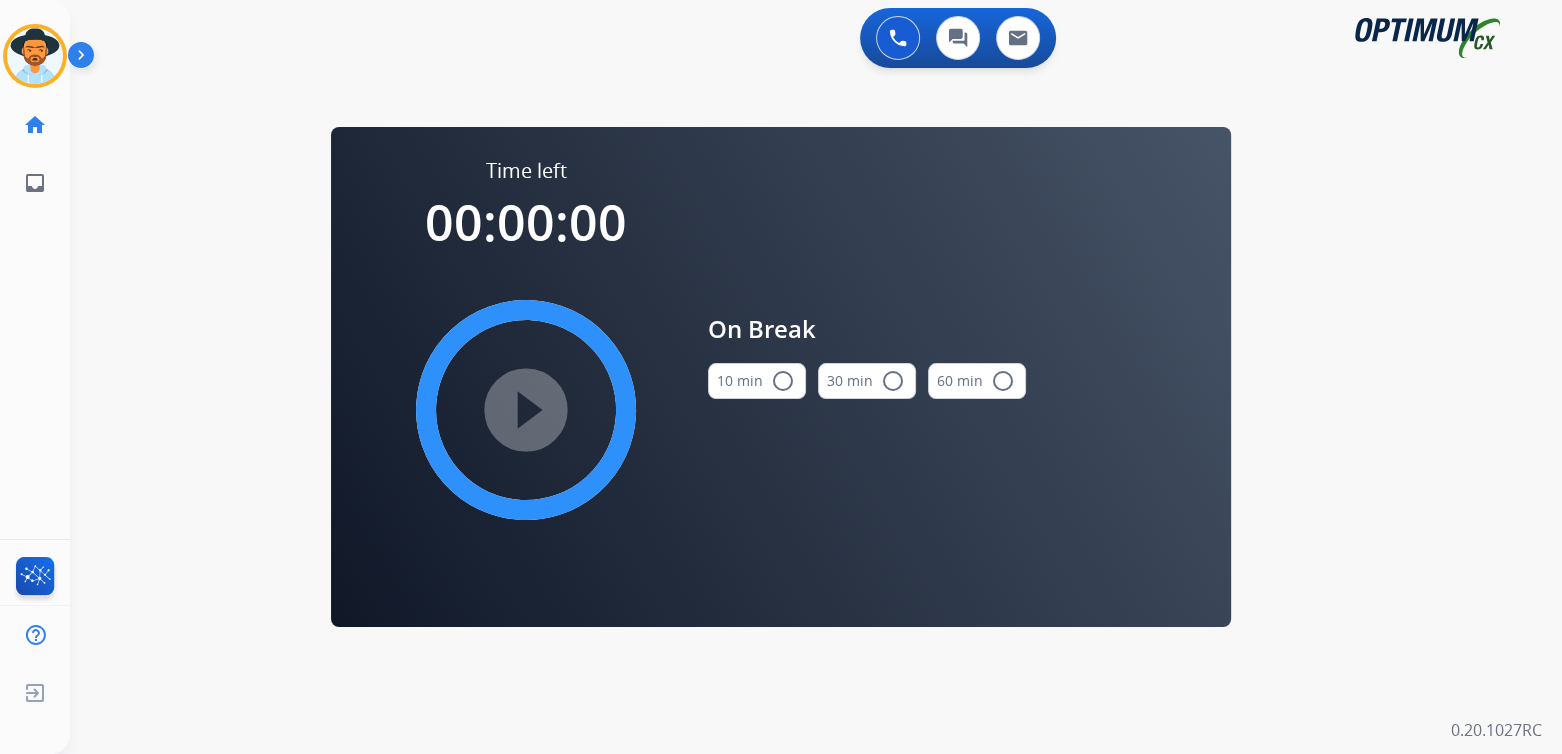 click on "10 min  radio_button_unchecked" at bounding box center [757, 381] 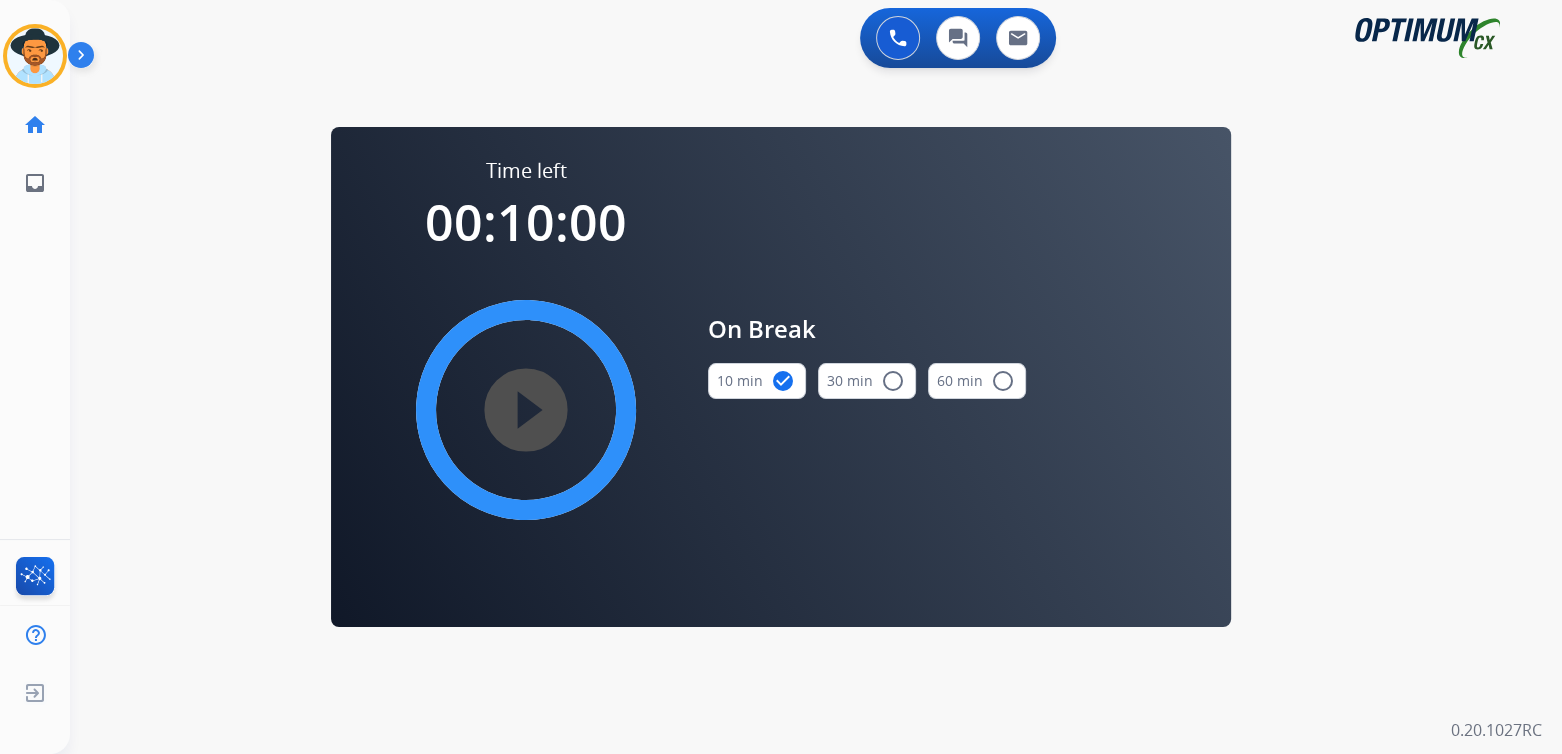 click on "play_circle_filled" at bounding box center [526, 410] 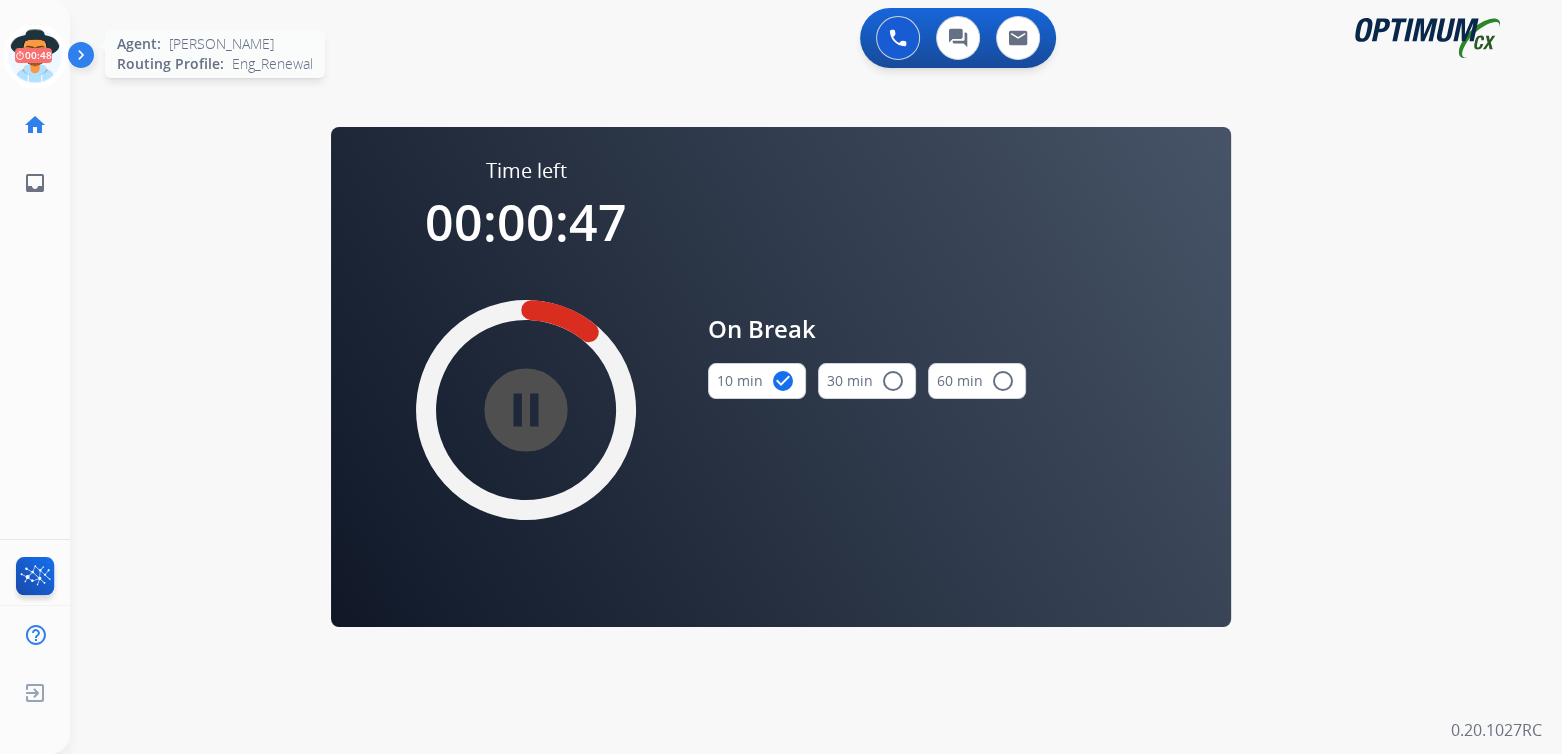 click 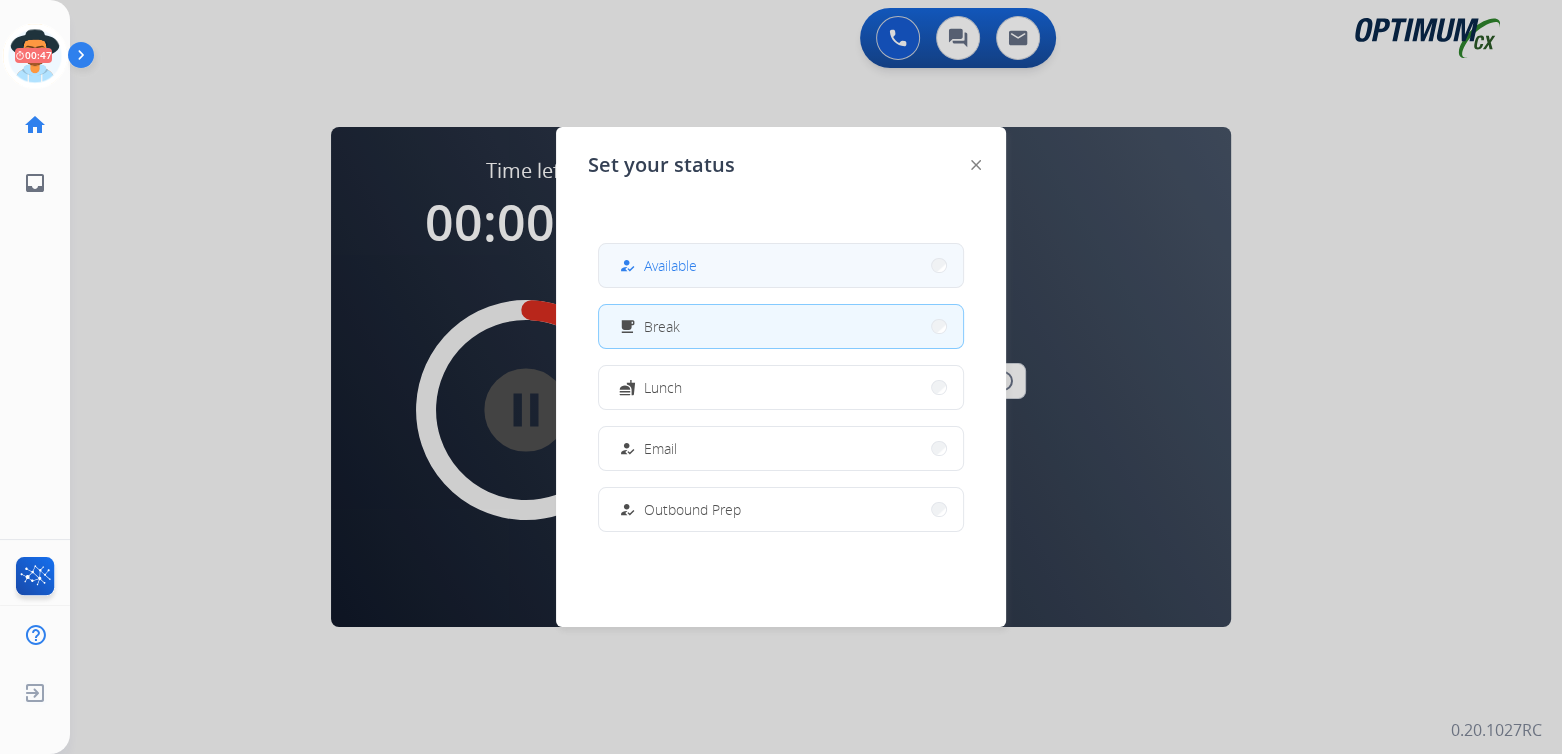 click on "how_to_reg Available" at bounding box center [656, 266] 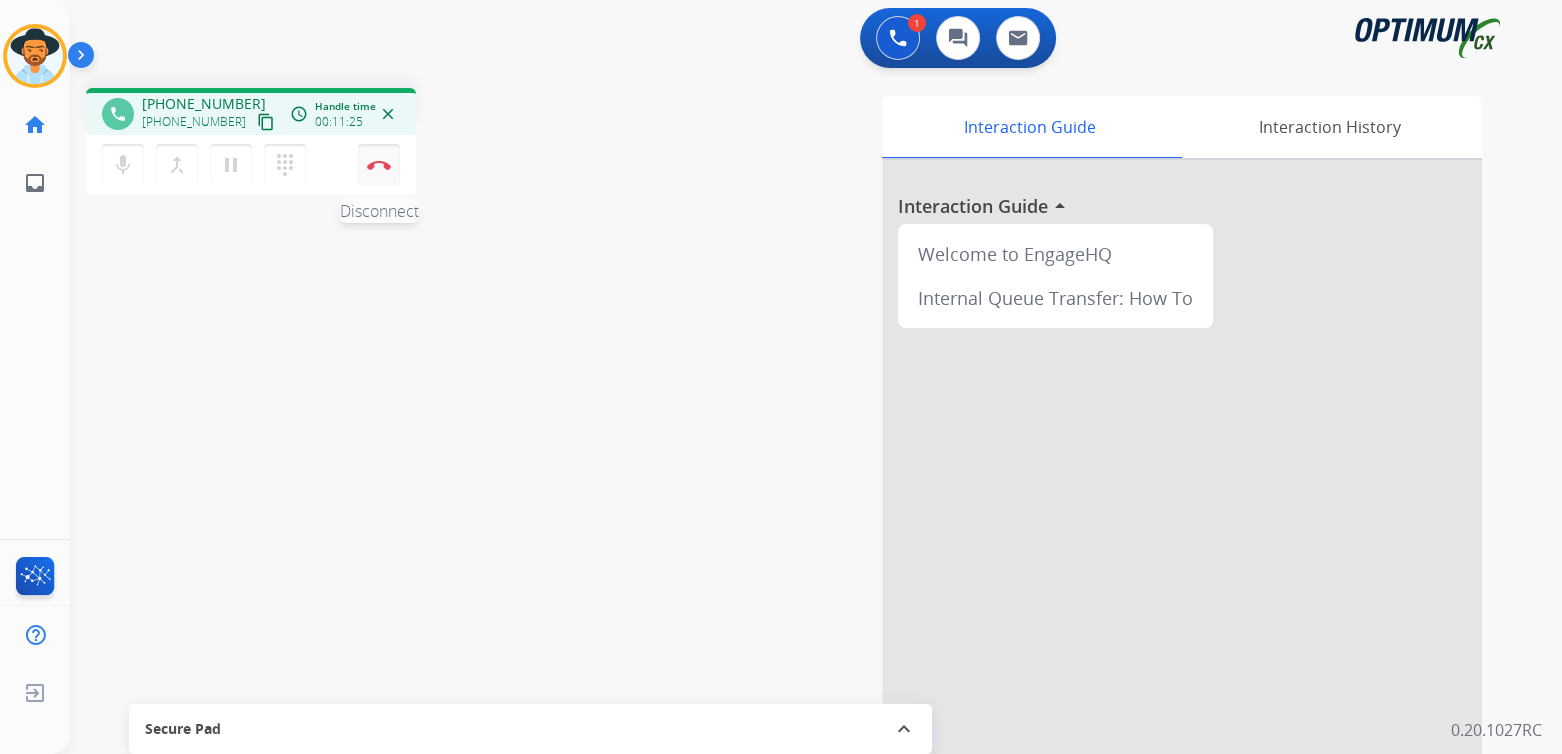 click on "Disconnect" at bounding box center (379, 165) 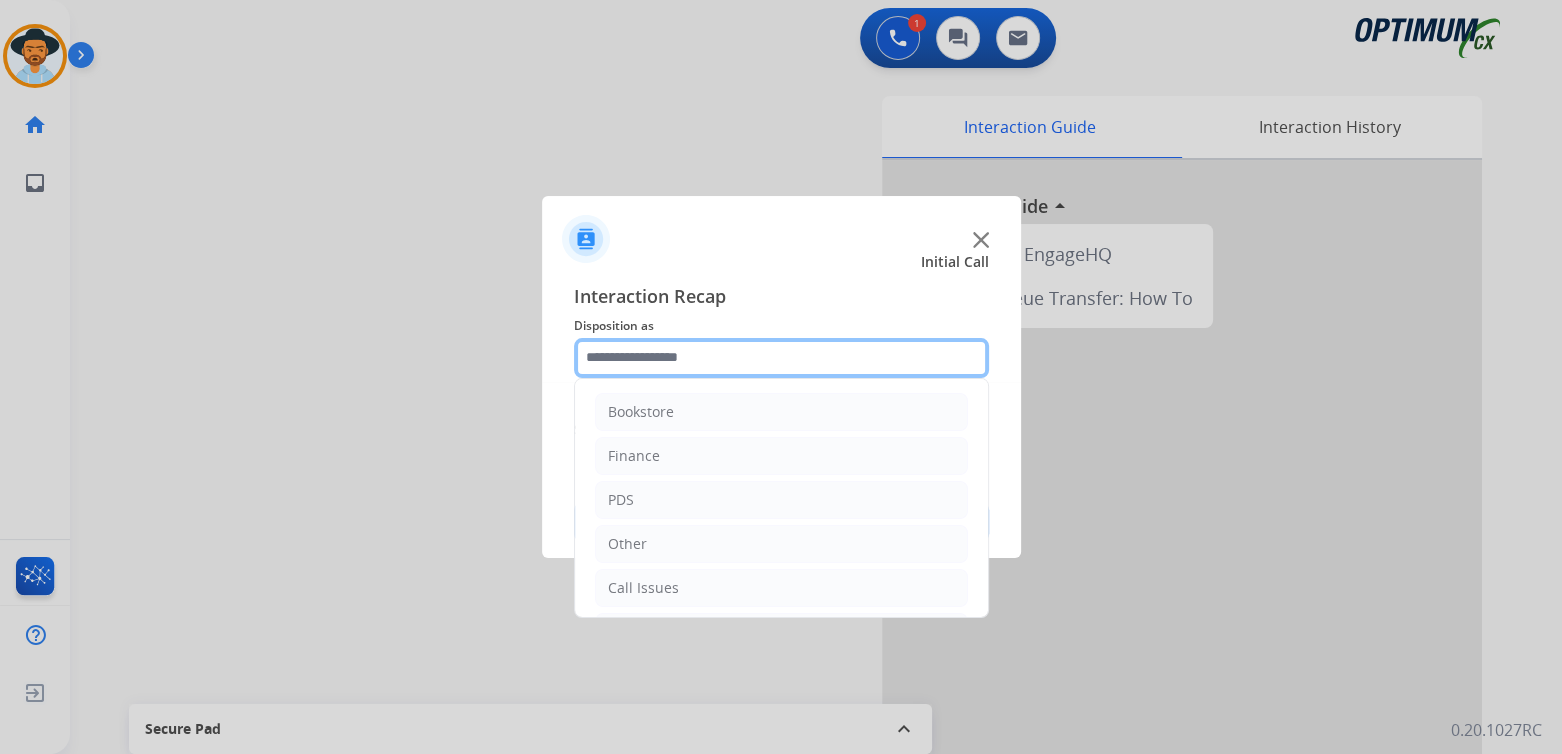 click 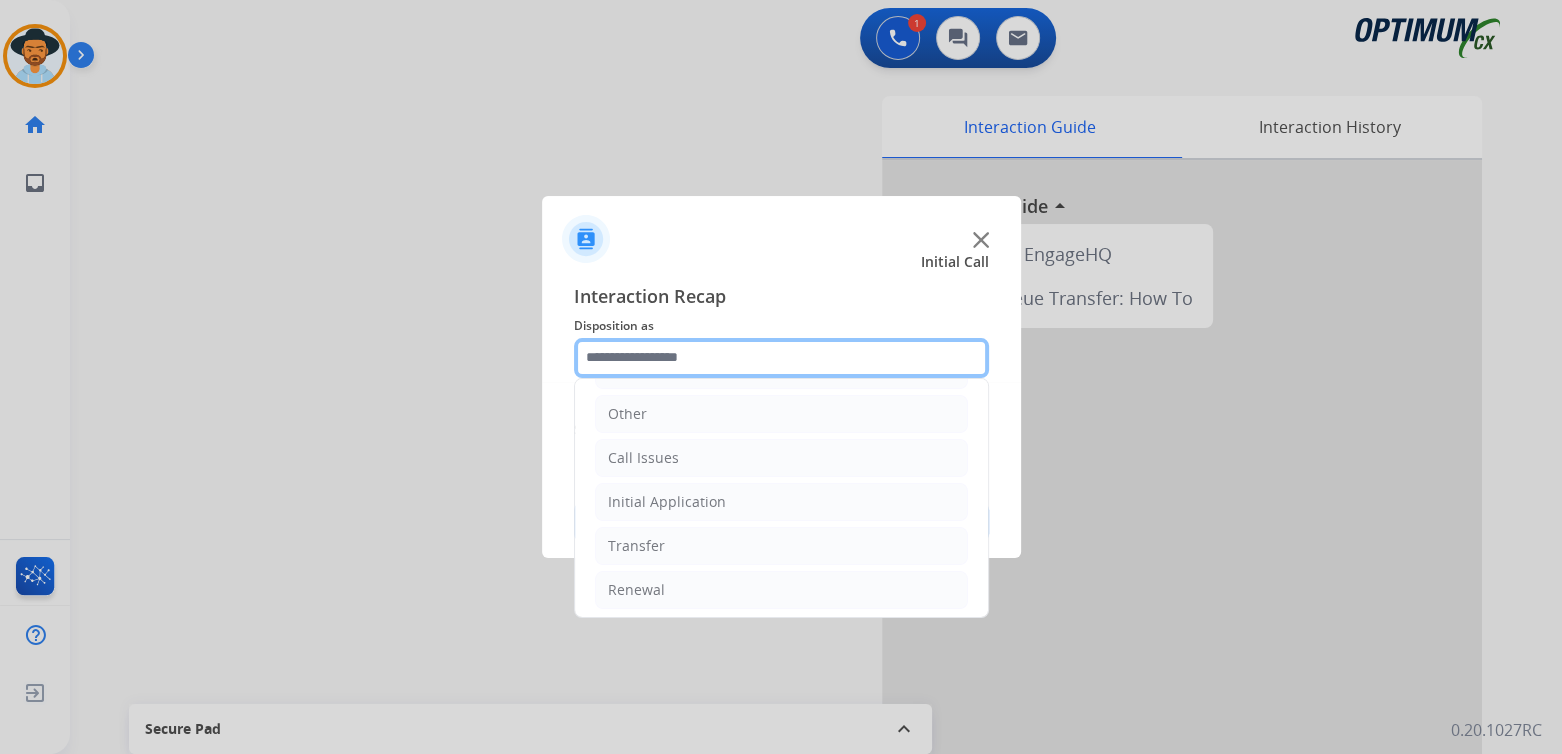 scroll, scrollTop: 132, scrollLeft: 0, axis: vertical 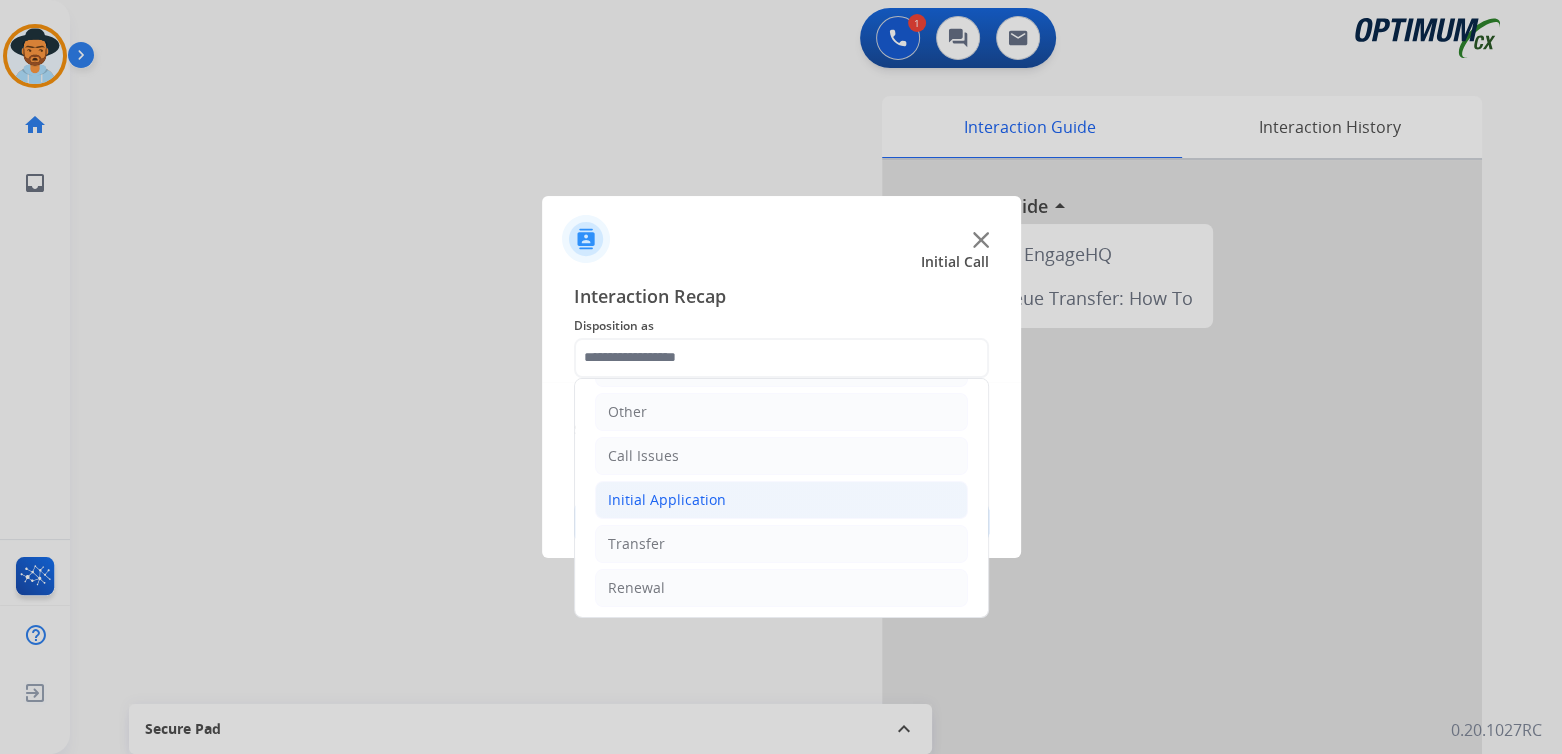 click on "Initial Application" 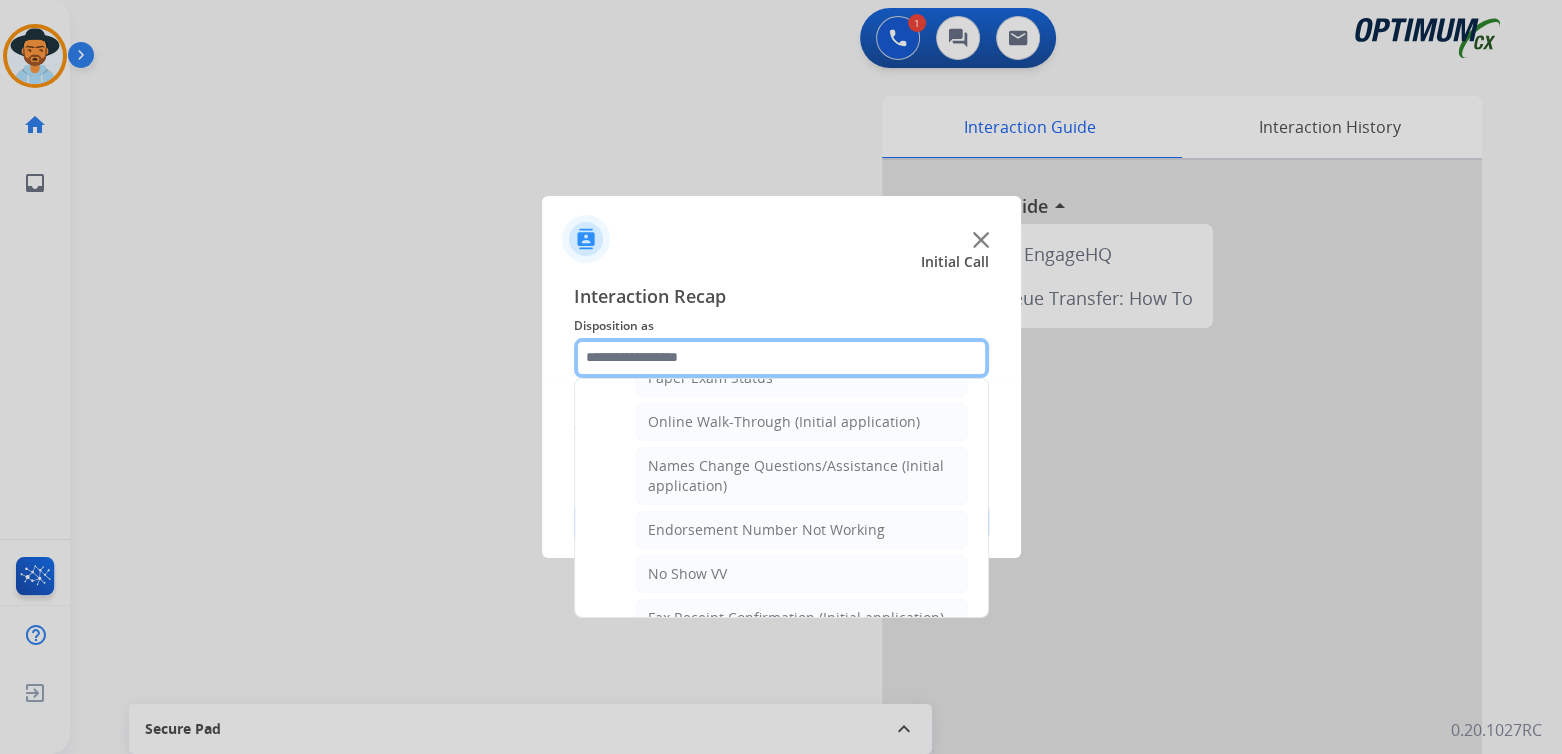 scroll, scrollTop: 431, scrollLeft: 0, axis: vertical 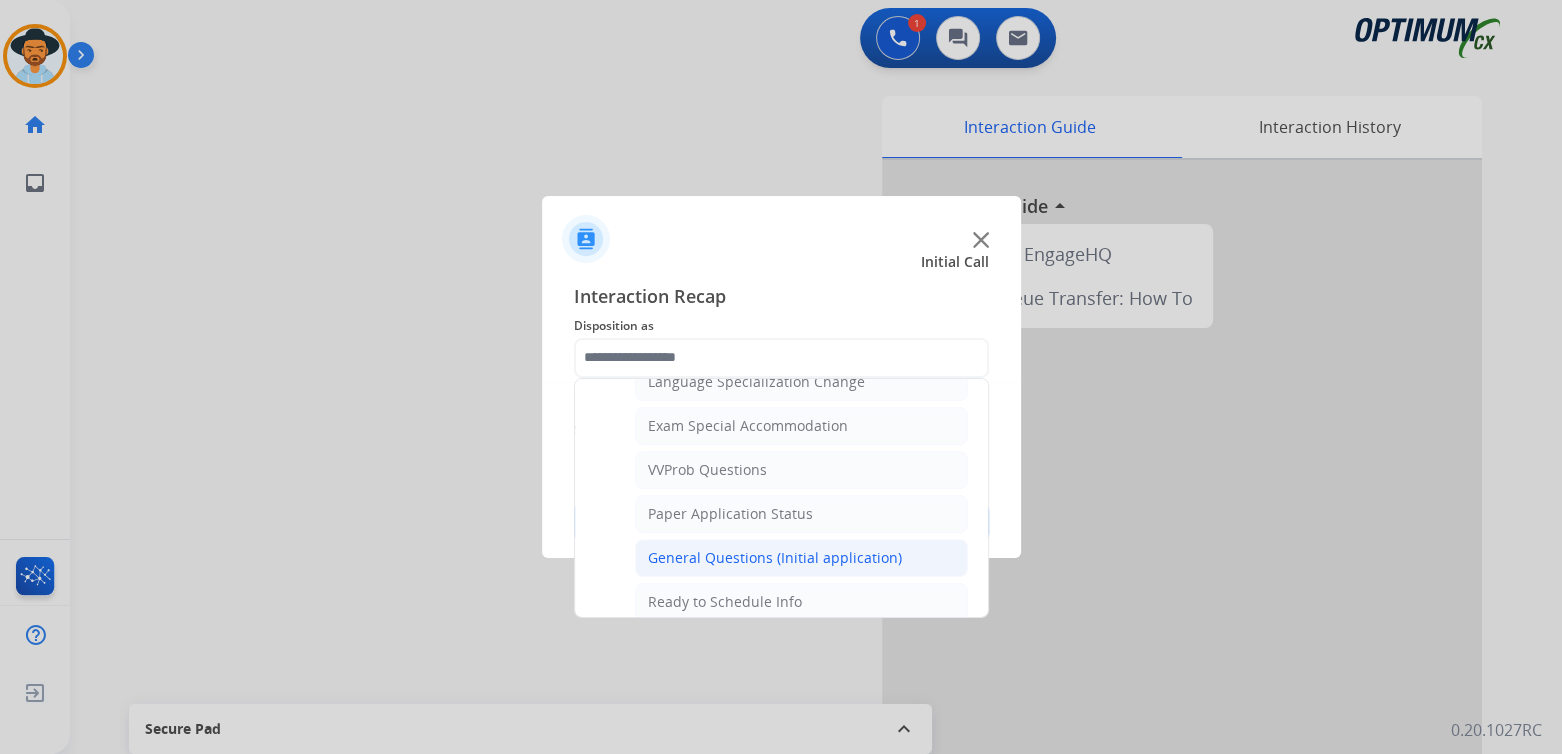 click on "General Questions (Initial application)" 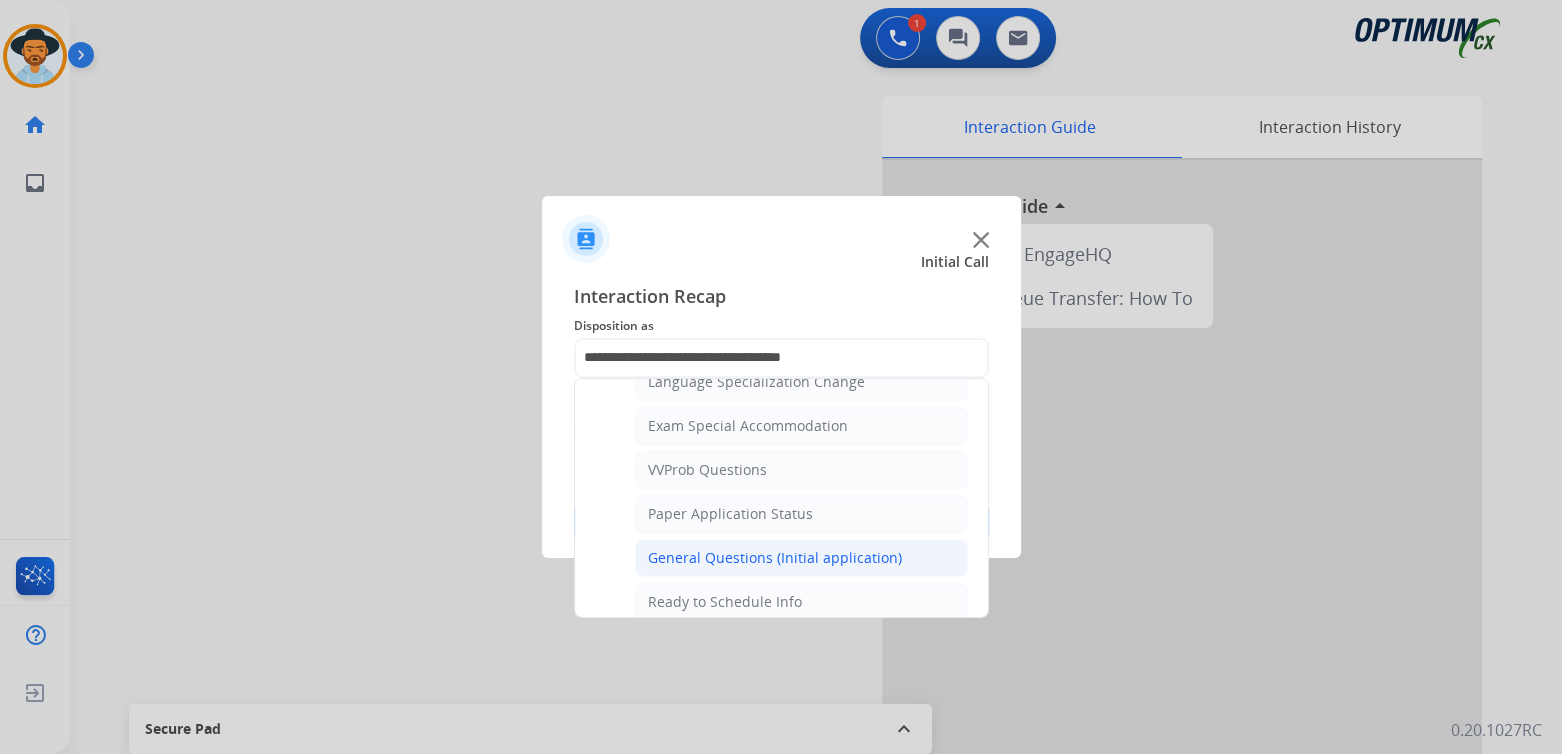scroll, scrollTop: 0, scrollLeft: 0, axis: both 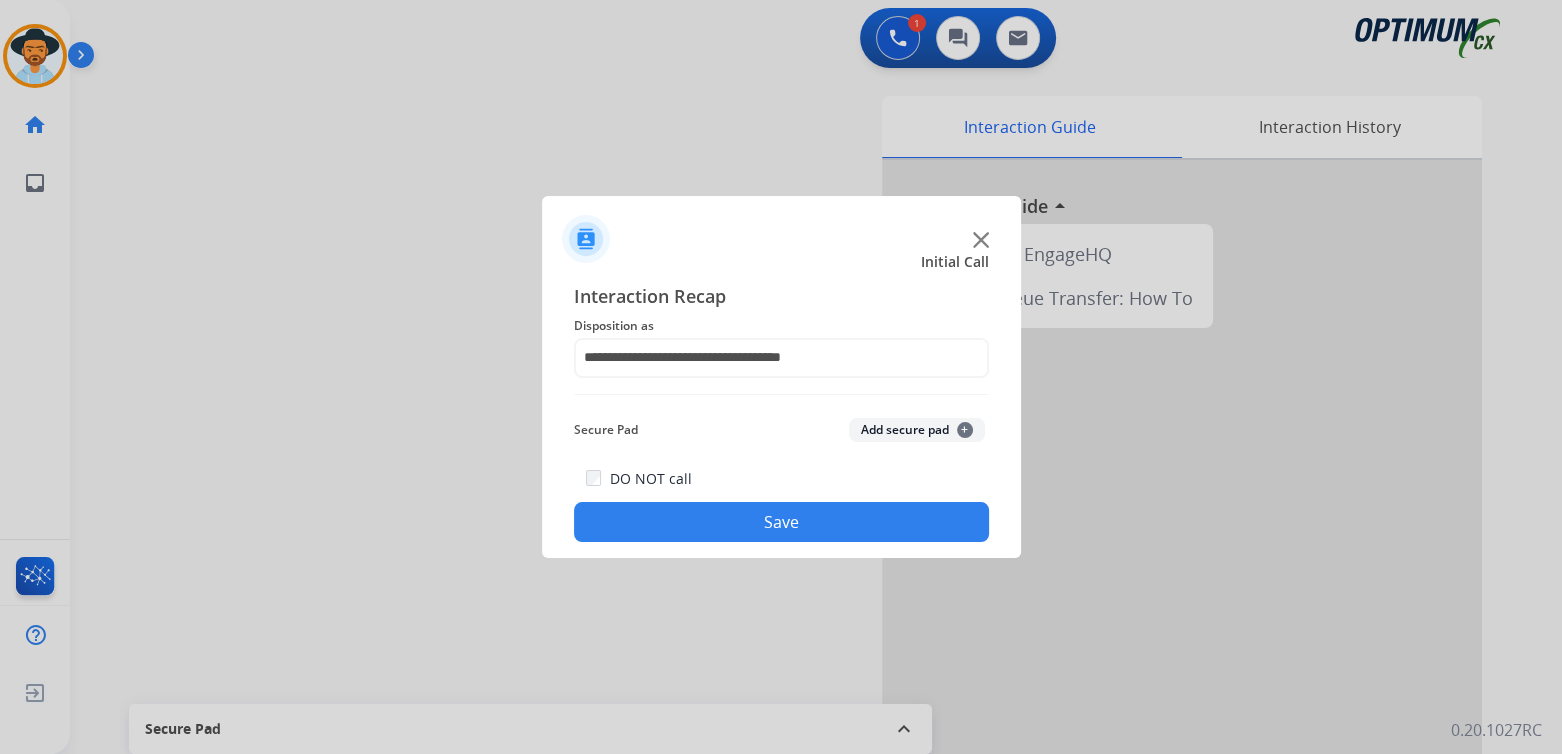 click on "Save" 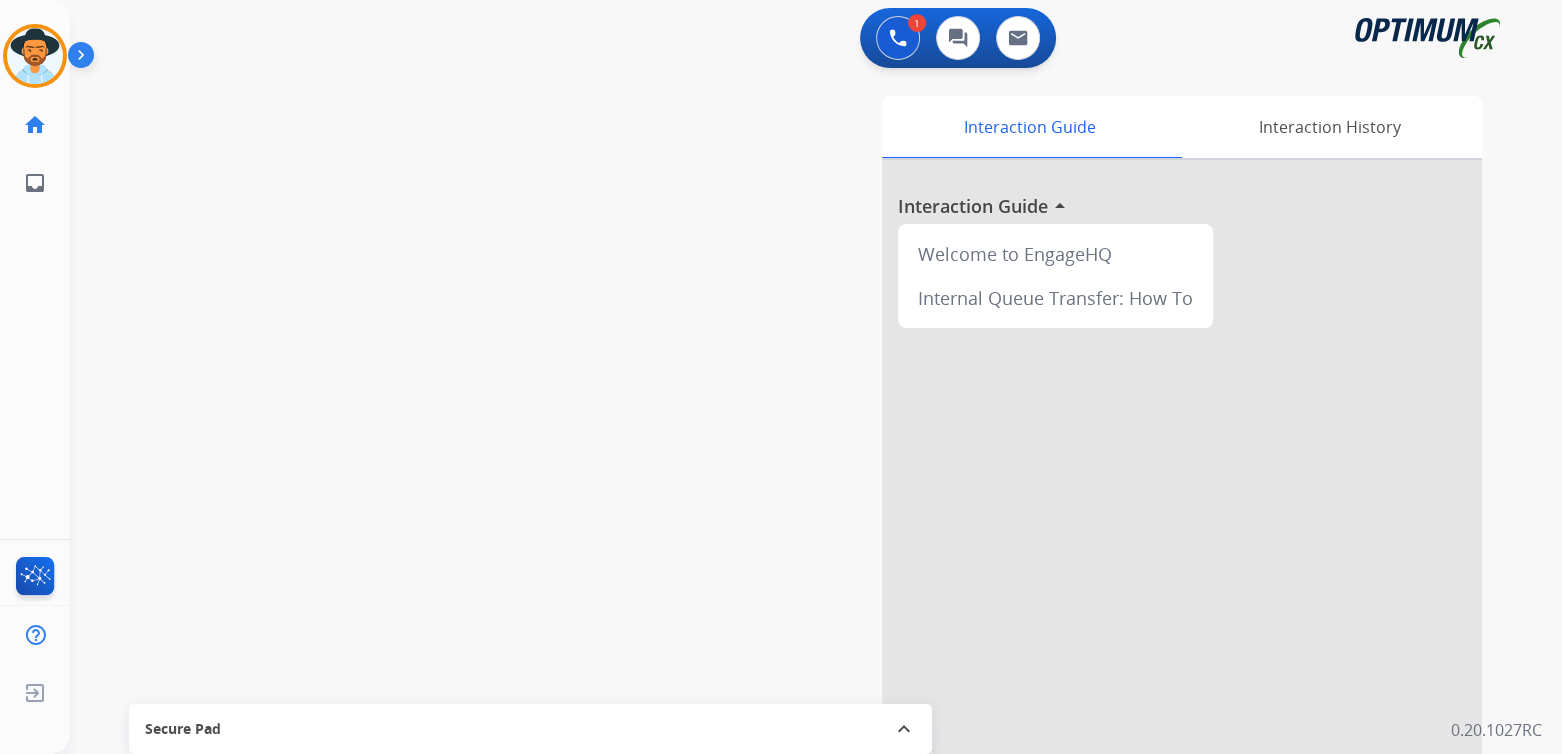 scroll, scrollTop: 2, scrollLeft: 0, axis: vertical 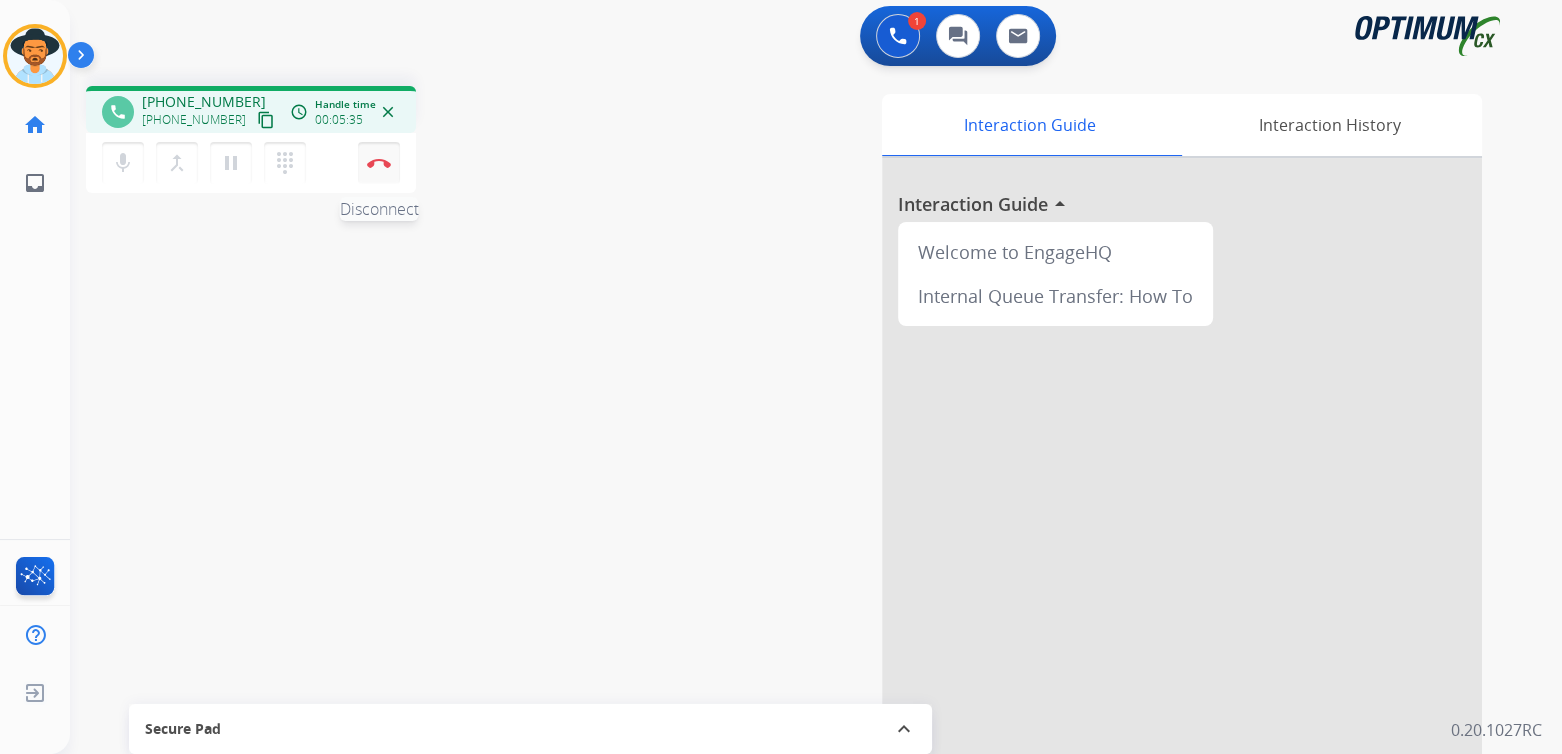 drag, startPoint x: 381, startPoint y: 163, endPoint x: 539, endPoint y: 317, distance: 220.63545 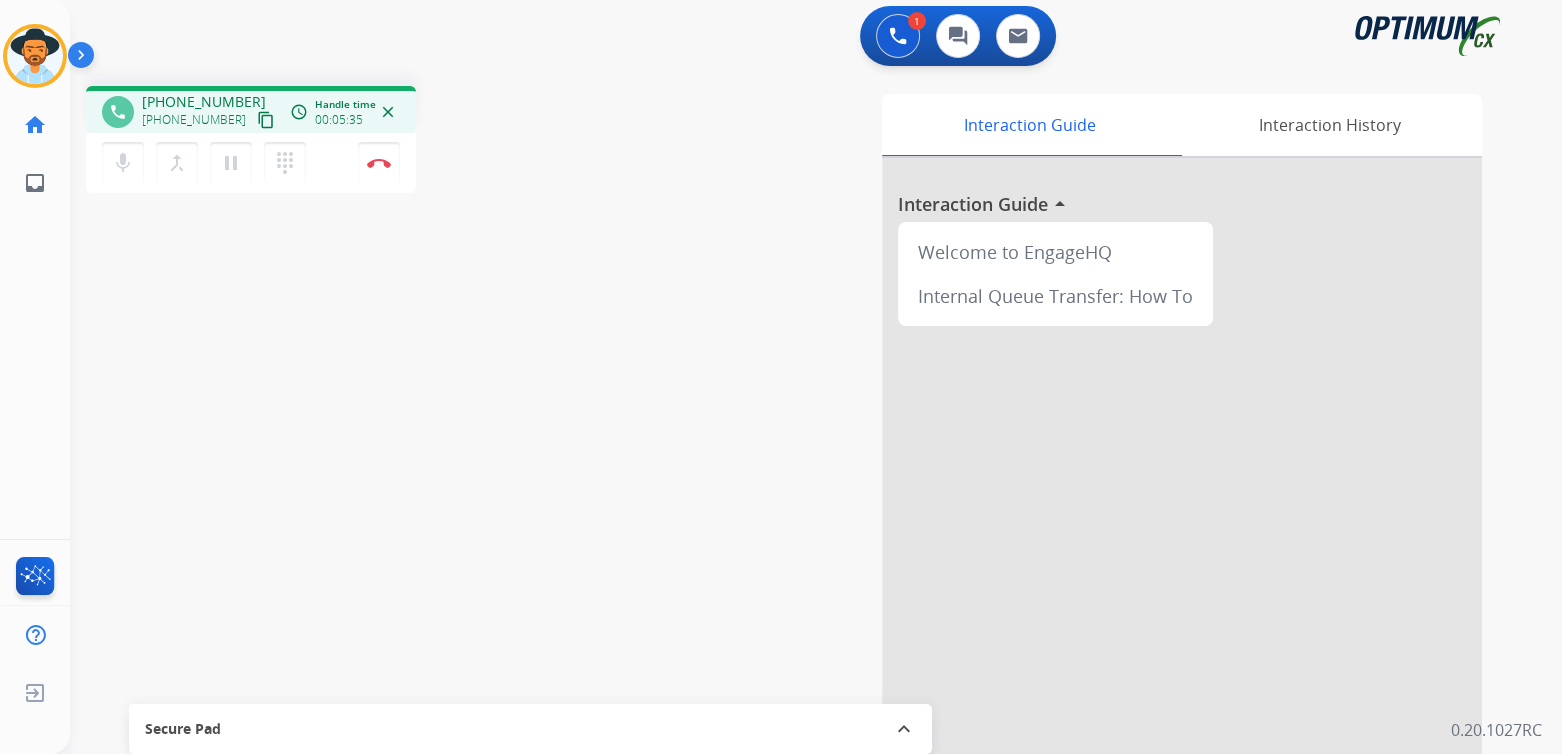 click at bounding box center (379, 163) 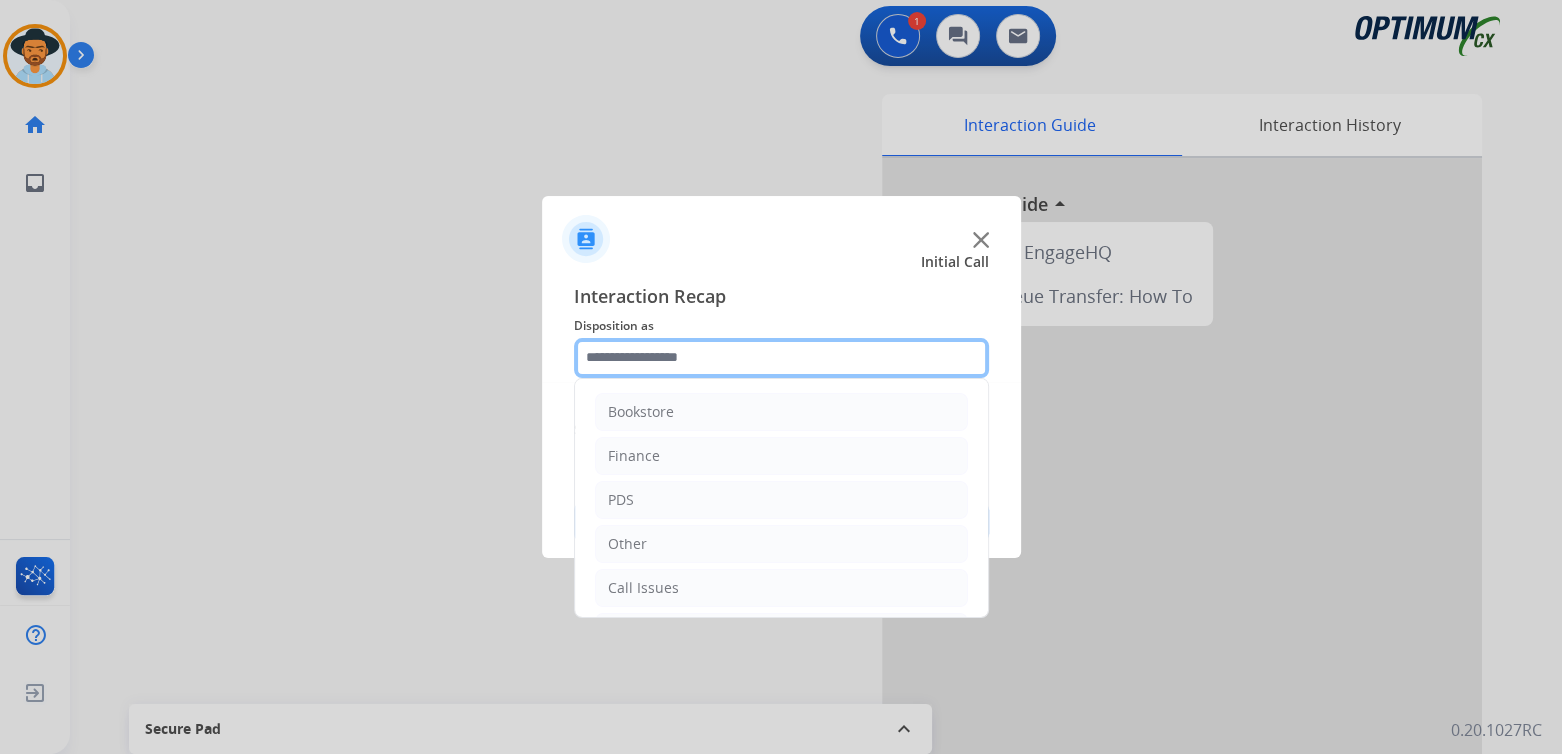 click 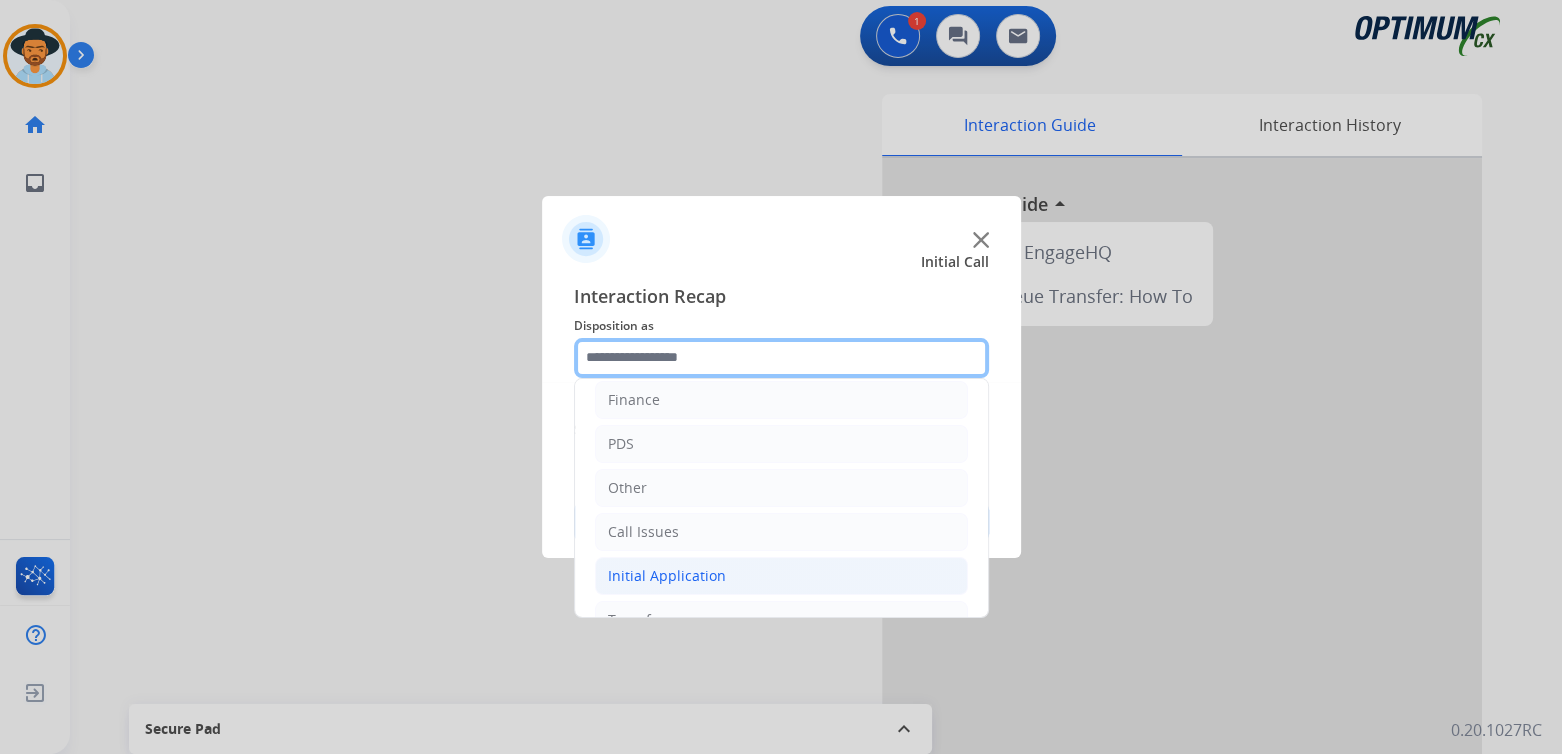 scroll, scrollTop: 132, scrollLeft: 0, axis: vertical 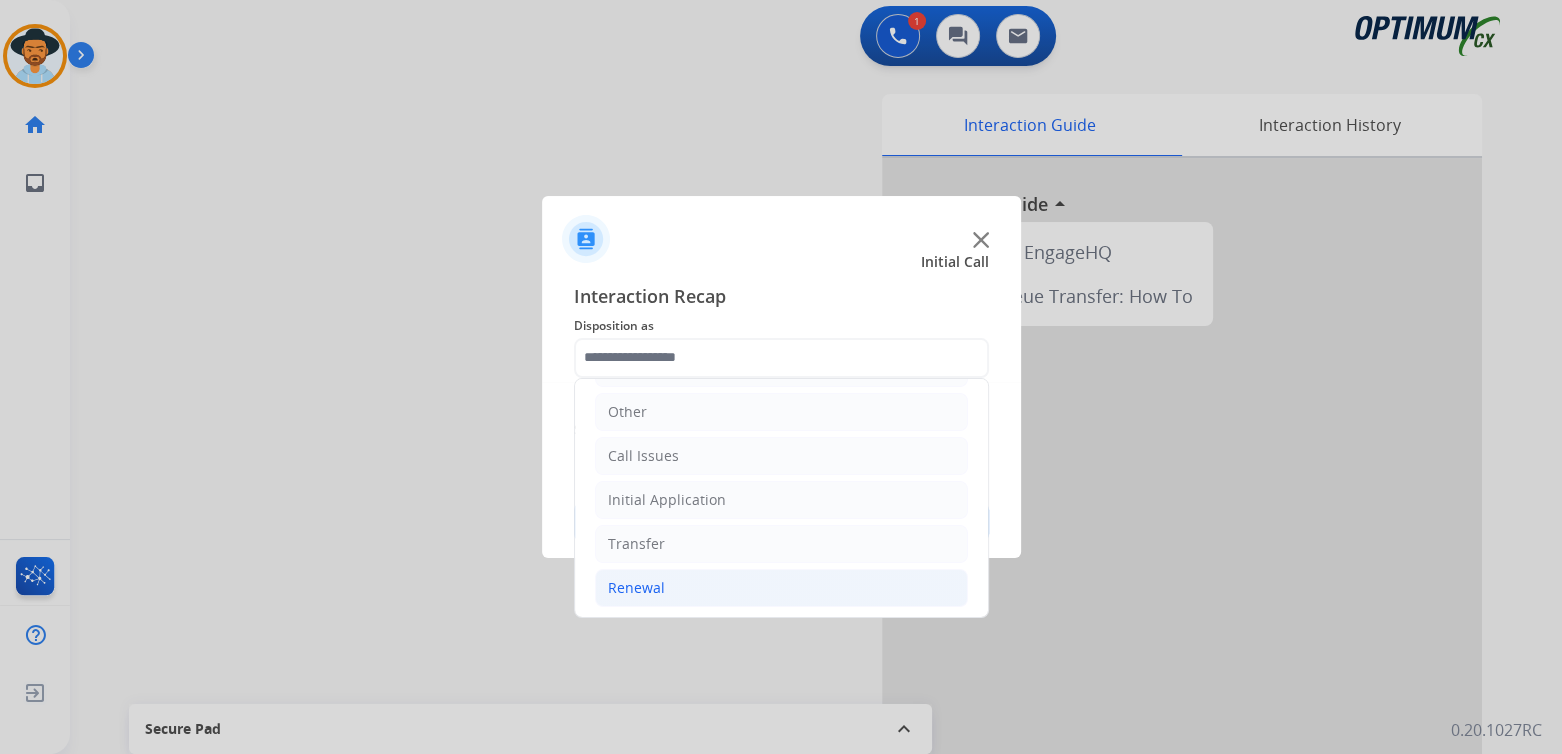 click on "Renewal" 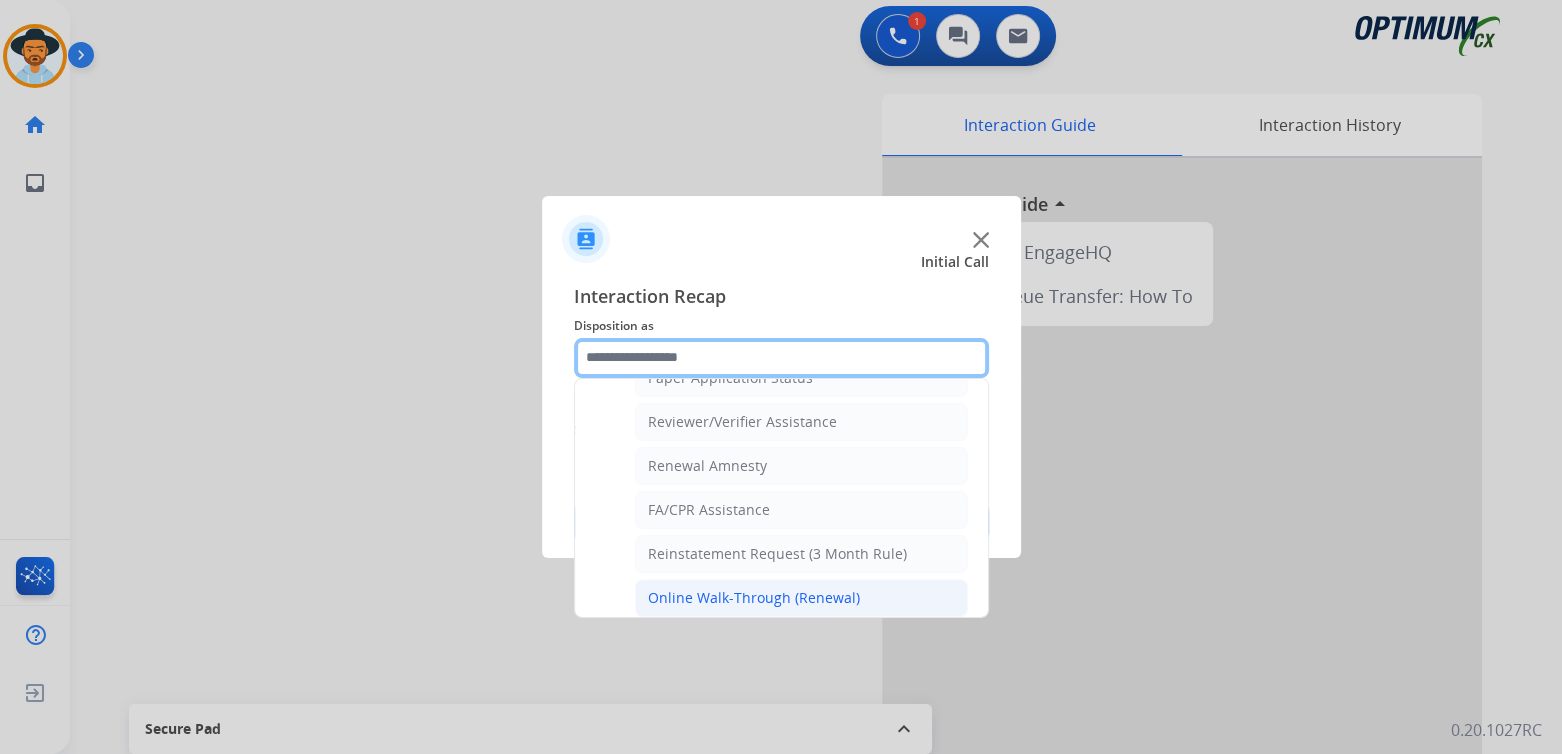 scroll, scrollTop: 762, scrollLeft: 0, axis: vertical 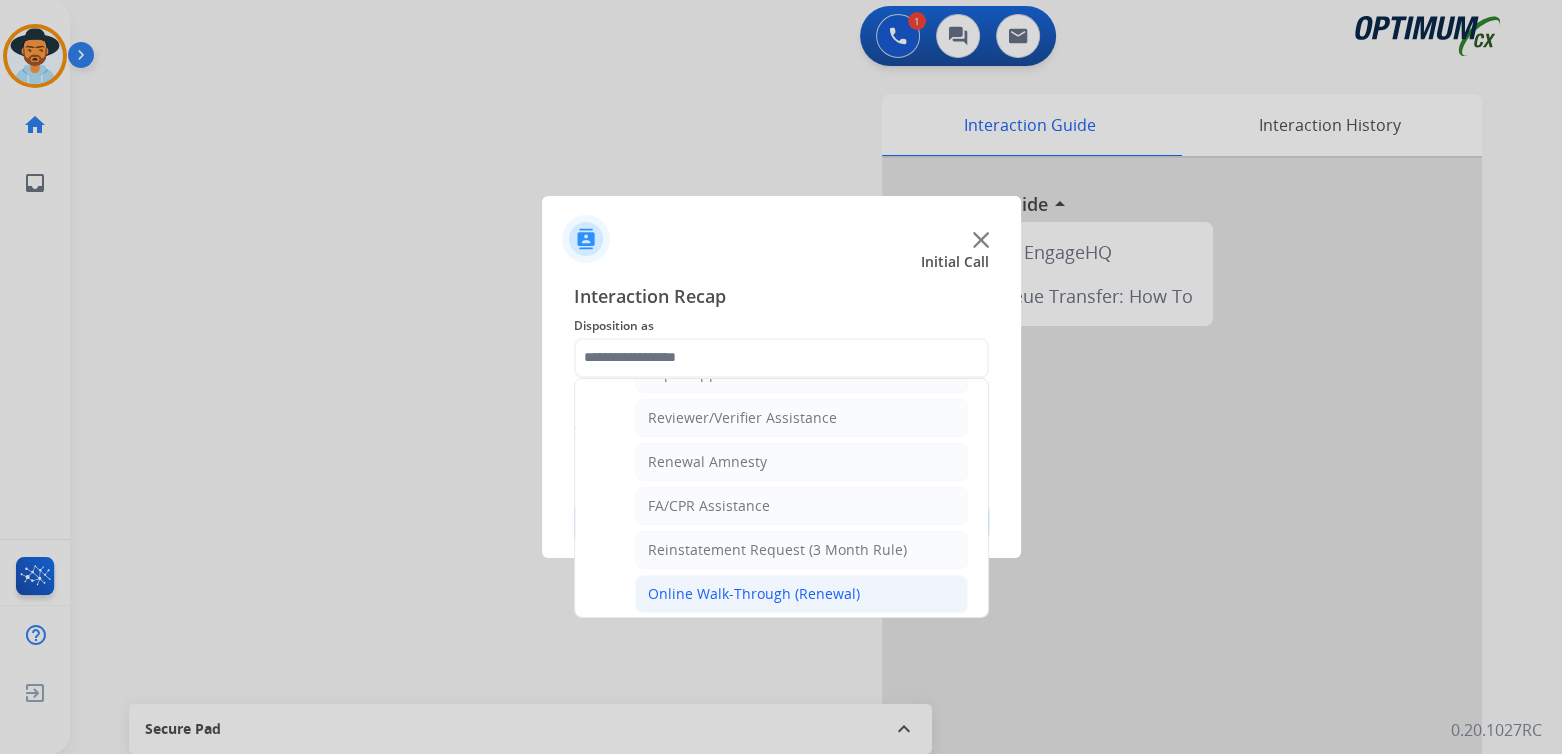 click on "Online Walk-Through (Renewal)" 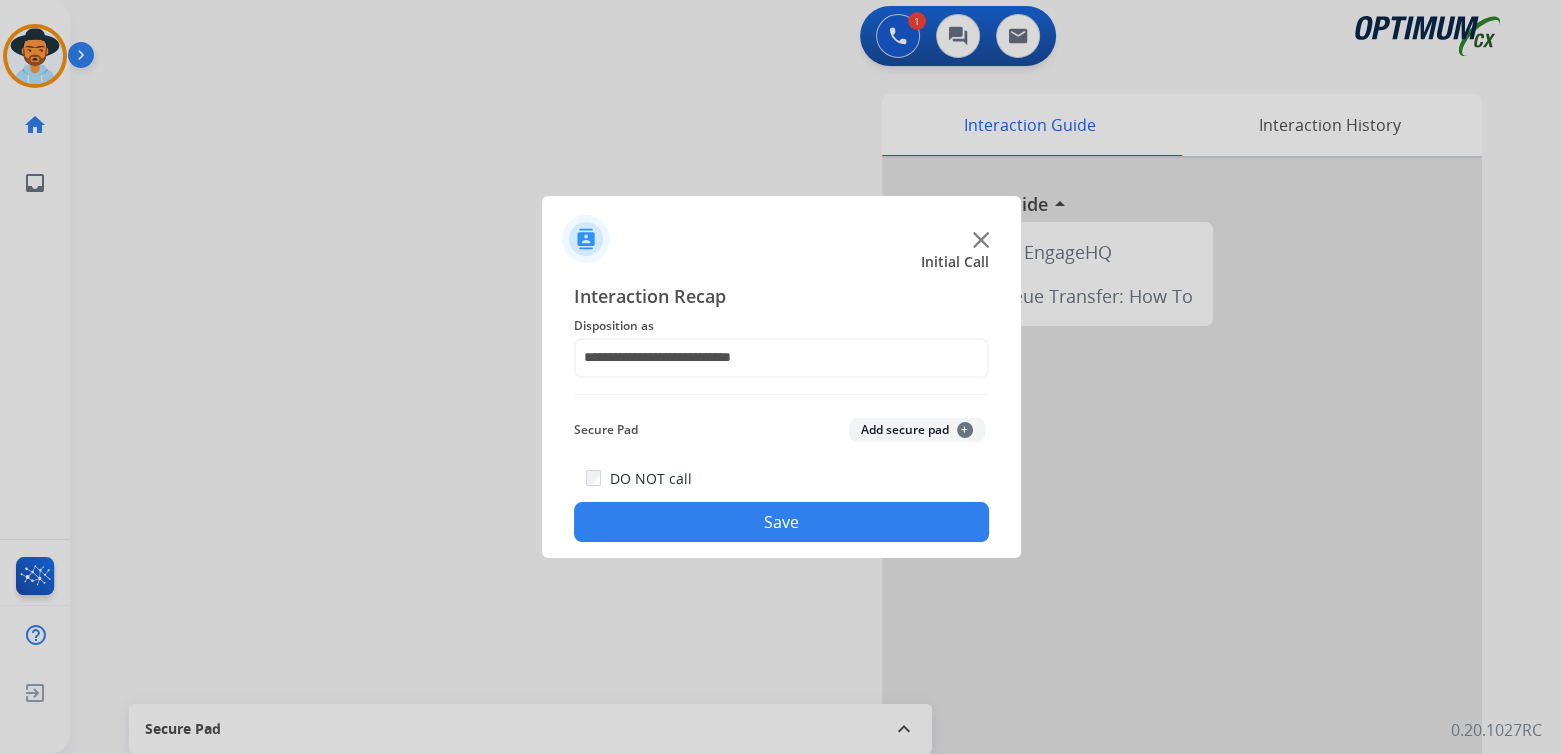 click on "Save" 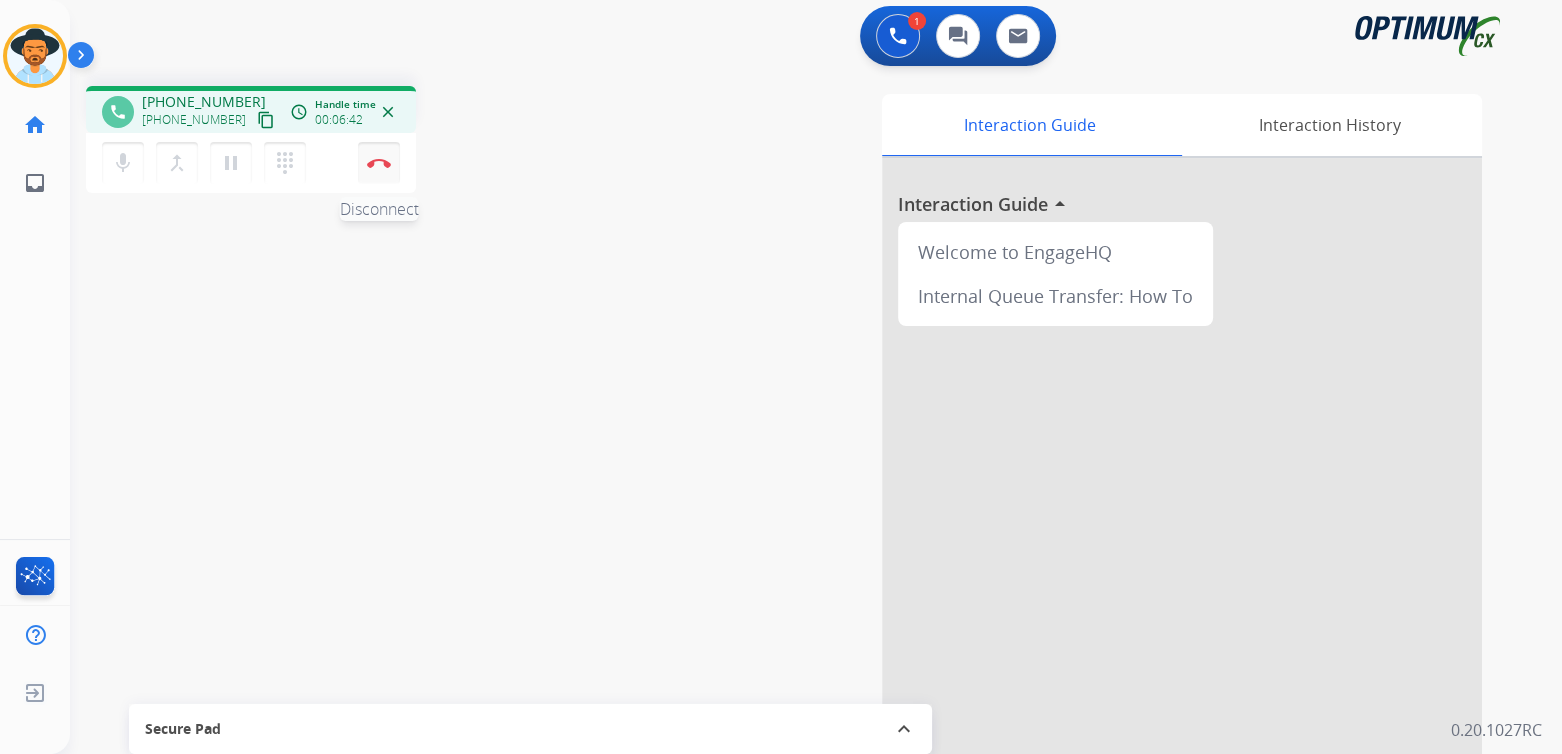 click on "Disconnect" at bounding box center (379, 163) 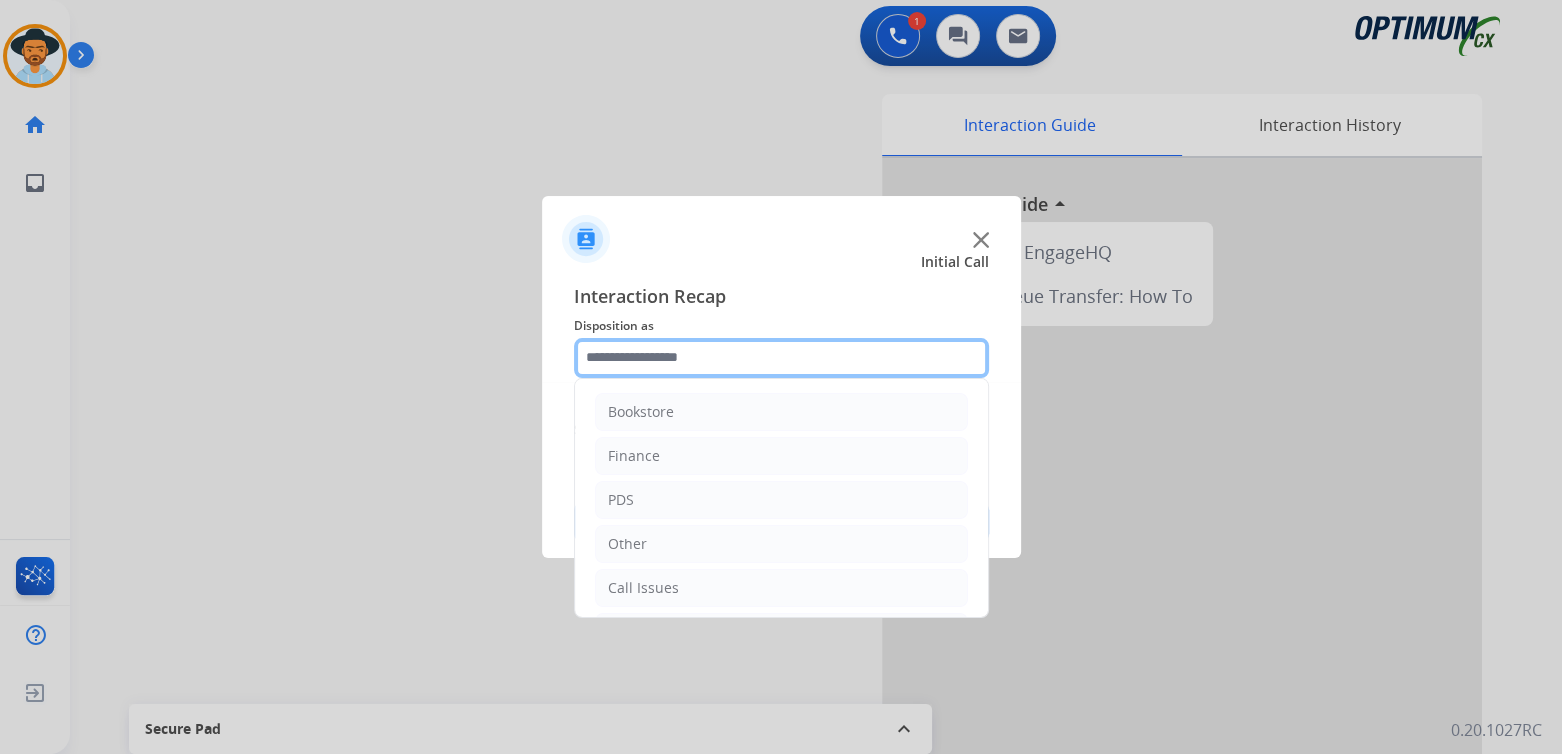 click 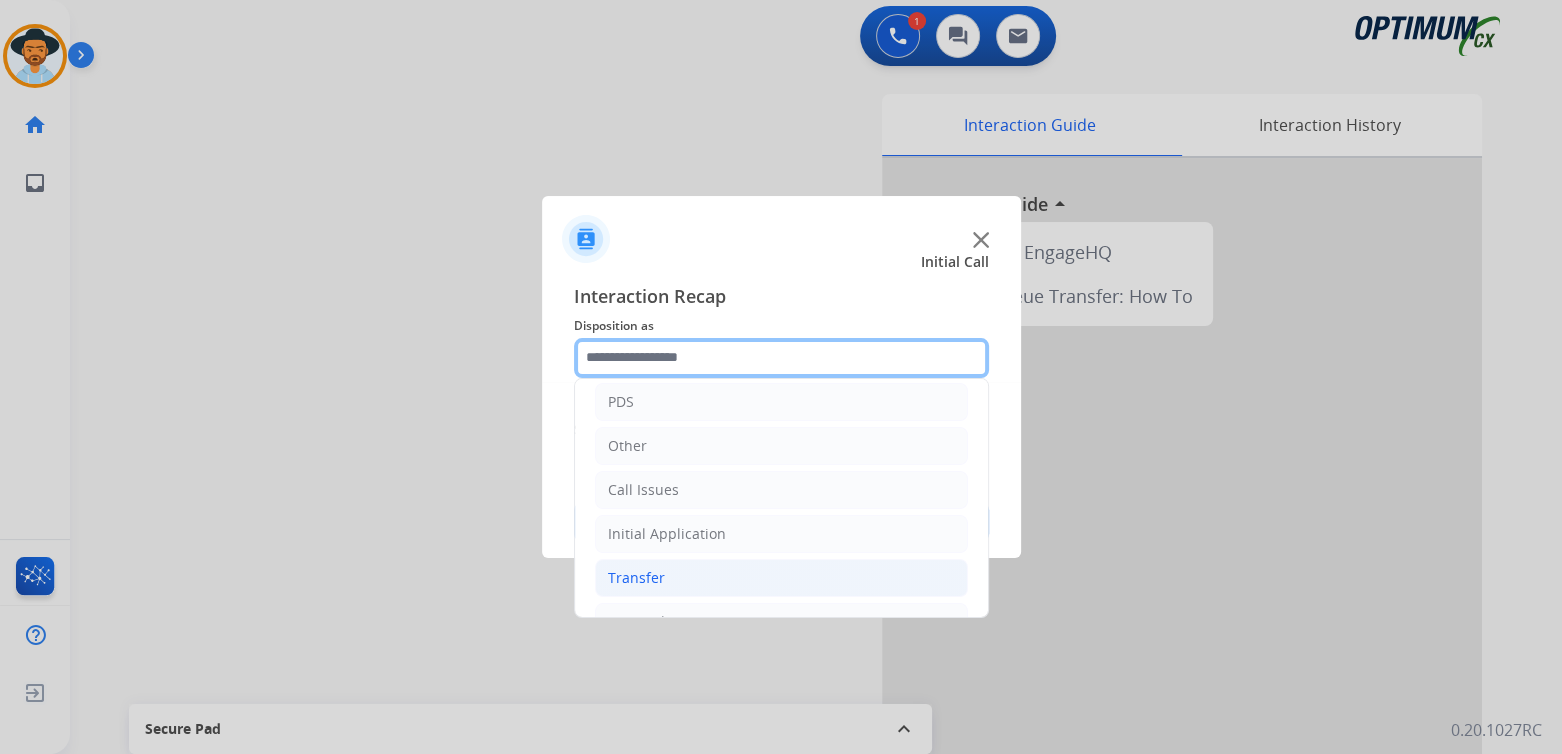 scroll, scrollTop: 99, scrollLeft: 0, axis: vertical 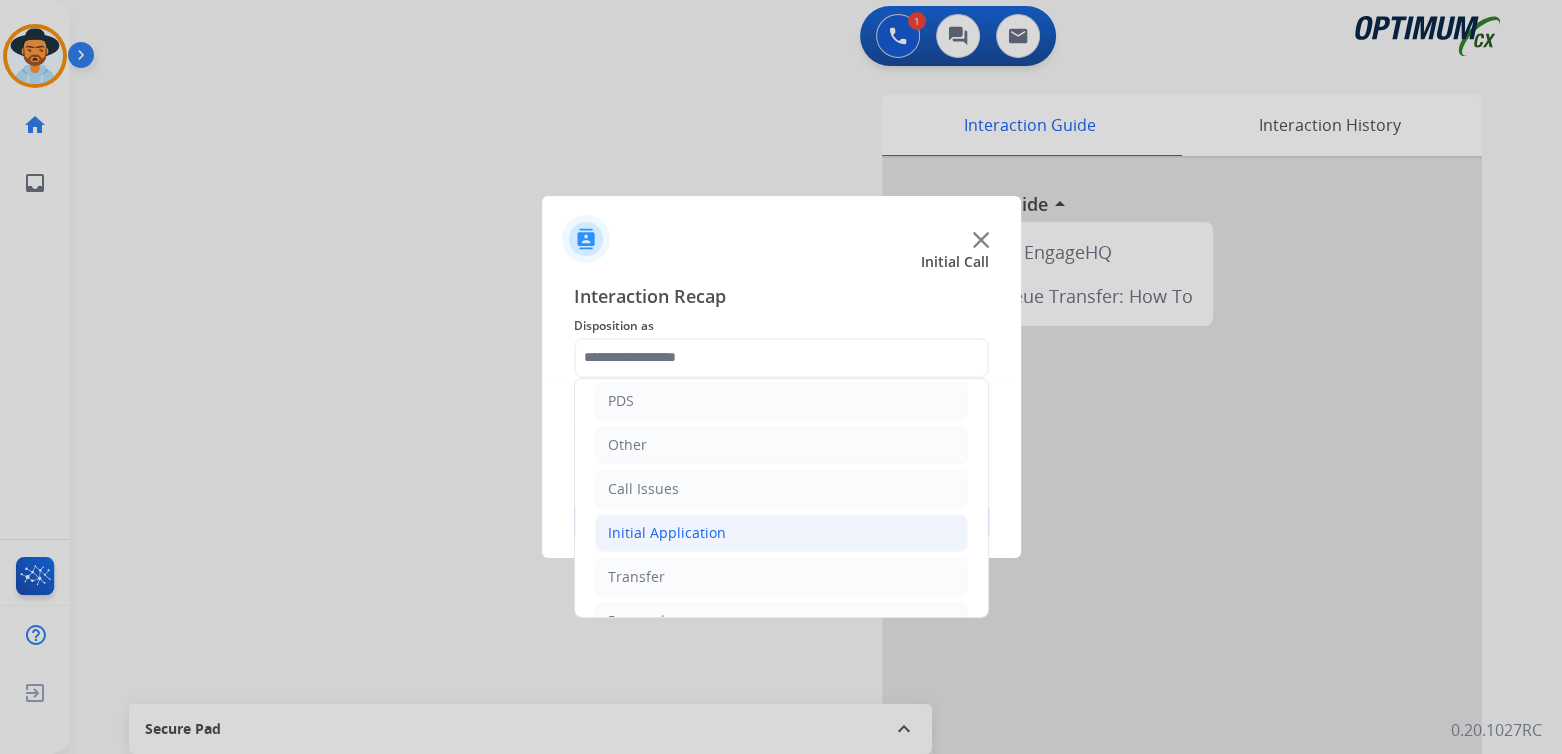 click on "Initial Application" 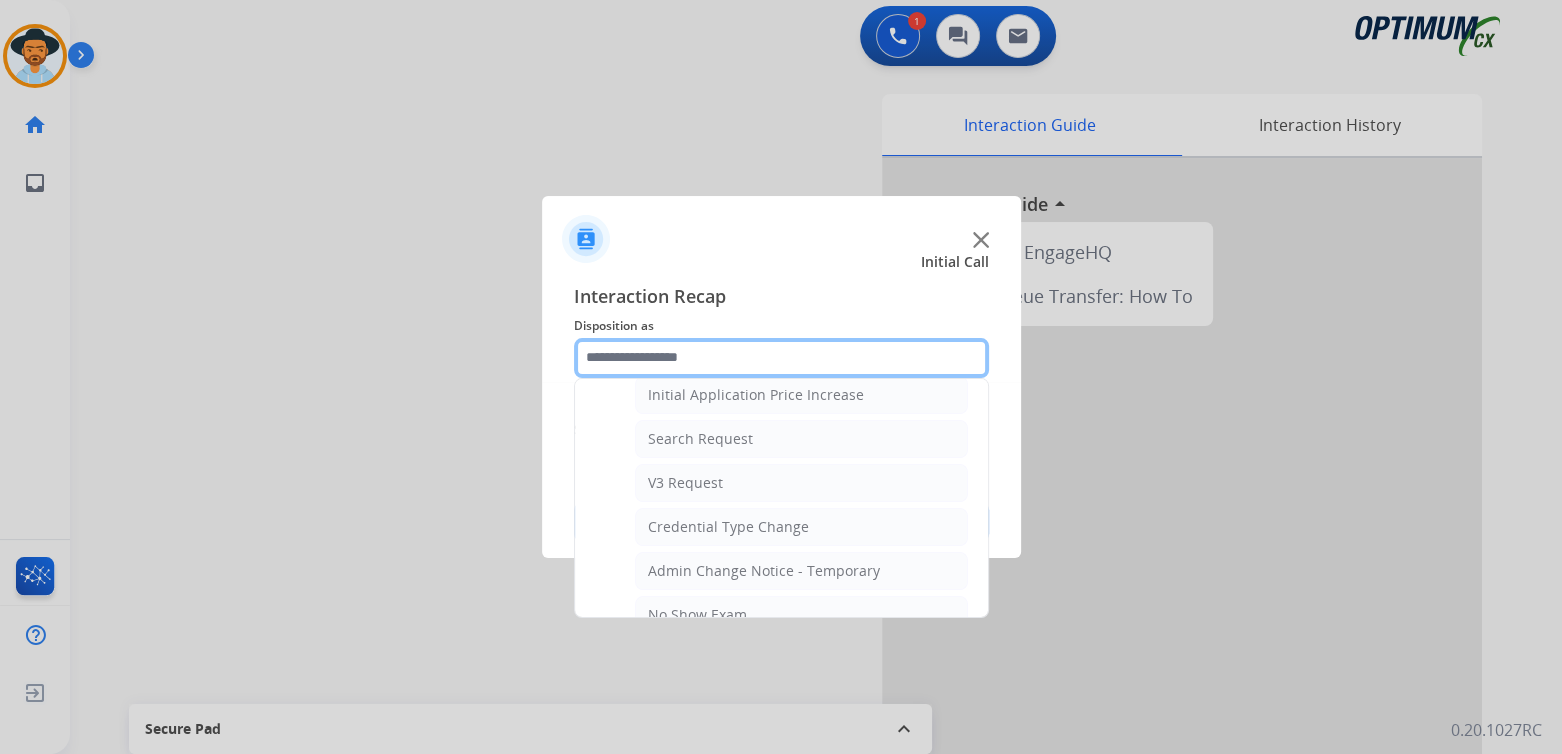 scroll, scrollTop: 698, scrollLeft: 0, axis: vertical 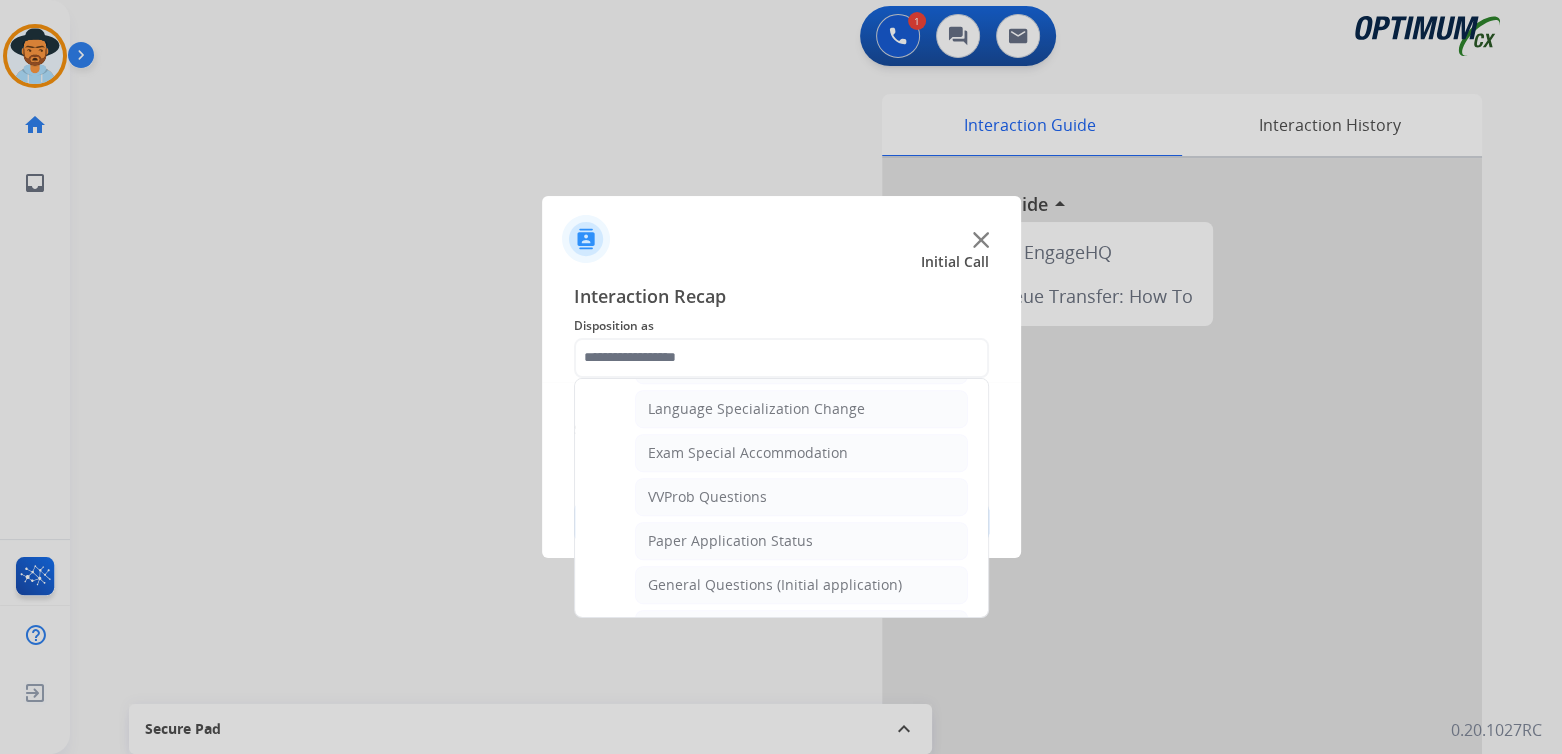 drag, startPoint x: 748, startPoint y: 565, endPoint x: 791, endPoint y: 516, distance: 65.192024 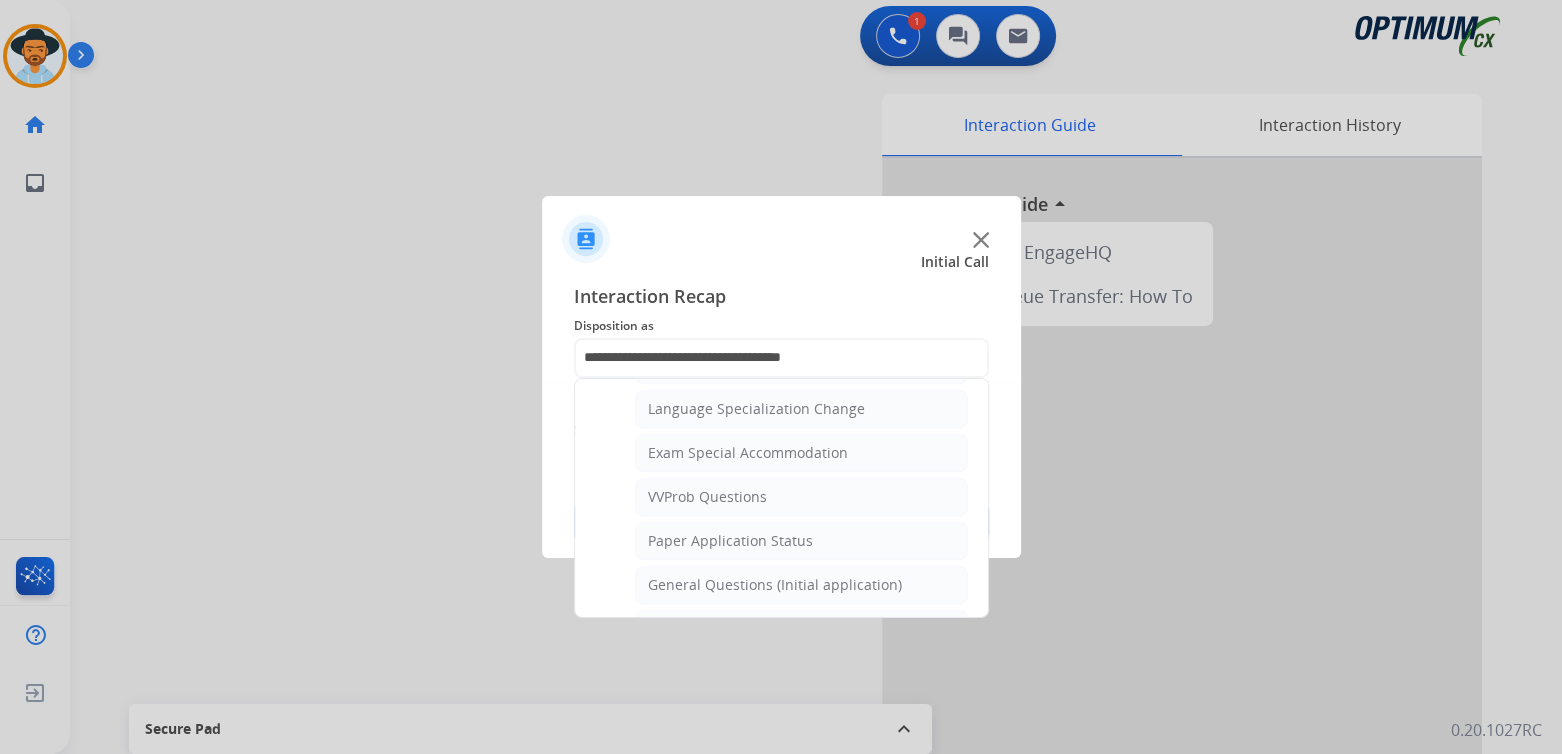 scroll, scrollTop: 0, scrollLeft: 0, axis: both 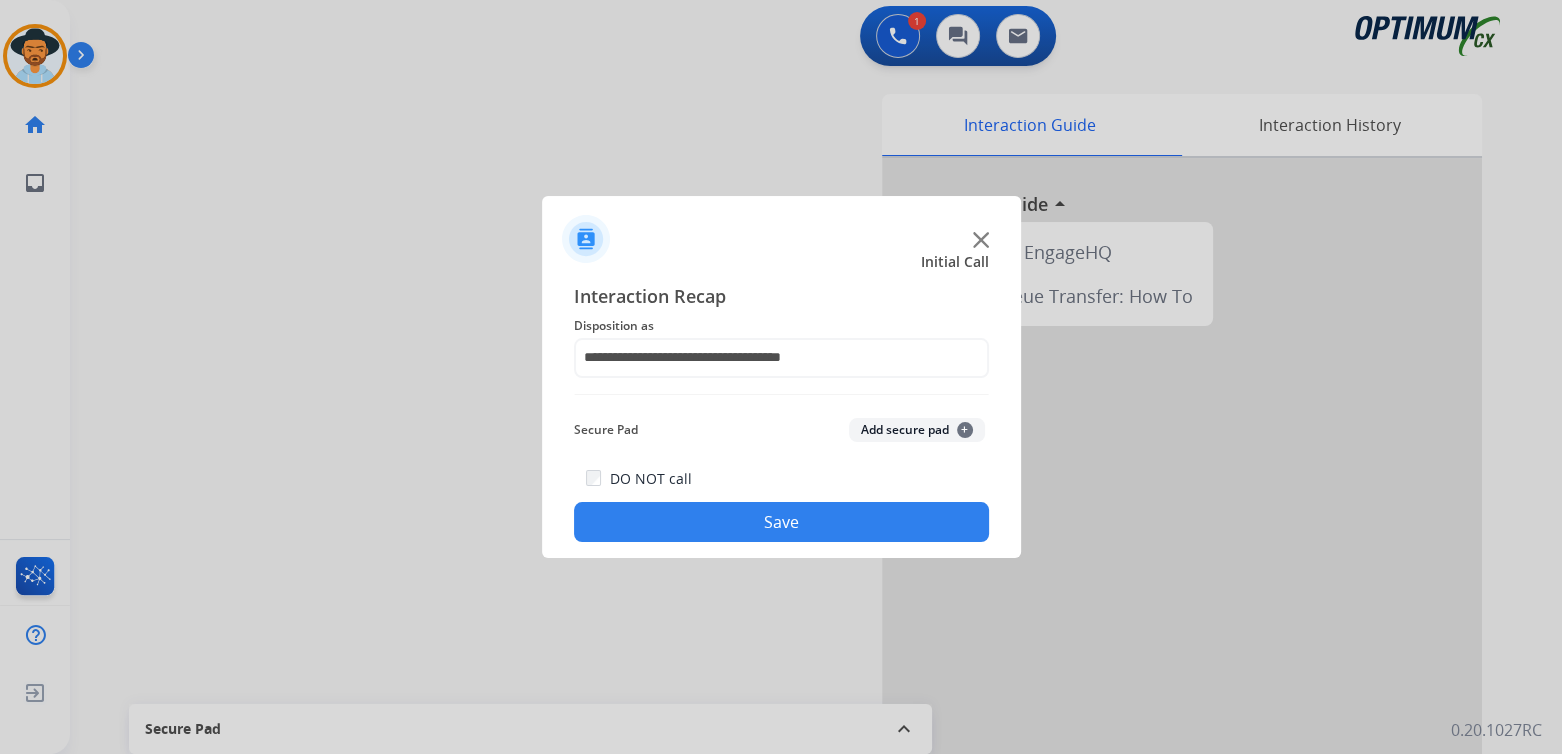 click on "Save" 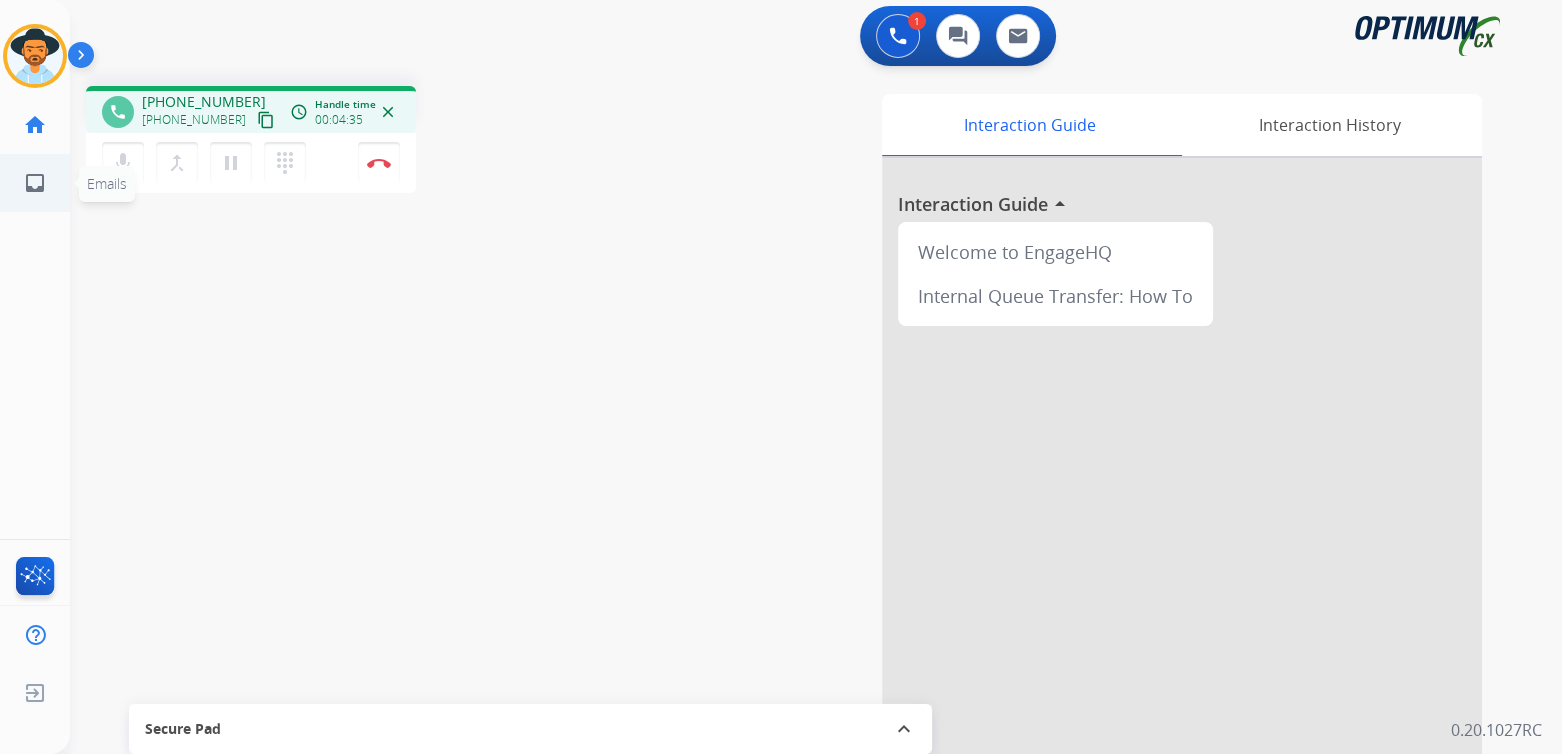 scroll, scrollTop: 1, scrollLeft: 0, axis: vertical 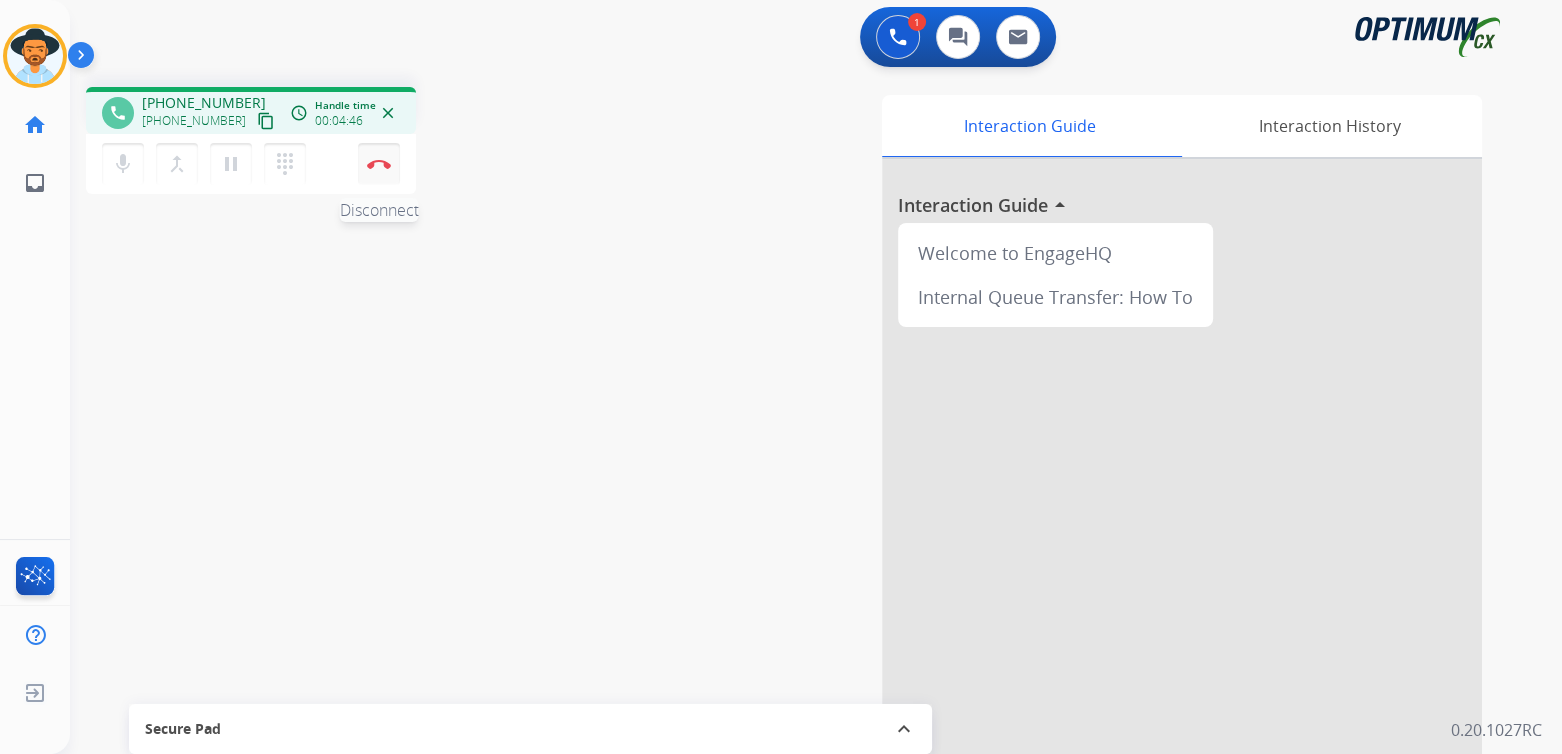 drag, startPoint x: 374, startPoint y: 159, endPoint x: 397, endPoint y: 179, distance: 30.479502 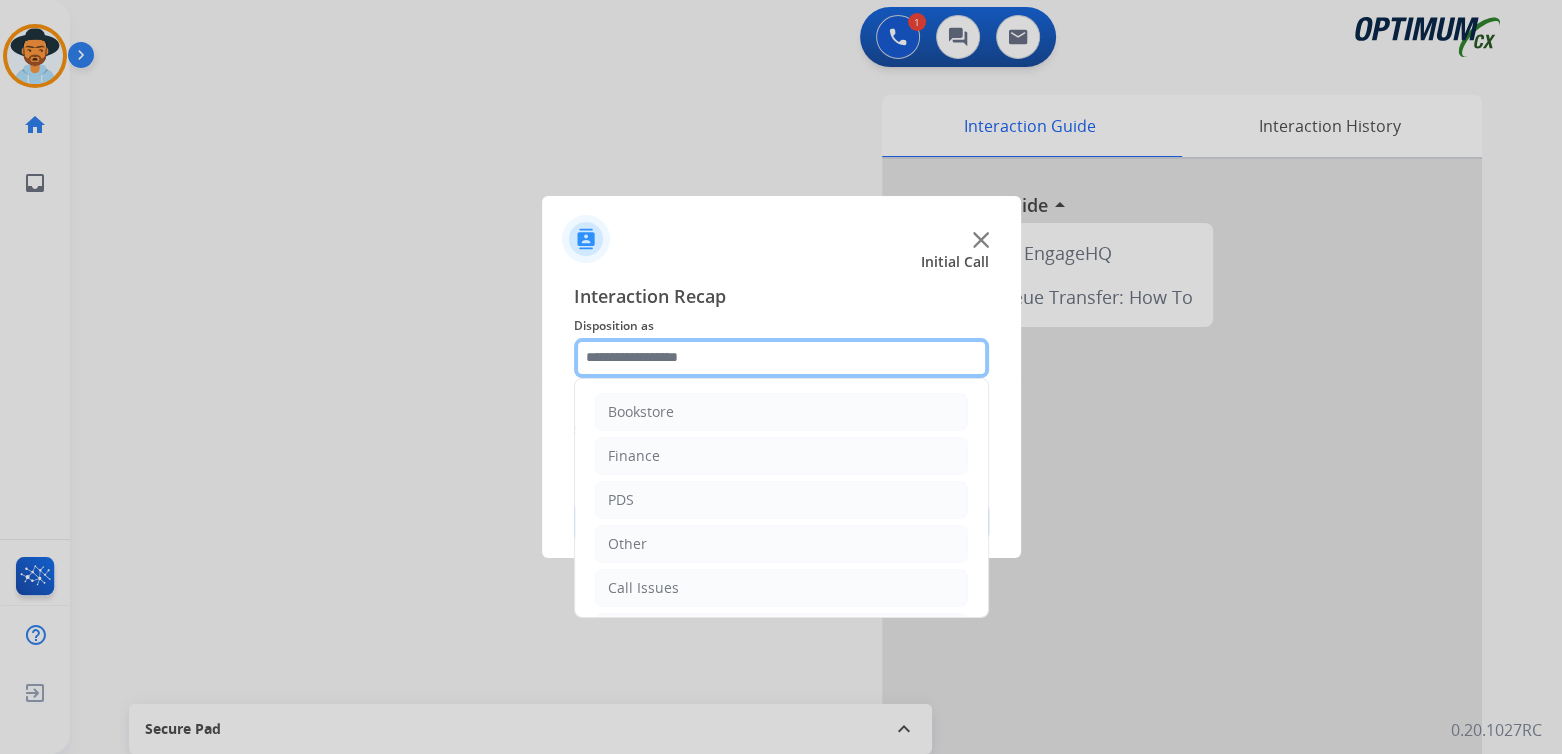 click 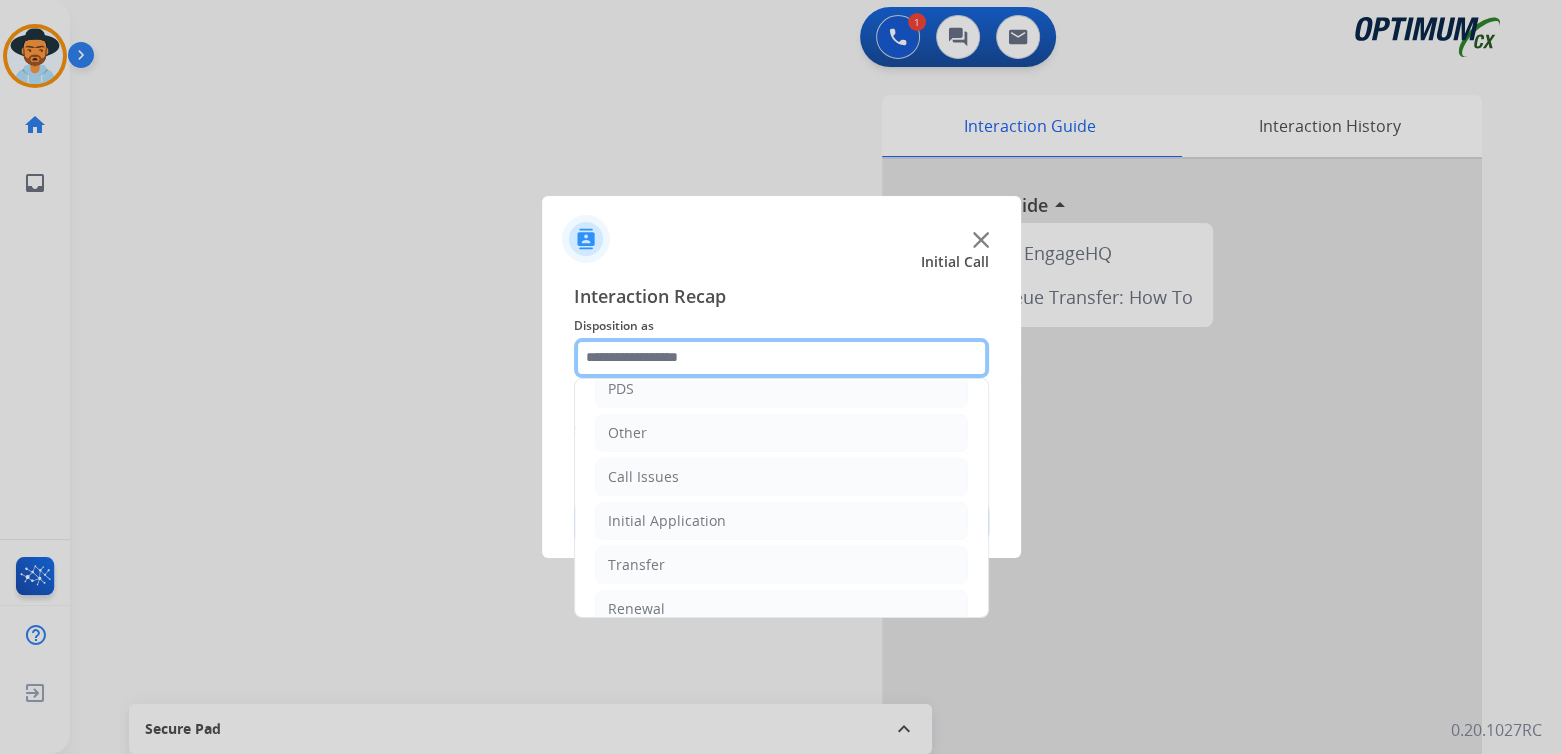 scroll, scrollTop: 112, scrollLeft: 0, axis: vertical 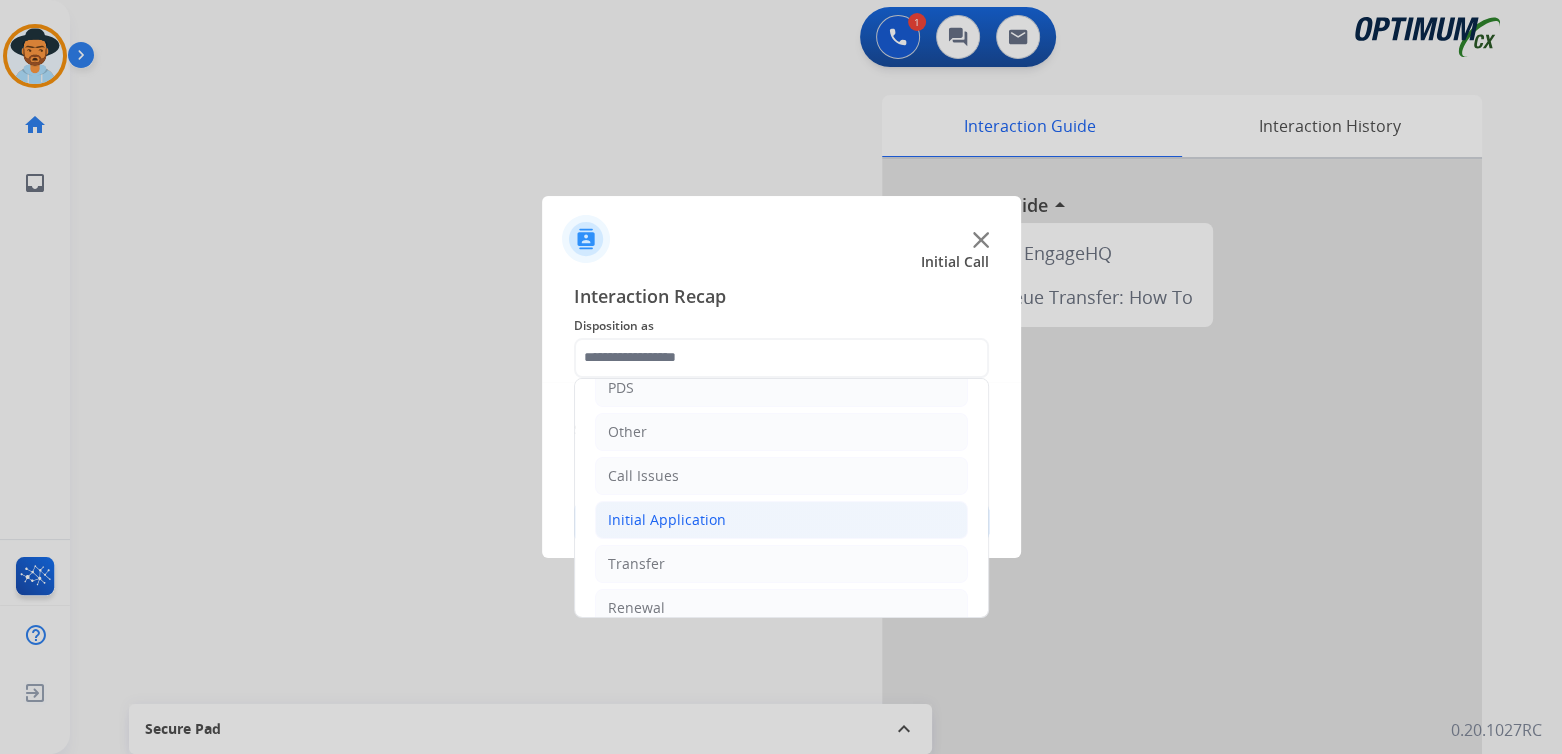 click on "Initial Application" 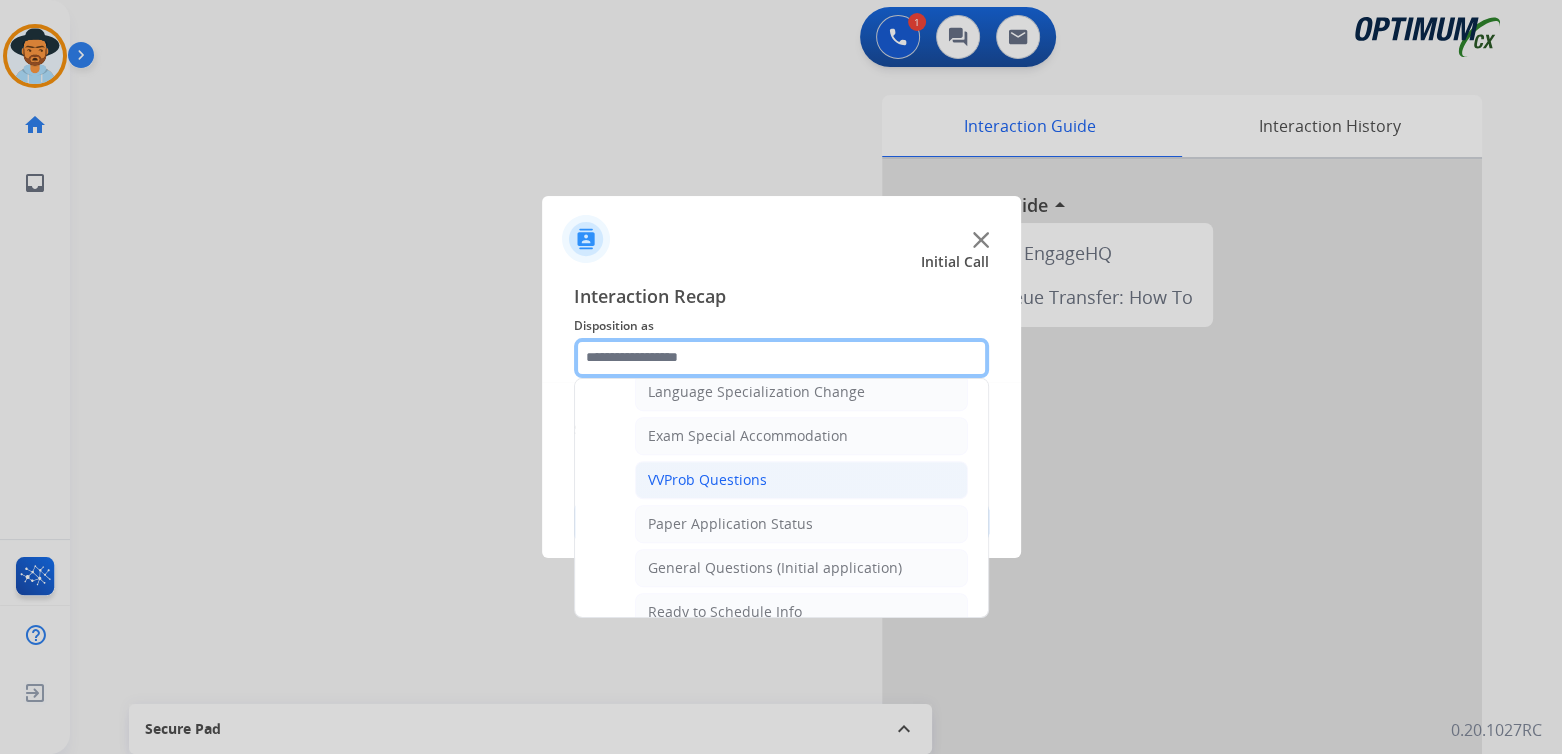 scroll, scrollTop: 1009, scrollLeft: 0, axis: vertical 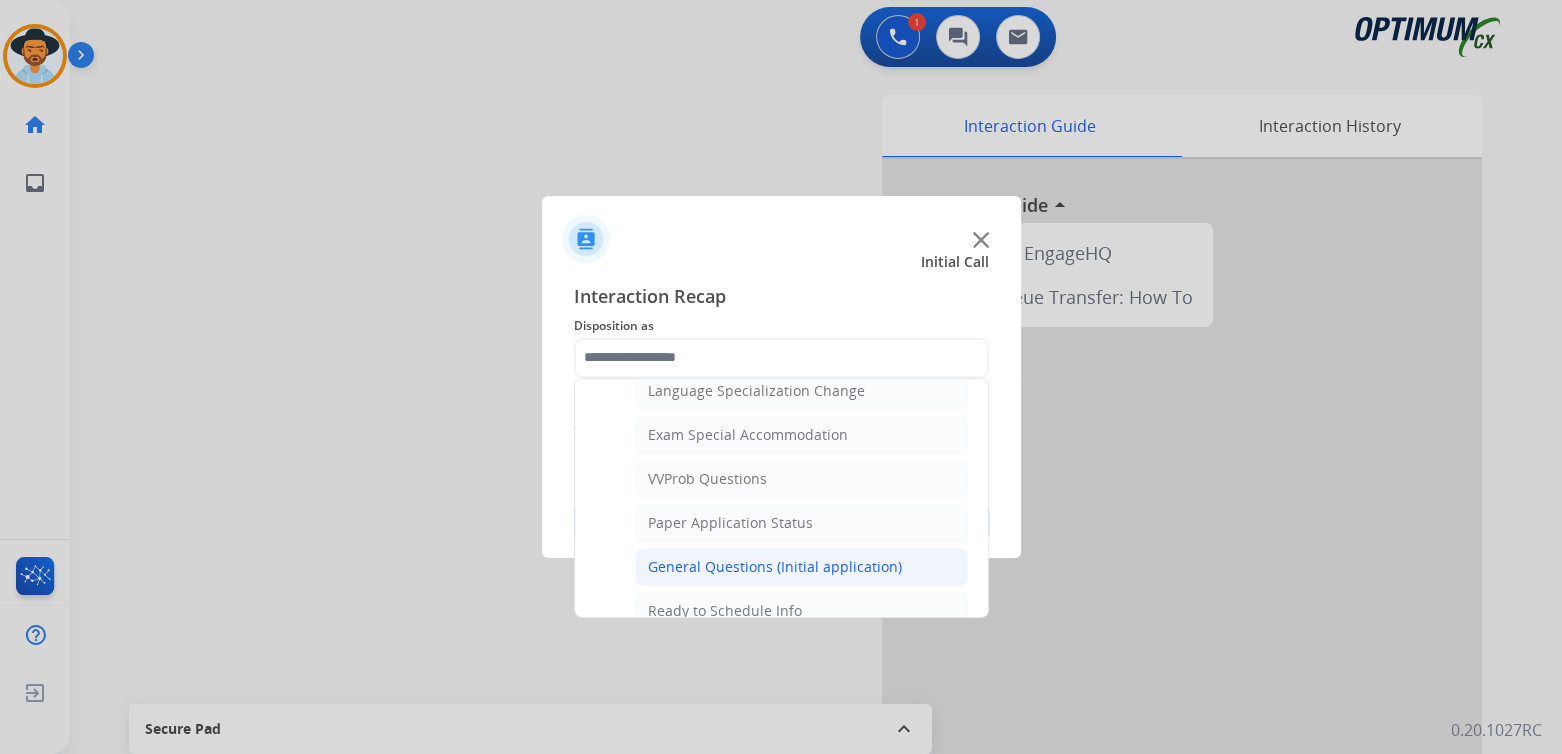click on "General Questions (Initial application)" 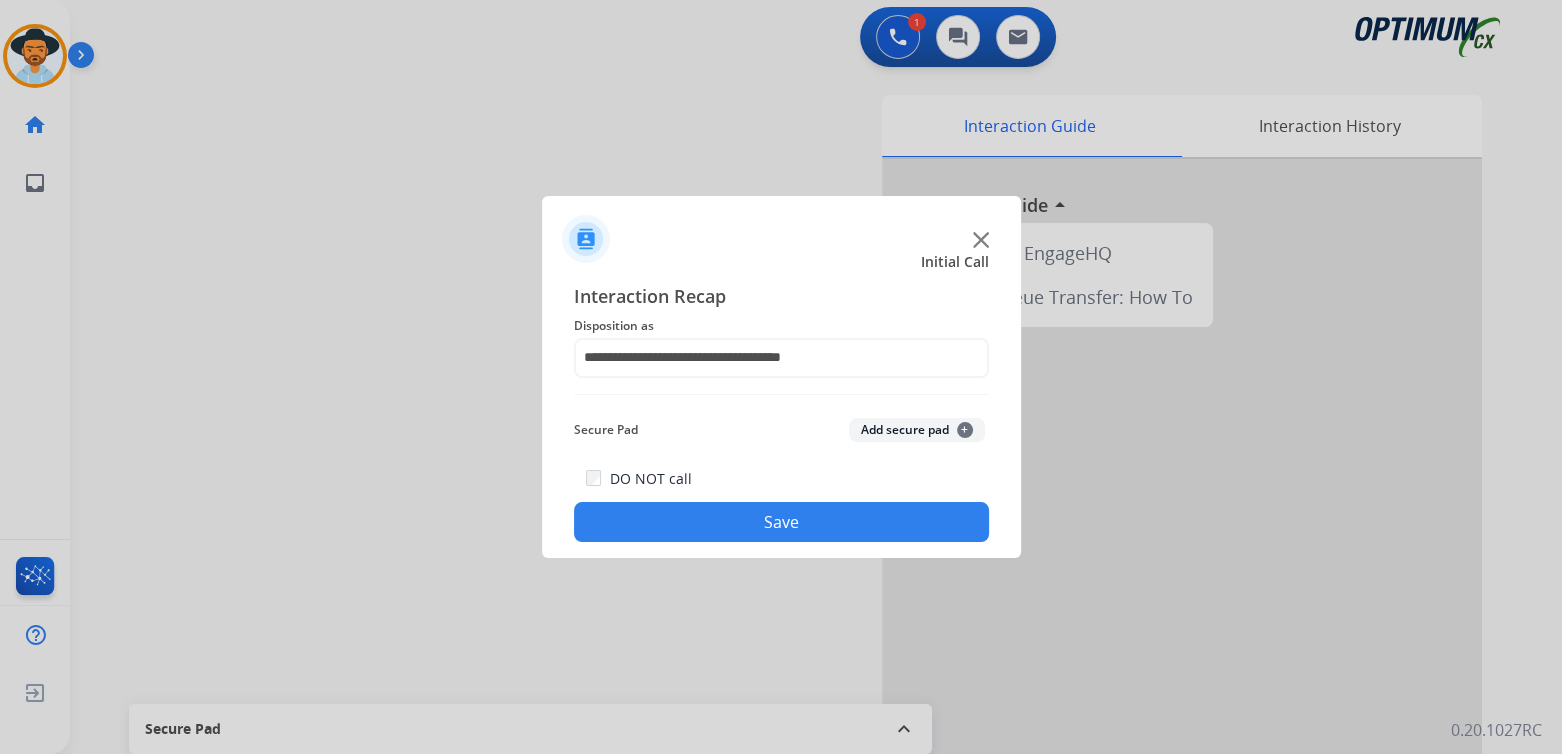click on "Save" 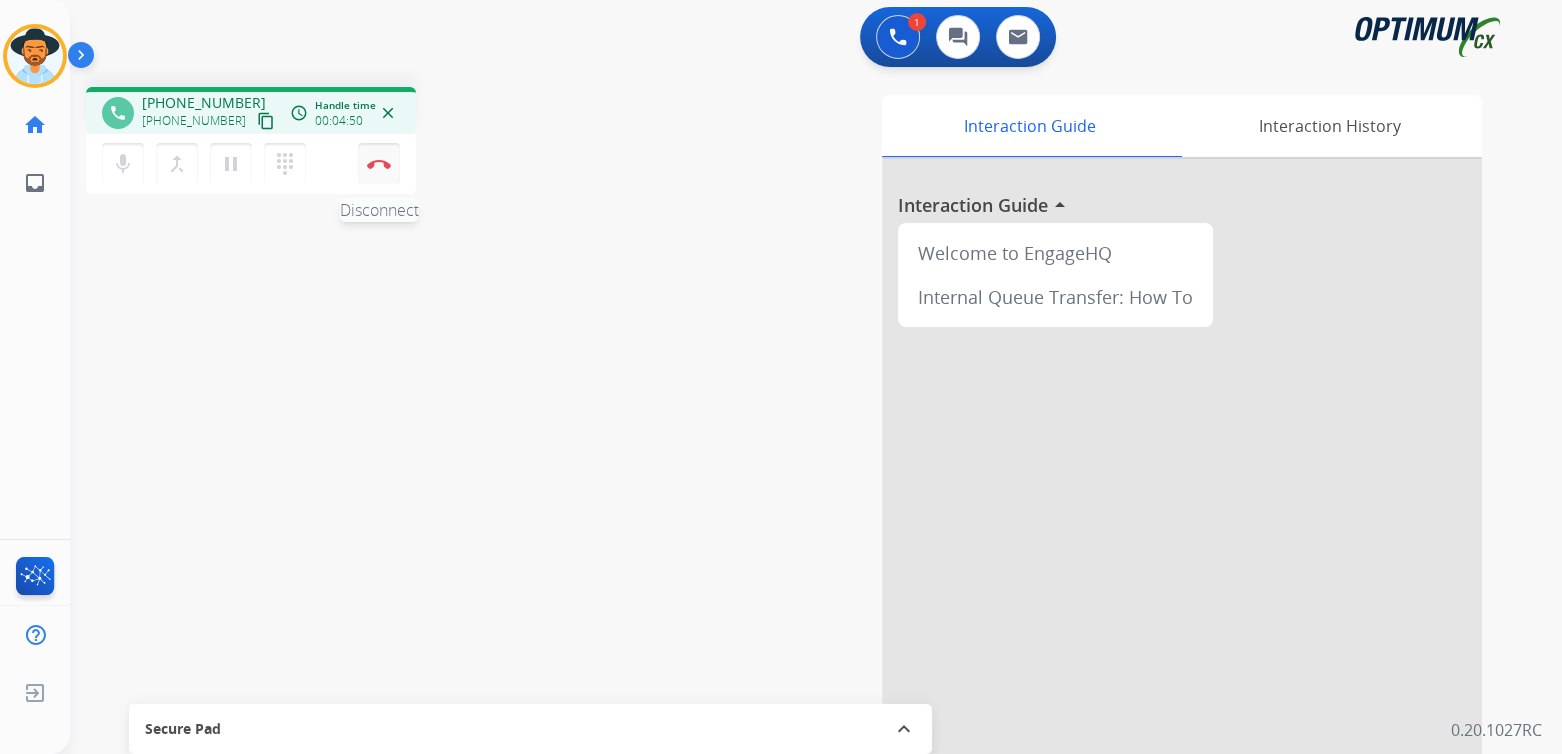 click on "Disconnect" at bounding box center (379, 164) 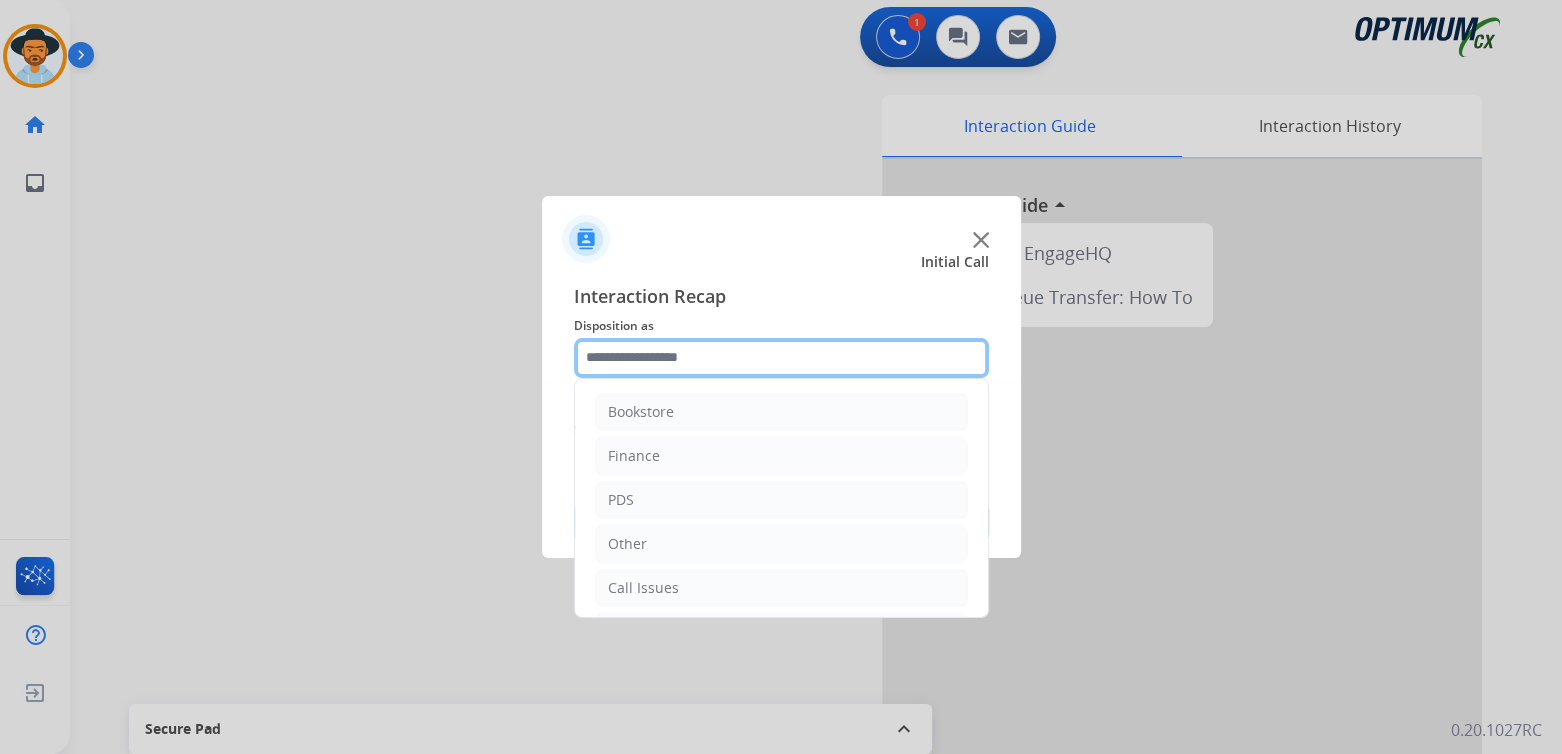 click 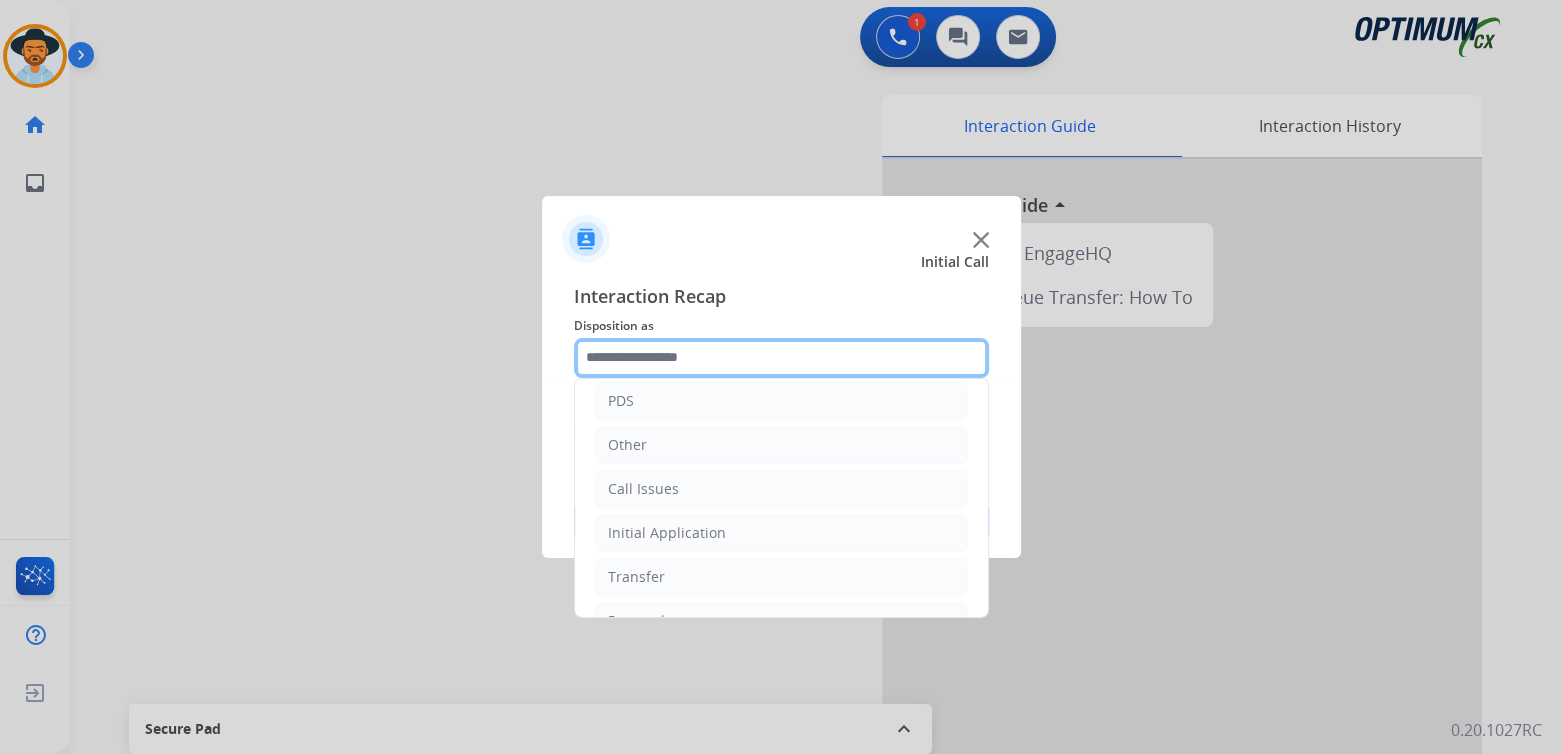 scroll, scrollTop: 132, scrollLeft: 0, axis: vertical 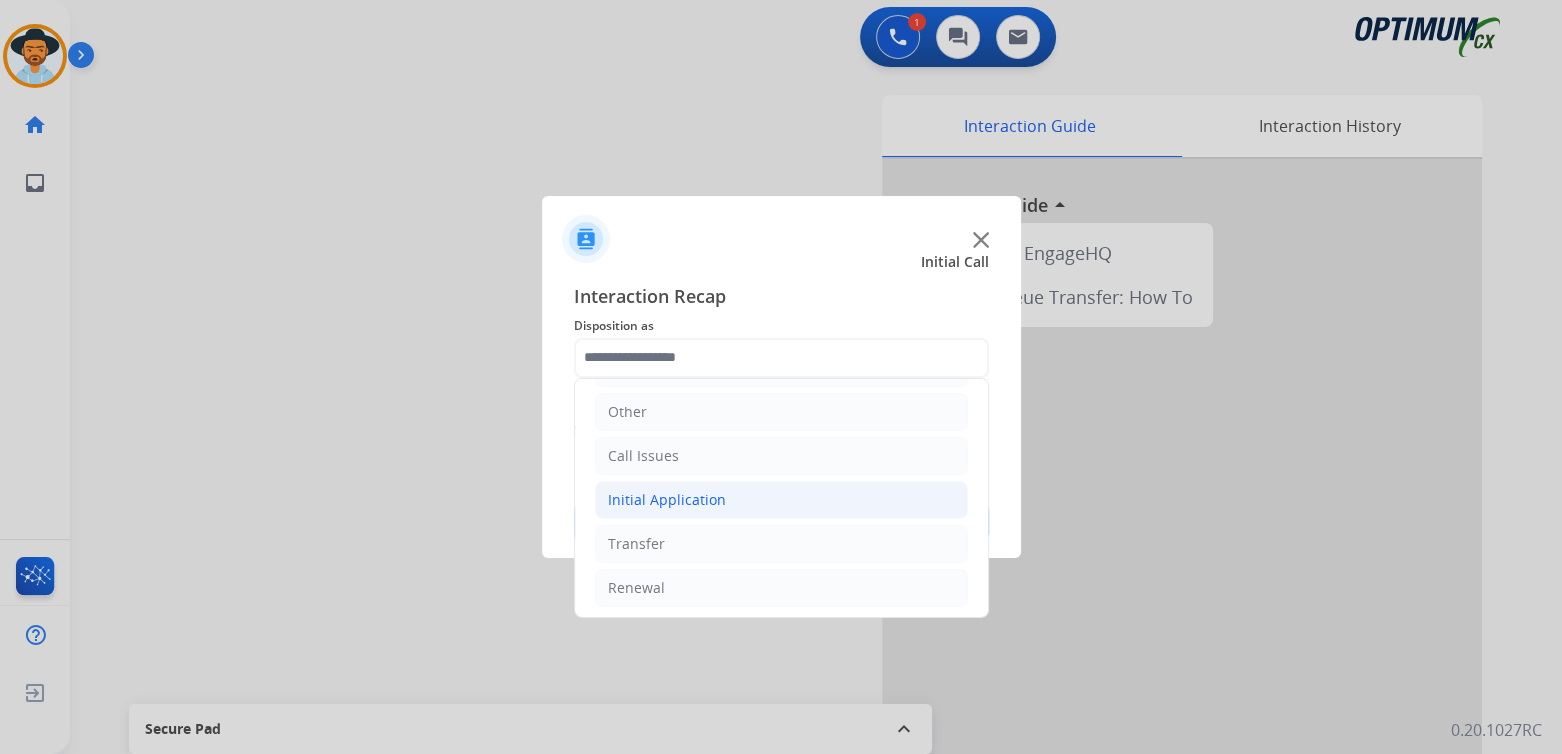 click on "Initial Application" 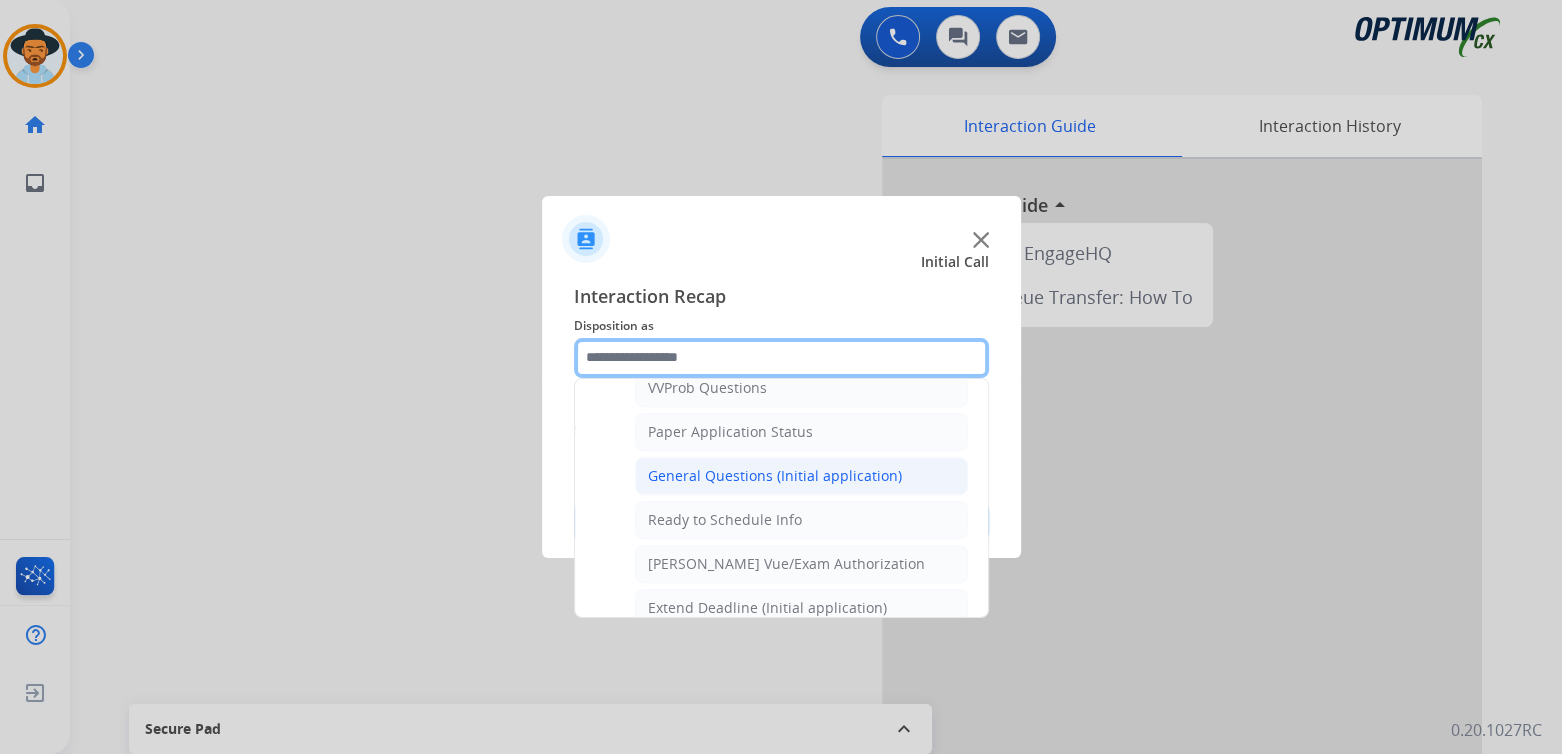 scroll, scrollTop: 1100, scrollLeft: 0, axis: vertical 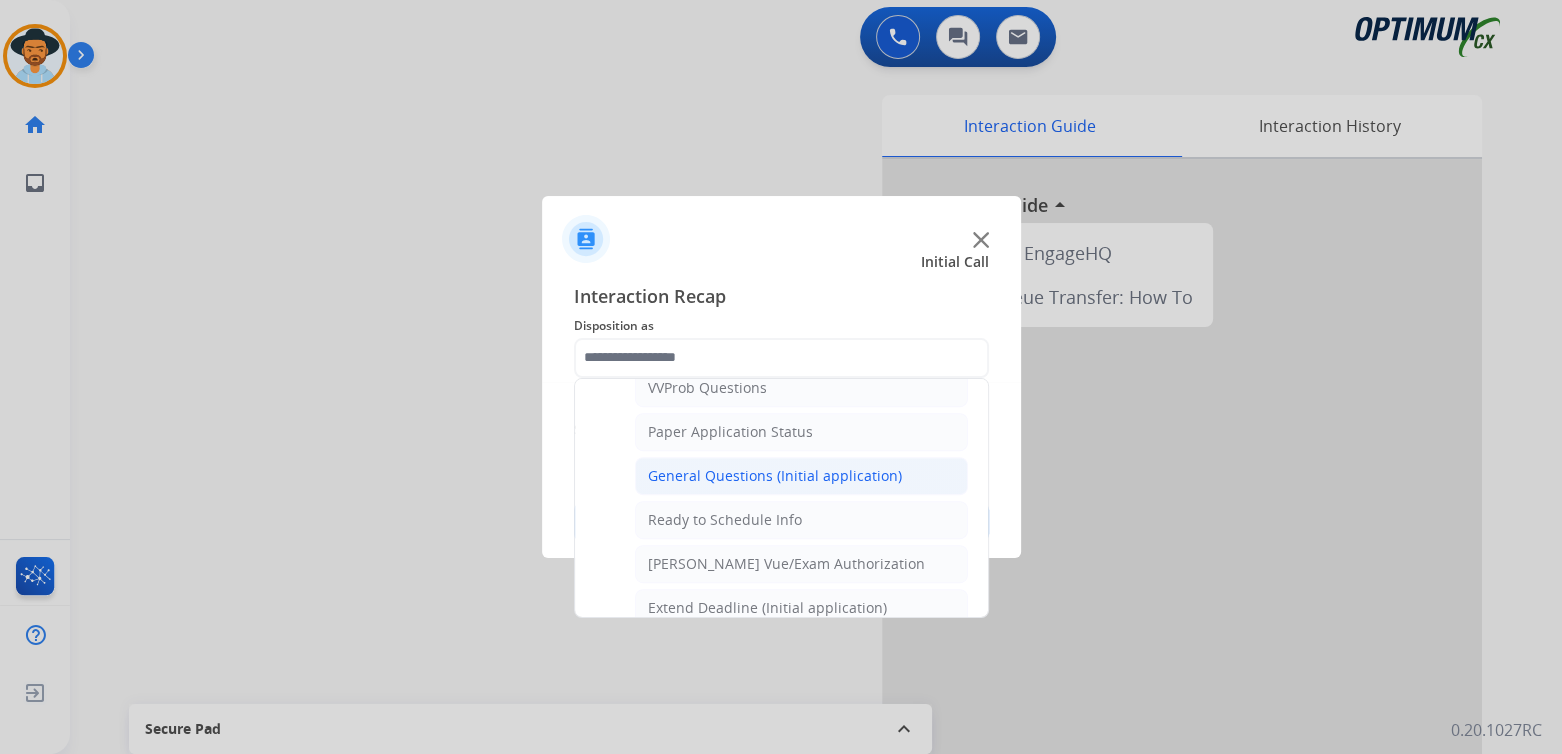 click on "General Questions (Initial application)" 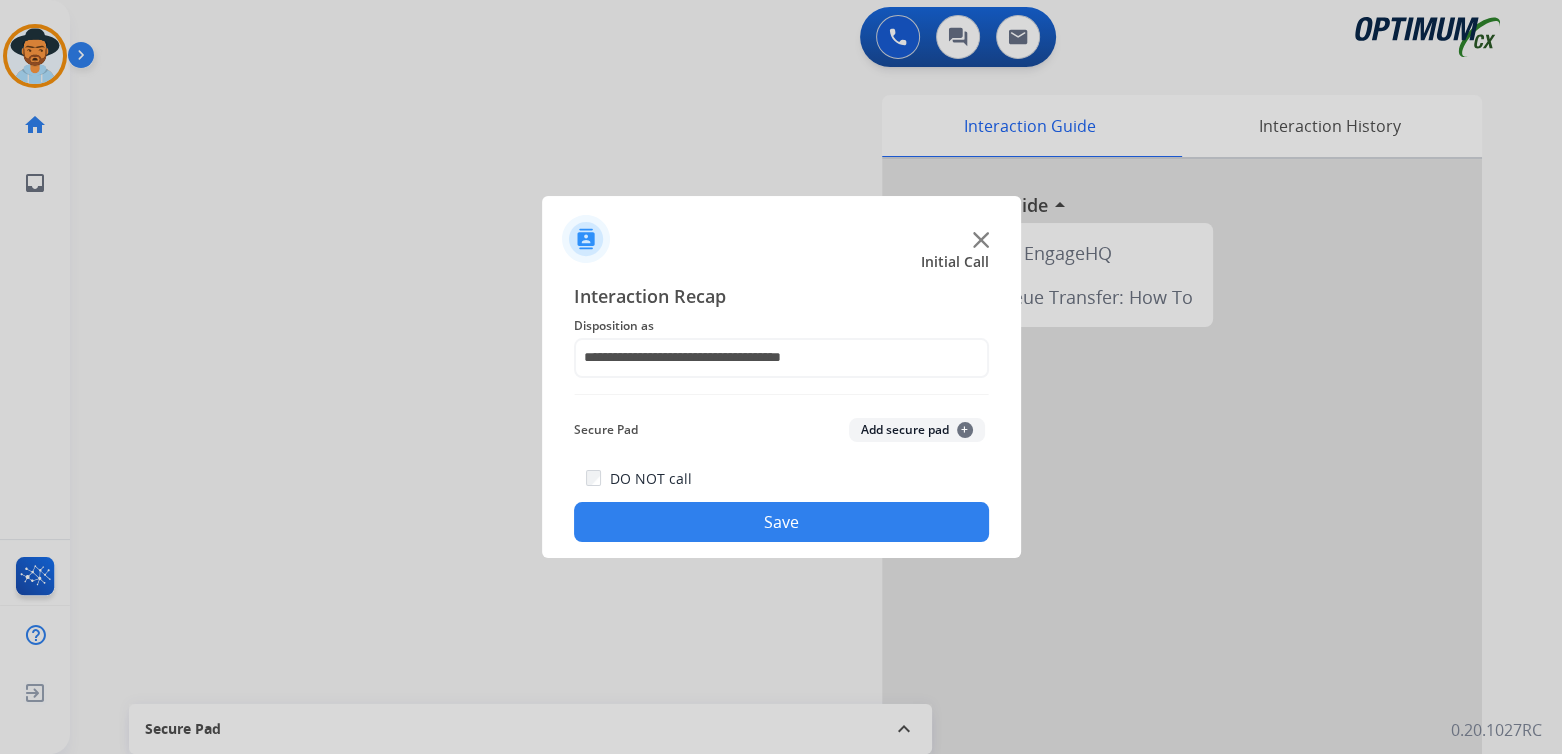 click on "Save" 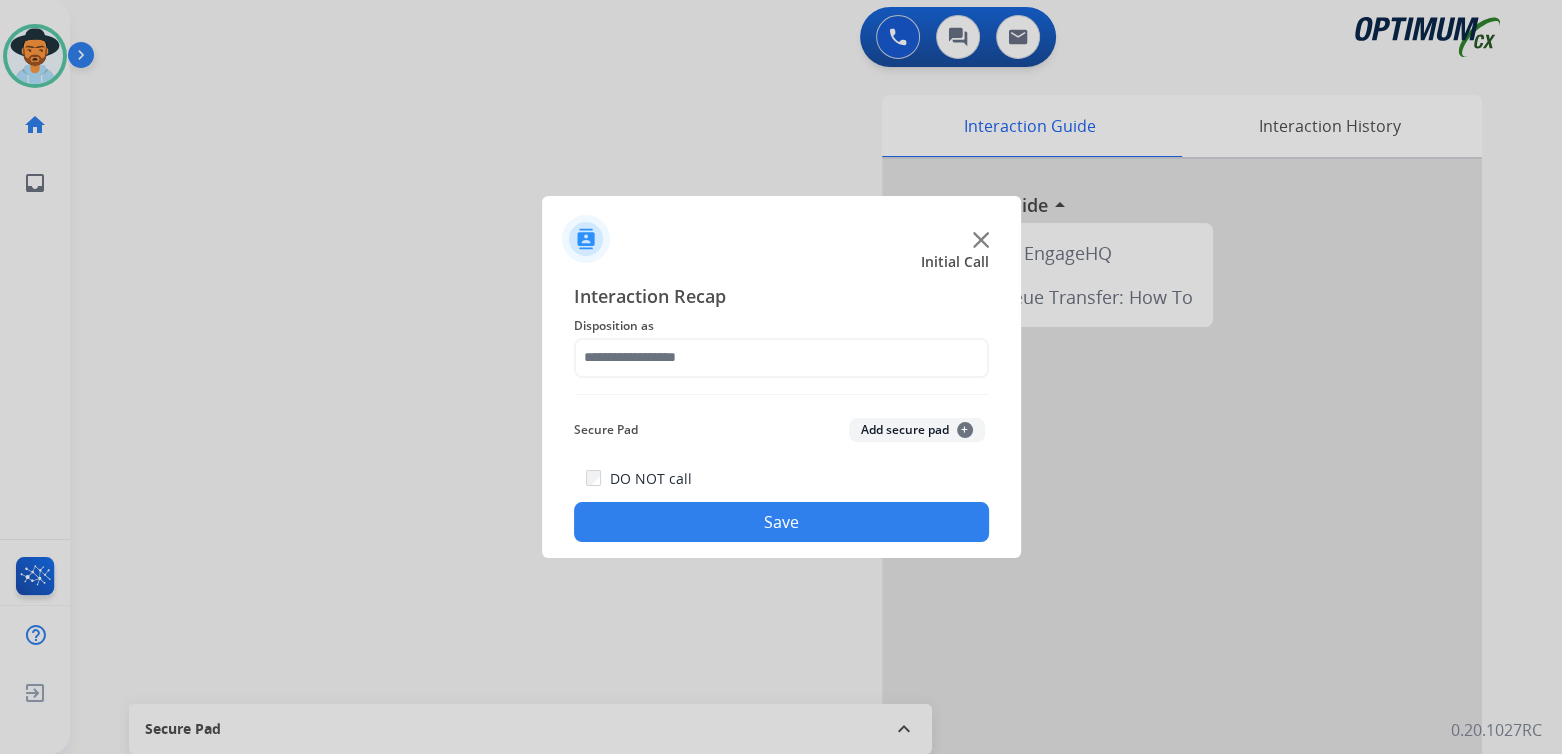 click on "Disposition as" 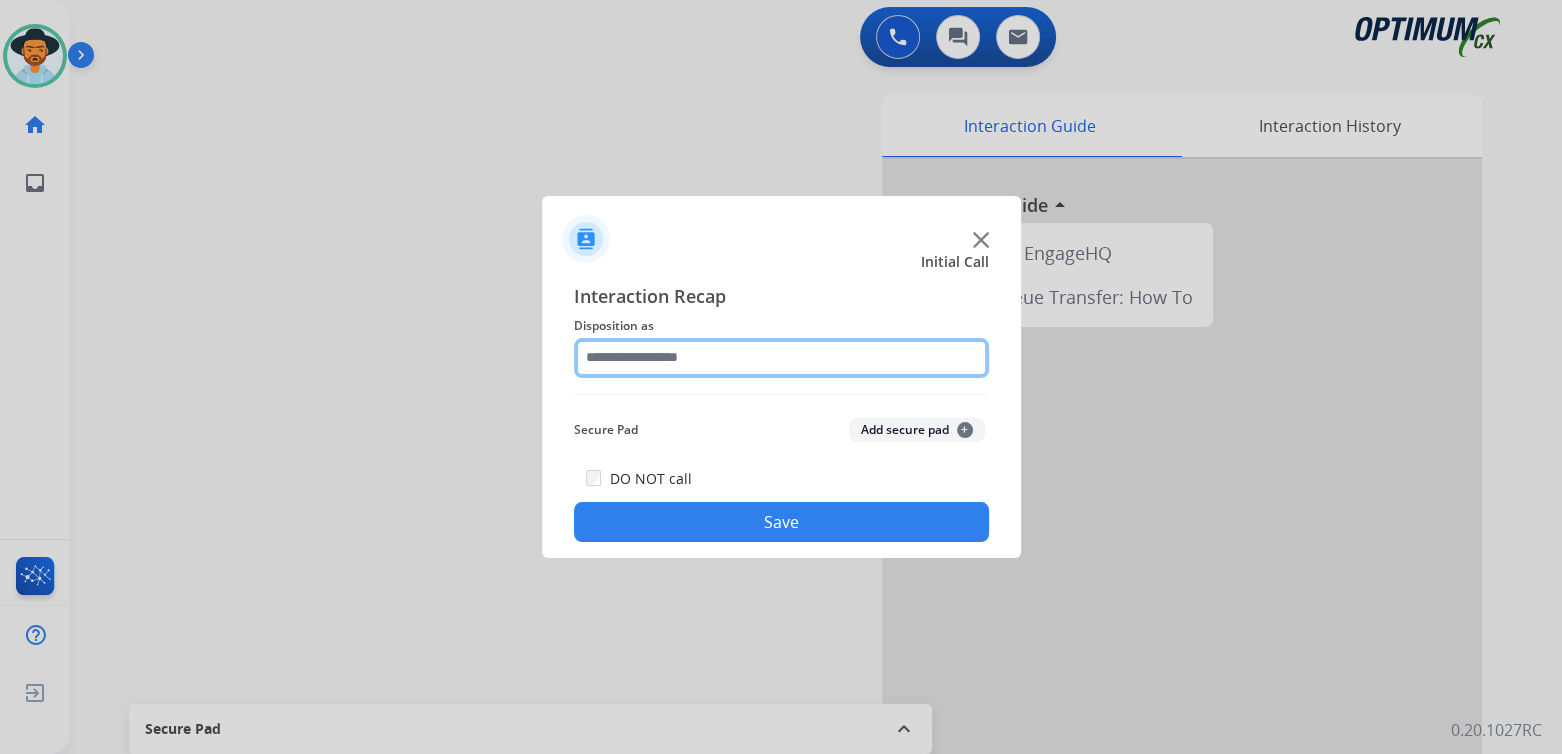 click 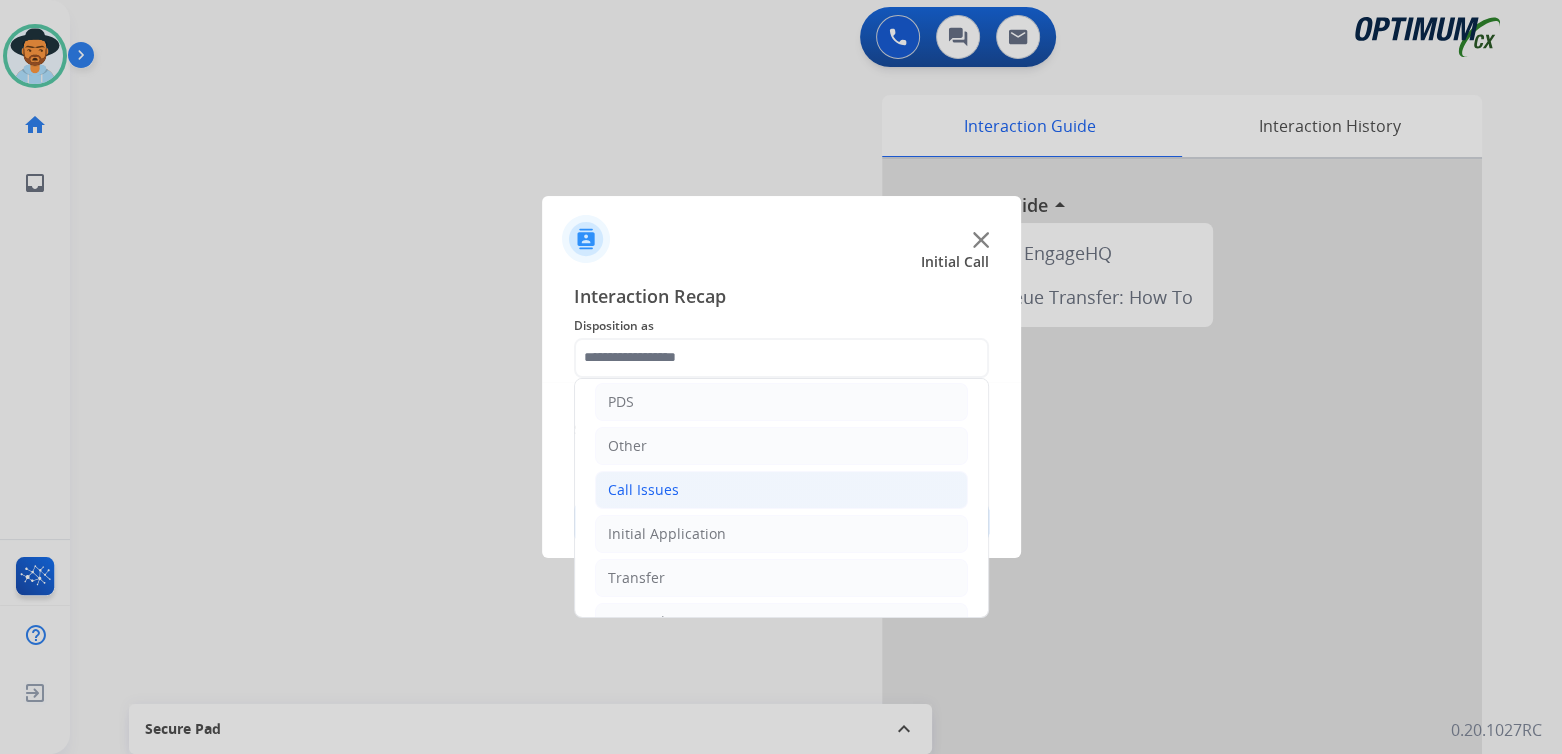 click on "Call Issues" 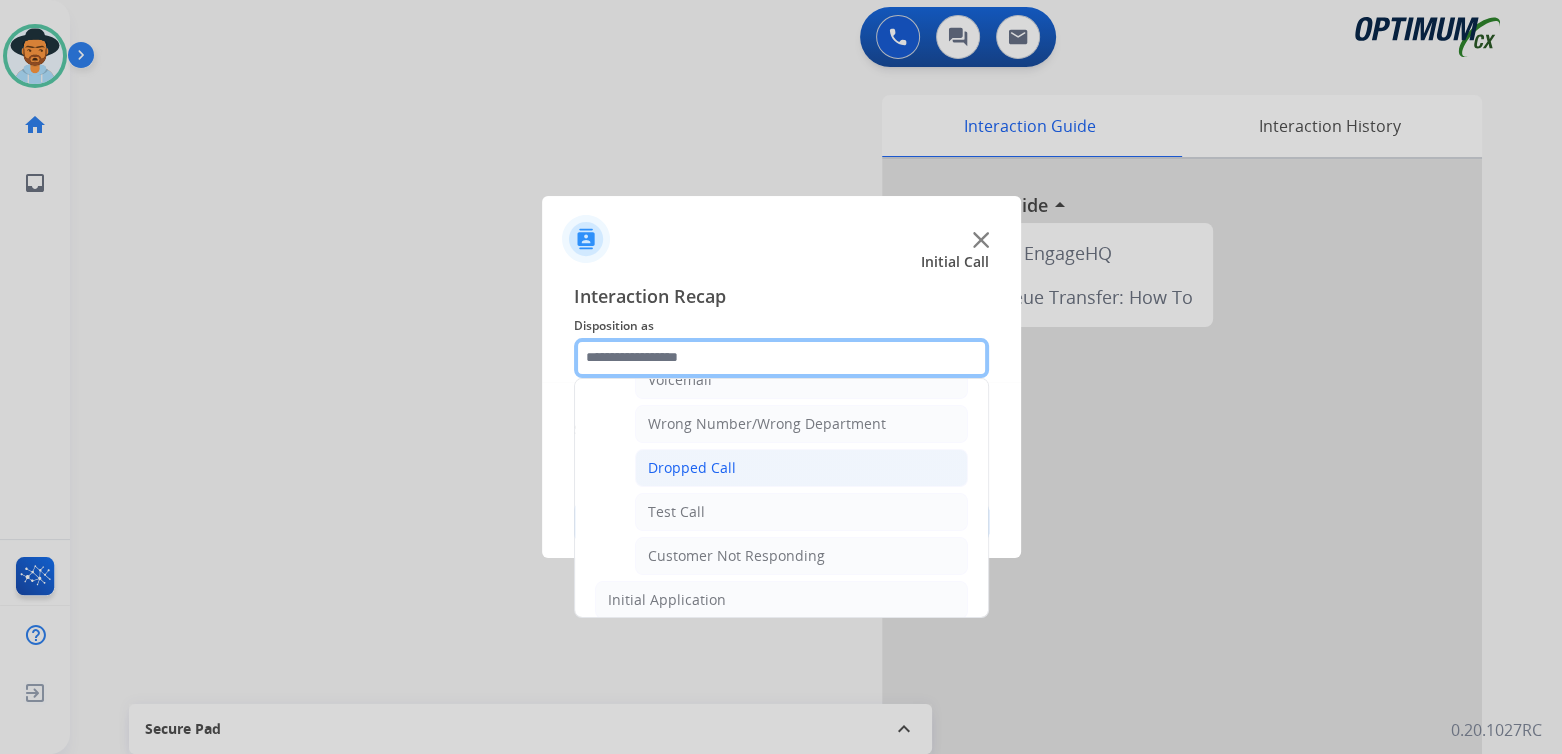 scroll, scrollTop: 251, scrollLeft: 0, axis: vertical 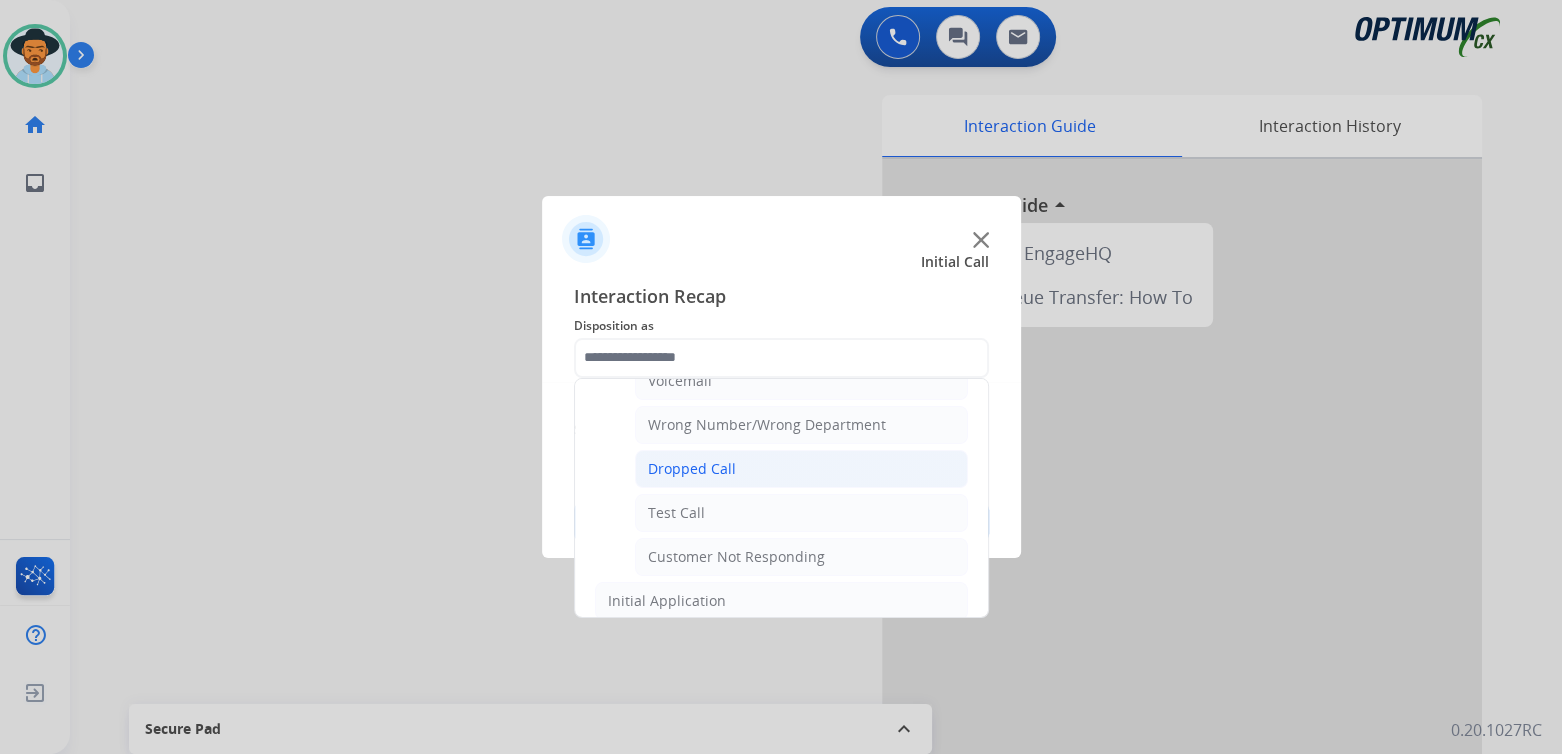 click on "Dropped Call" 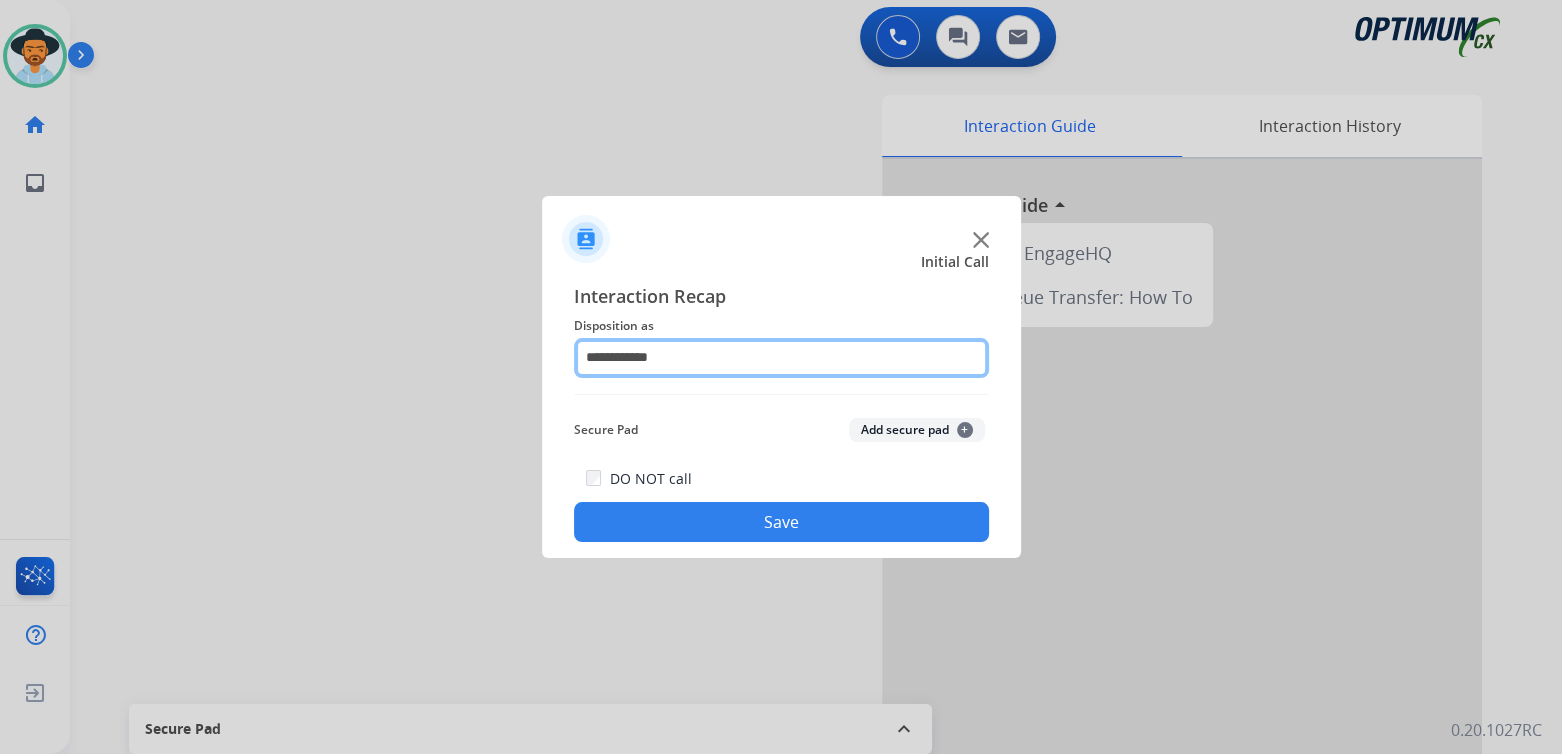 click on "**********" 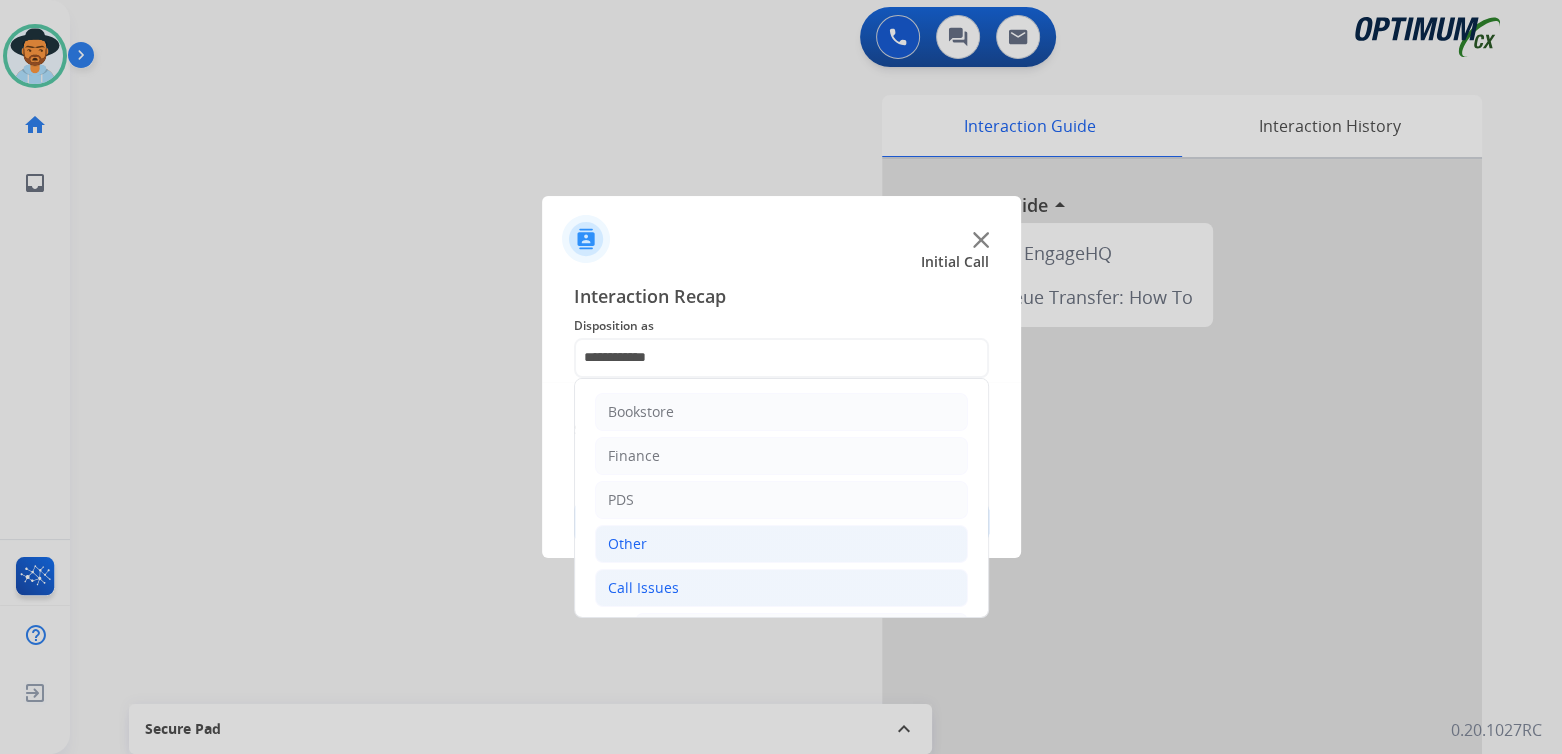 click on "Other" 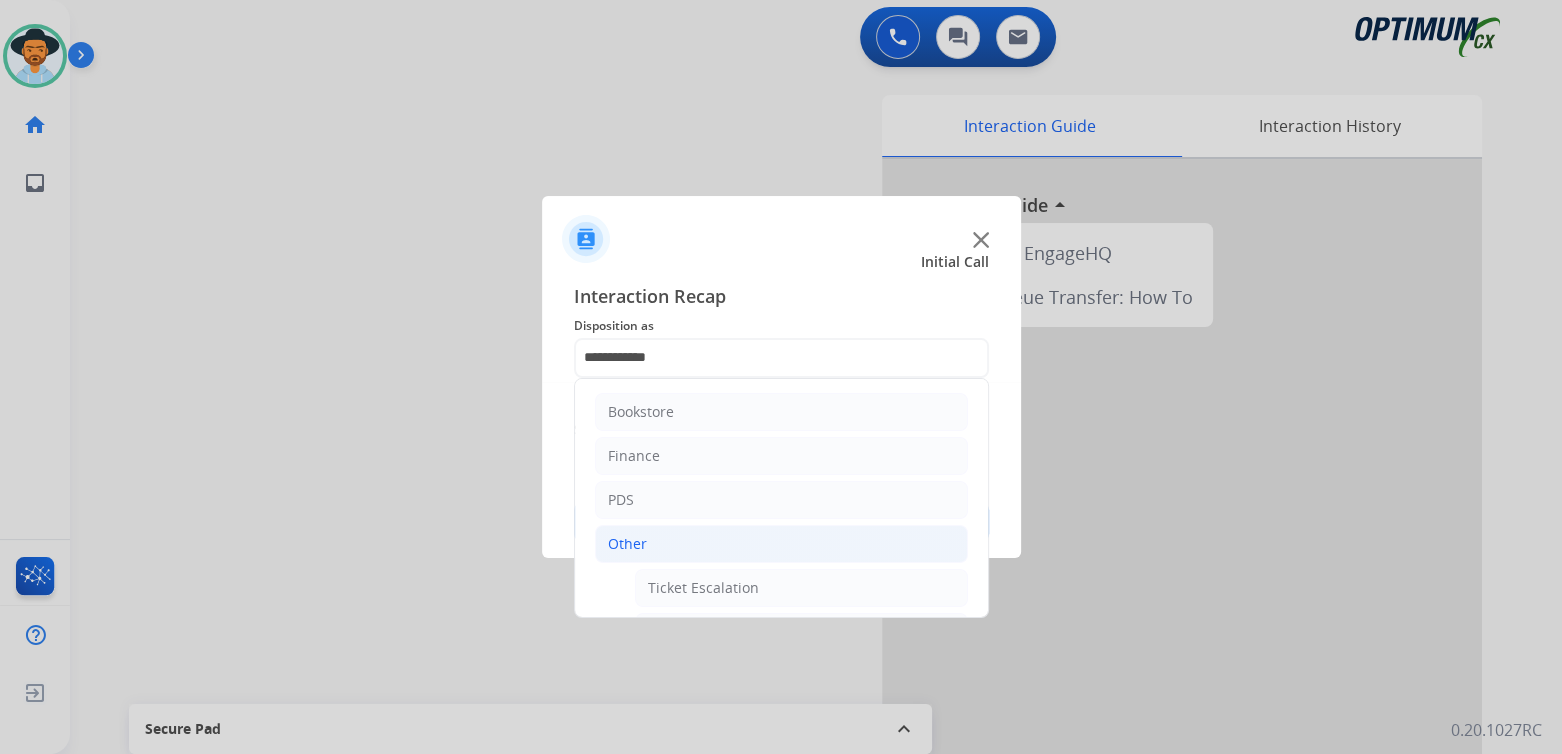 click on "Other" 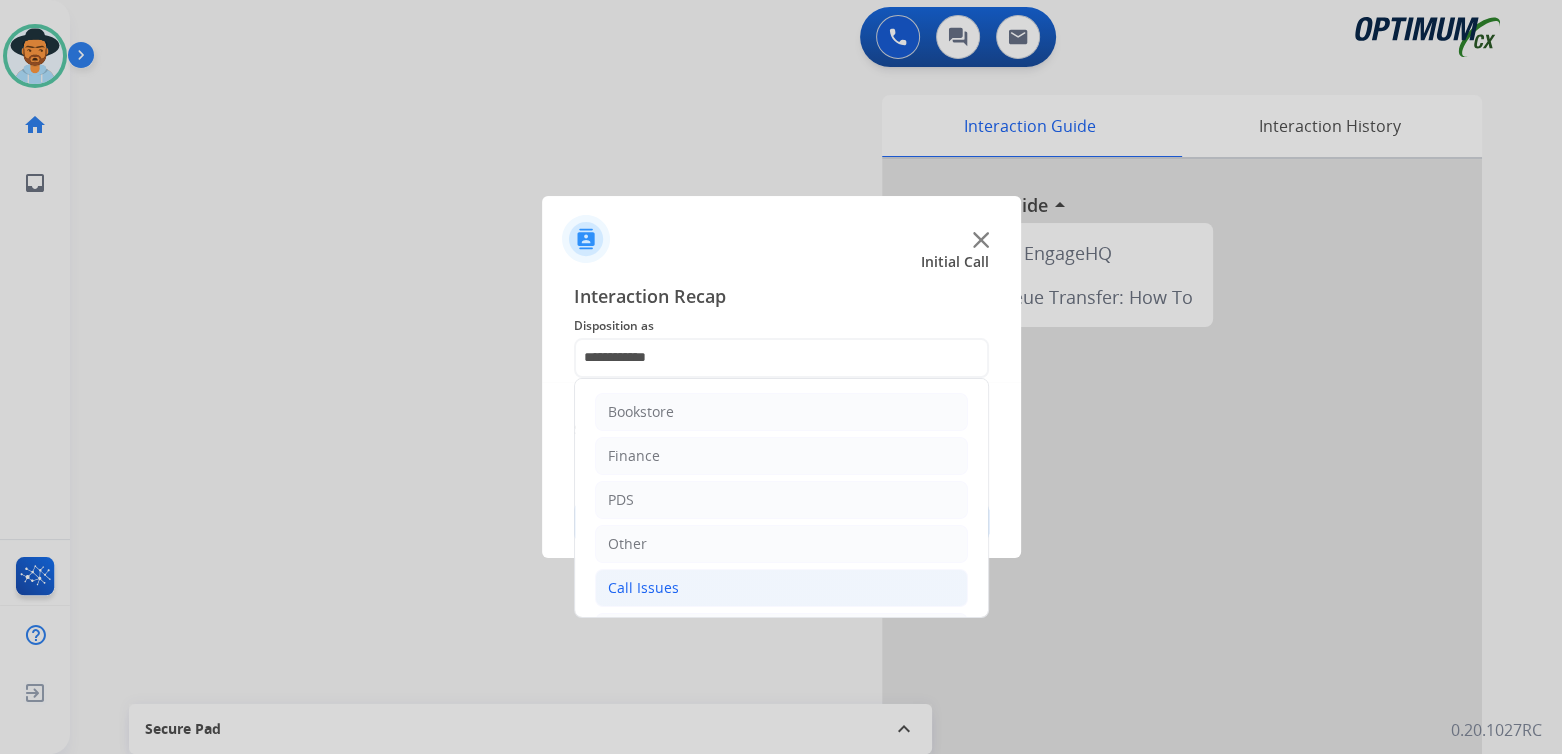 click on "Call Issues" 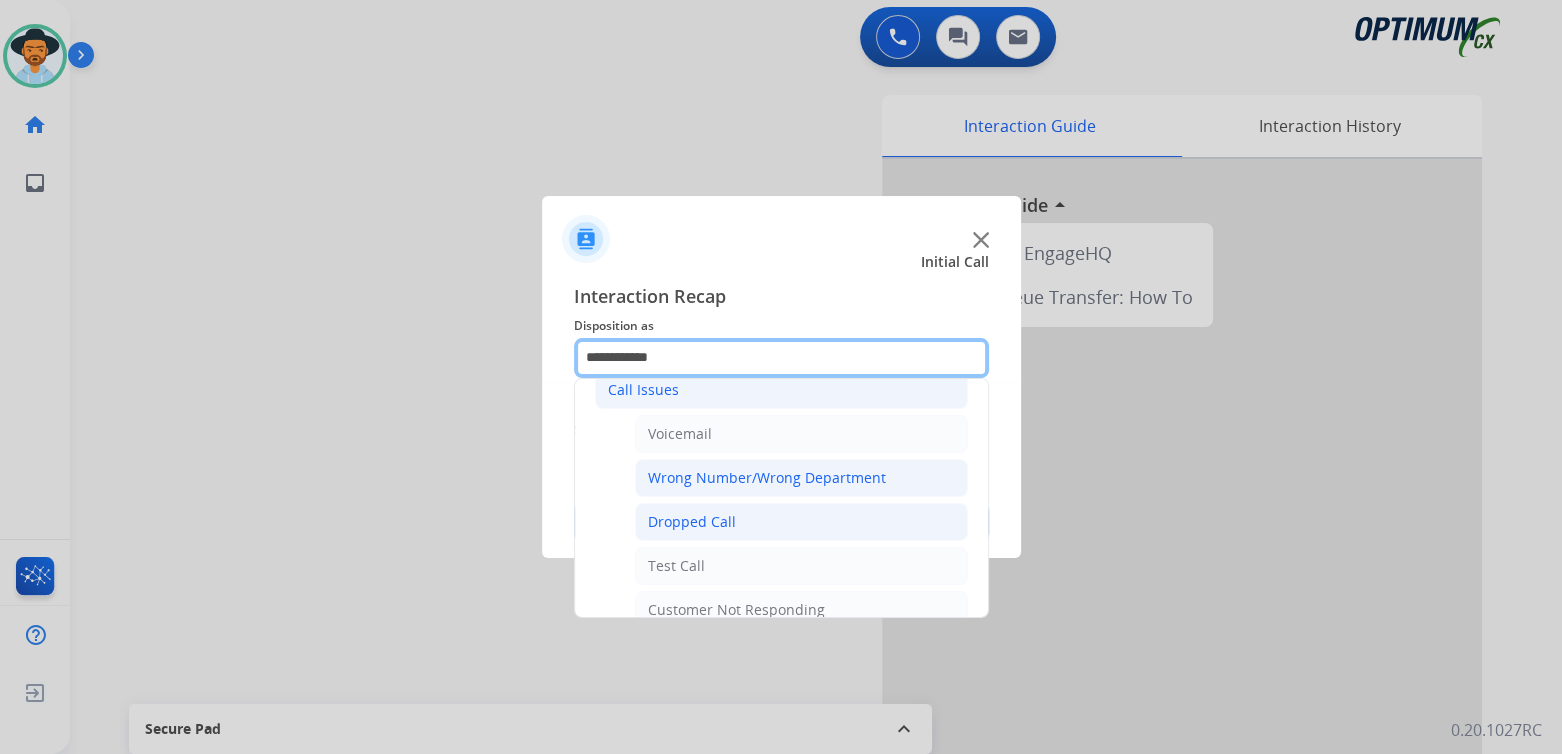 scroll, scrollTop: 199, scrollLeft: 0, axis: vertical 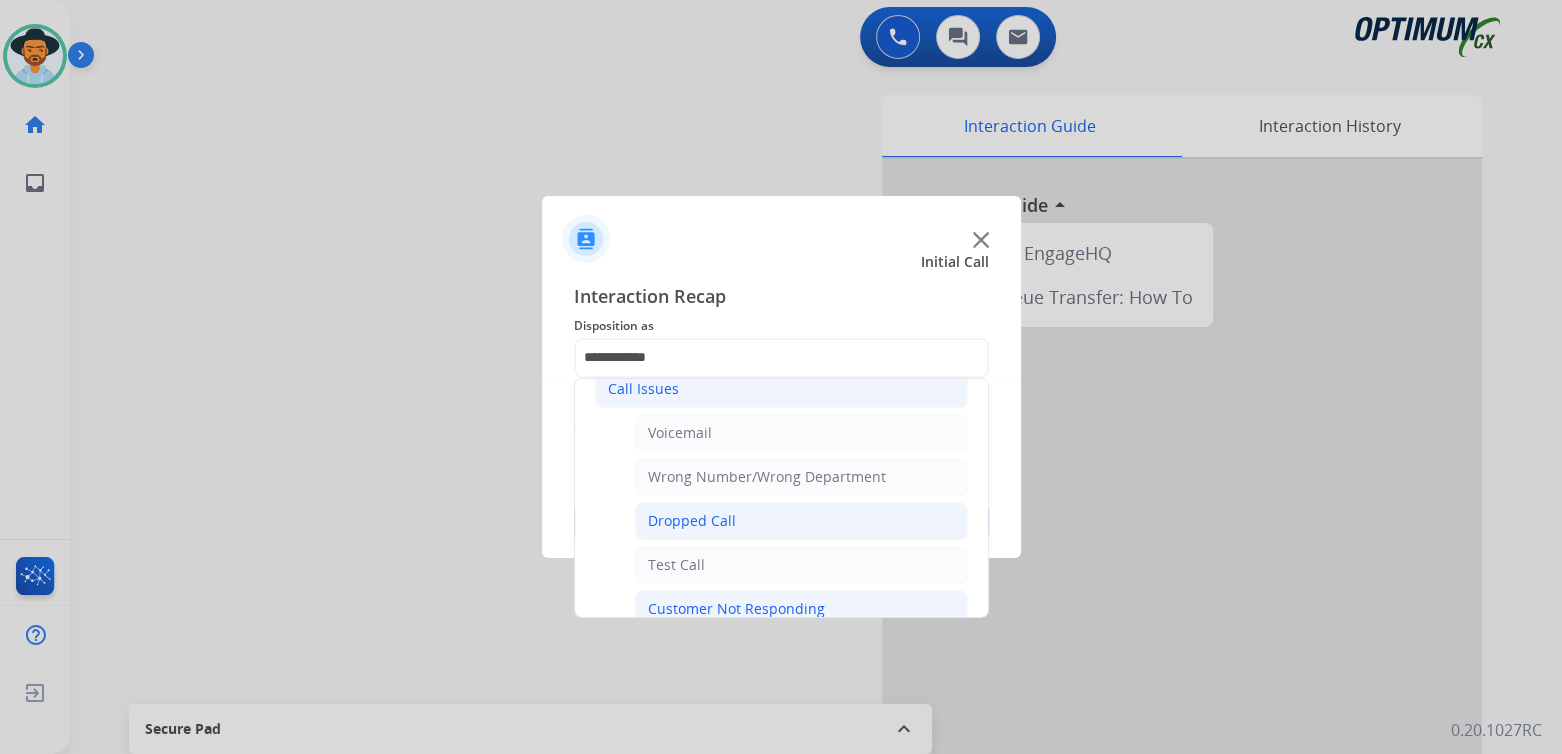 click on "Customer Not Responding" 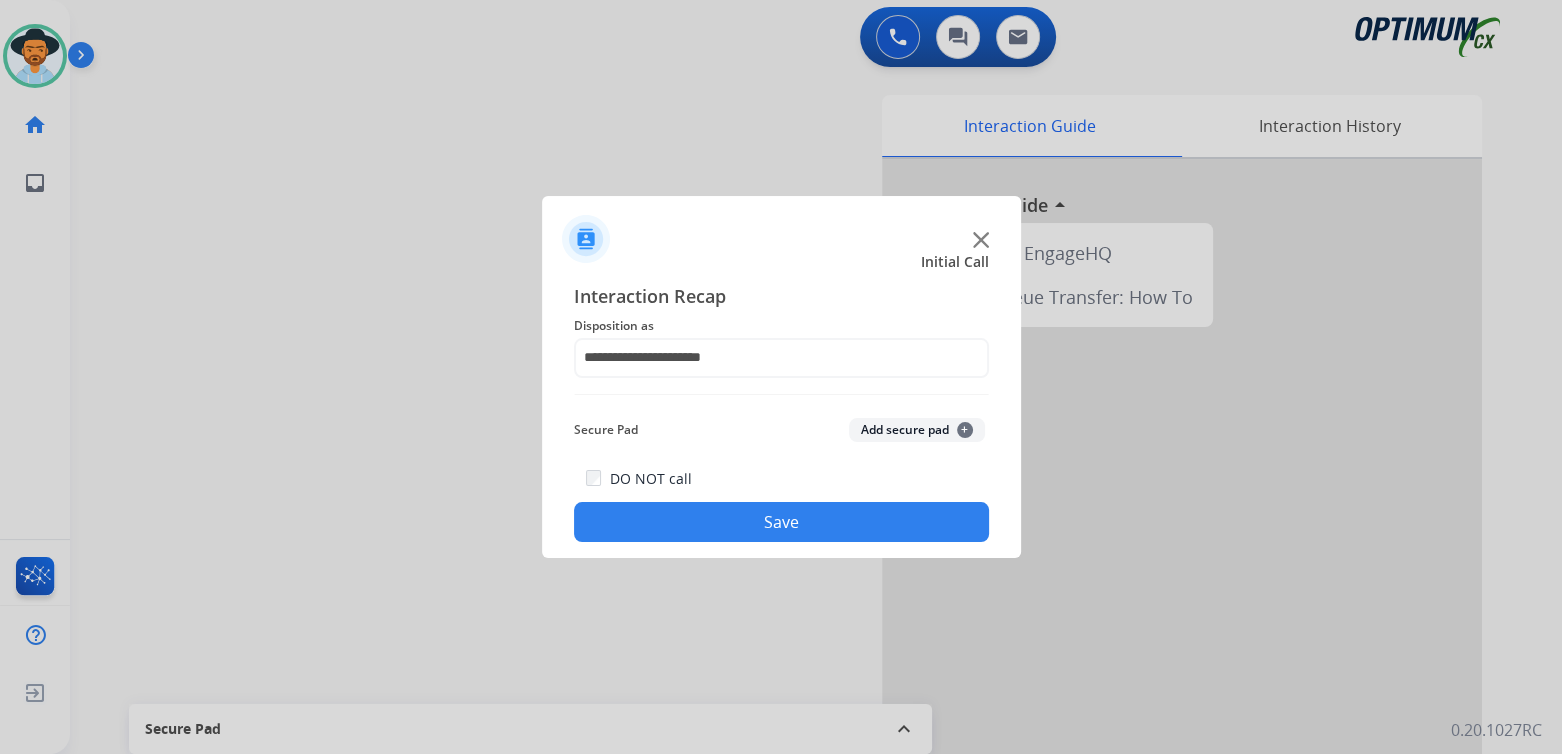 click on "Save" 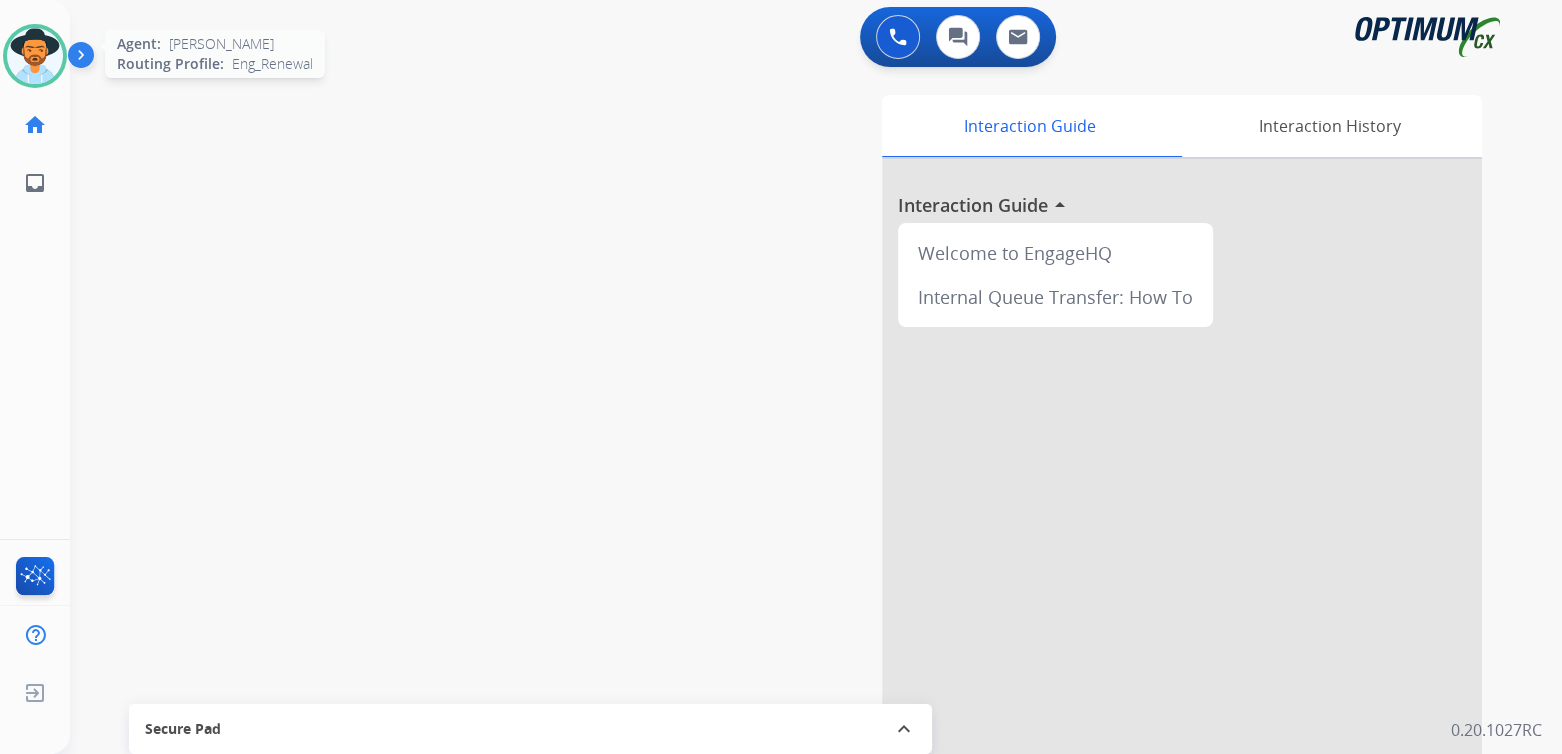drag, startPoint x: 23, startPoint y: 51, endPoint x: 91, endPoint y: 69, distance: 70.34202 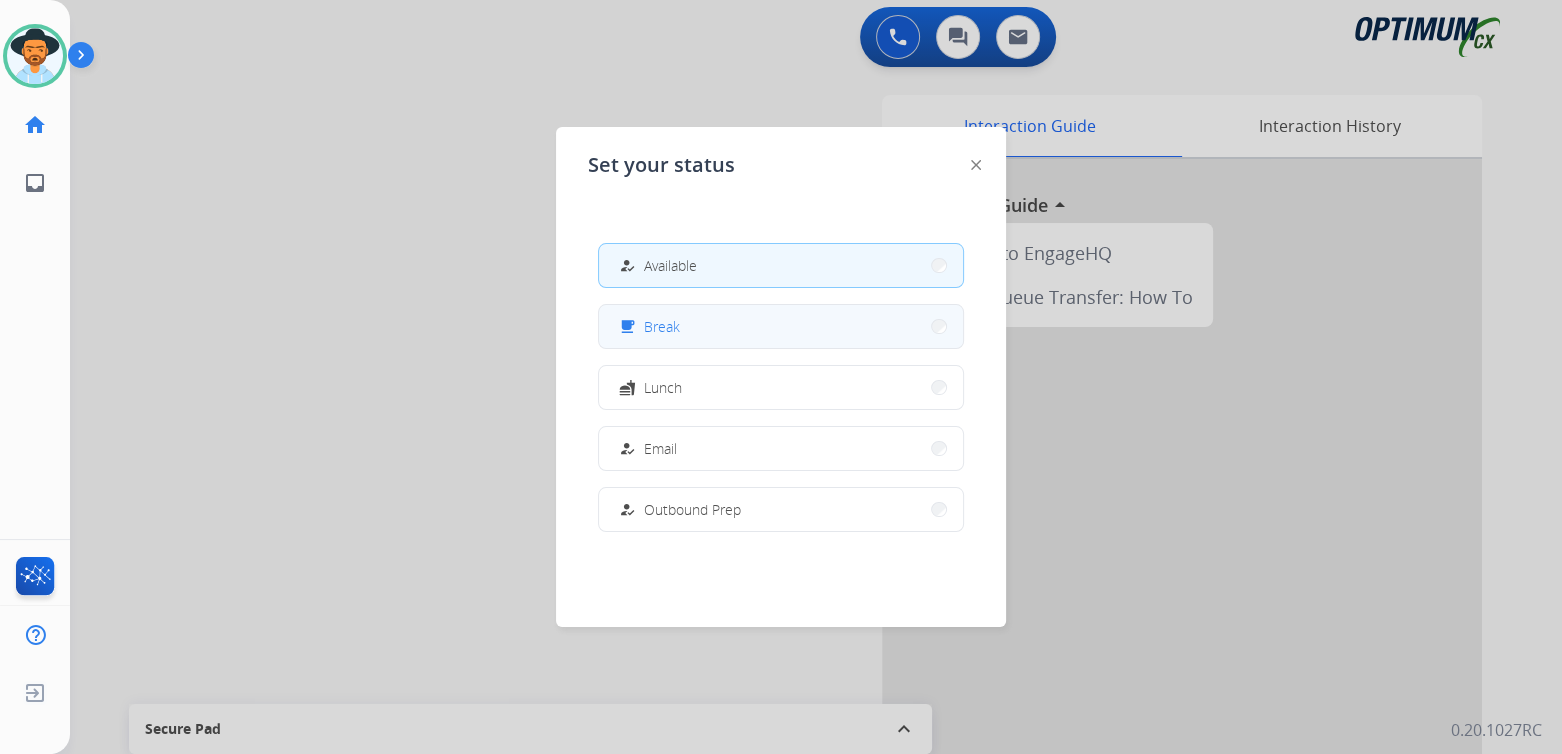 click on "free_breakfast Break" at bounding box center (781, 326) 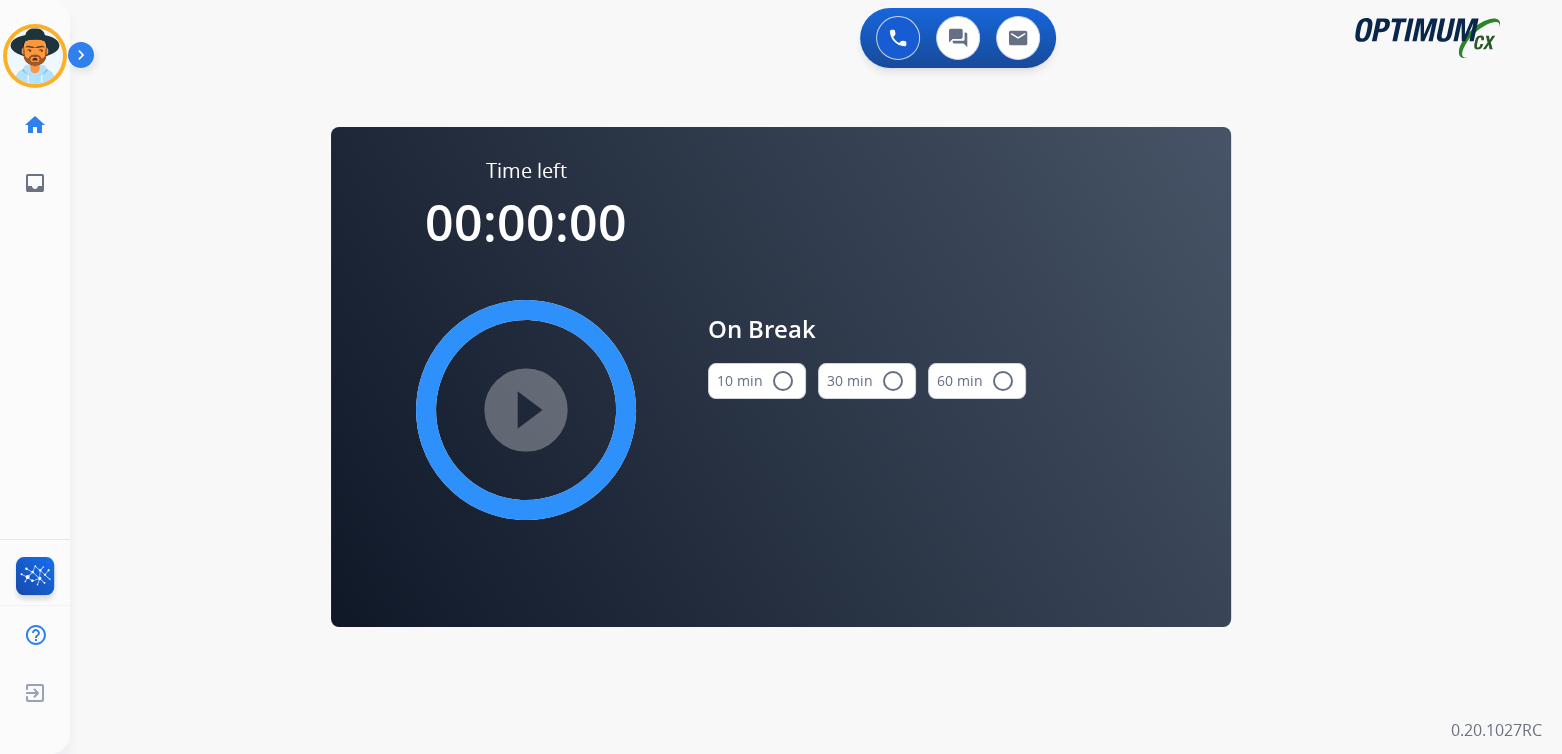 scroll, scrollTop: 0, scrollLeft: 0, axis: both 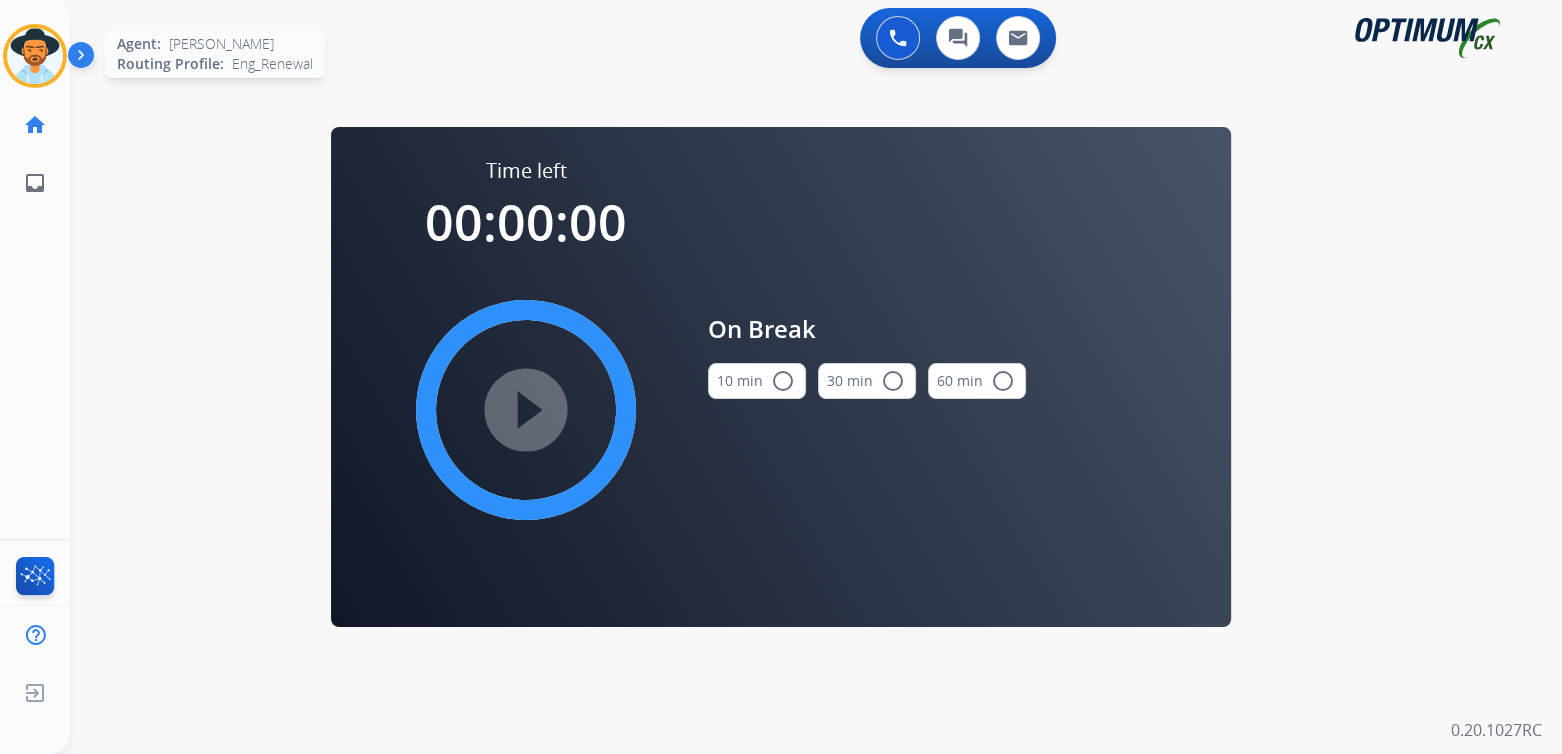 click at bounding box center [35, 56] 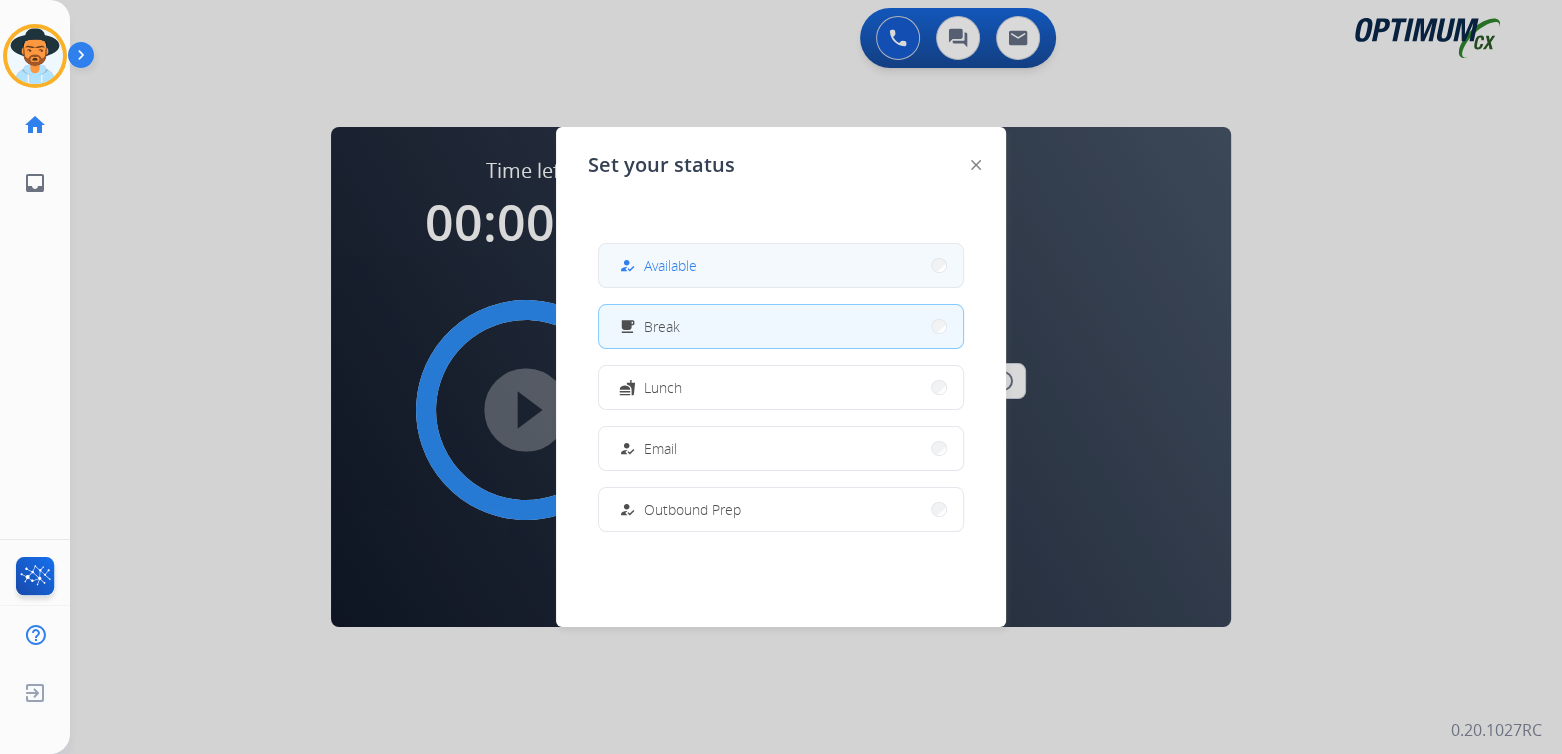 click on "Available" at bounding box center (670, 265) 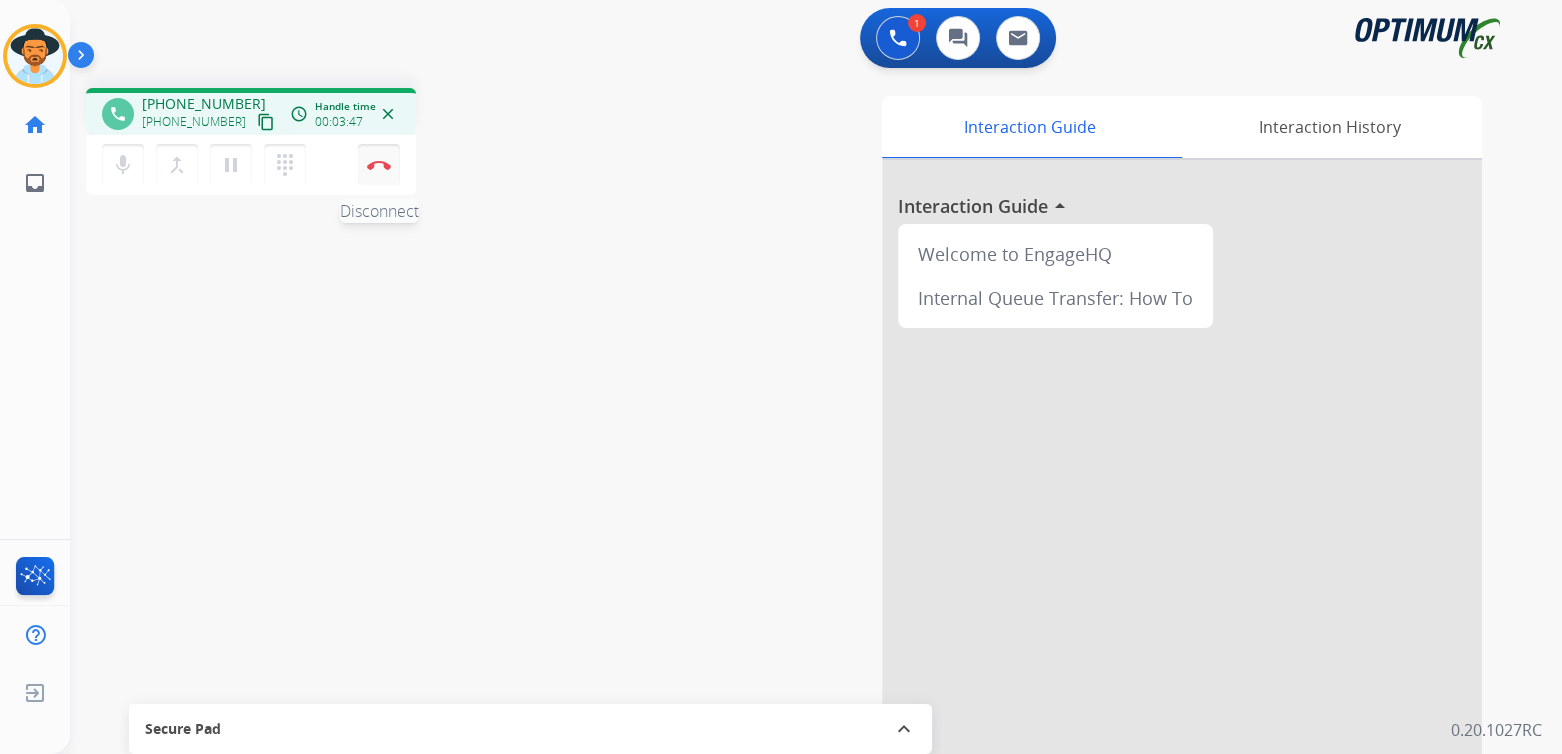click at bounding box center [379, 165] 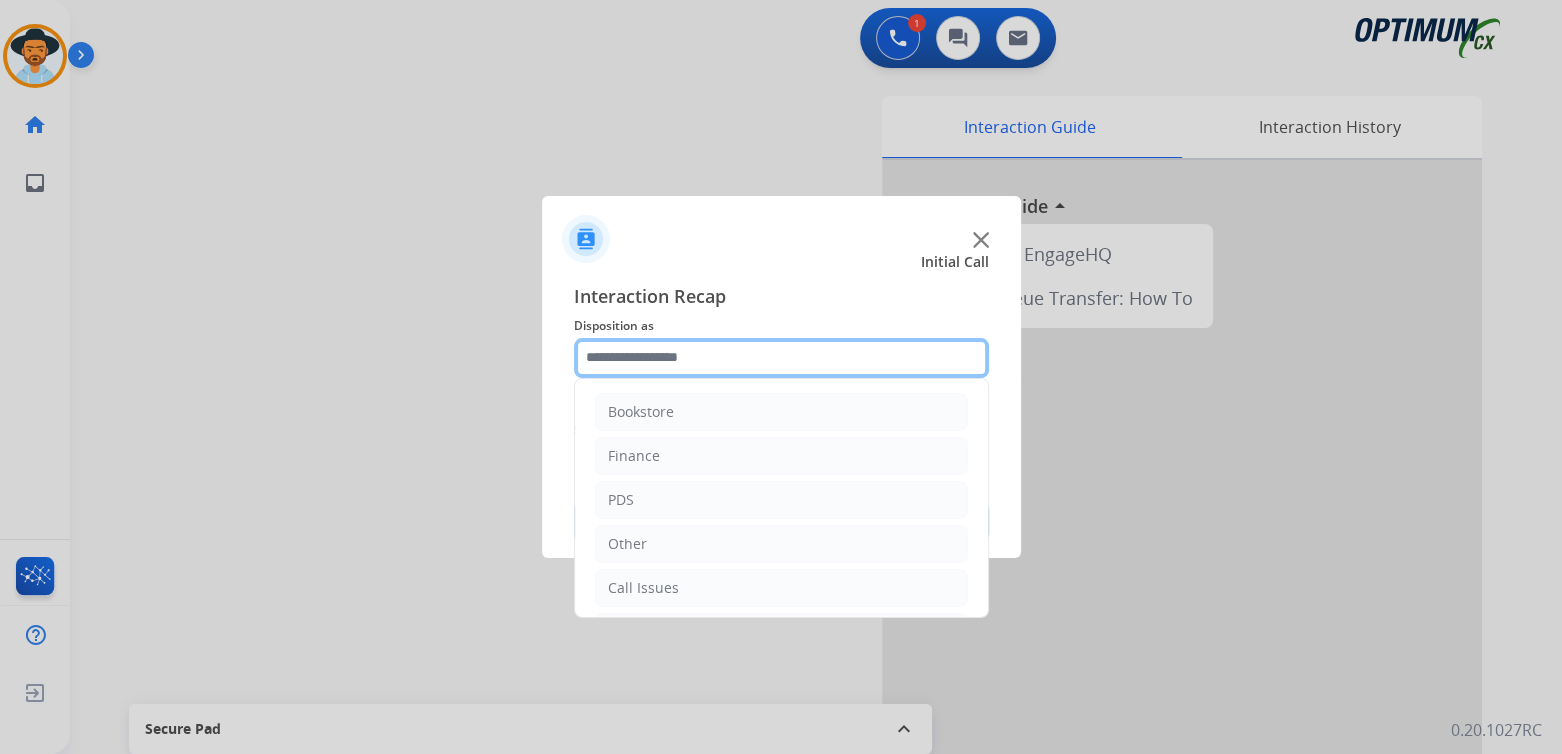 click 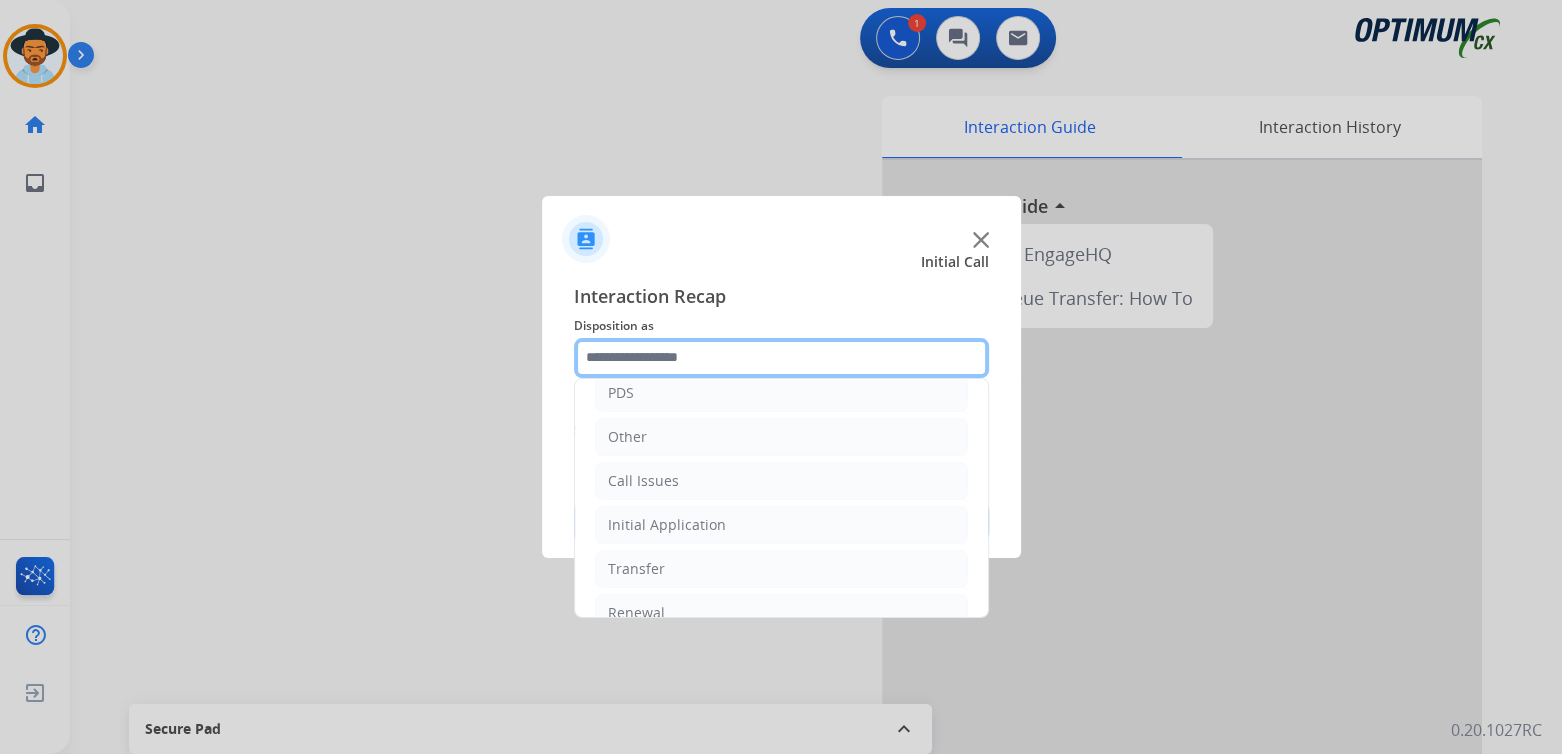 scroll, scrollTop: 132, scrollLeft: 0, axis: vertical 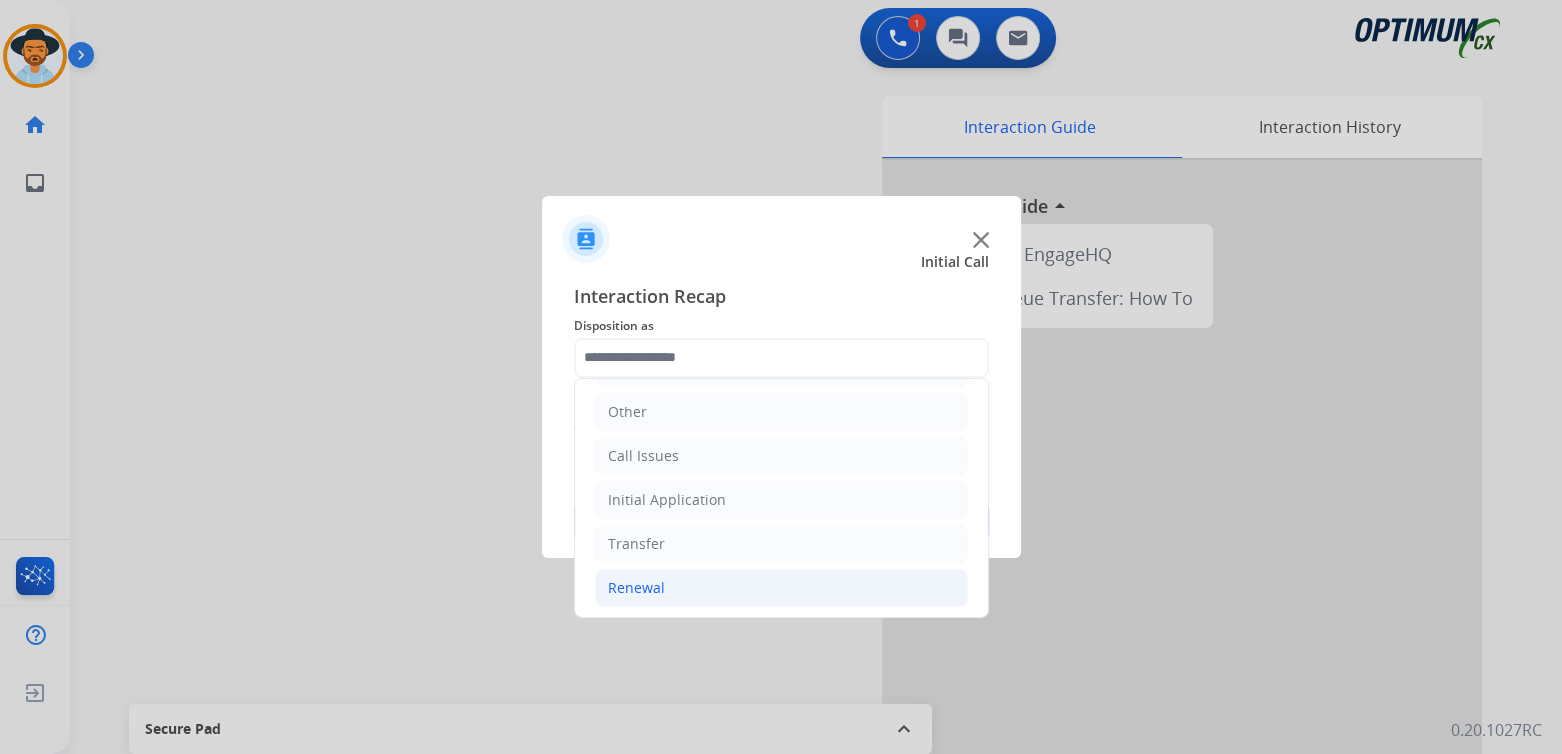 click on "Renewal" 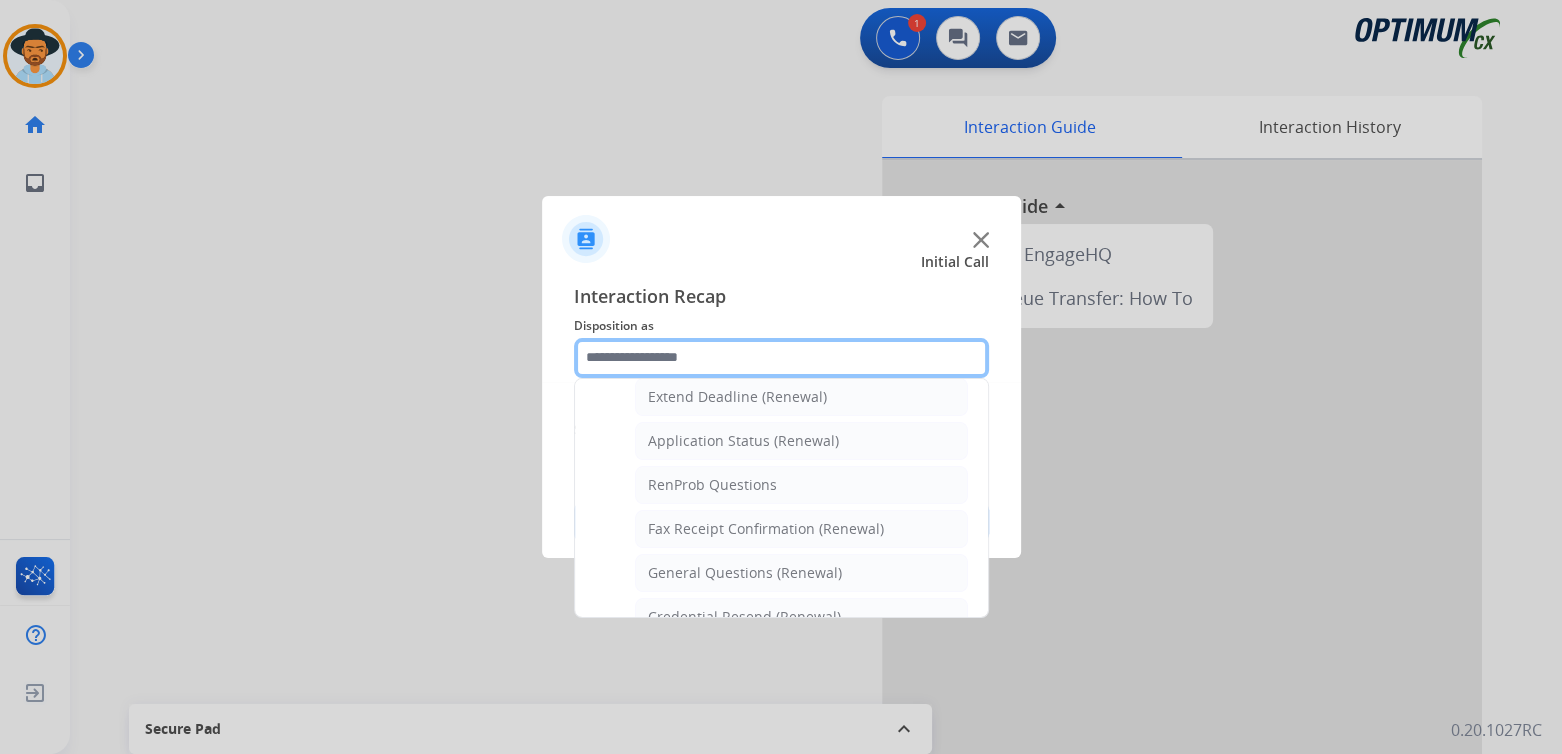scroll, scrollTop: 432, scrollLeft: 0, axis: vertical 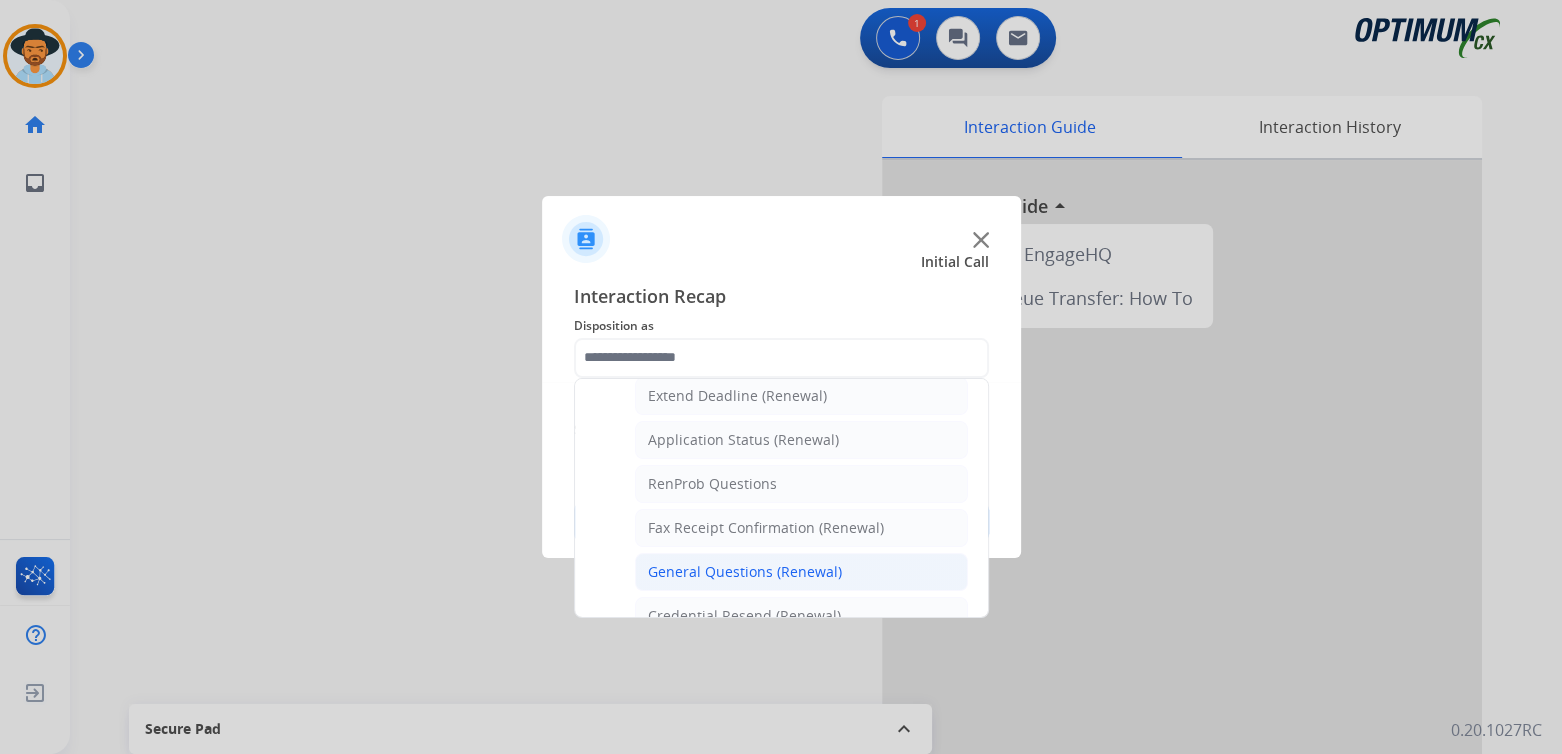 click on "General Questions (Renewal)" 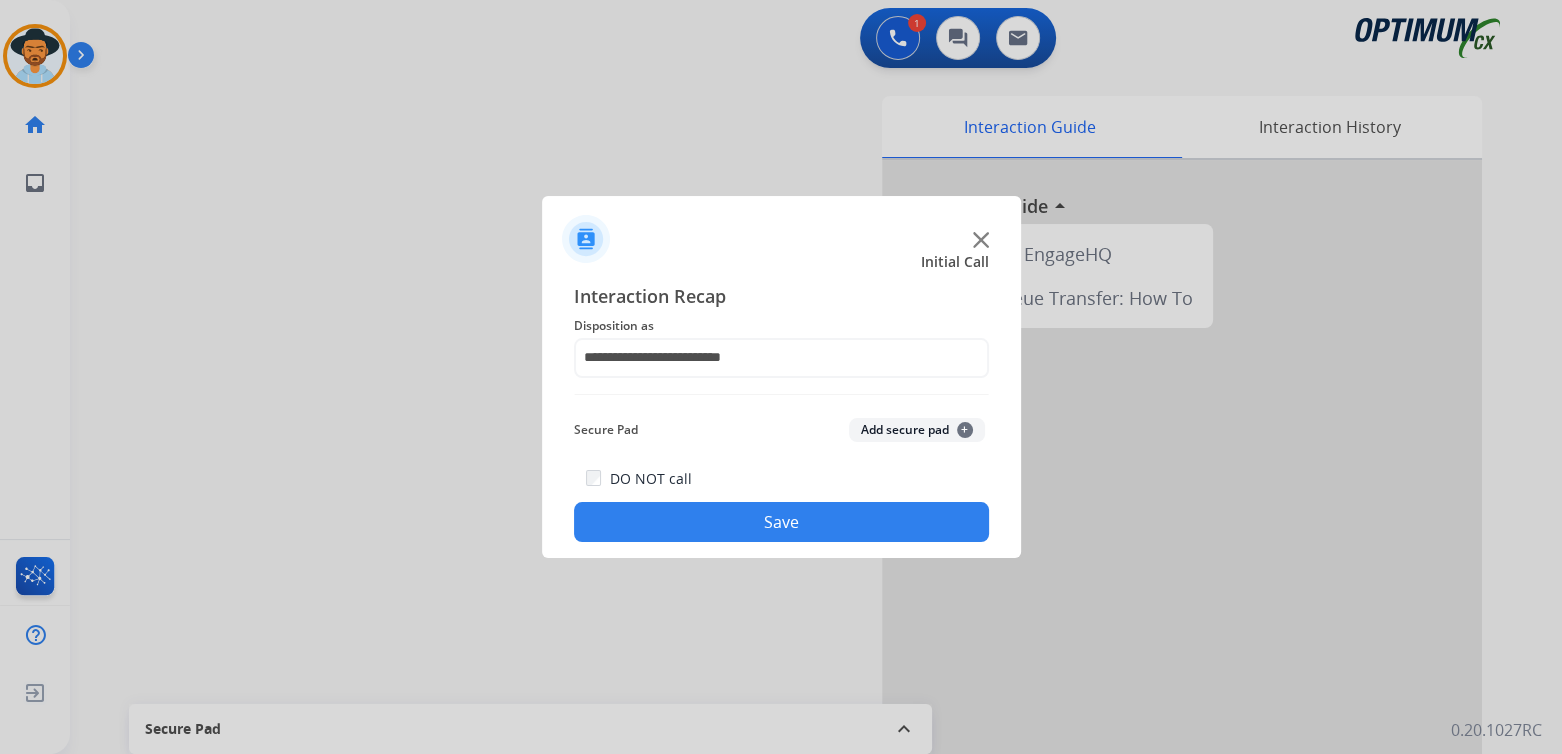 click on "Save" 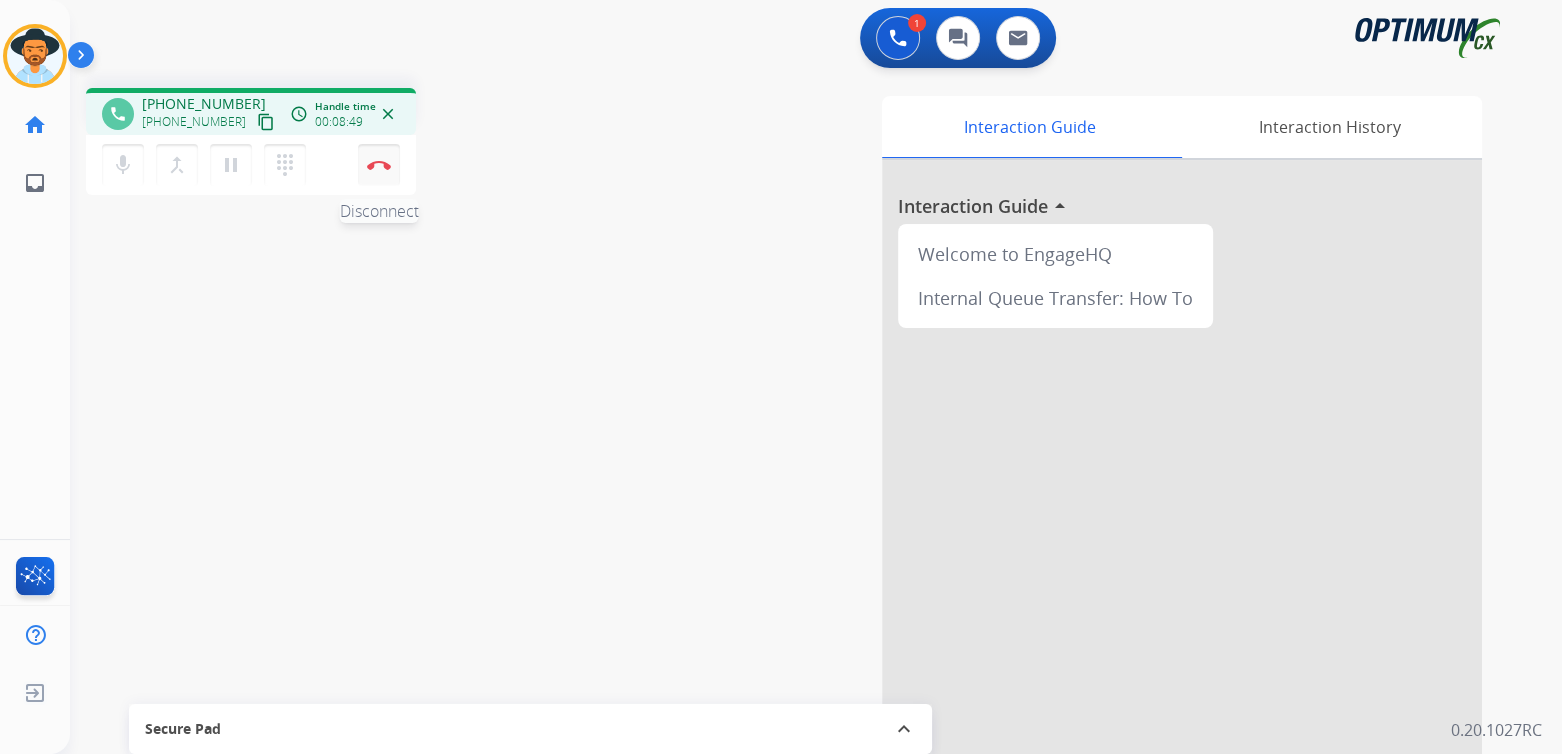 click at bounding box center [379, 165] 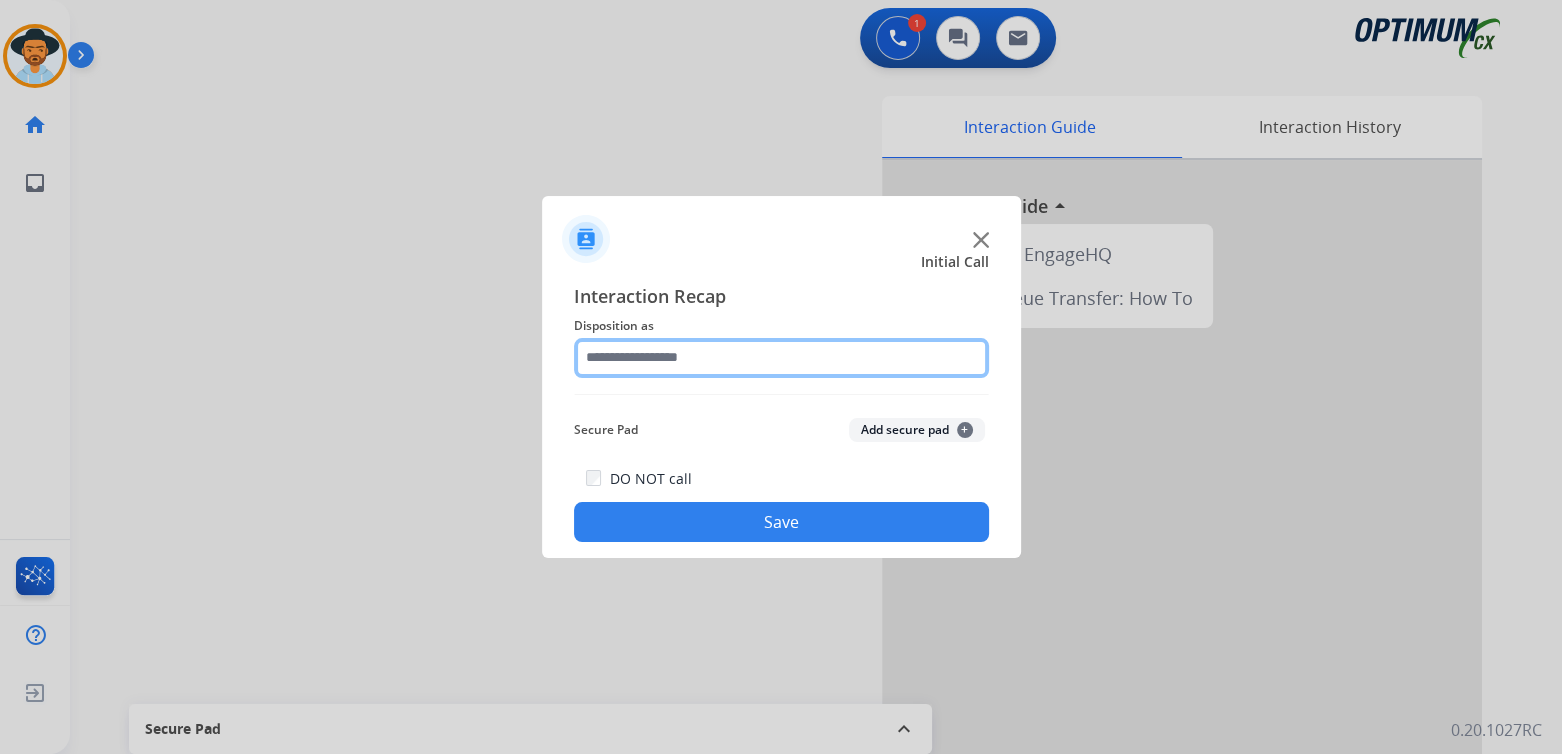 click 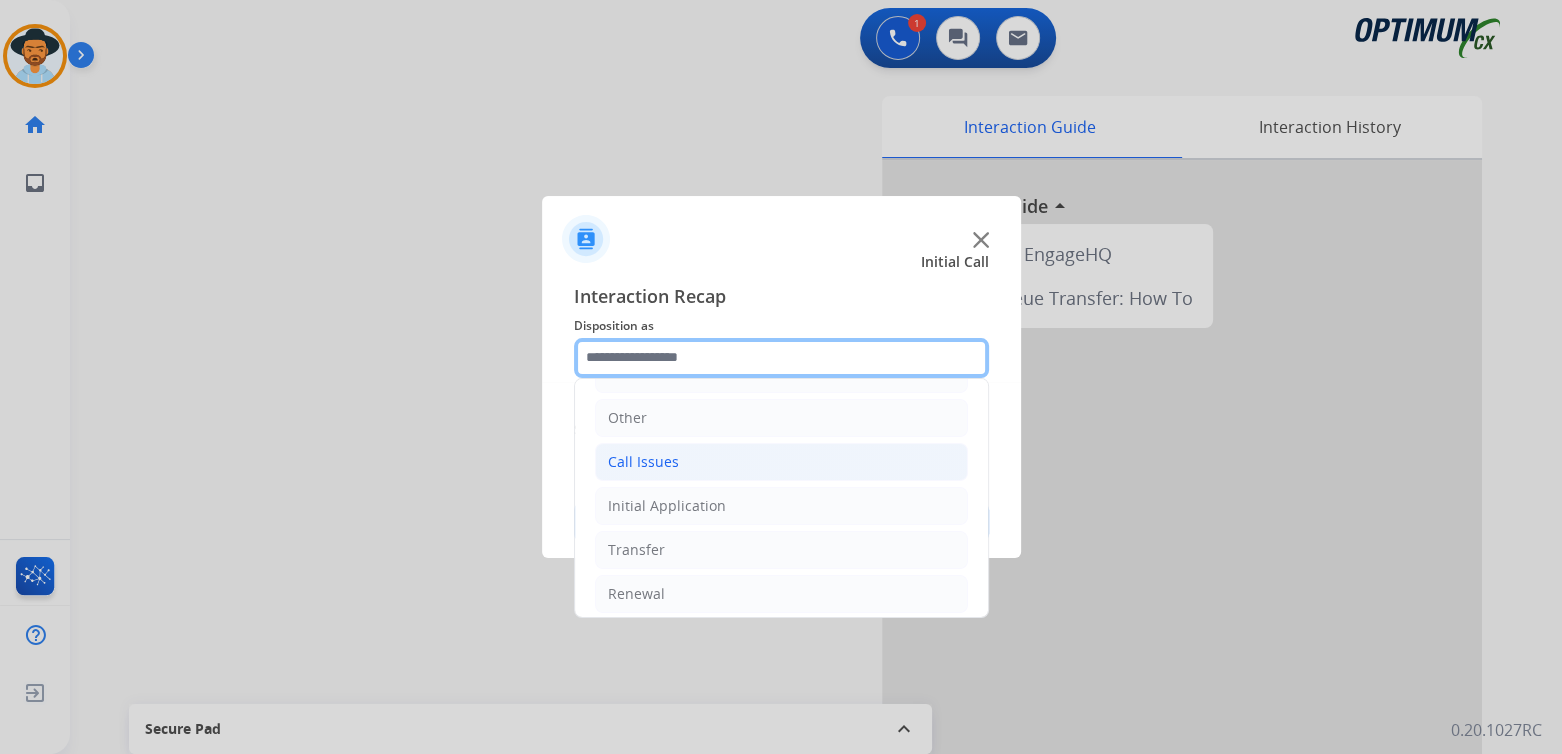 scroll, scrollTop: 132, scrollLeft: 0, axis: vertical 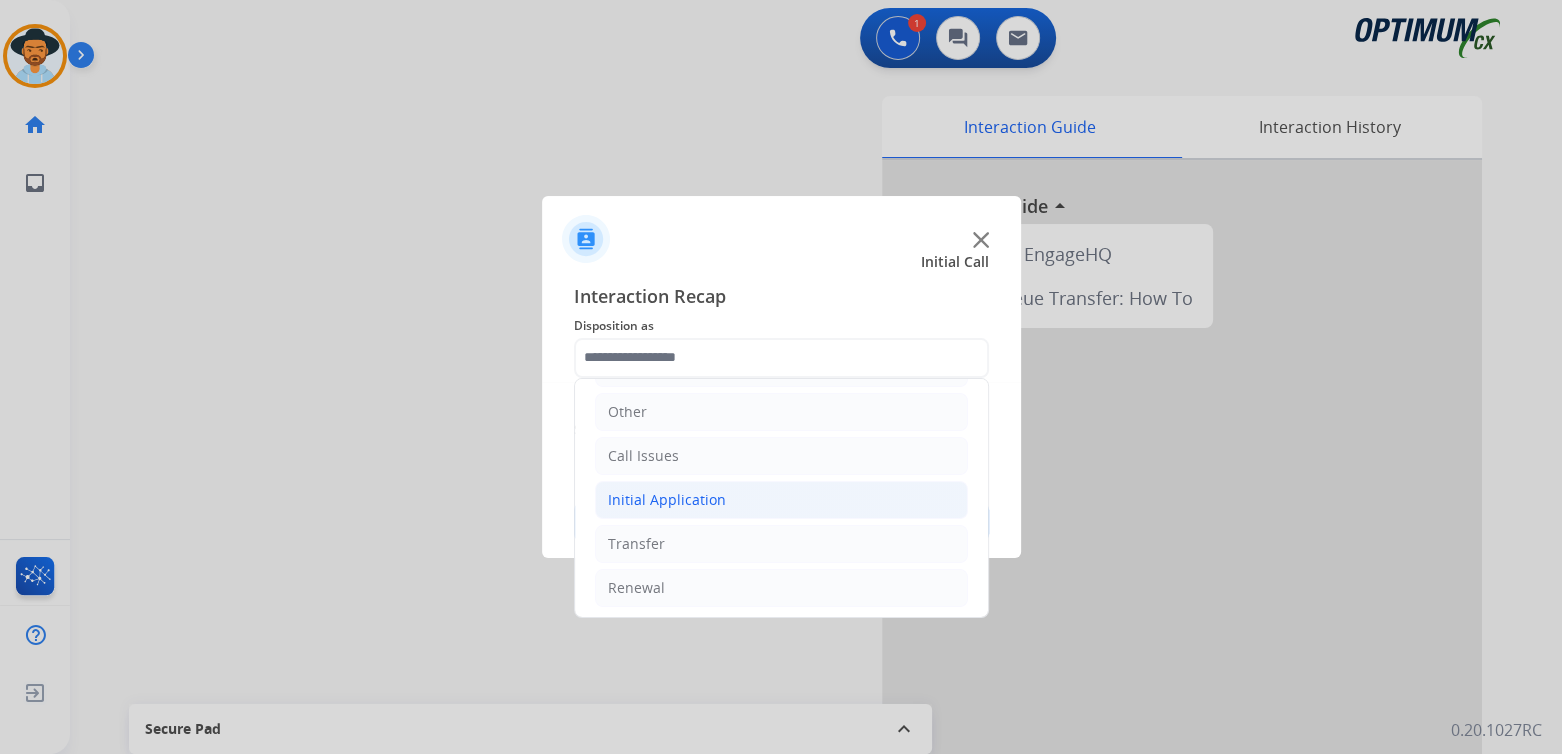 click on "Initial Application" 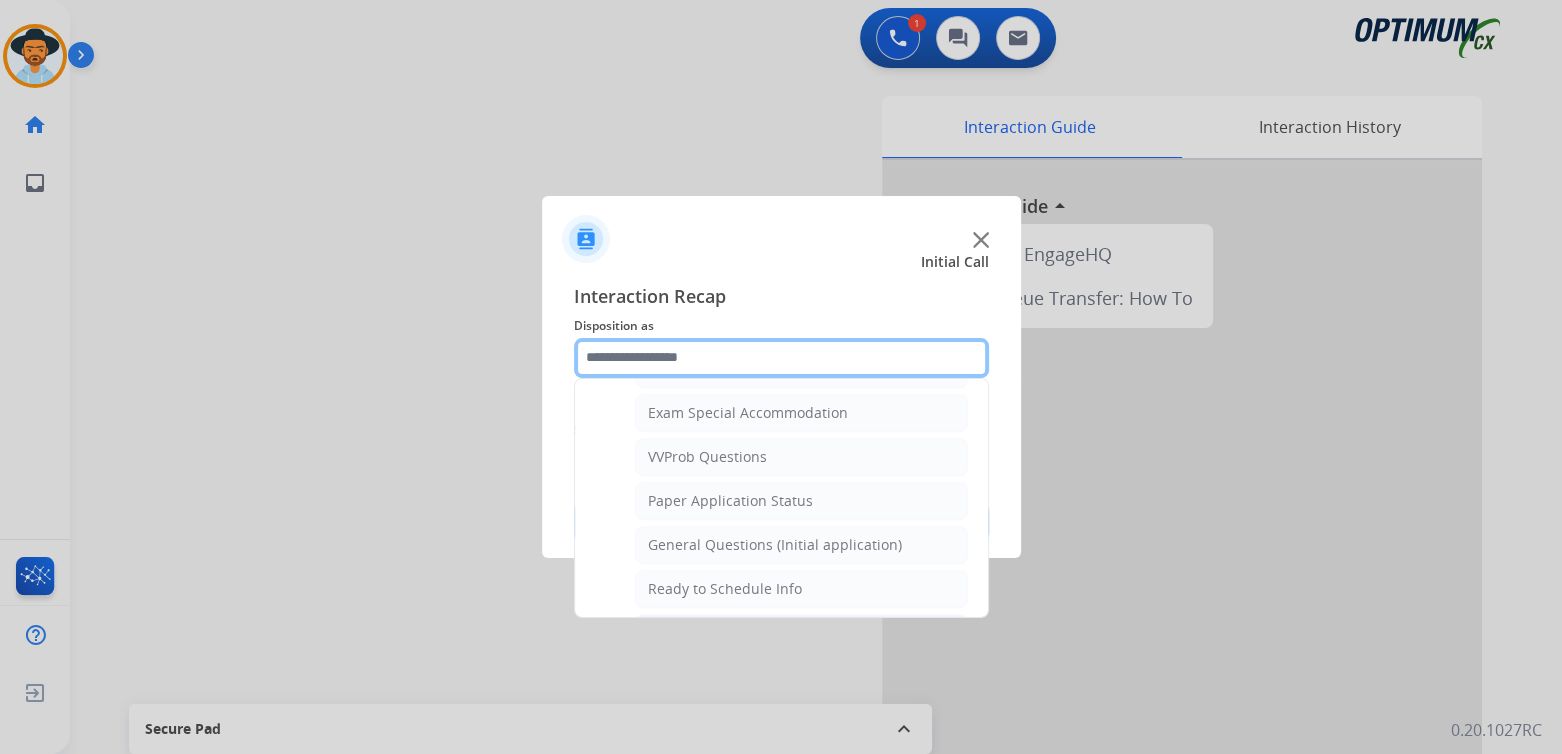 scroll, scrollTop: 1032, scrollLeft: 0, axis: vertical 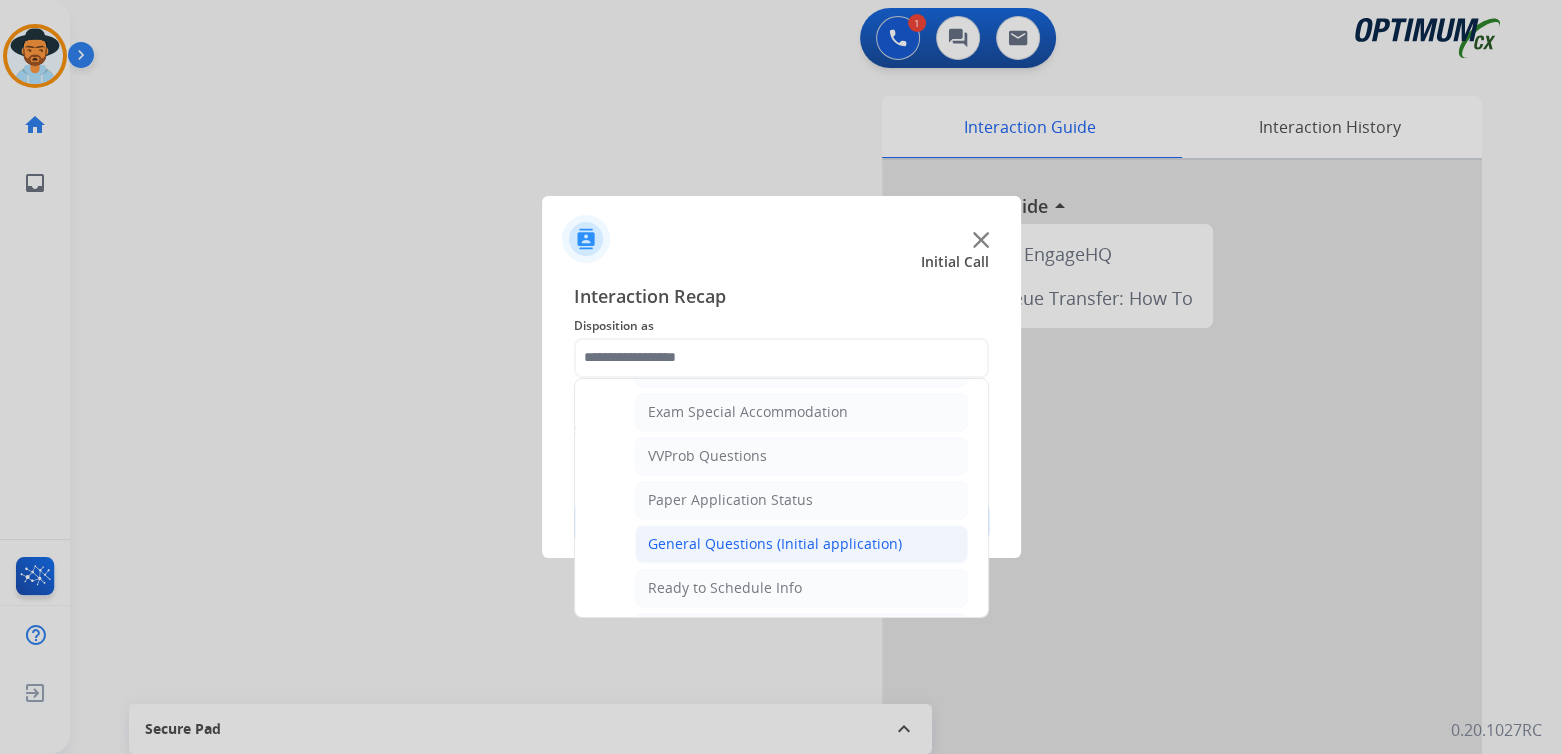 click on "General Questions (Initial application)" 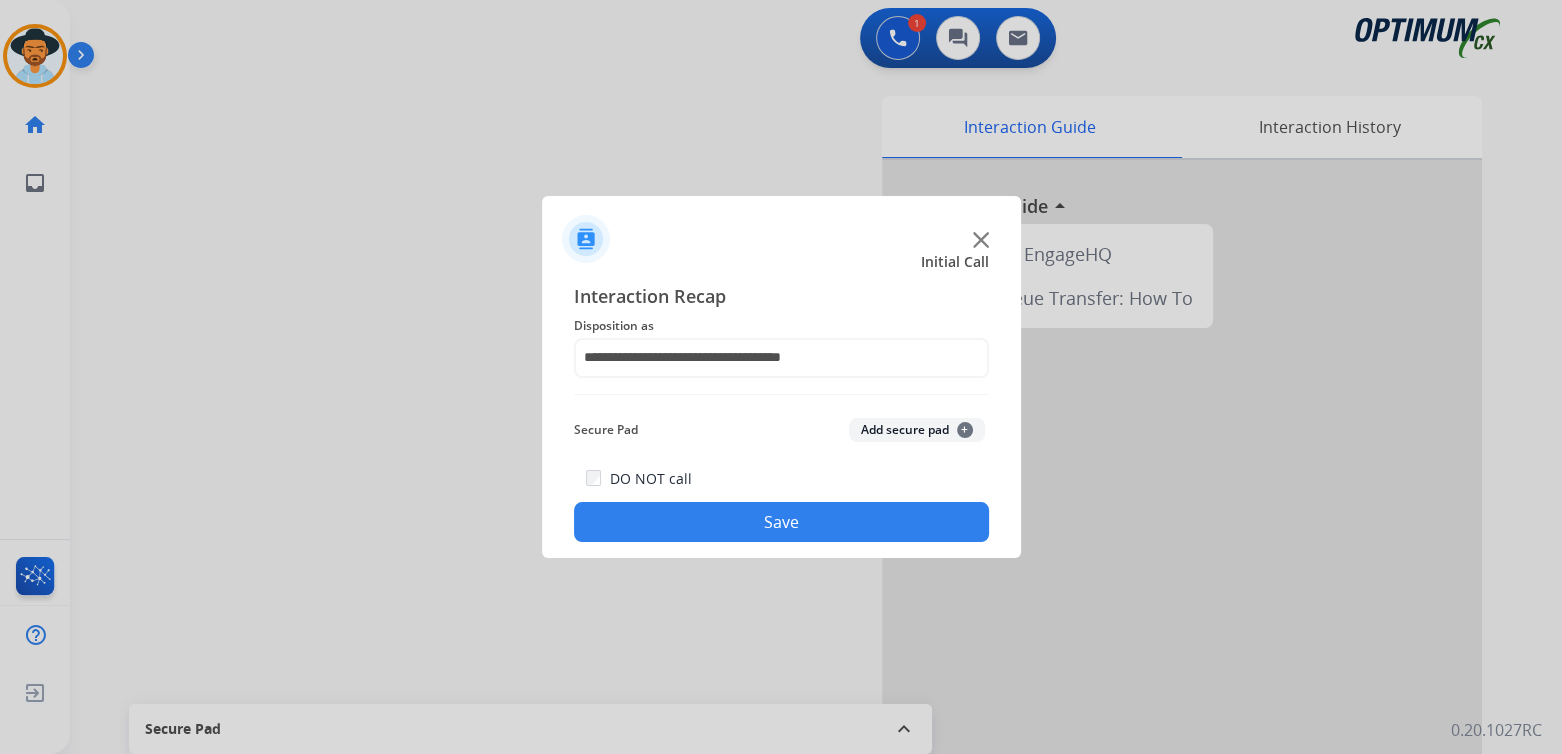 click on "Save" 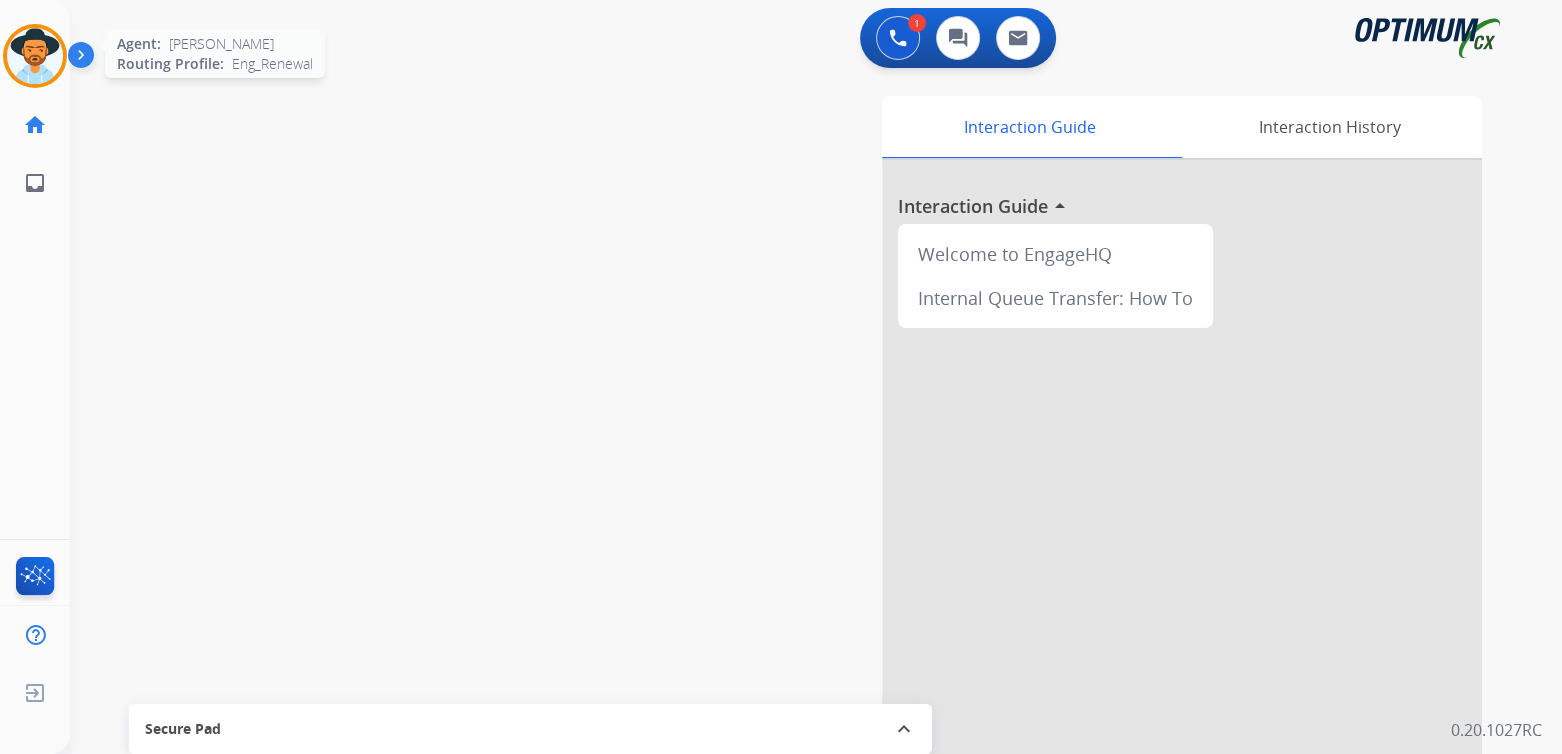 click at bounding box center (35, 56) 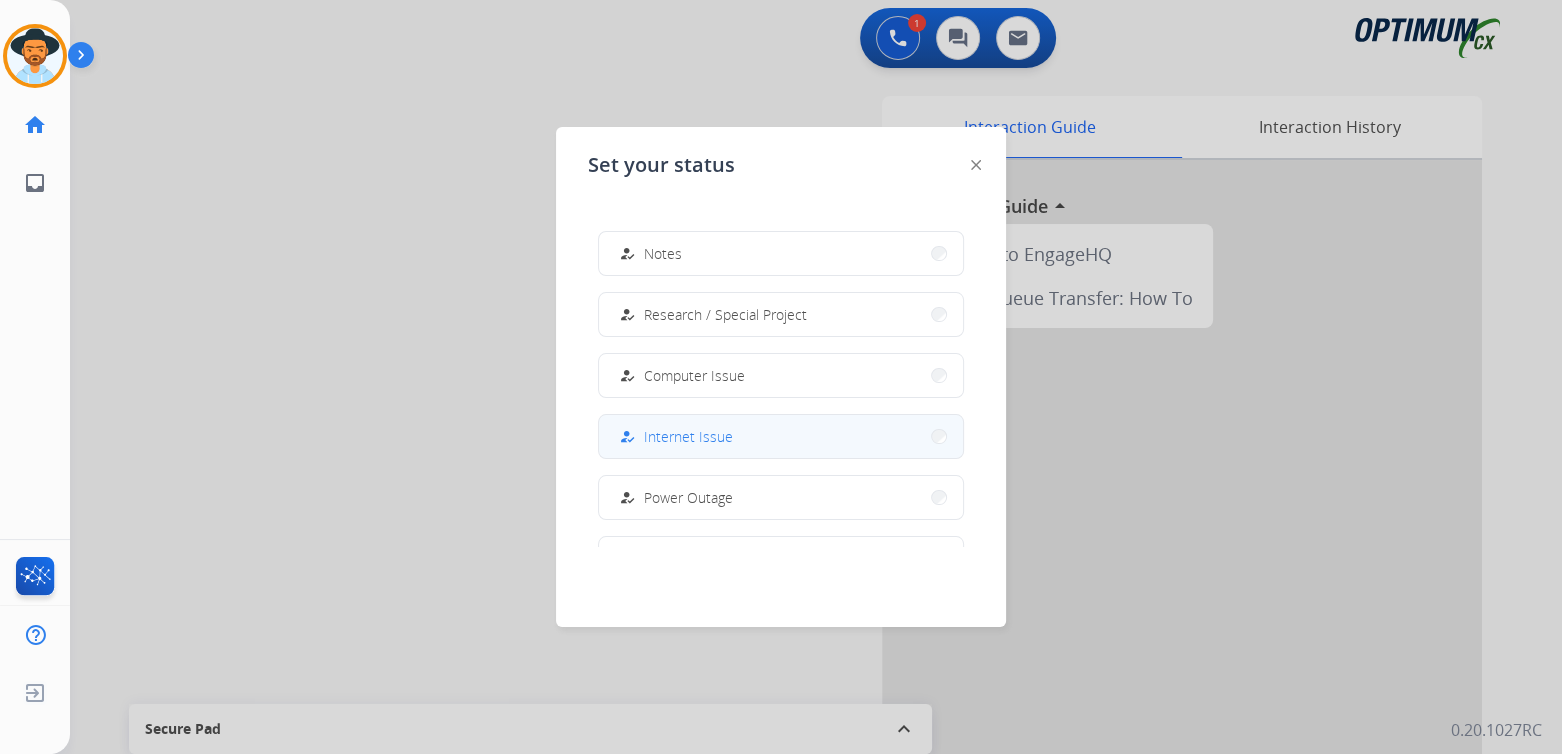 scroll, scrollTop: 498, scrollLeft: 0, axis: vertical 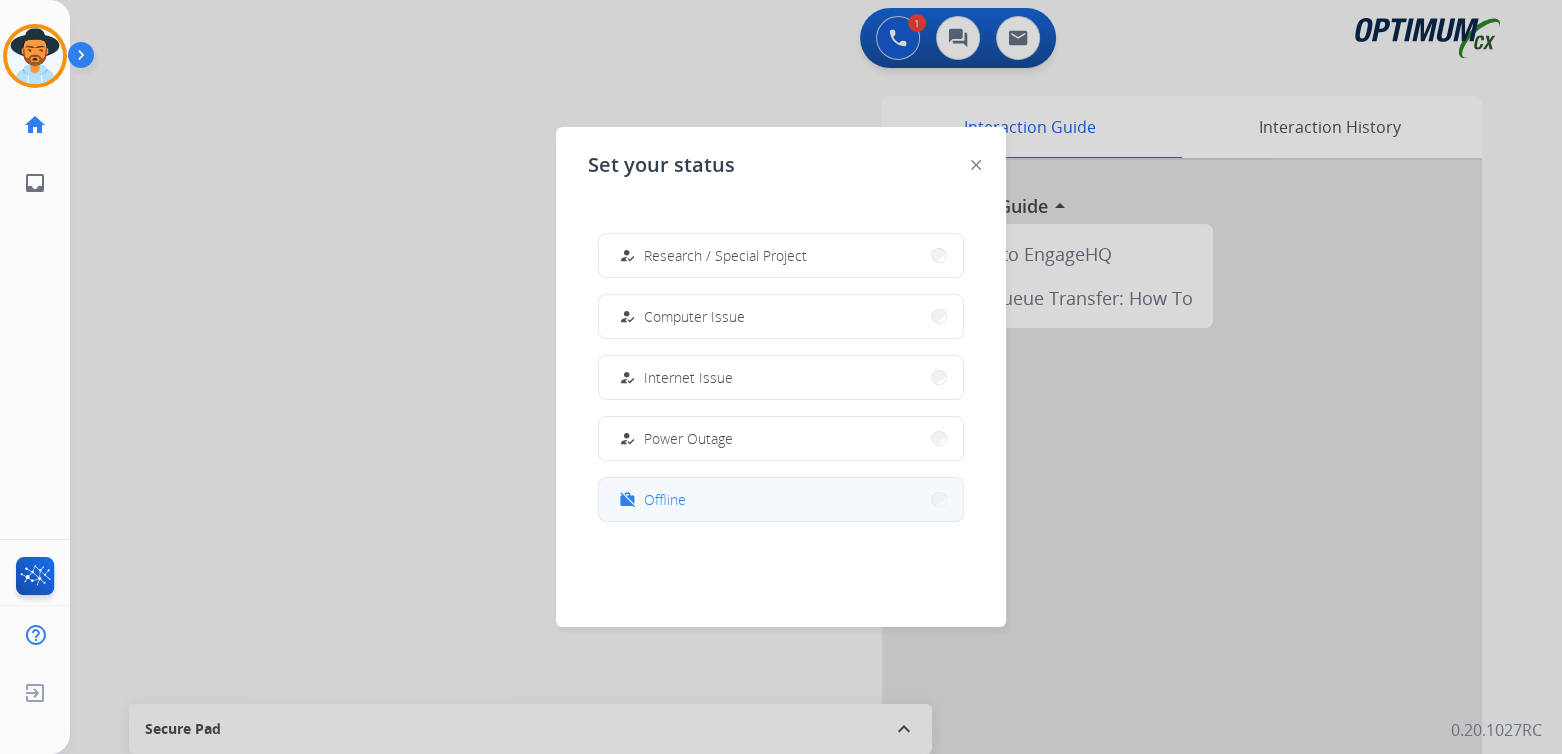 click on "Offline" at bounding box center (665, 499) 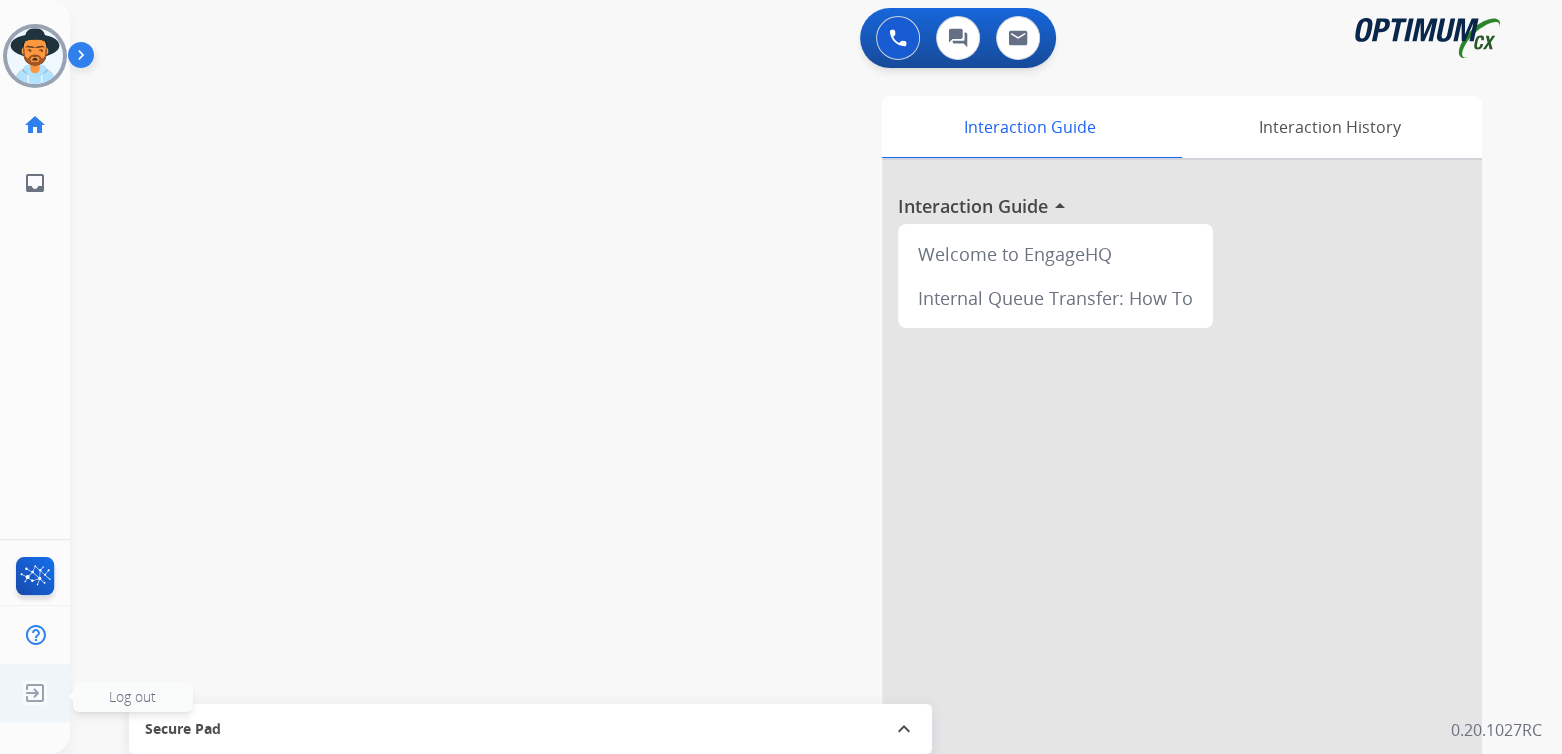 click on "Log out" 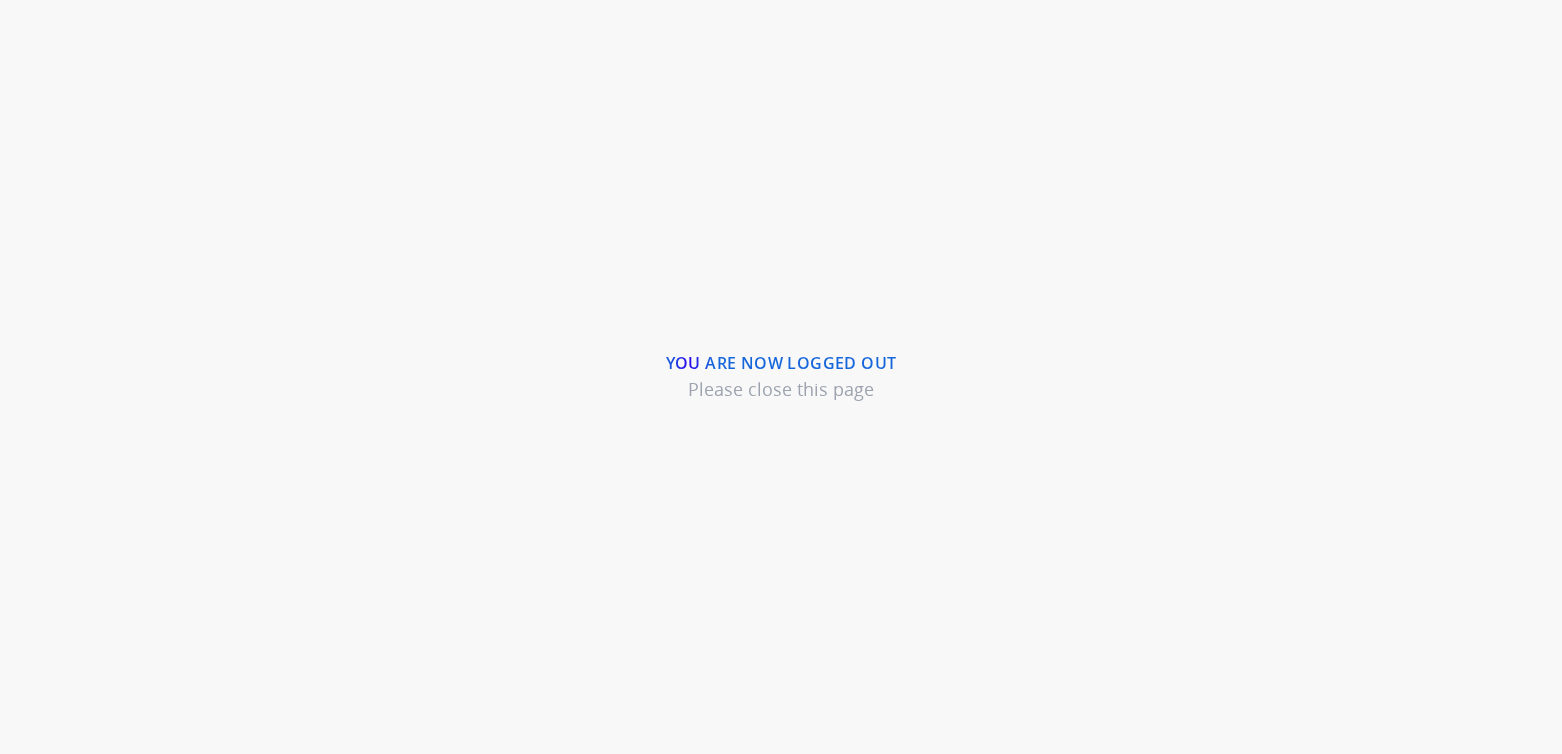 scroll, scrollTop: 0, scrollLeft: 0, axis: both 